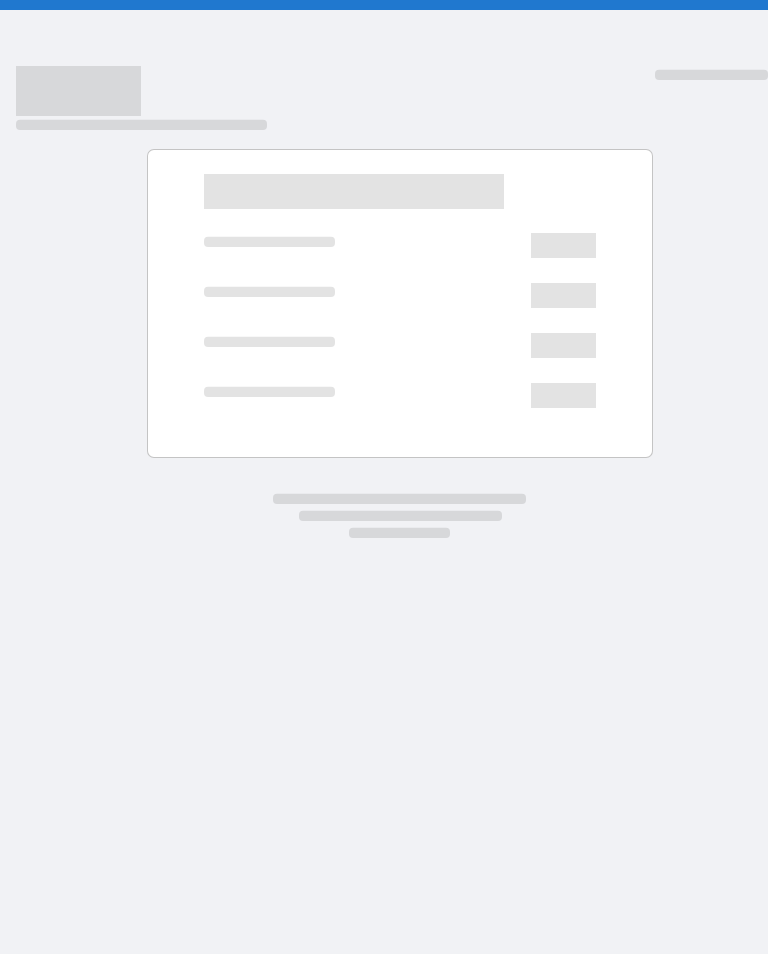 scroll, scrollTop: 0, scrollLeft: 0, axis: both 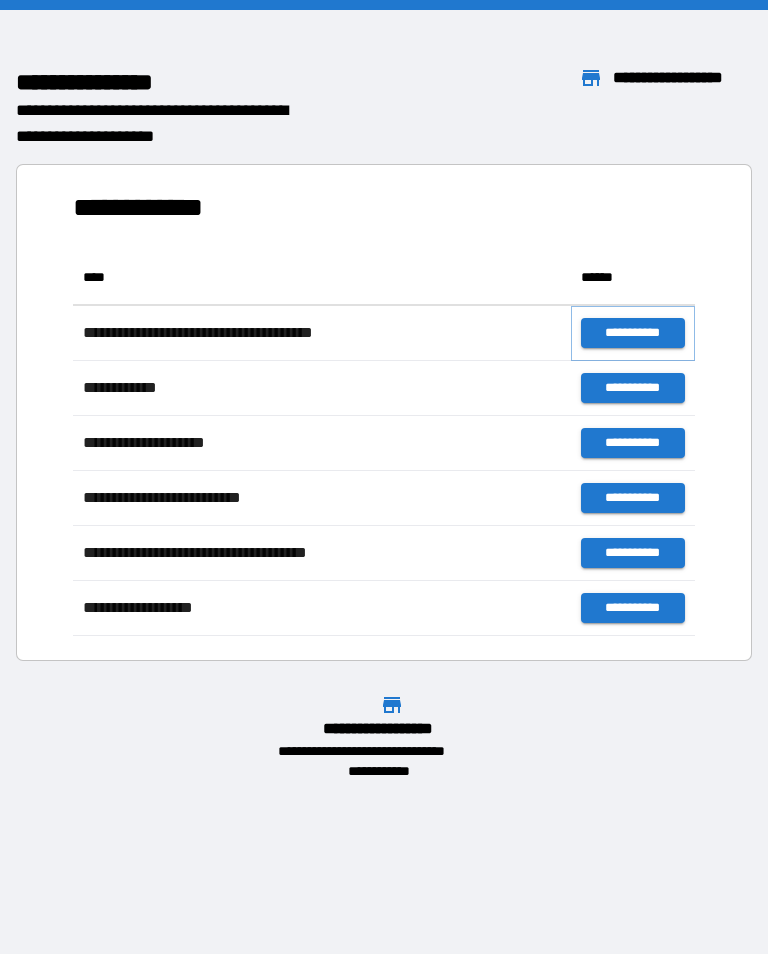 click on "**********" at bounding box center [633, 333] 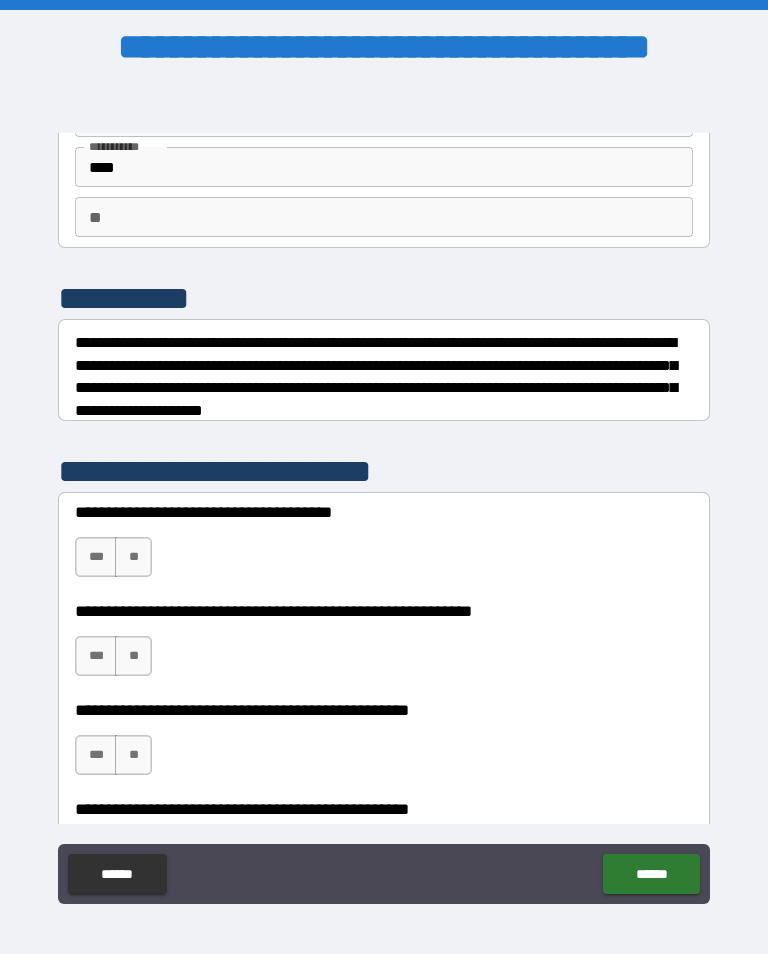 scroll, scrollTop: 154, scrollLeft: 0, axis: vertical 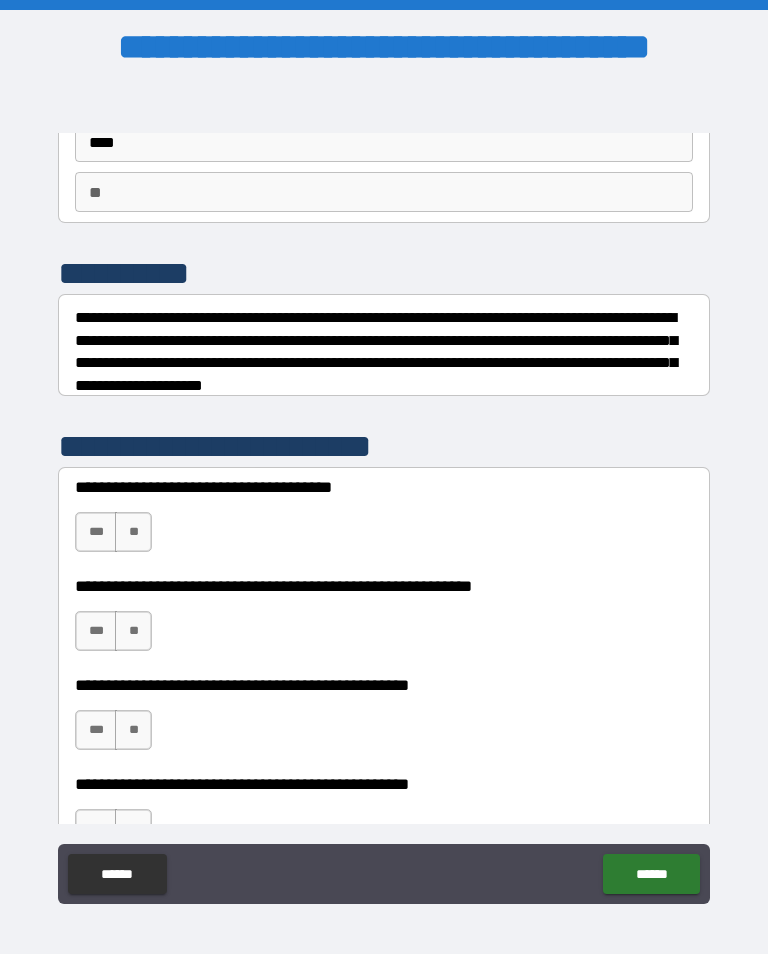 click on "**" at bounding box center [133, 532] 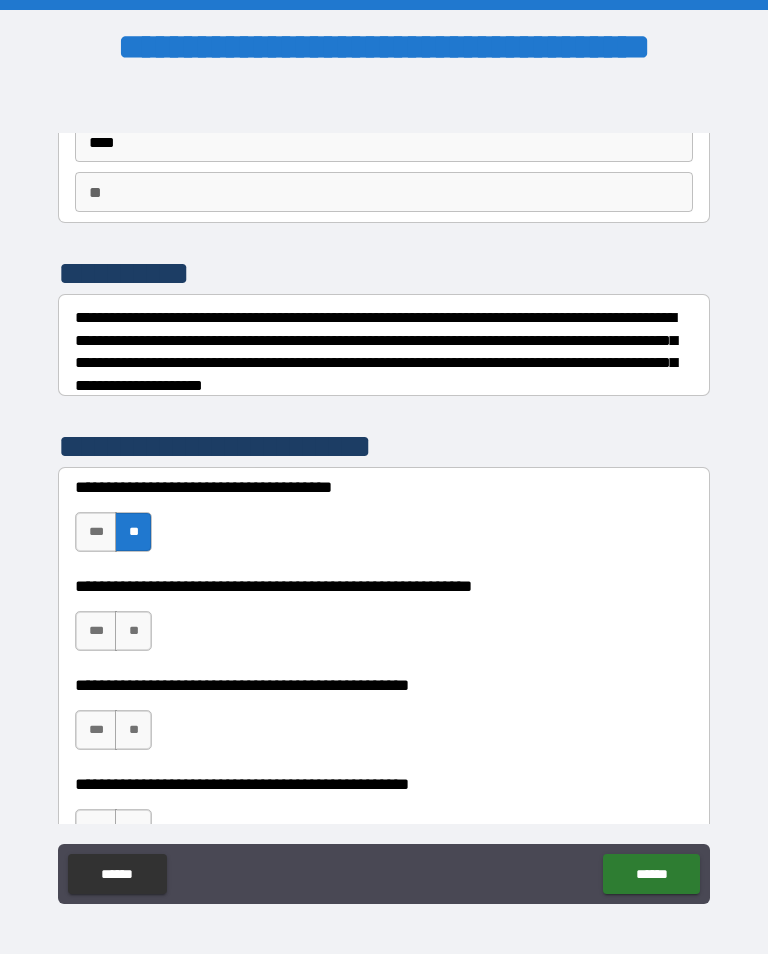 click on "**" at bounding box center [133, 631] 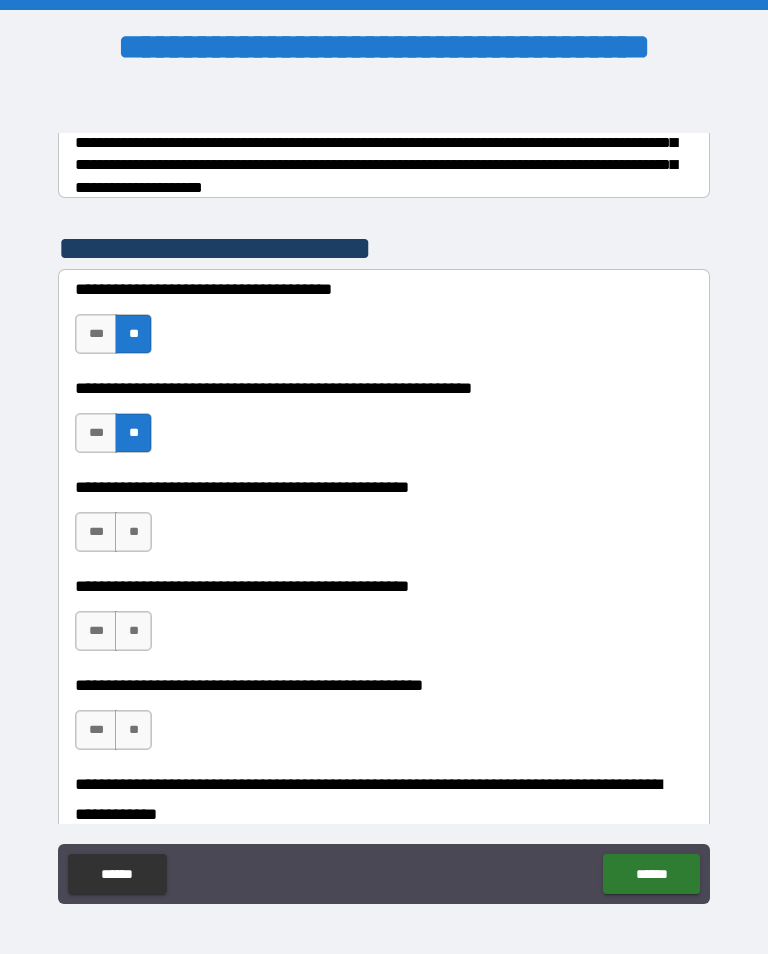 scroll, scrollTop: 362, scrollLeft: 0, axis: vertical 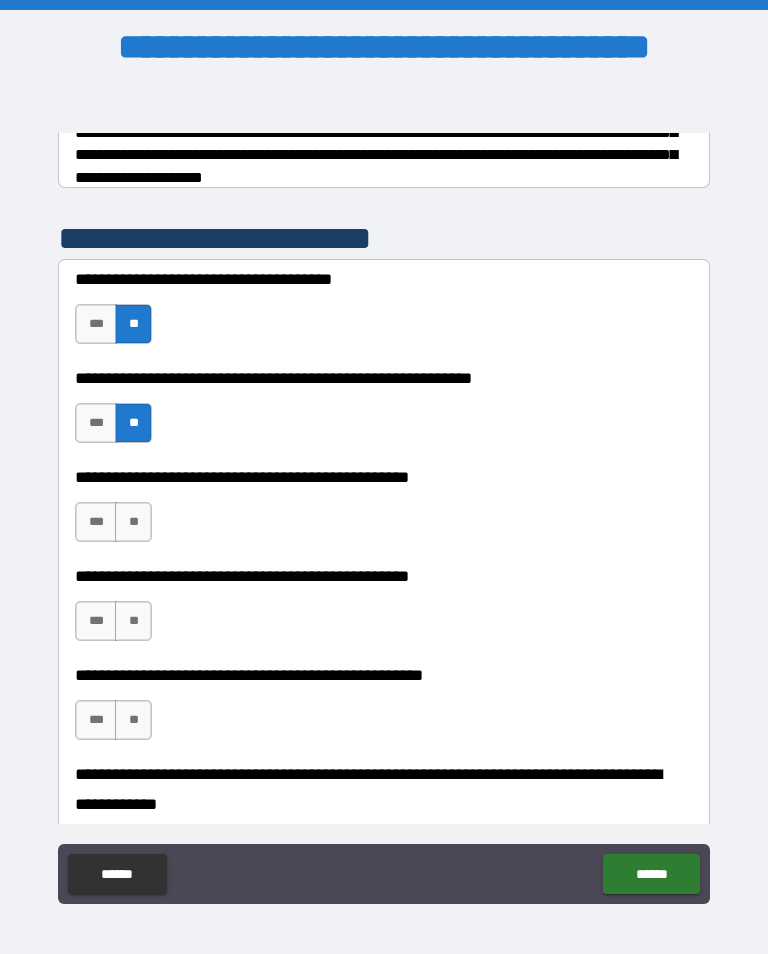 click on "**" at bounding box center [133, 522] 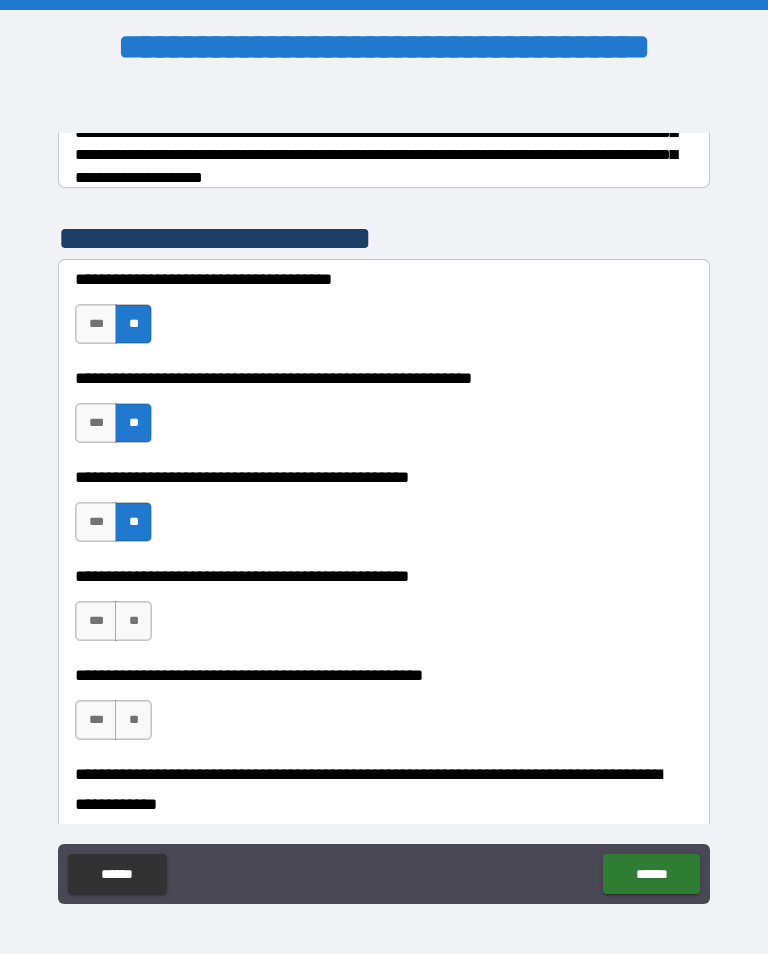 click on "**" at bounding box center (133, 621) 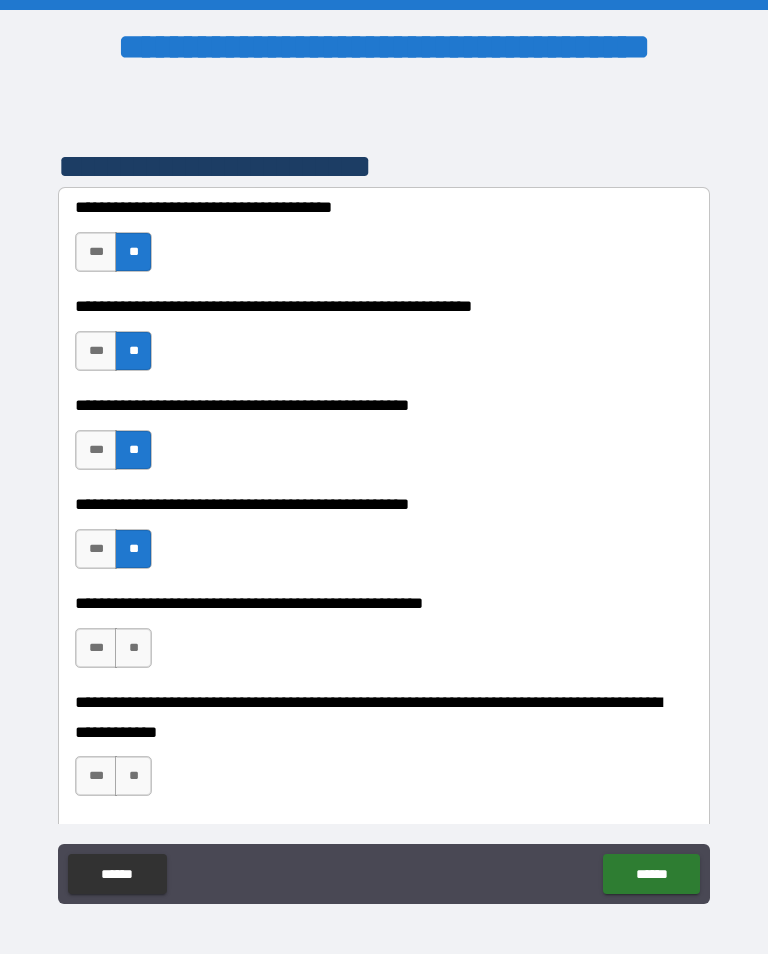 scroll, scrollTop: 434, scrollLeft: 0, axis: vertical 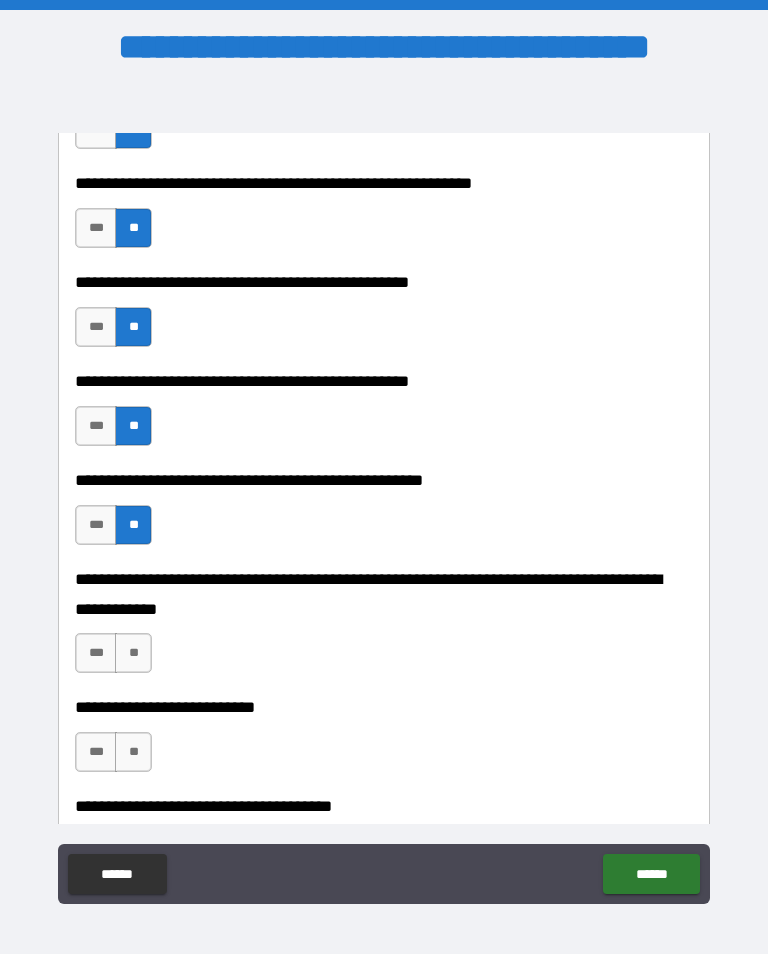 click on "**" at bounding box center (133, 653) 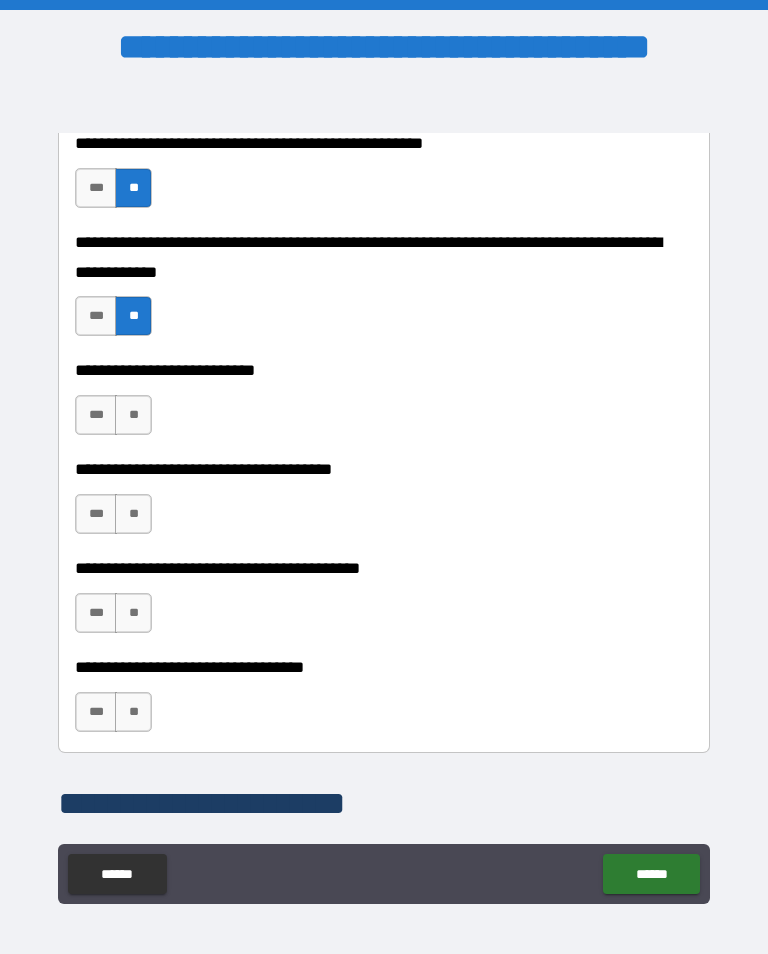 scroll, scrollTop: 896, scrollLeft: 0, axis: vertical 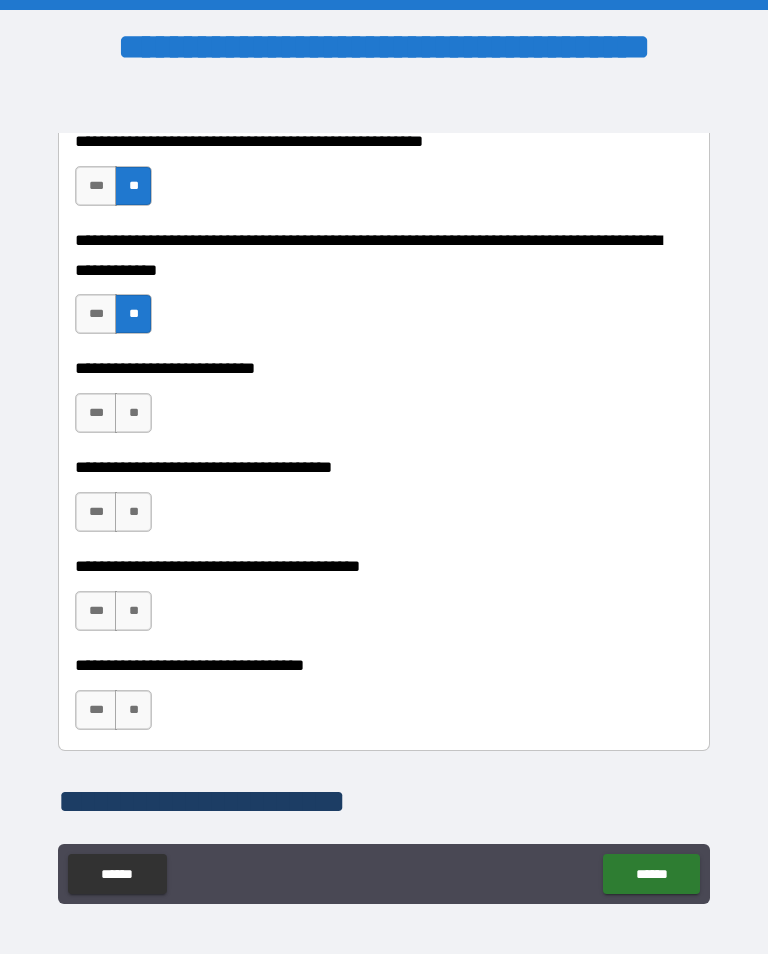 click on "**" at bounding box center [133, 413] 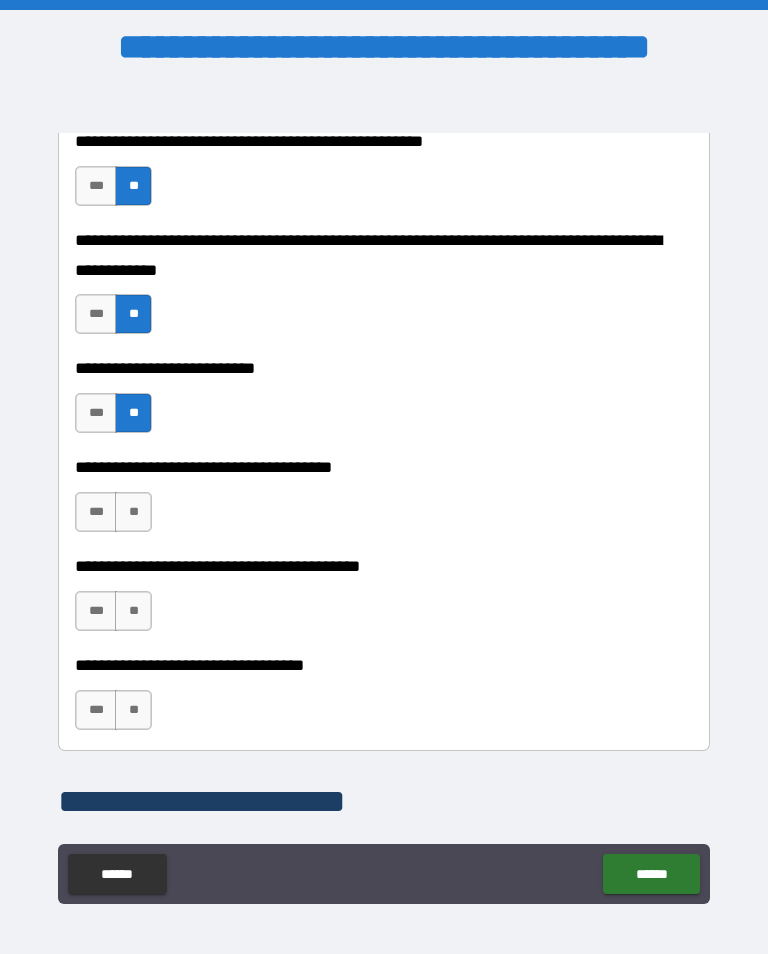 click on "**" at bounding box center (133, 512) 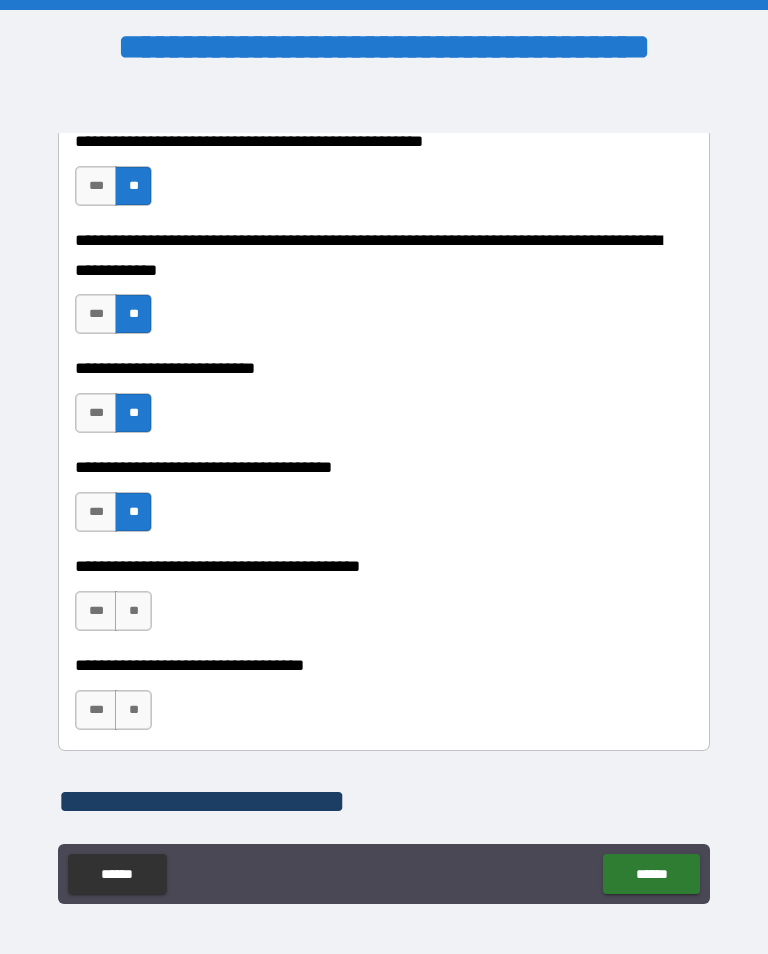click on "***" at bounding box center (96, 611) 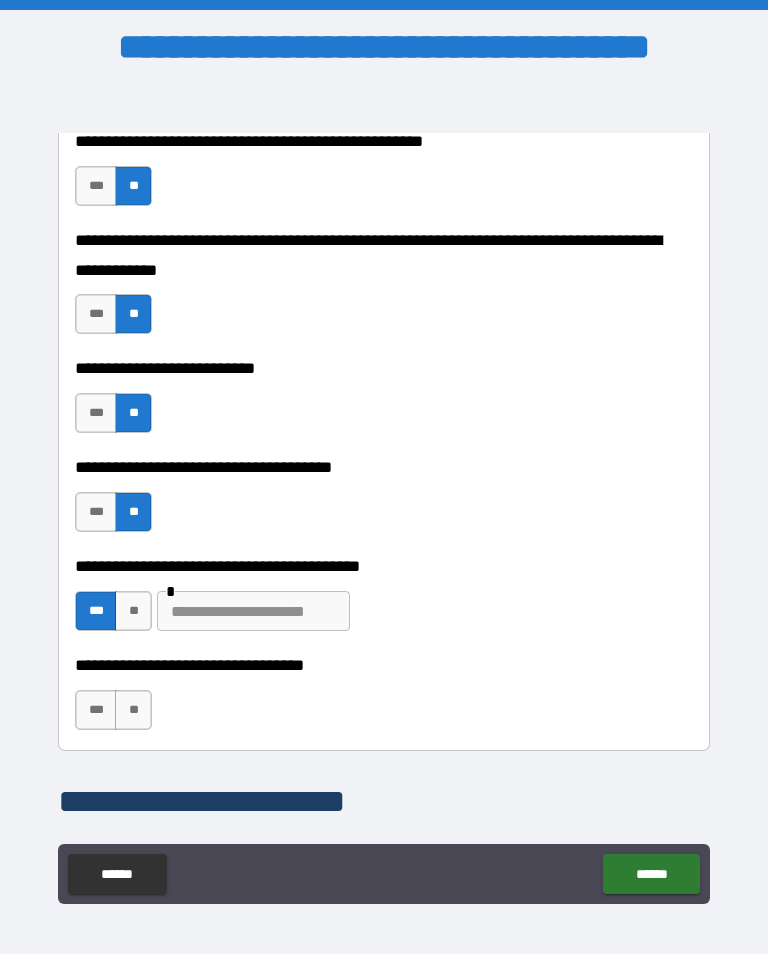 click at bounding box center (253, 611) 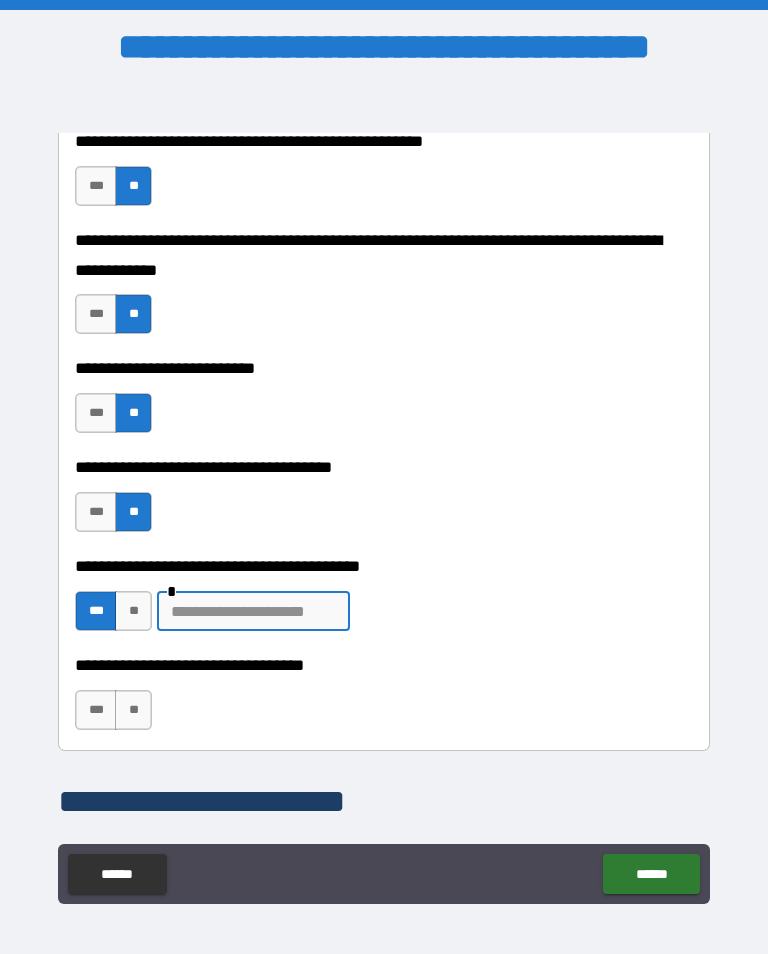 click on "[FIRST] [LAST]" at bounding box center [384, 601] 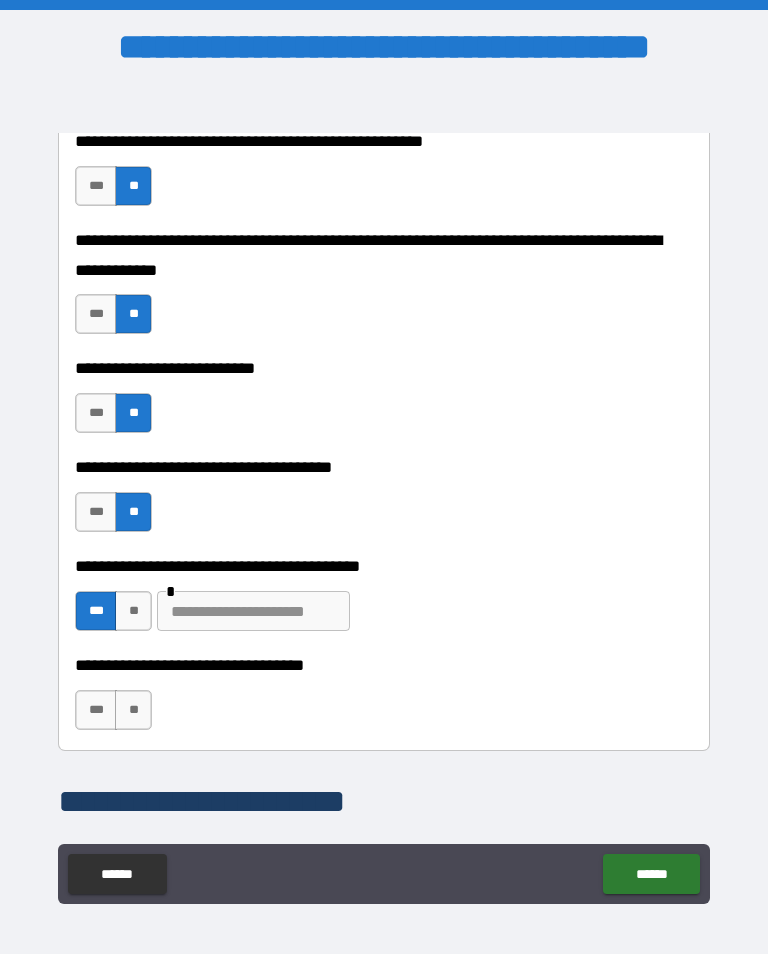click on "**" at bounding box center [133, 611] 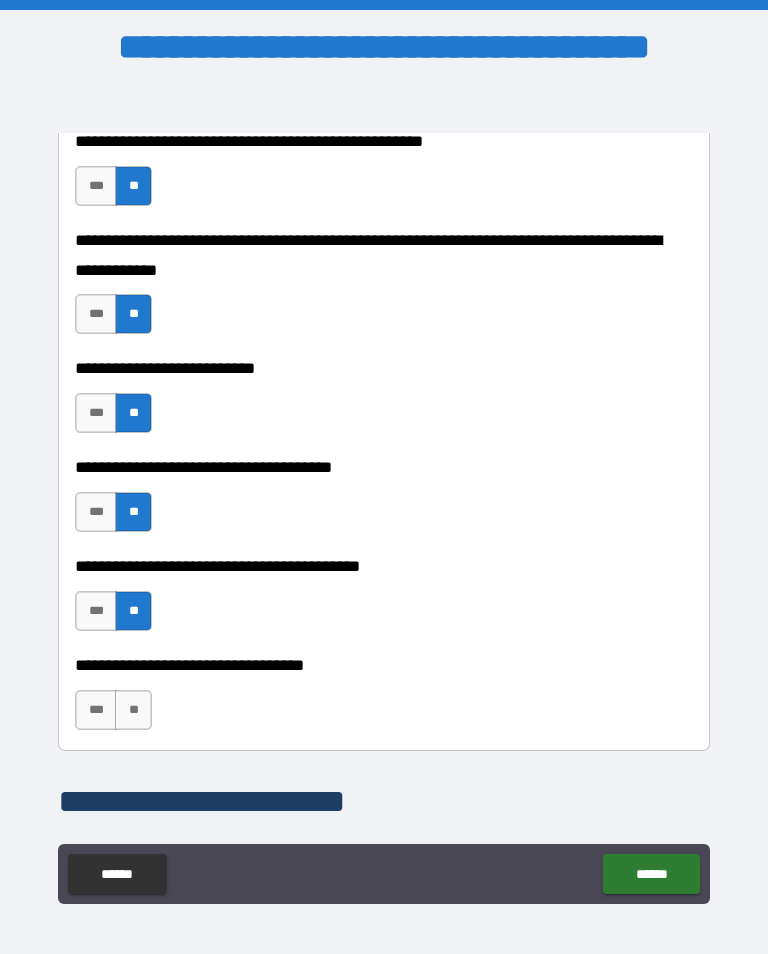 click on "**" at bounding box center [133, 710] 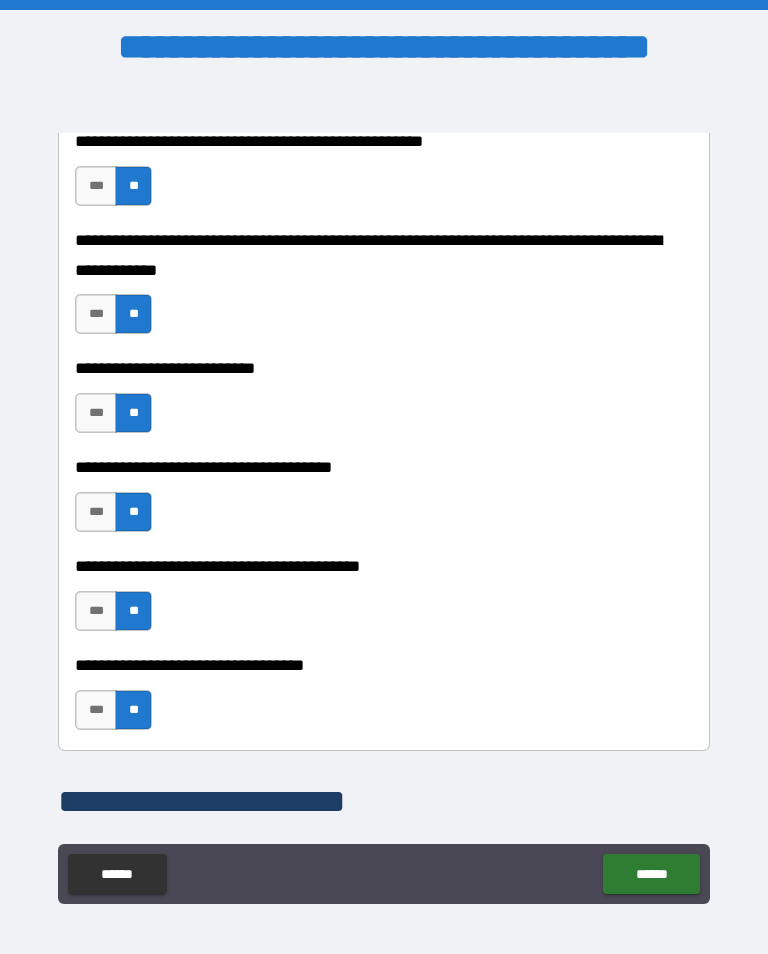 click on "***" at bounding box center (96, 710) 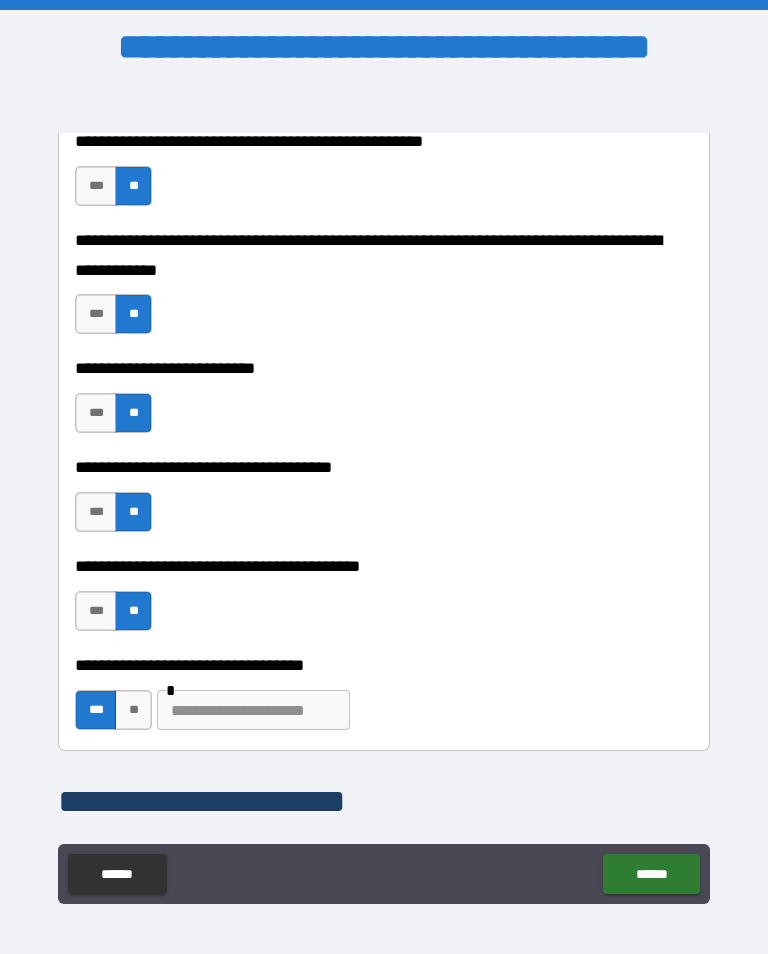 click on "**" at bounding box center (133, 710) 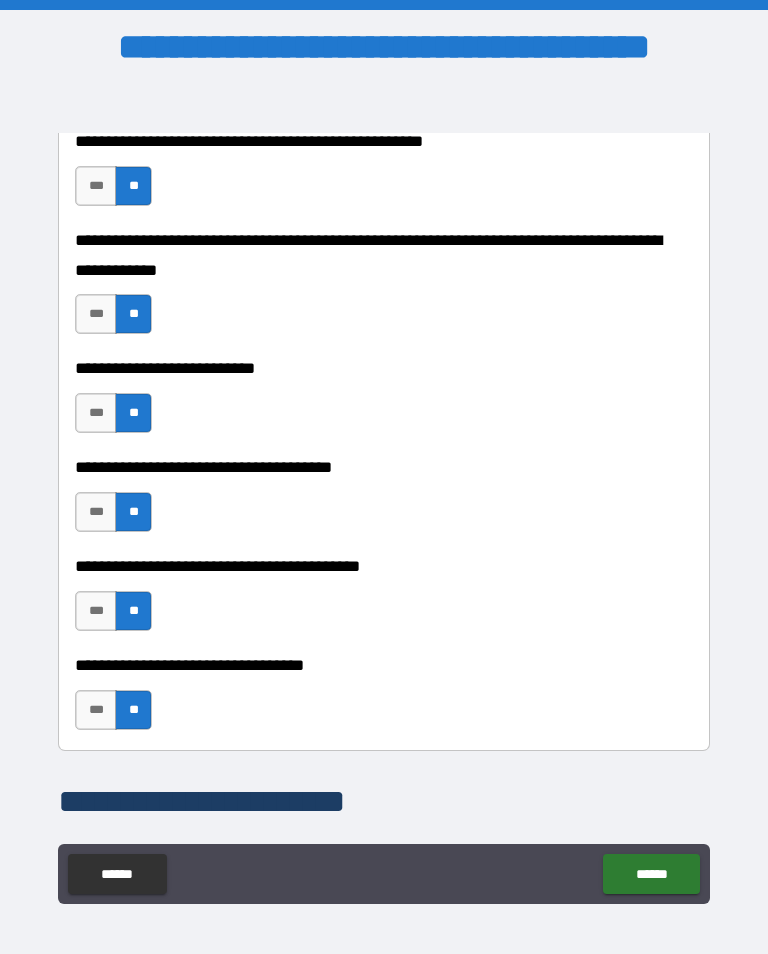 click on "******" at bounding box center (651, 874) 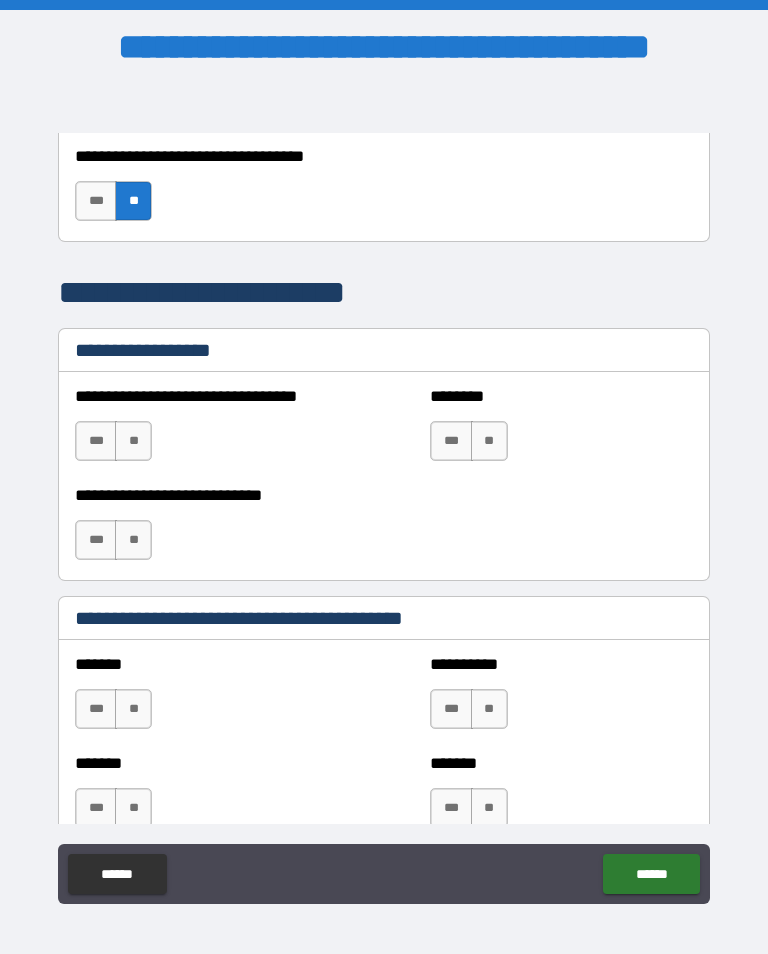scroll, scrollTop: 1406, scrollLeft: 0, axis: vertical 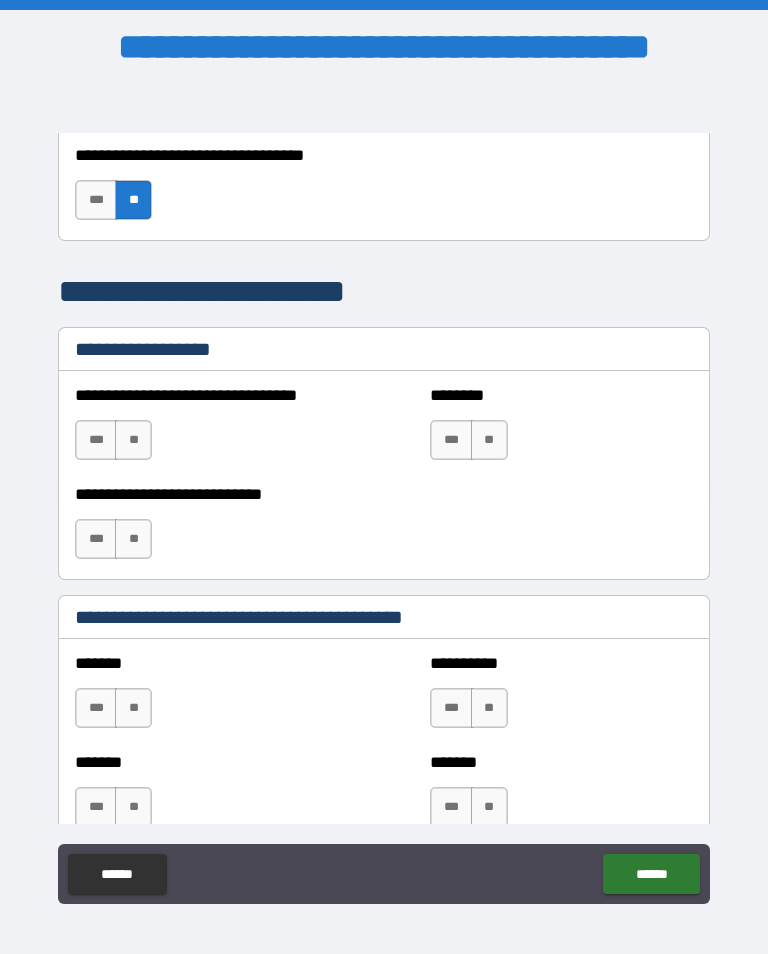 click on "**" at bounding box center [133, 539] 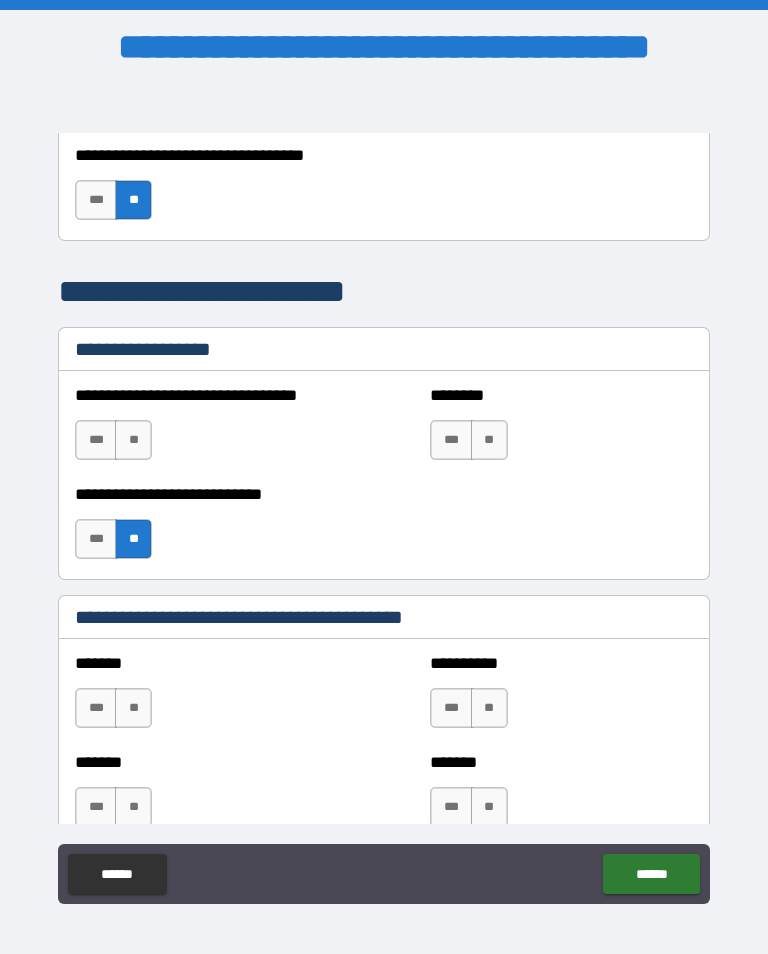 click on "**" at bounding box center (133, 440) 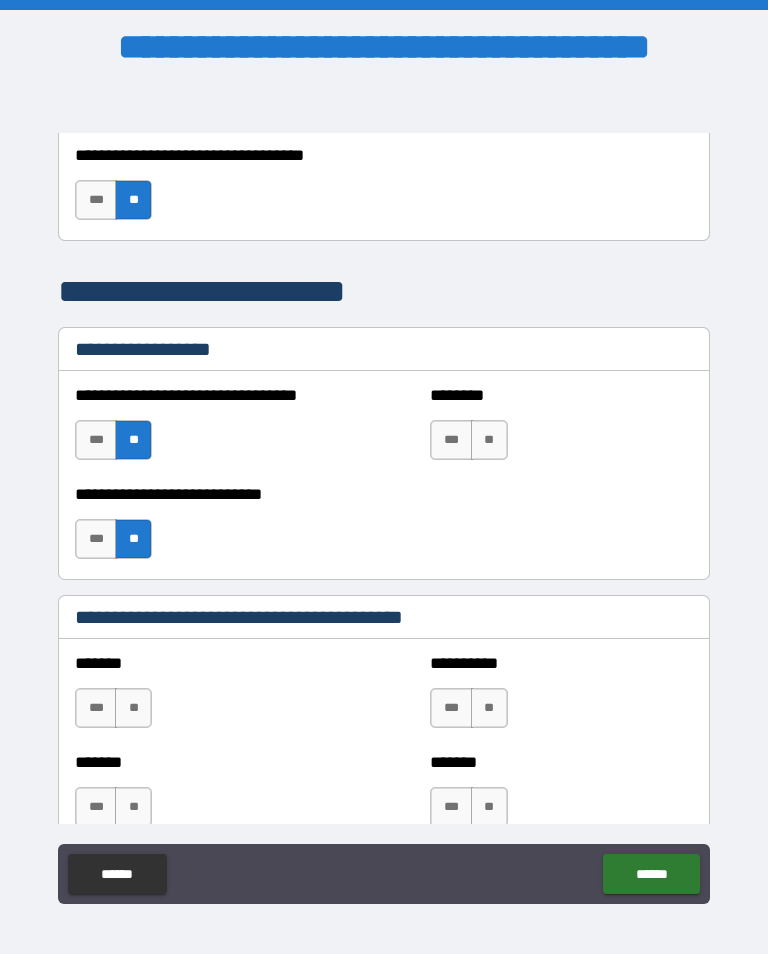 click on "**" at bounding box center (489, 440) 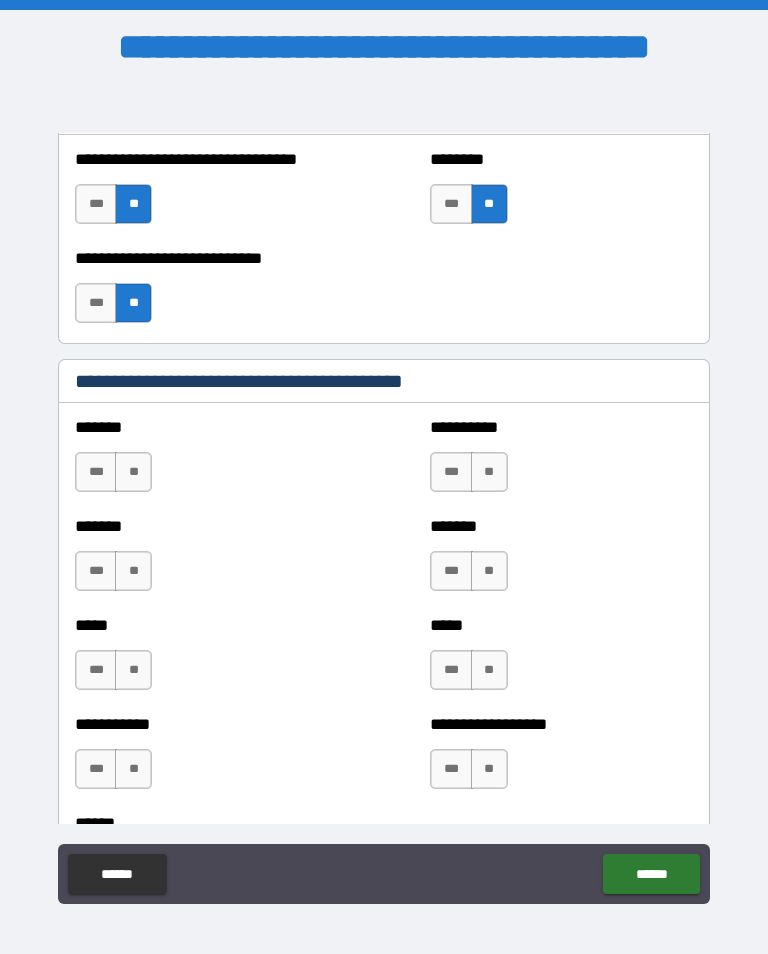 scroll, scrollTop: 1647, scrollLeft: 0, axis: vertical 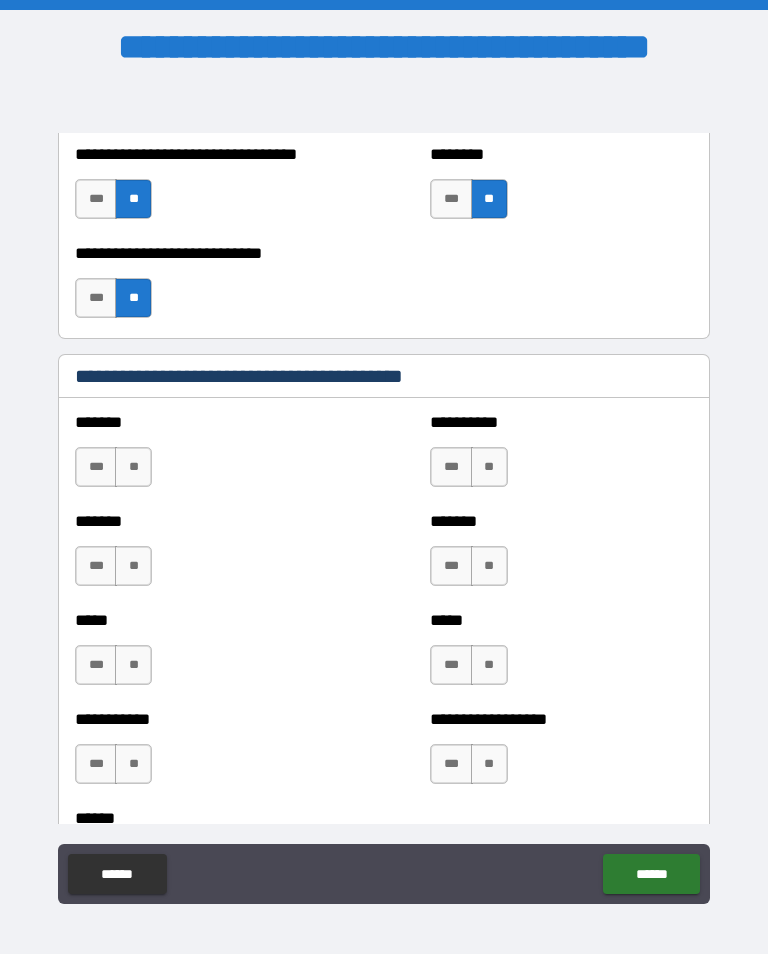 click on "**" at bounding box center (133, 467) 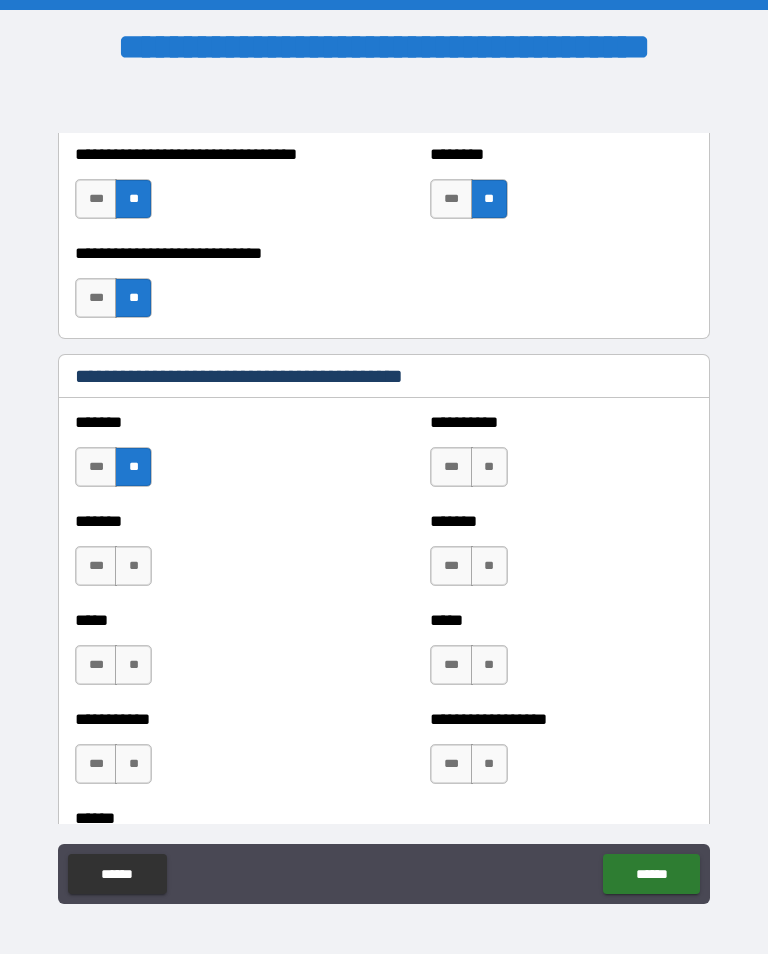 click on "**" at bounding box center (489, 467) 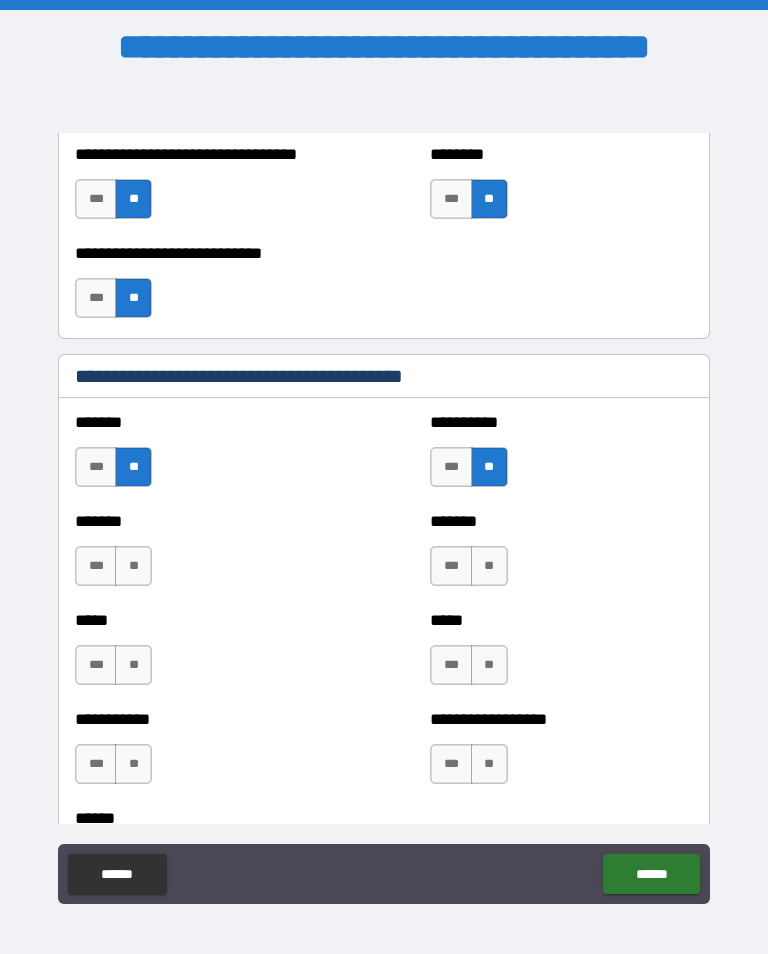 click on "**" at bounding box center (133, 566) 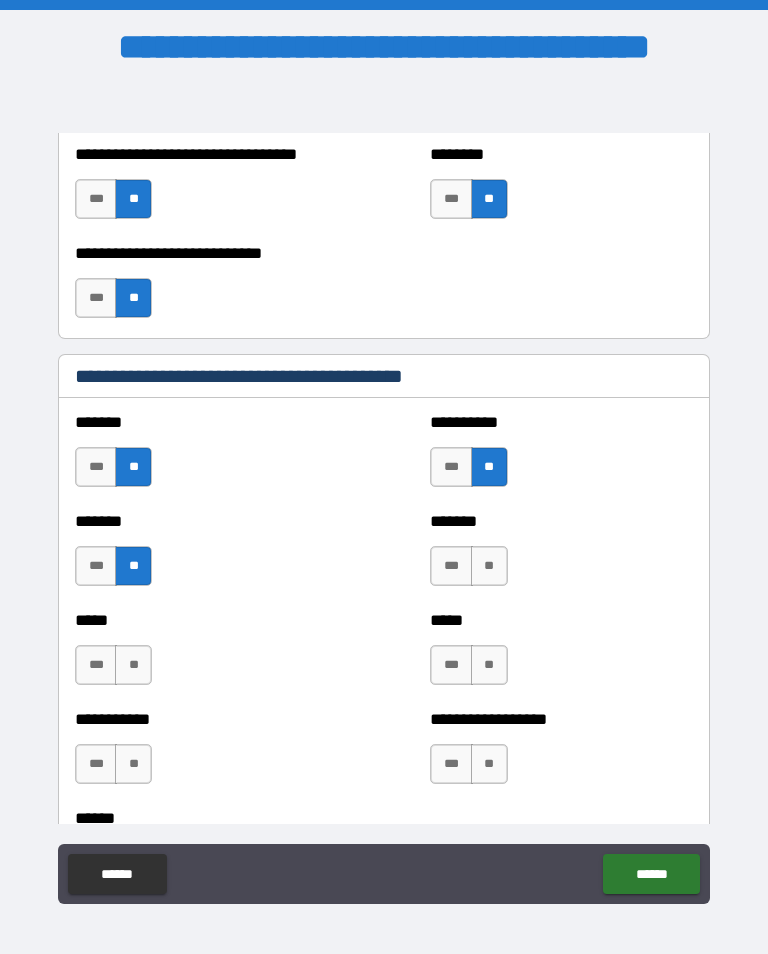 click on "**" at bounding box center (489, 566) 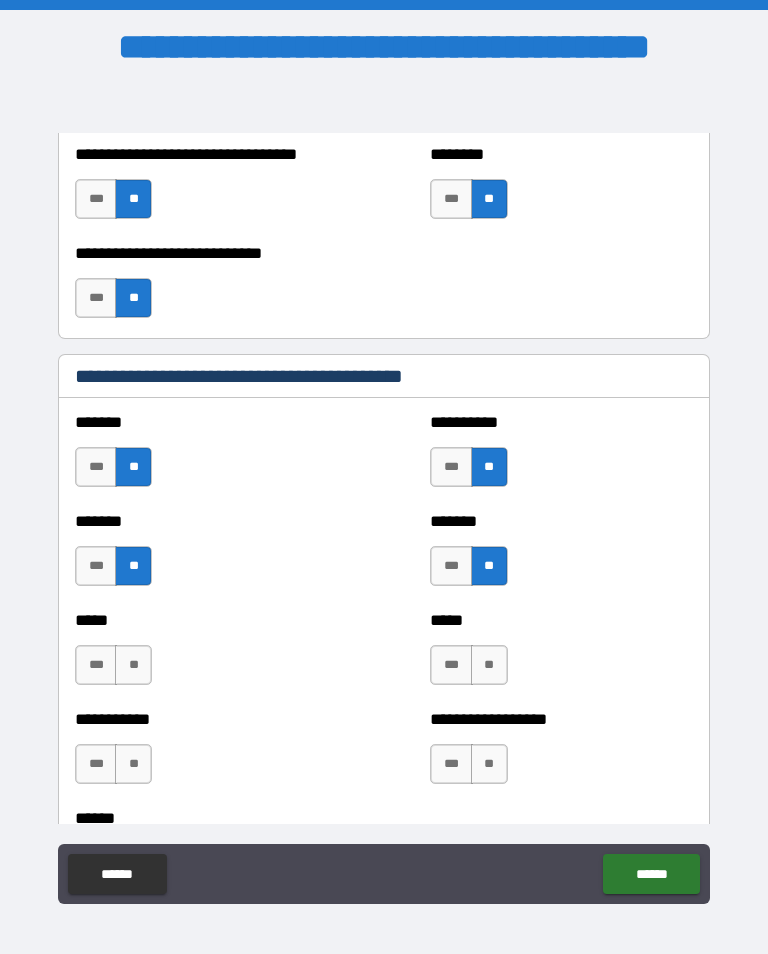 click on "**" at bounding box center [133, 665] 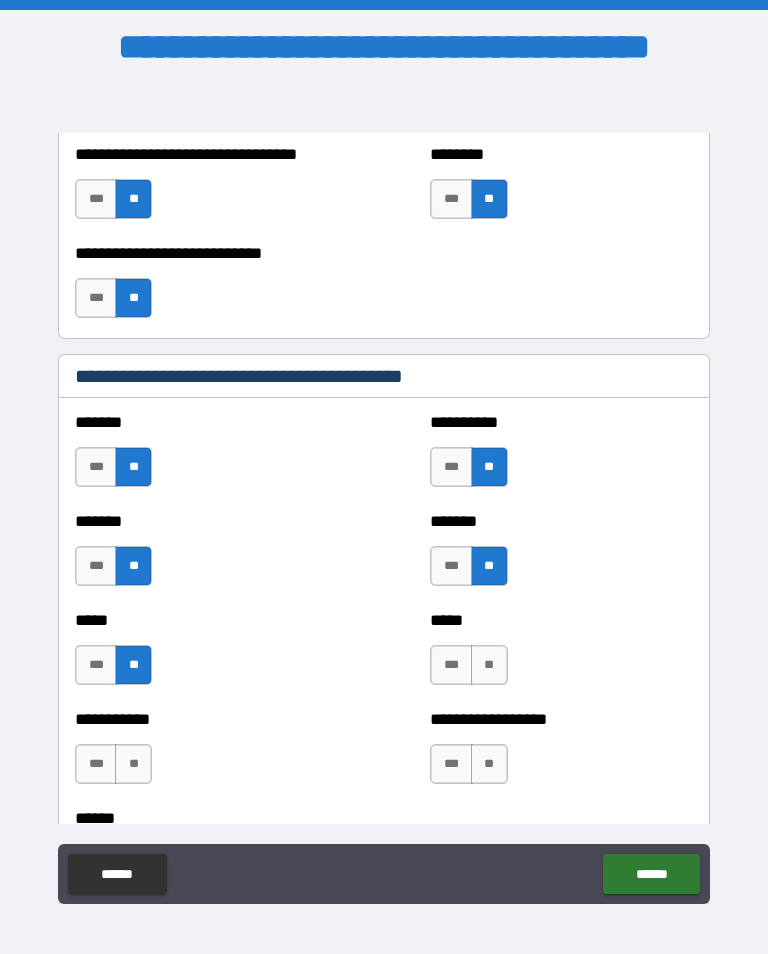 click on "**" at bounding box center [489, 665] 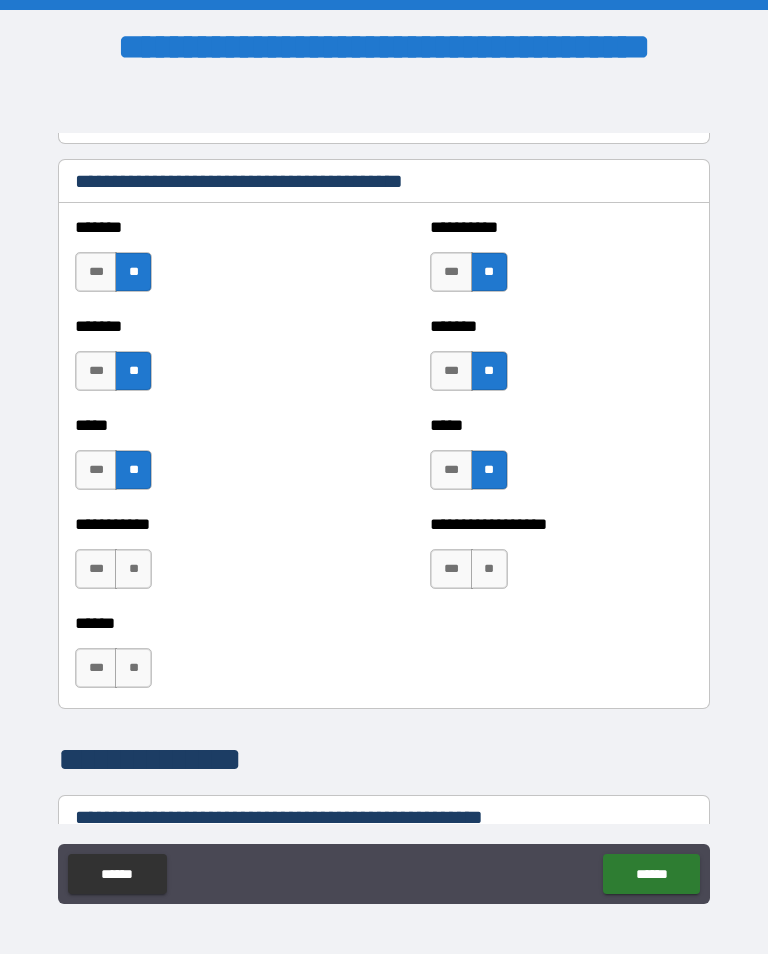 scroll, scrollTop: 1920, scrollLeft: 0, axis: vertical 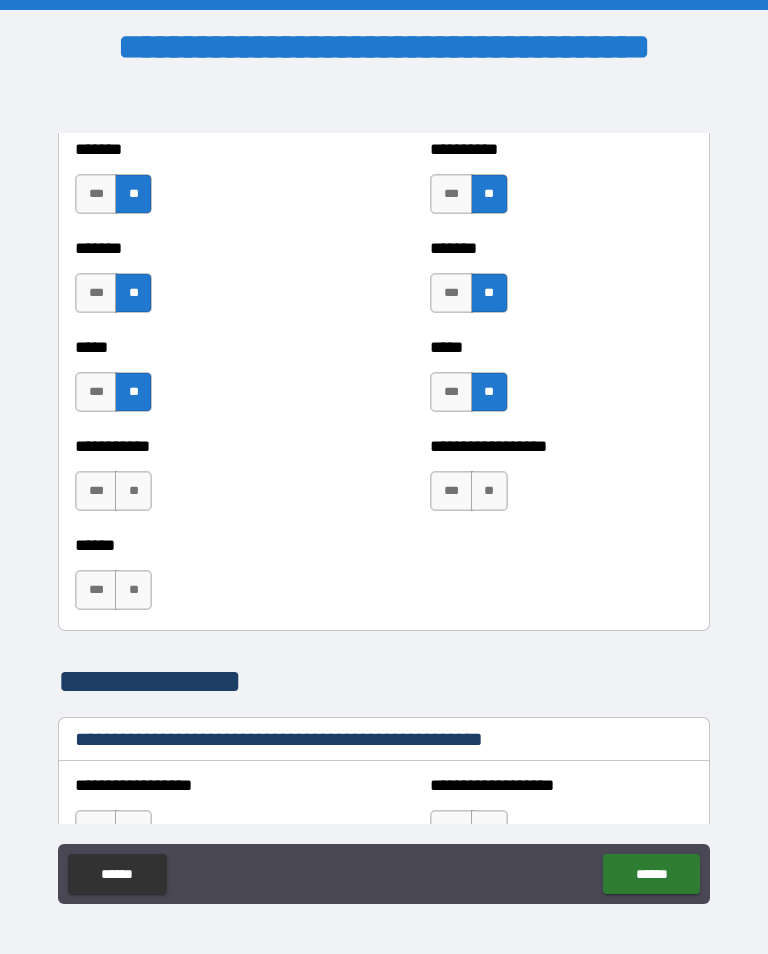 click on "**" at bounding box center [133, 491] 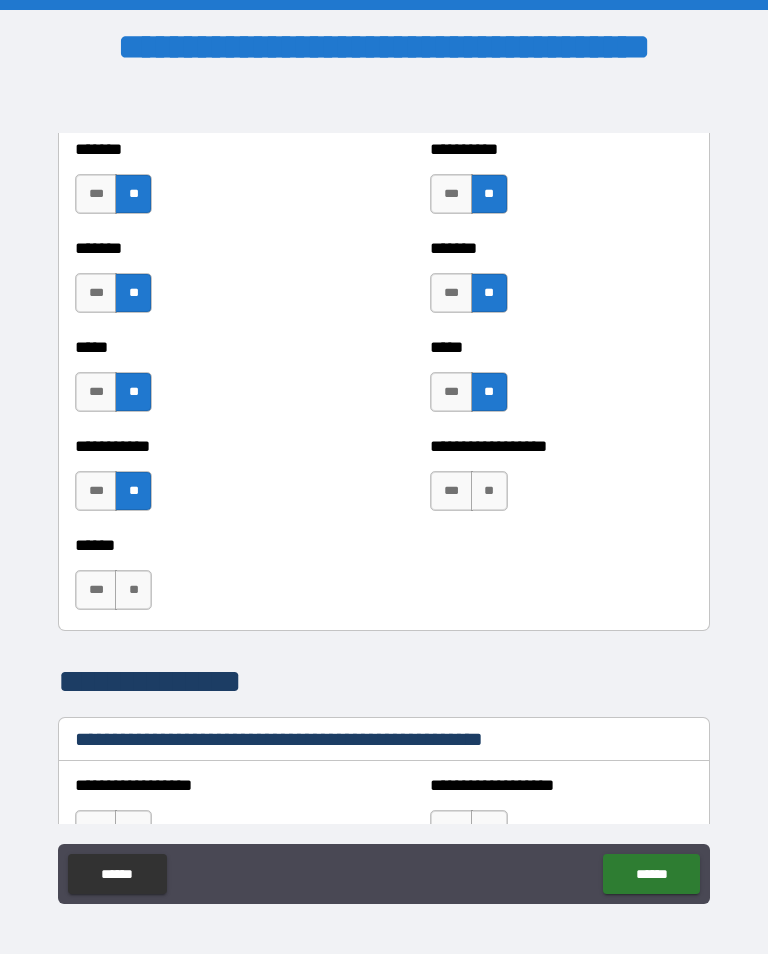 click on "**" at bounding box center (489, 491) 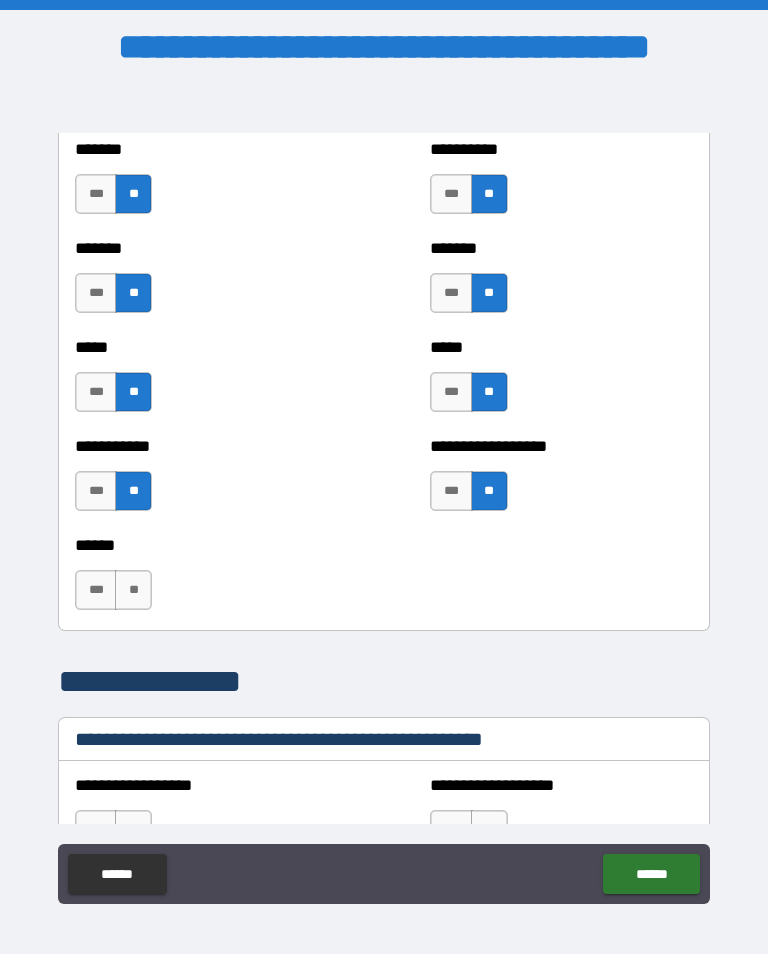 click on "**" at bounding box center (133, 590) 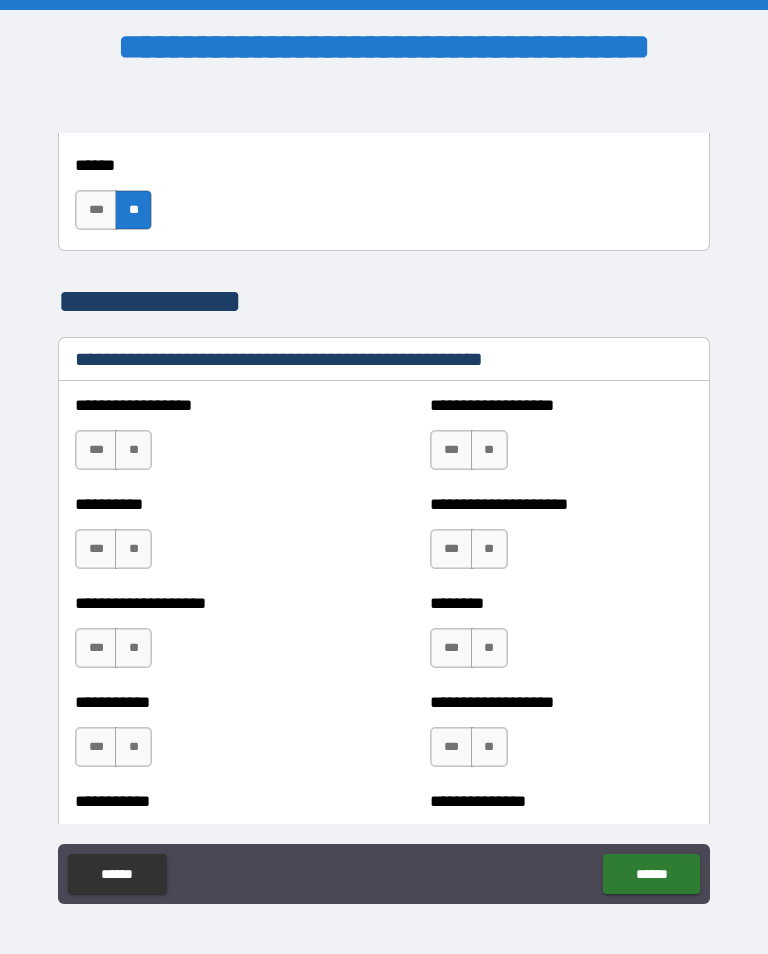 scroll, scrollTop: 2374, scrollLeft: 0, axis: vertical 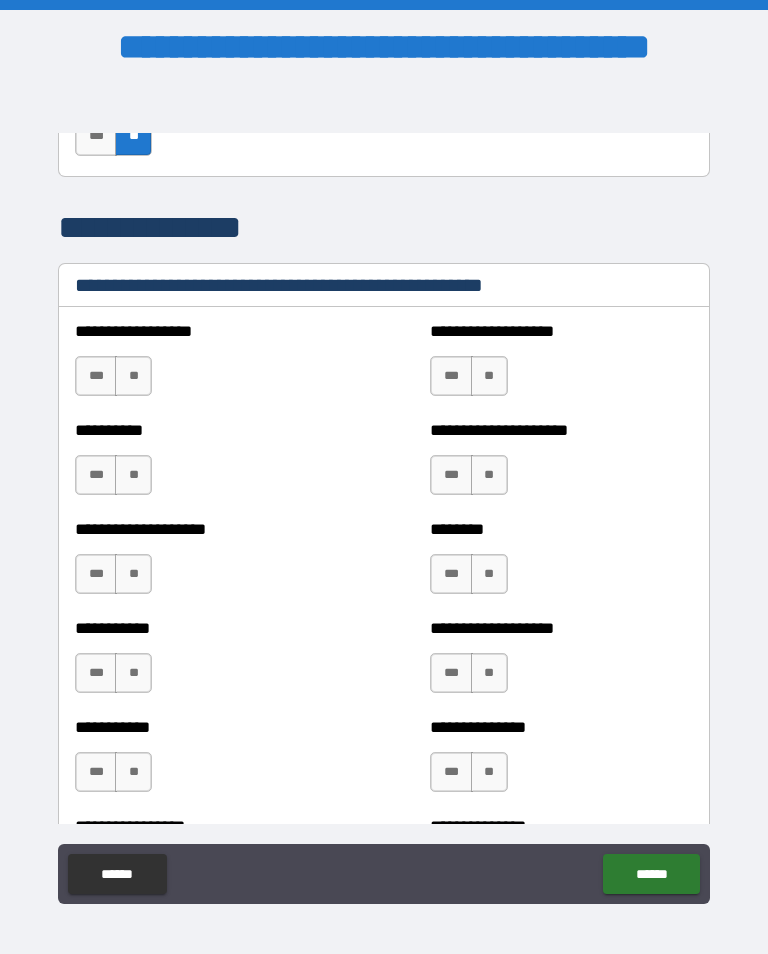click on "**" at bounding box center (133, 376) 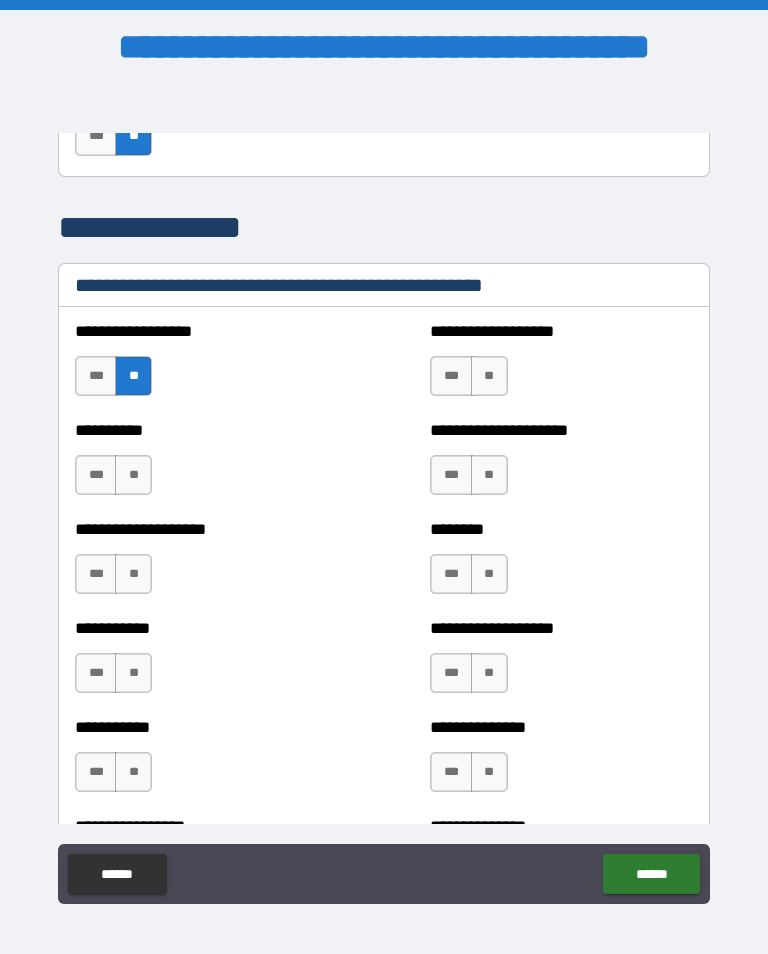 click on "**" at bounding box center (489, 376) 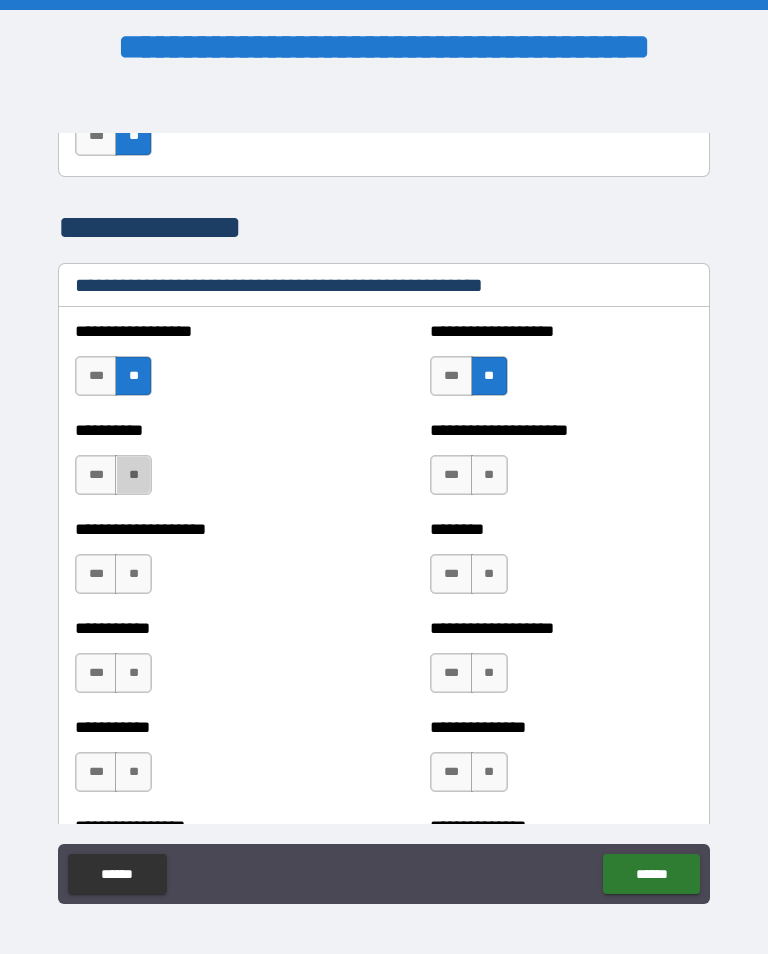 click on "**" at bounding box center (133, 475) 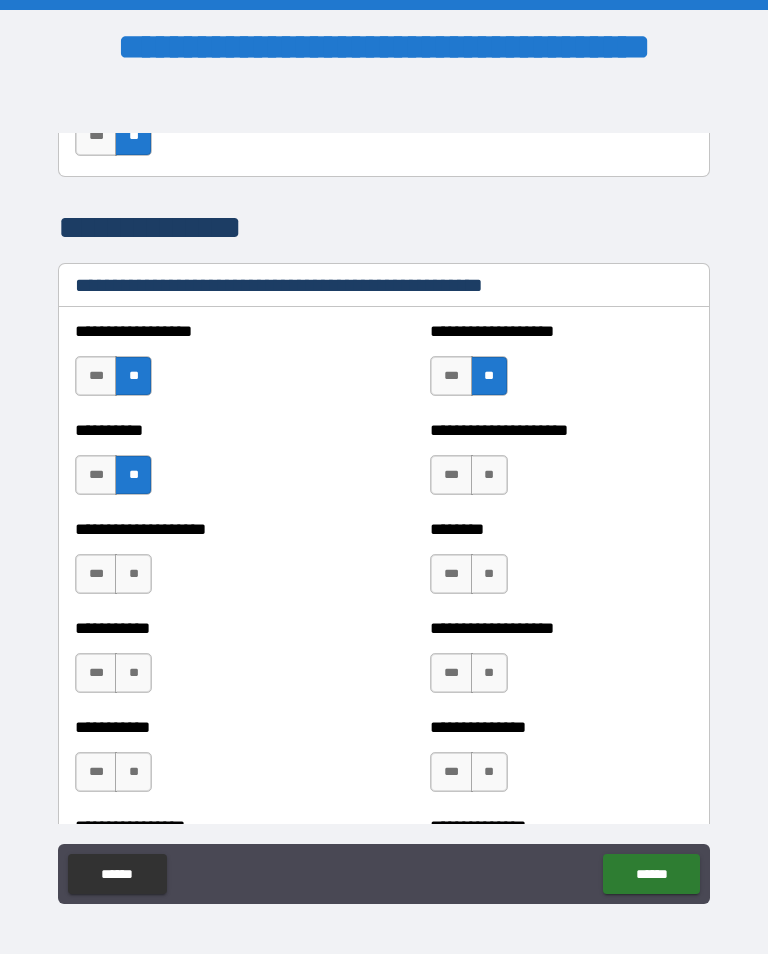 click on "**" at bounding box center [489, 475] 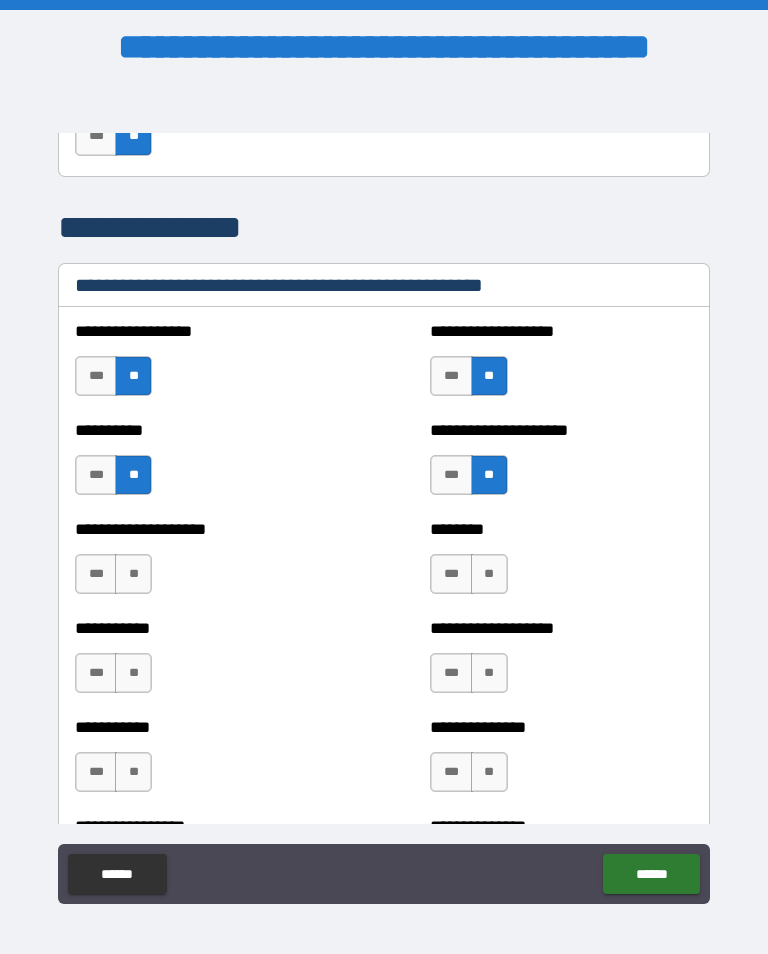 click on "**" at bounding box center (133, 574) 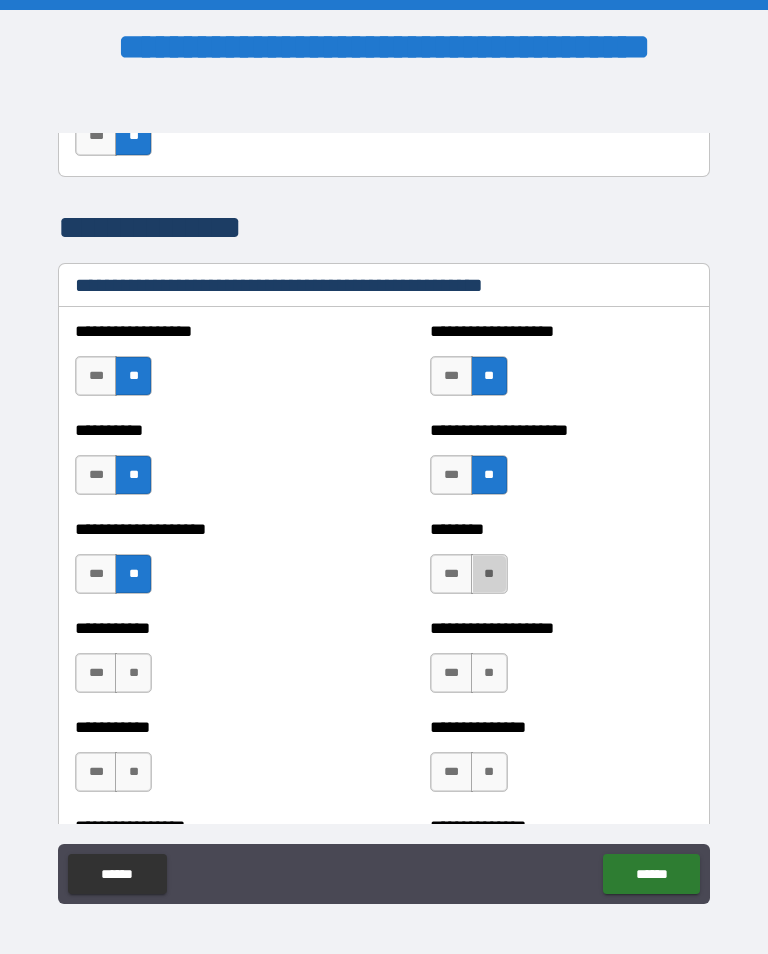 click on "**" at bounding box center [489, 574] 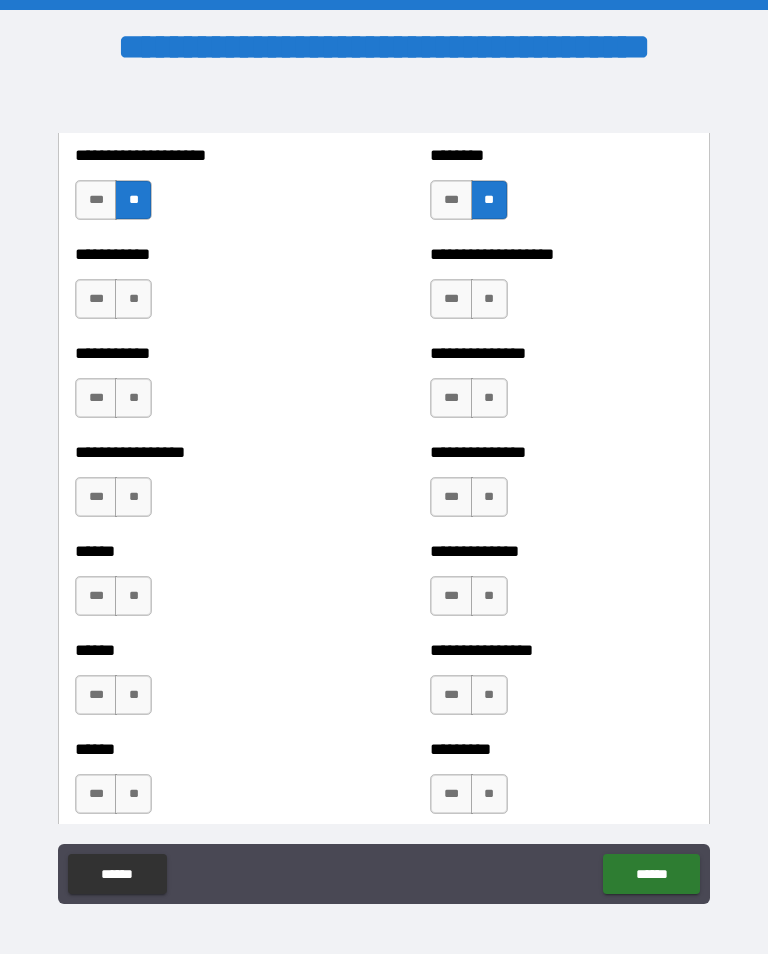 scroll, scrollTop: 2745, scrollLeft: 0, axis: vertical 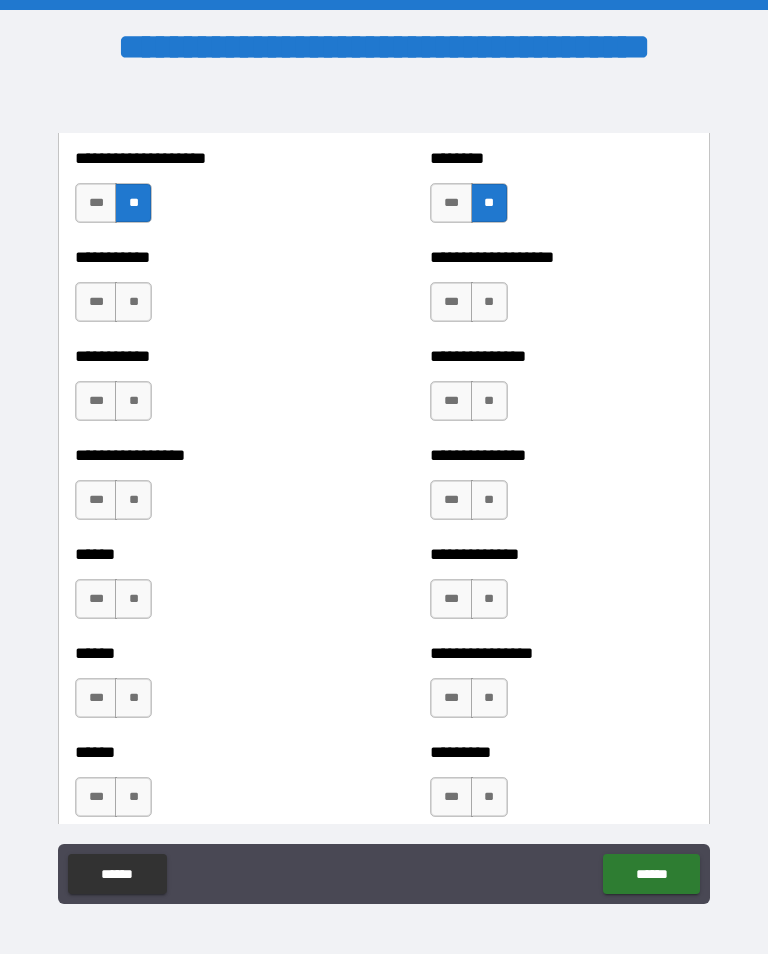 click on "**" at bounding box center (133, 302) 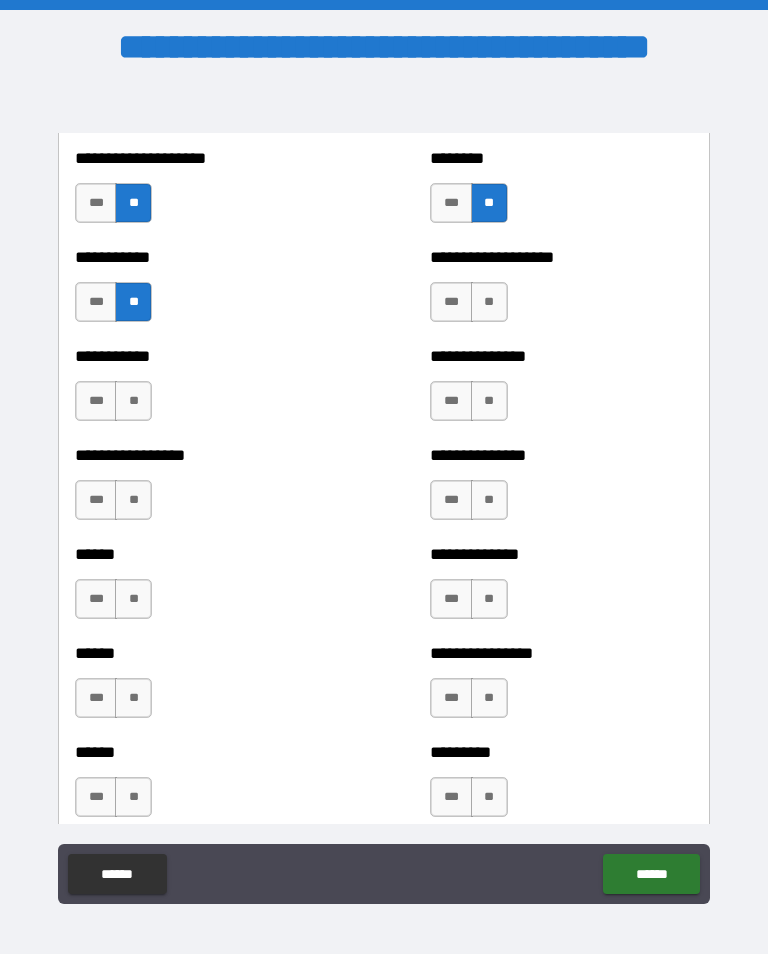 click on "**" at bounding box center (489, 302) 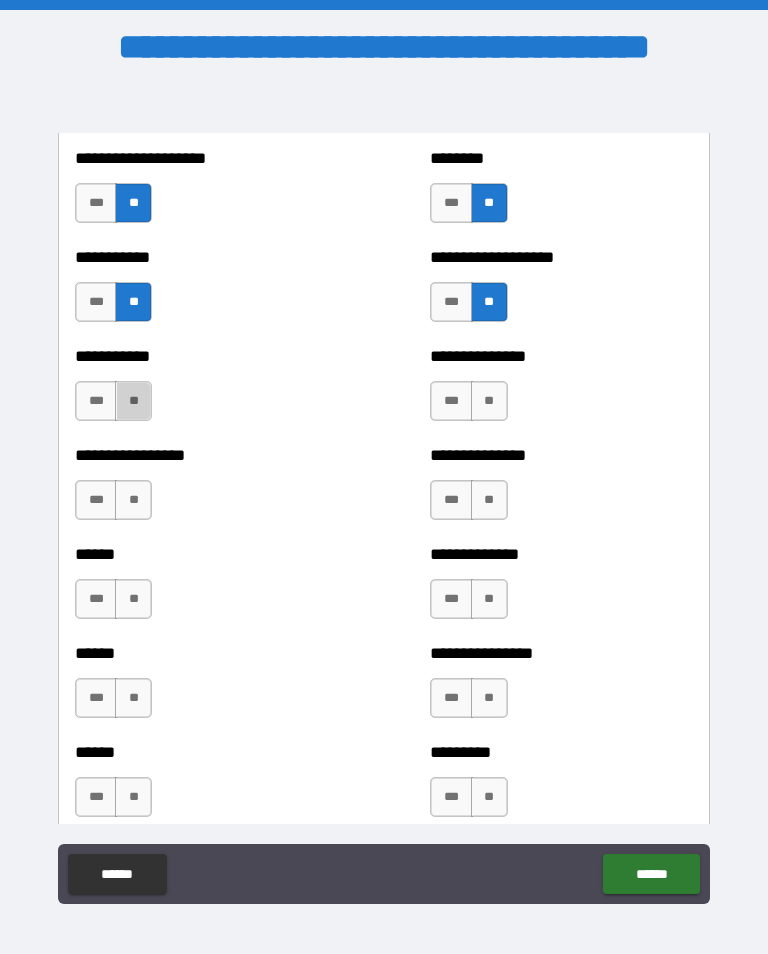 click on "**" at bounding box center [133, 401] 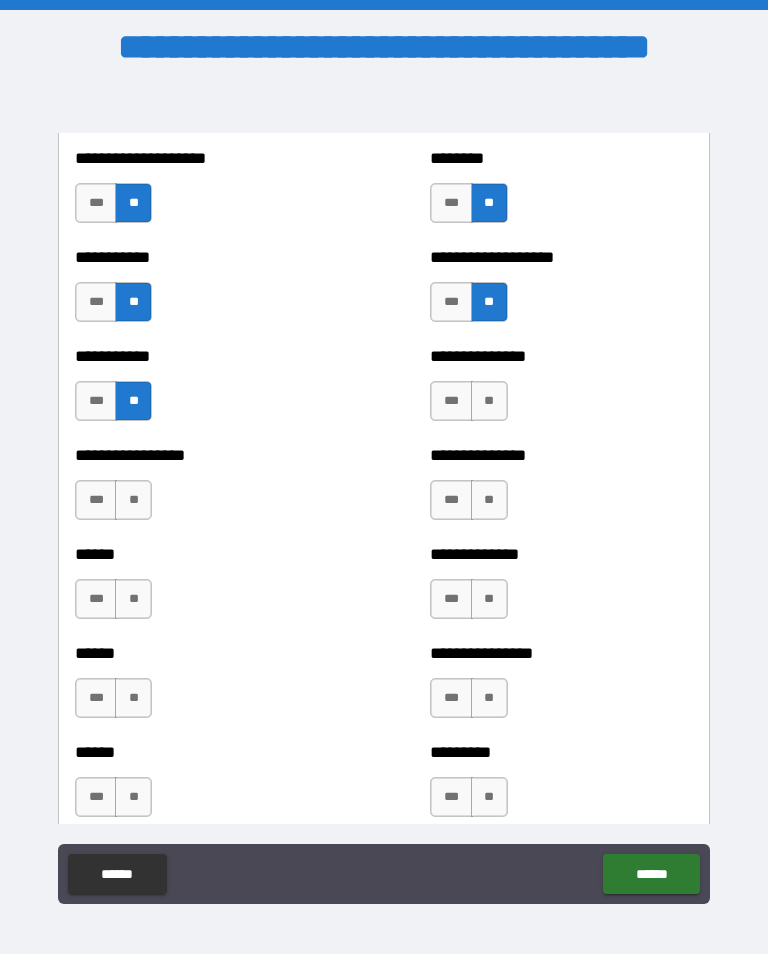 click on "**" at bounding box center [489, 401] 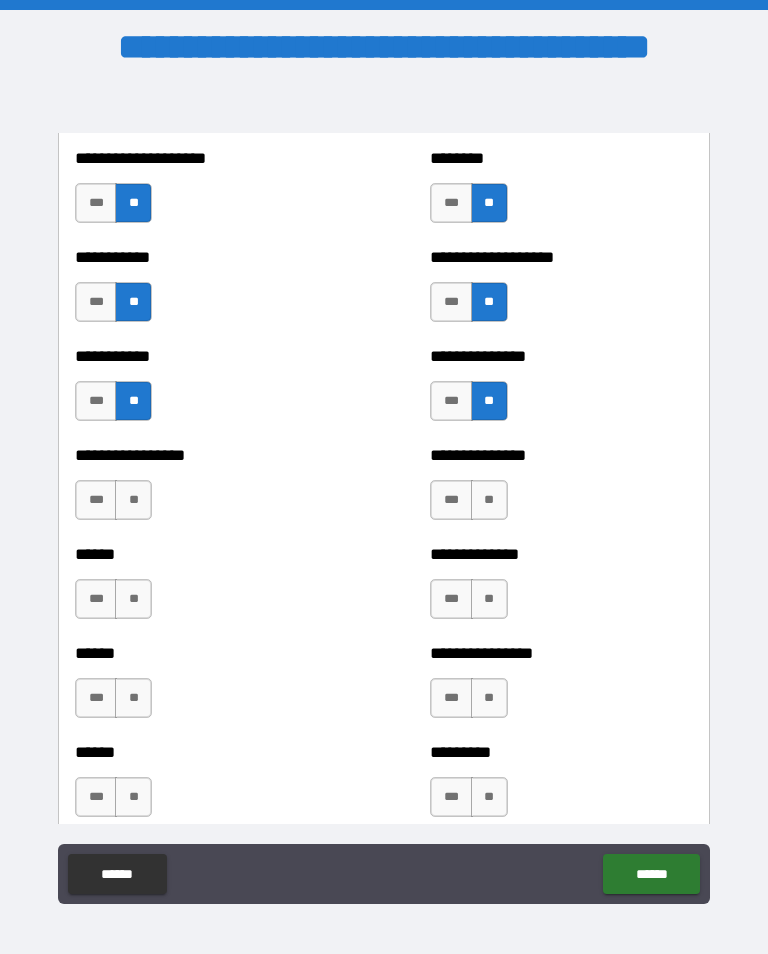 click on "**" at bounding box center (133, 500) 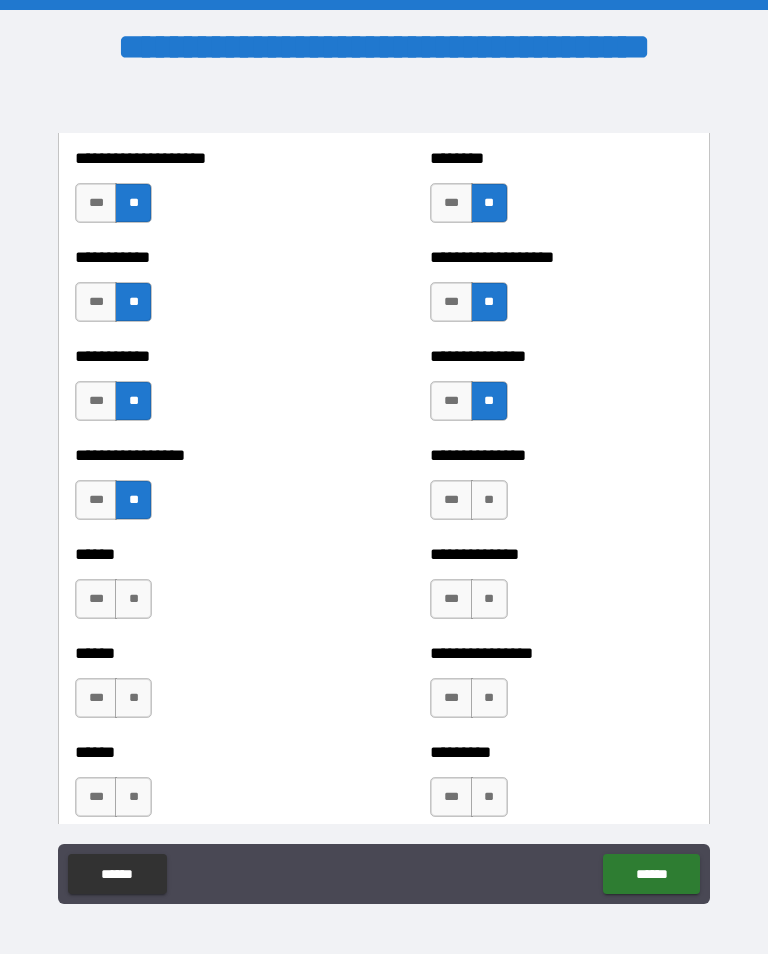 click on "**" at bounding box center (489, 500) 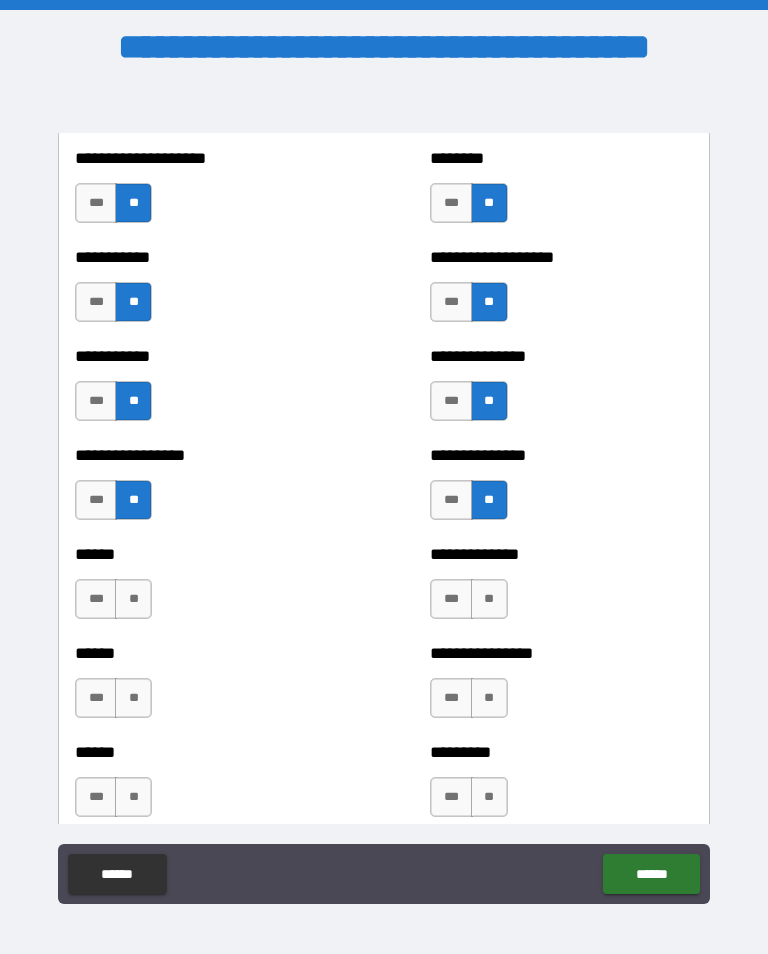 click on "**" at bounding box center [133, 599] 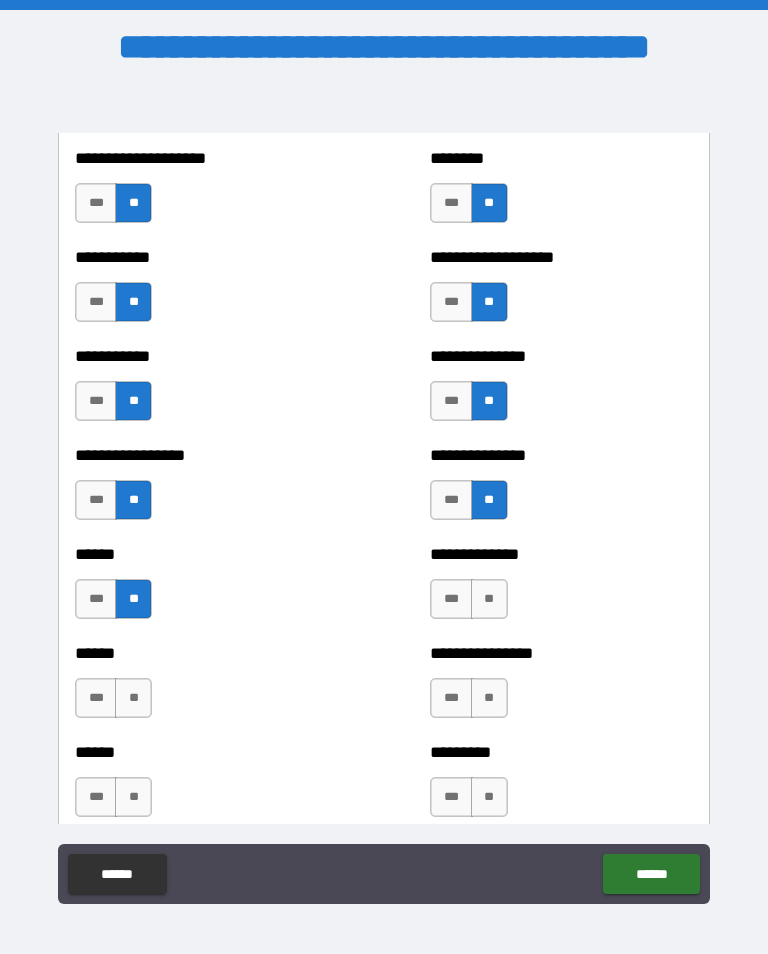 click on "**" at bounding box center (489, 599) 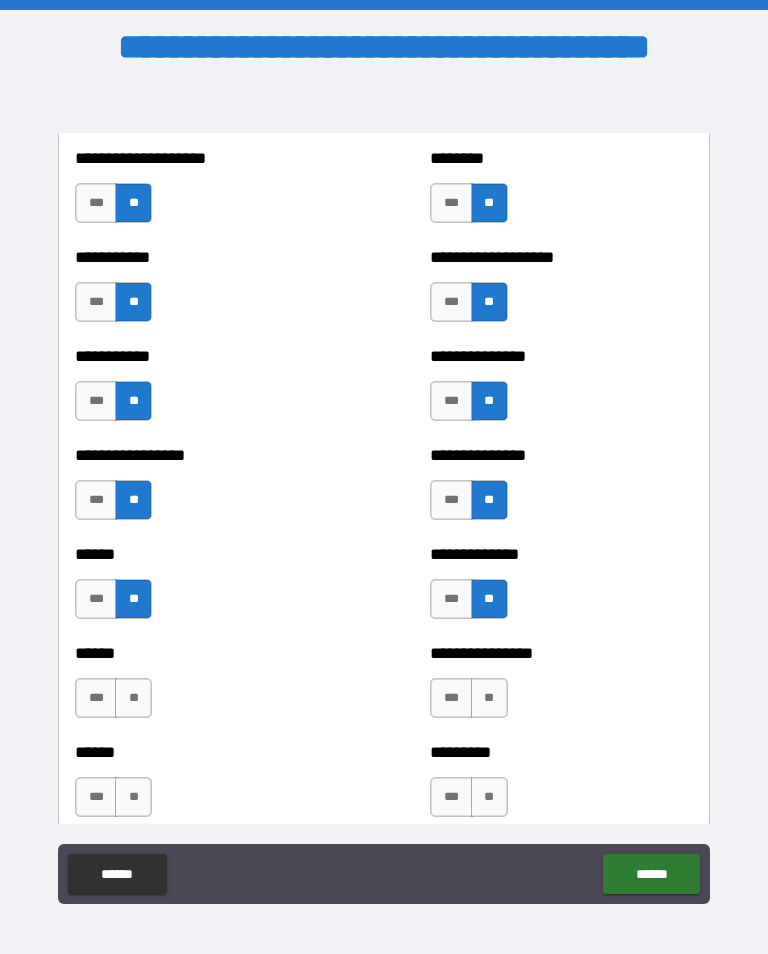 click on "**" at bounding box center [133, 698] 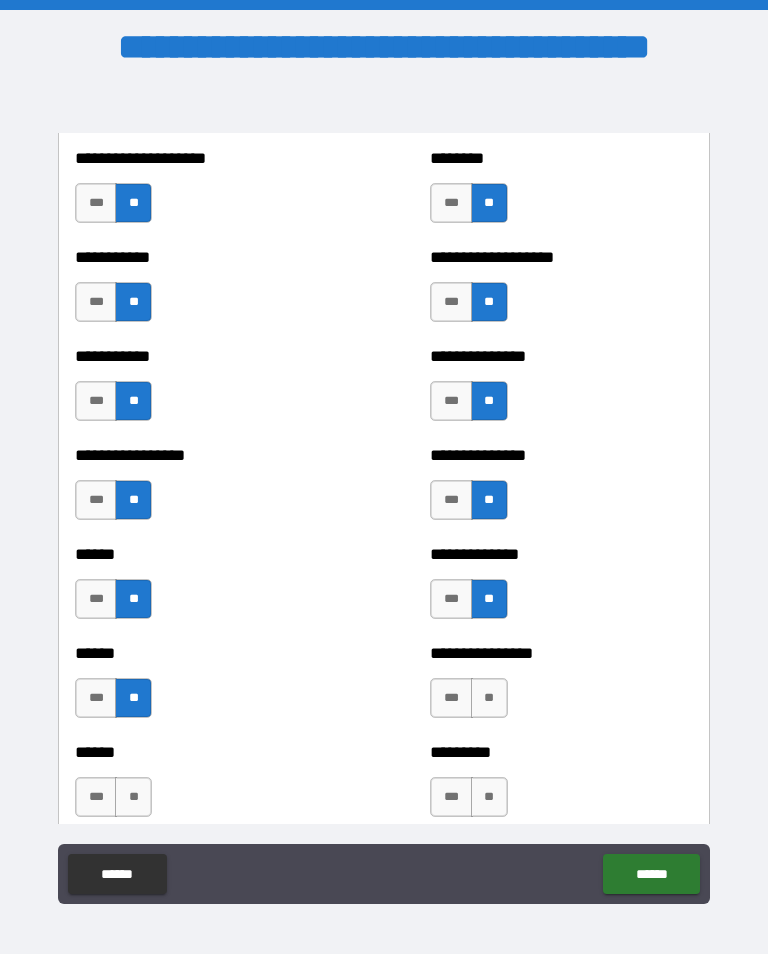 click on "**" at bounding box center [489, 698] 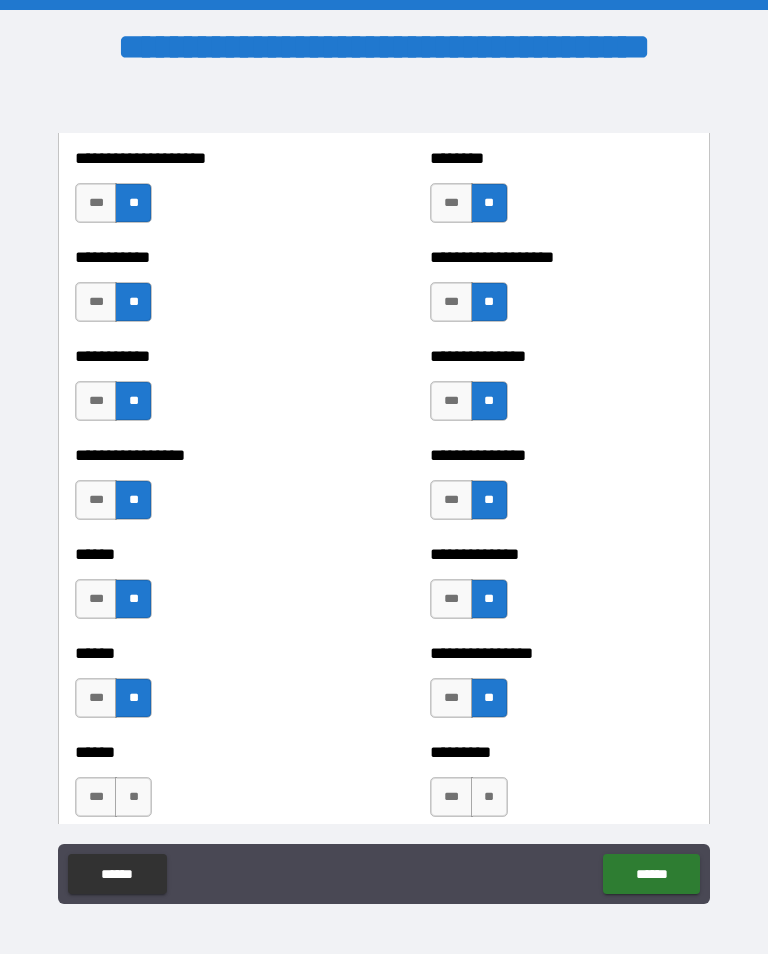 click on "**" at bounding box center [133, 797] 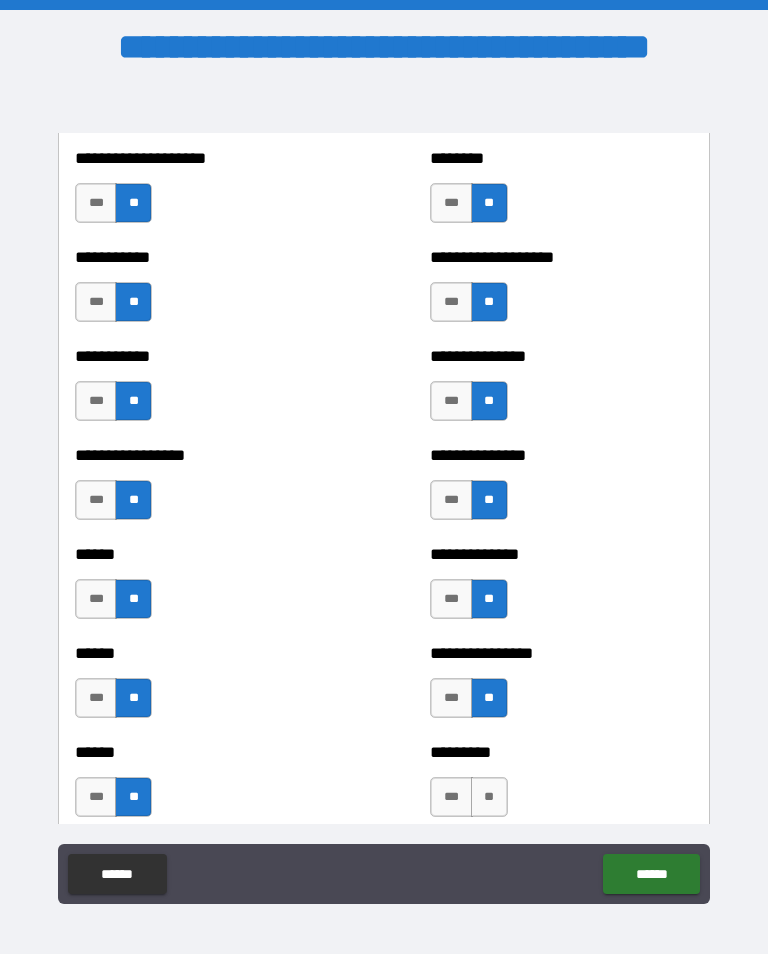 click on "**" at bounding box center (489, 797) 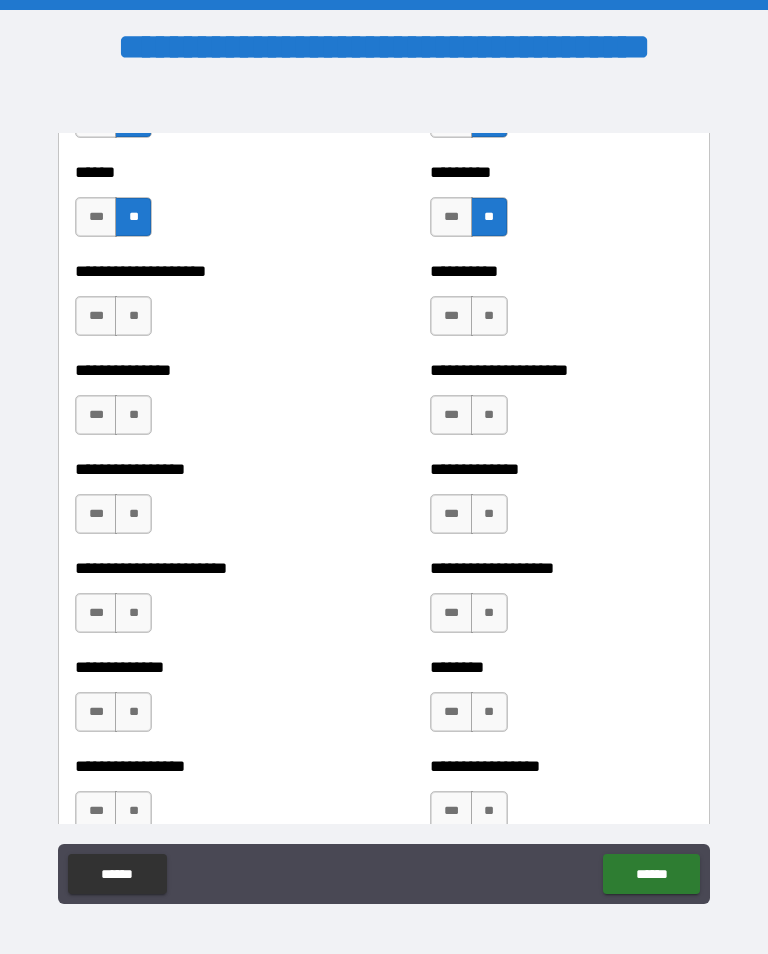 scroll, scrollTop: 3326, scrollLeft: 0, axis: vertical 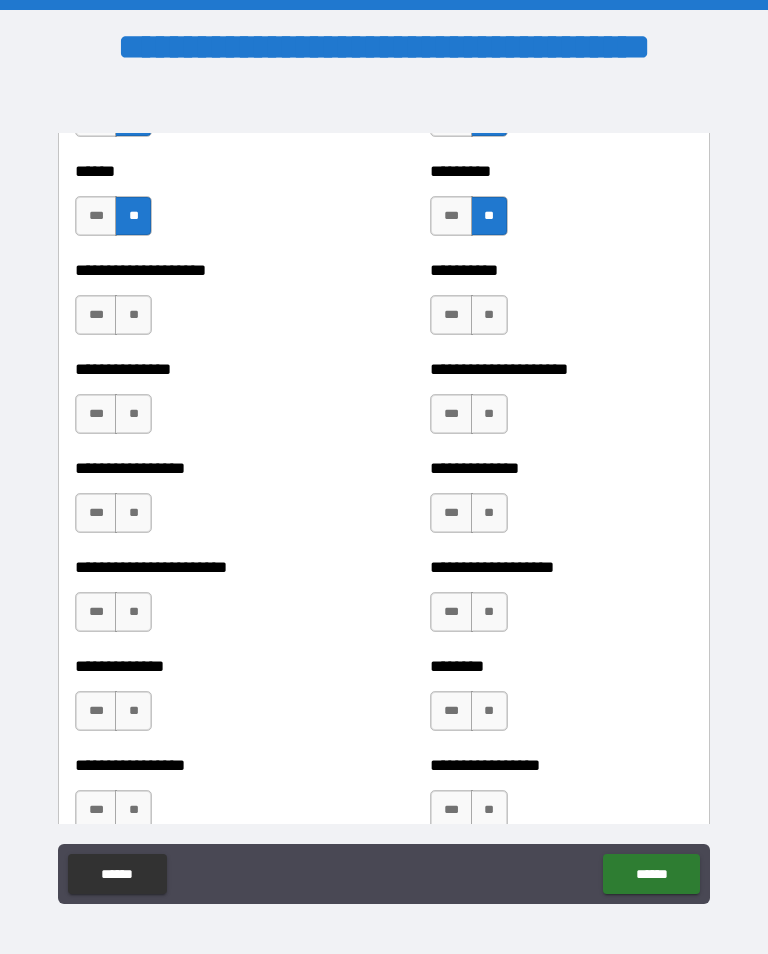 click on "**" at bounding box center (133, 315) 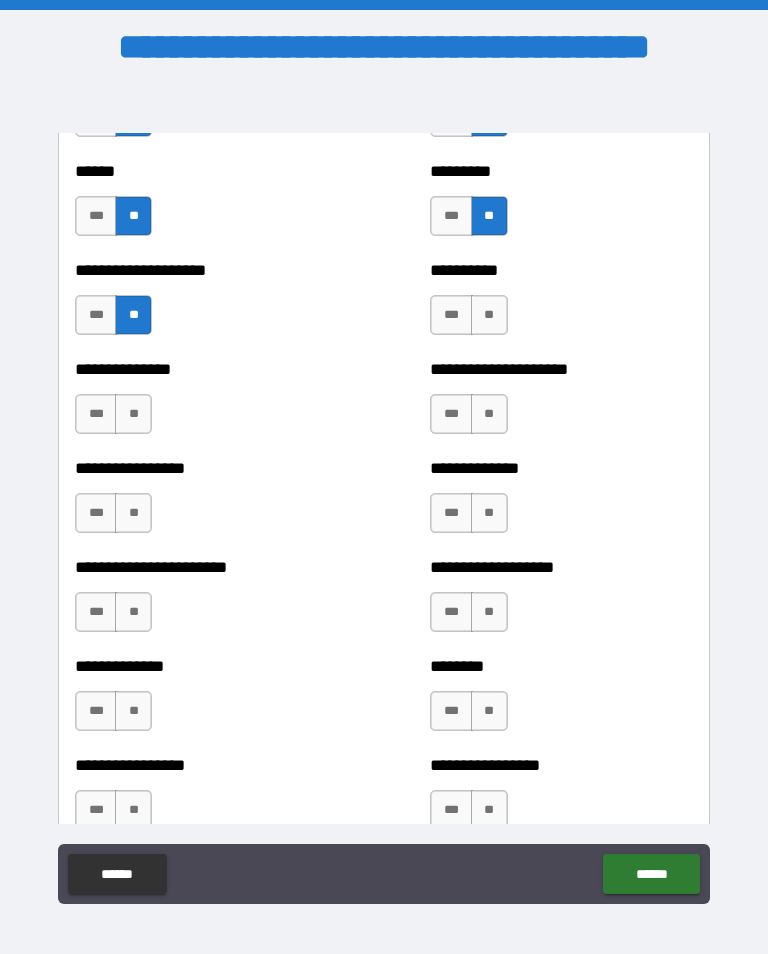 click on "**" at bounding box center (489, 315) 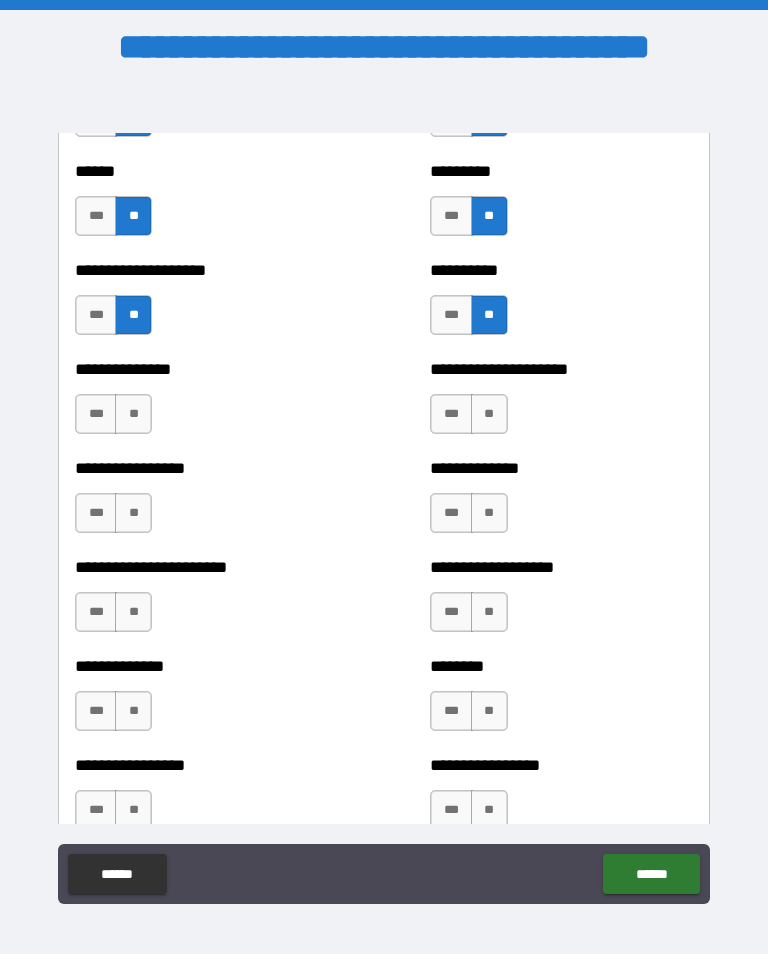 click on "**" at bounding box center (133, 414) 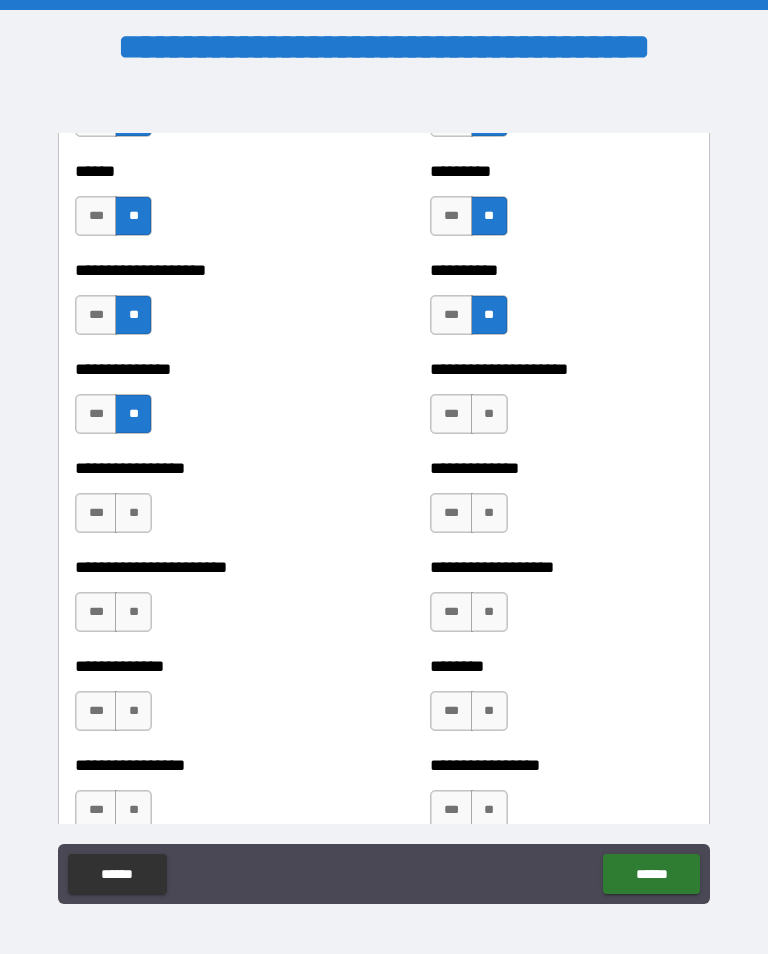 click on "**" at bounding box center (489, 414) 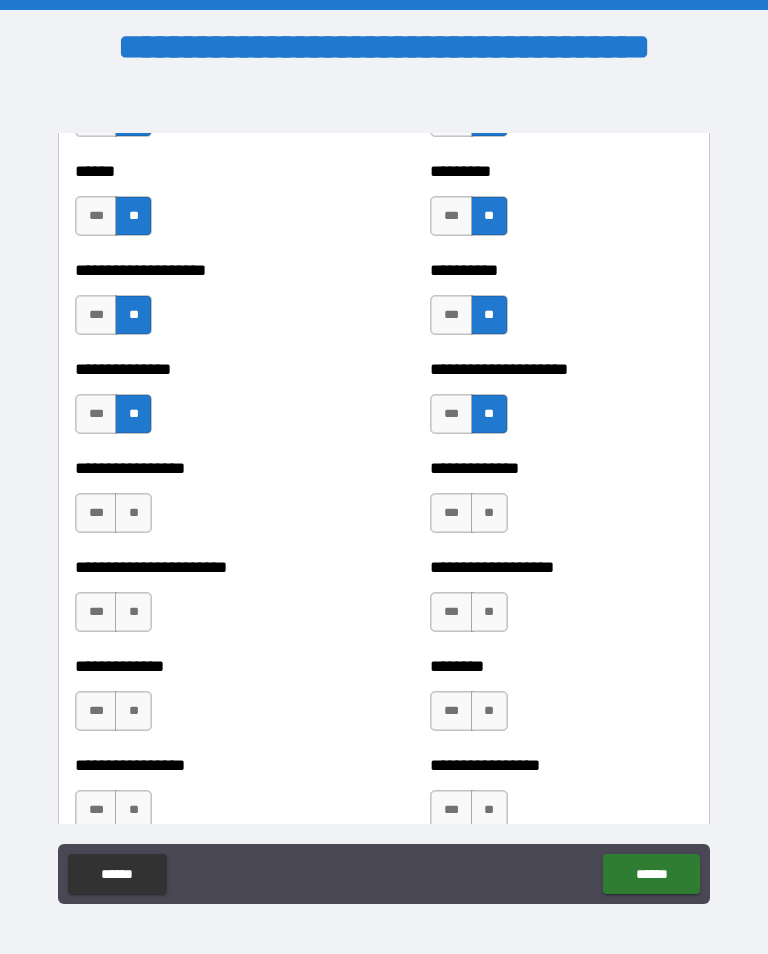 click on "**" at bounding box center (133, 513) 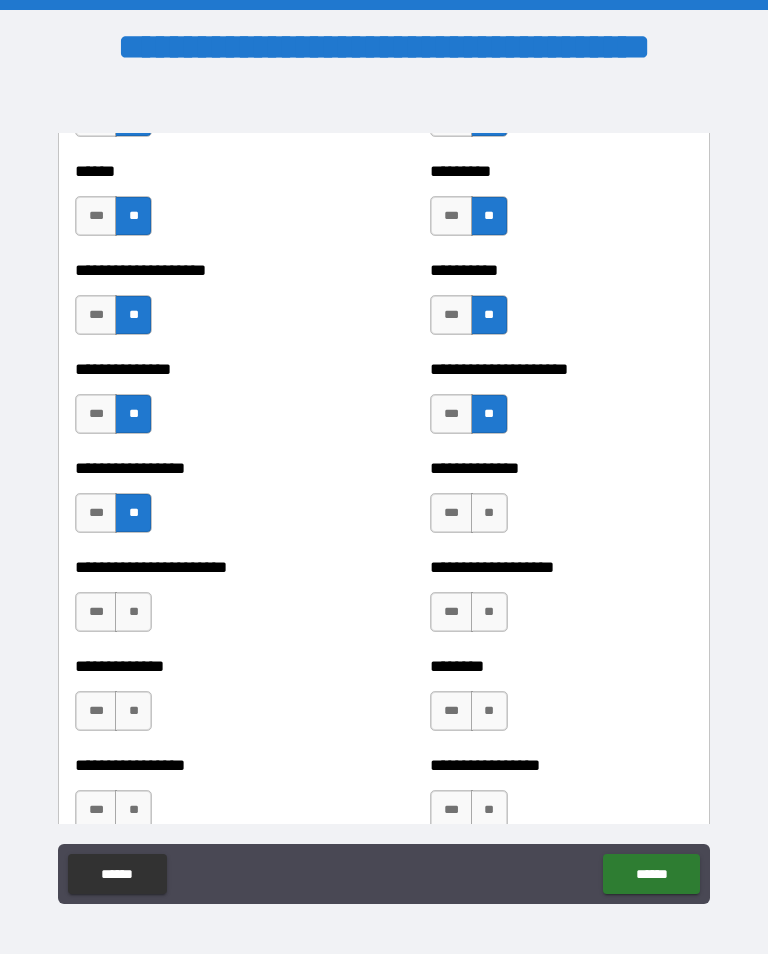 click on "**" at bounding box center [489, 513] 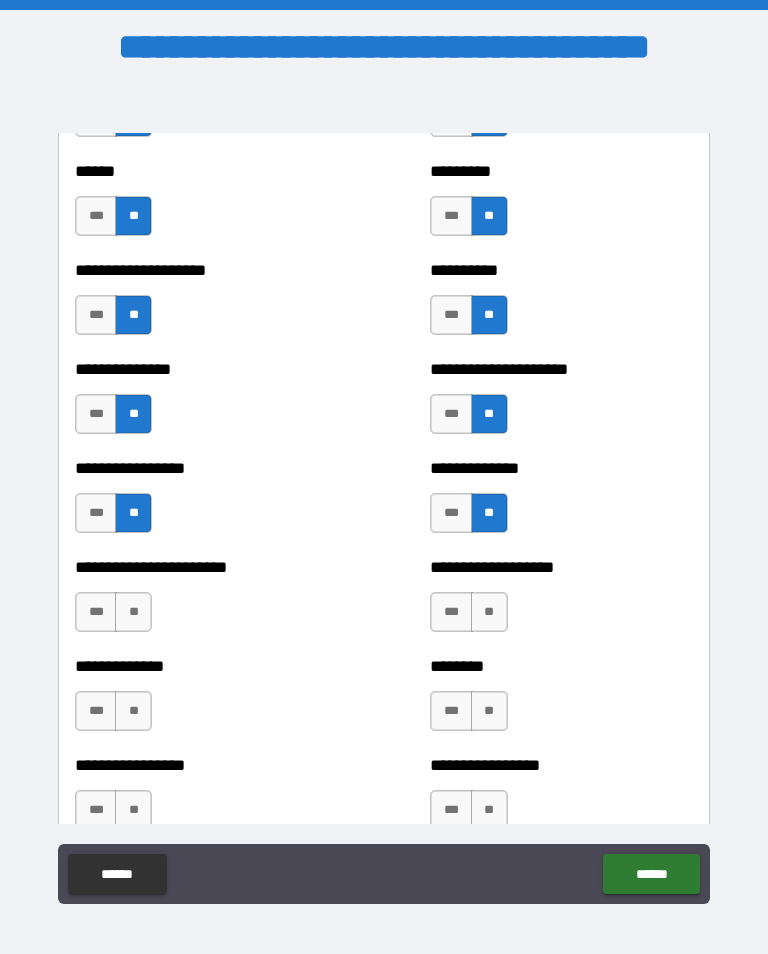 click on "**" at bounding box center (133, 612) 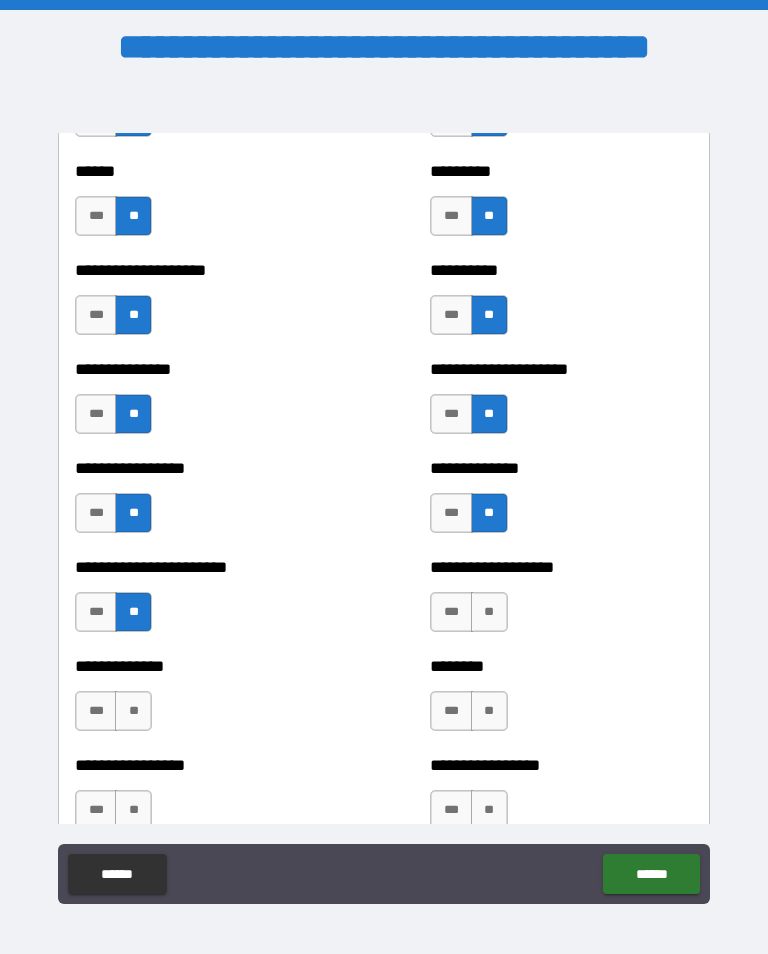 click on "**" at bounding box center [489, 612] 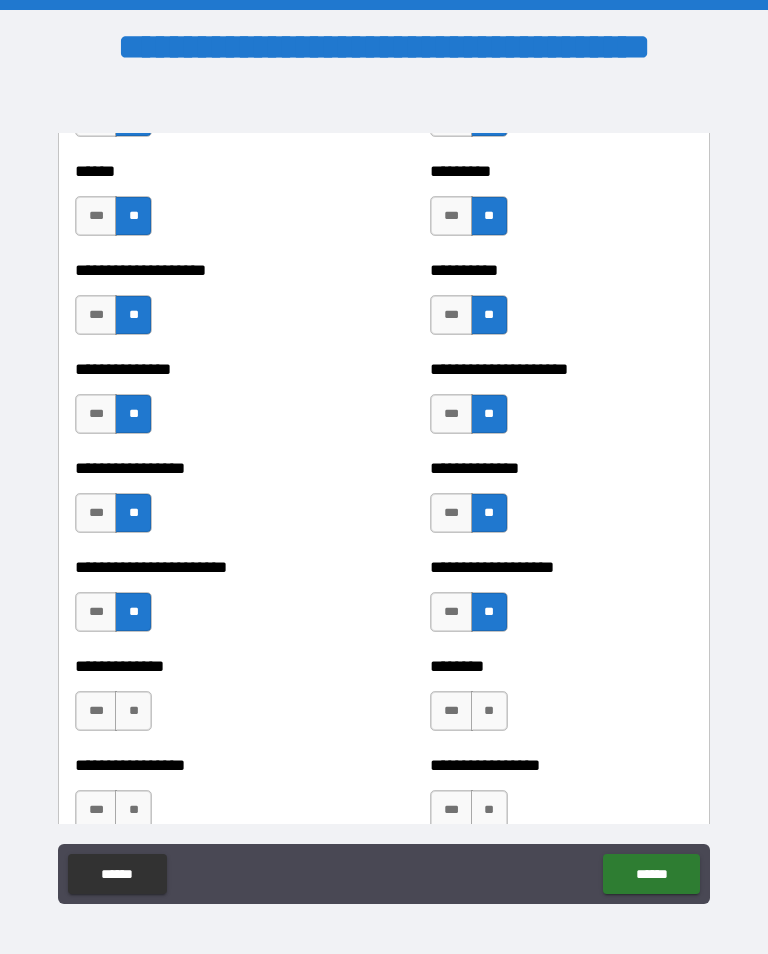 click on "**" at bounding box center (133, 711) 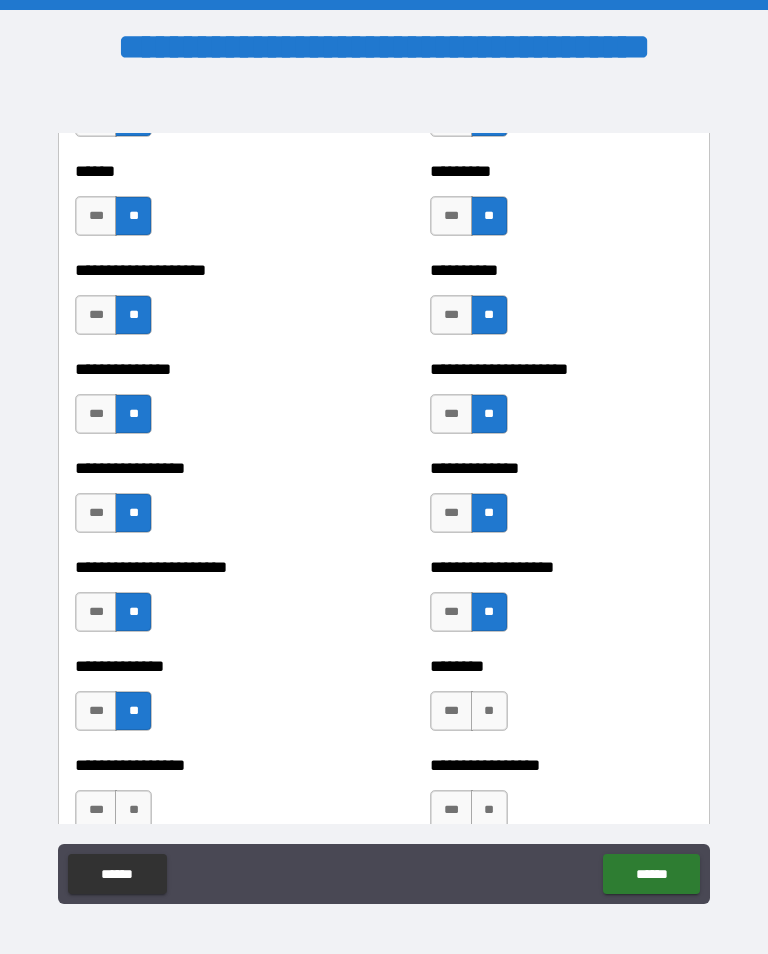 click on "**" at bounding box center (489, 711) 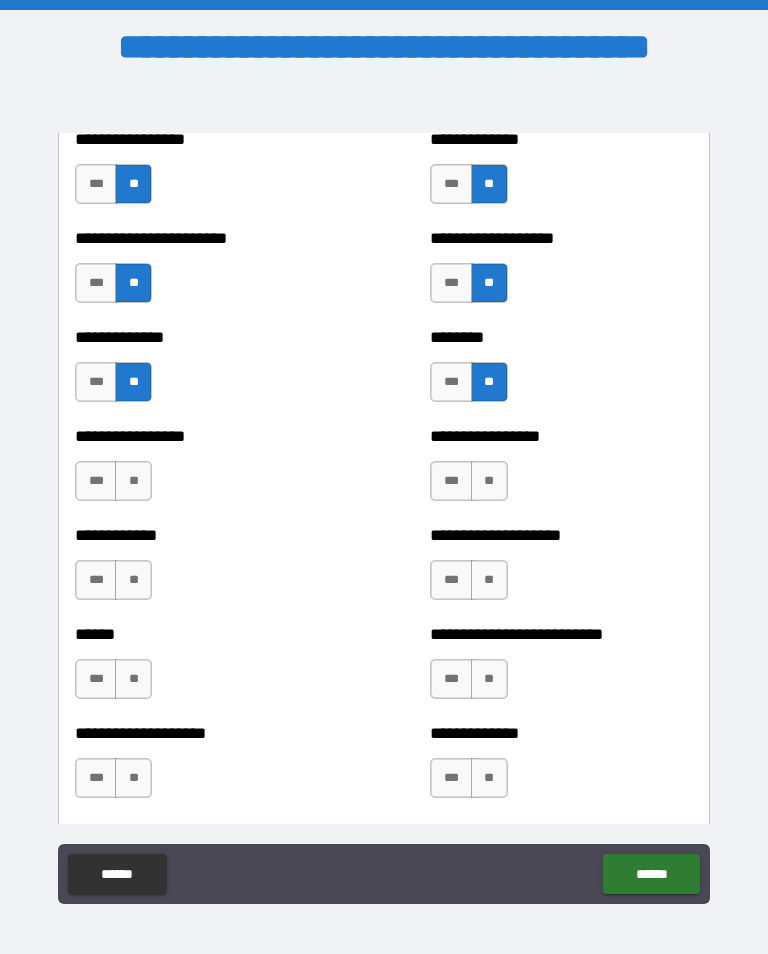scroll, scrollTop: 3729, scrollLeft: 0, axis: vertical 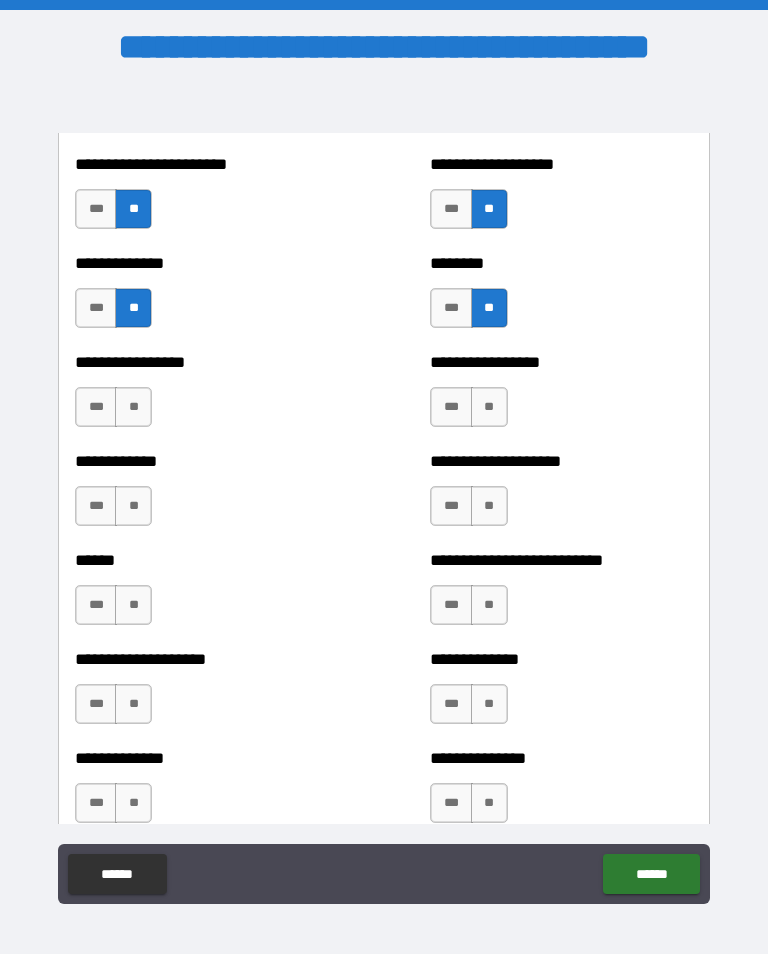 click on "**" at bounding box center (133, 407) 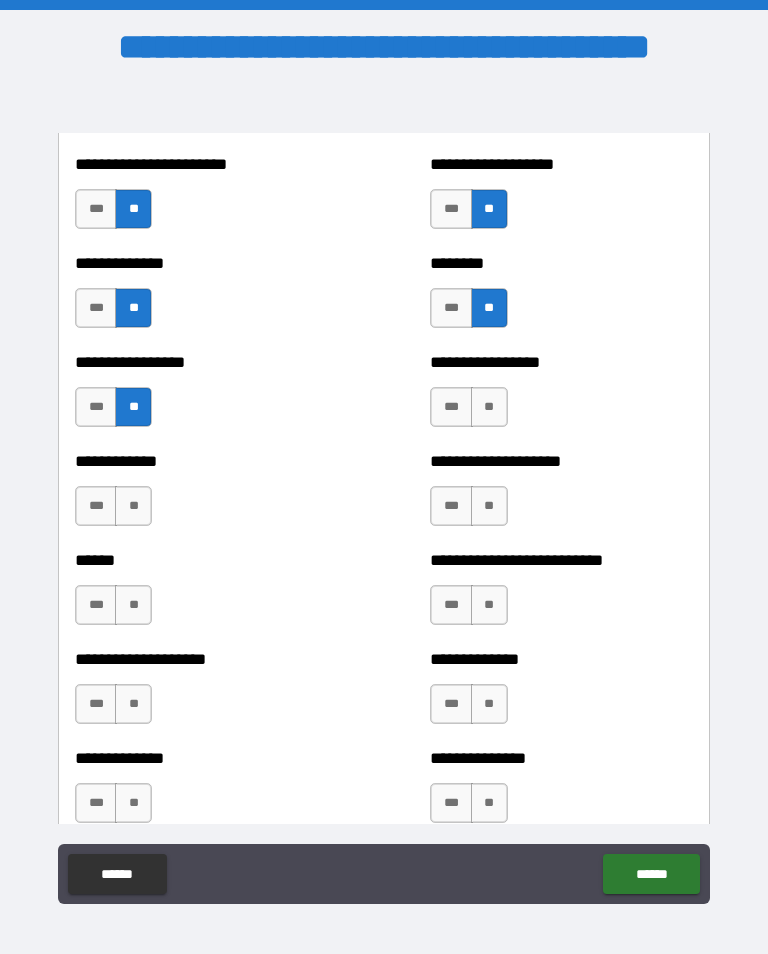 click on "**" at bounding box center (489, 407) 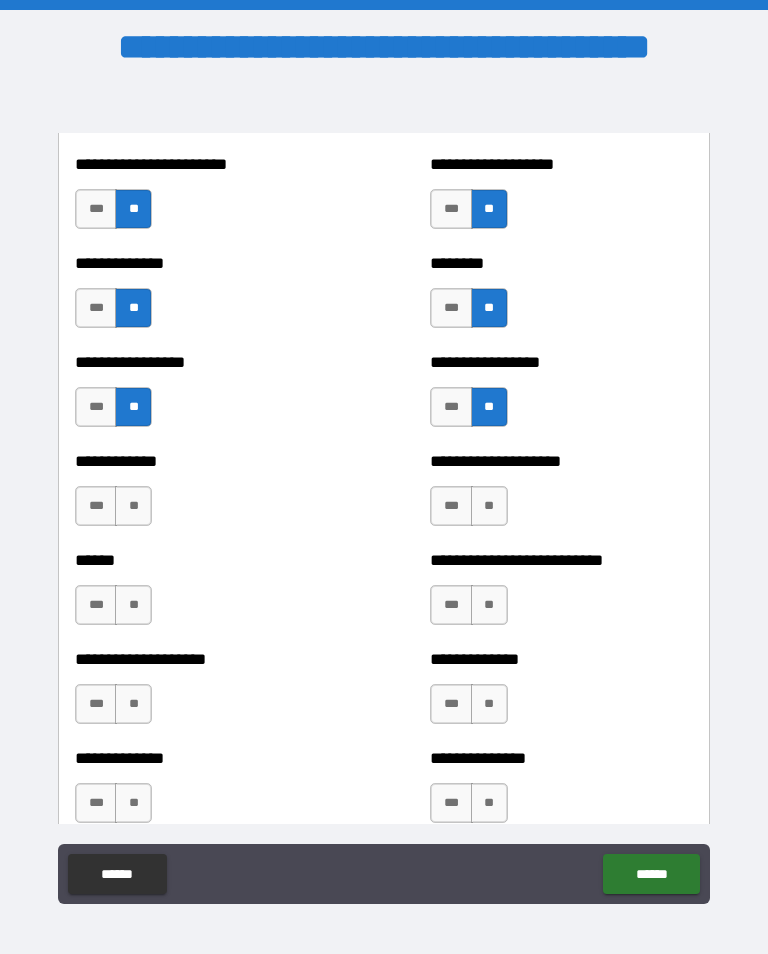 click on "**" at bounding box center (133, 506) 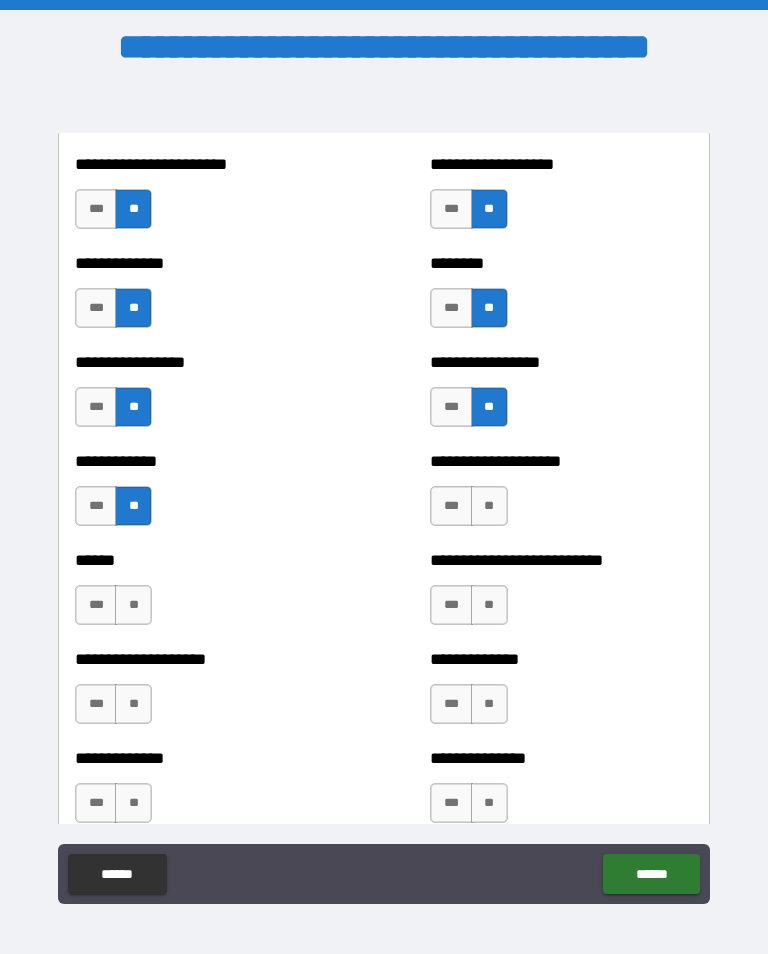 click on "**" at bounding box center (489, 506) 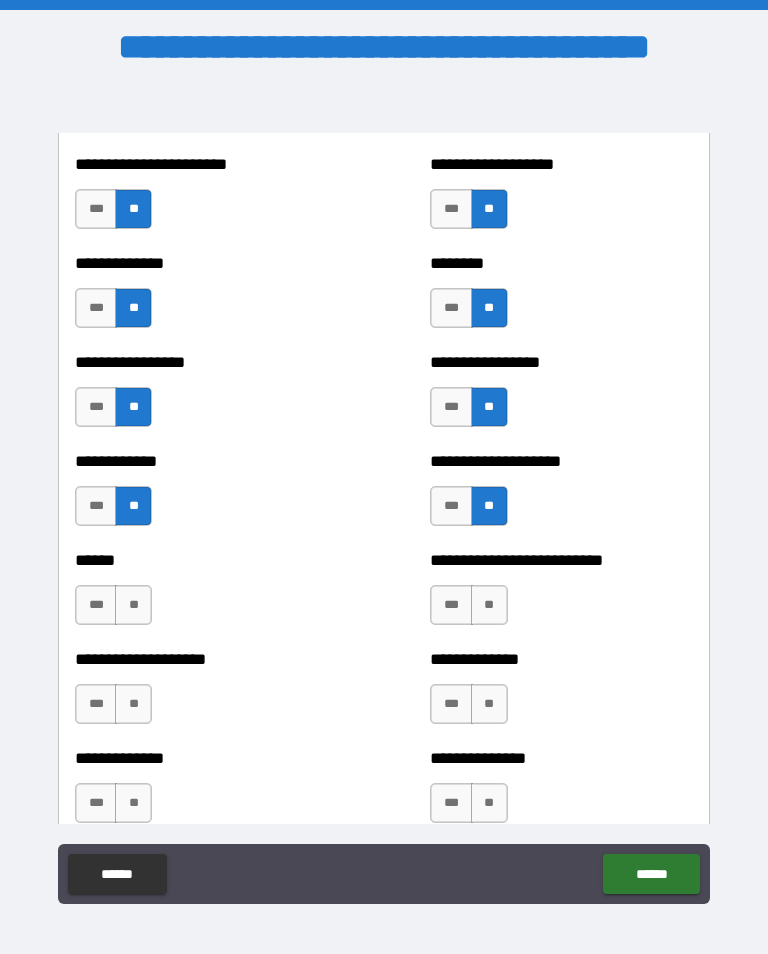 click on "**" at bounding box center (133, 605) 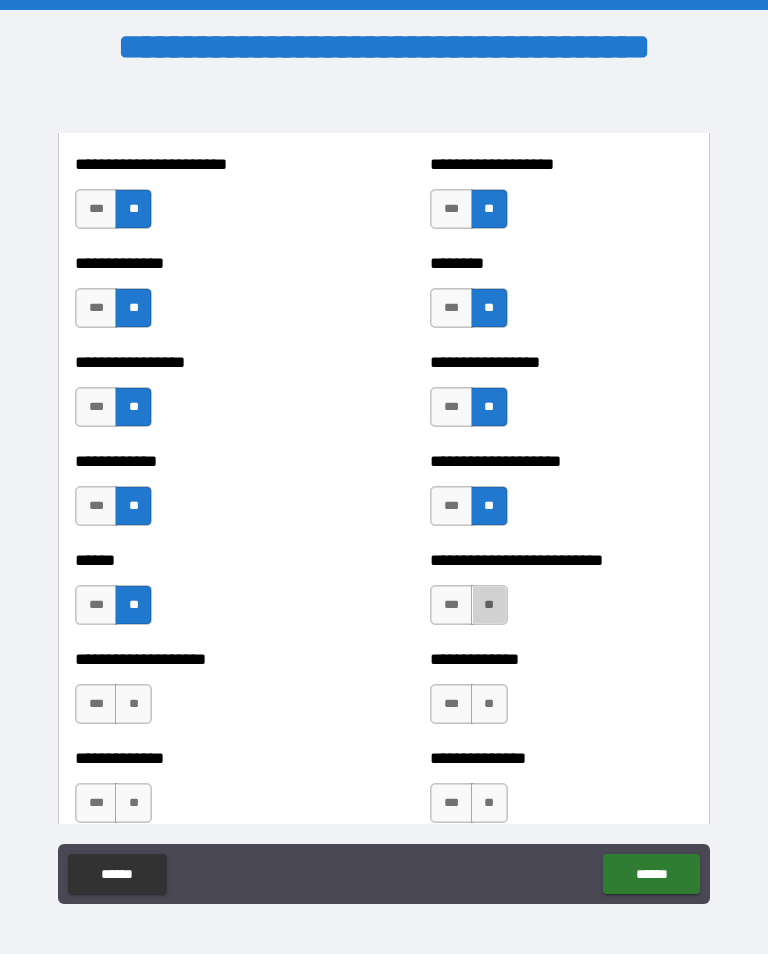 click on "**" at bounding box center (489, 605) 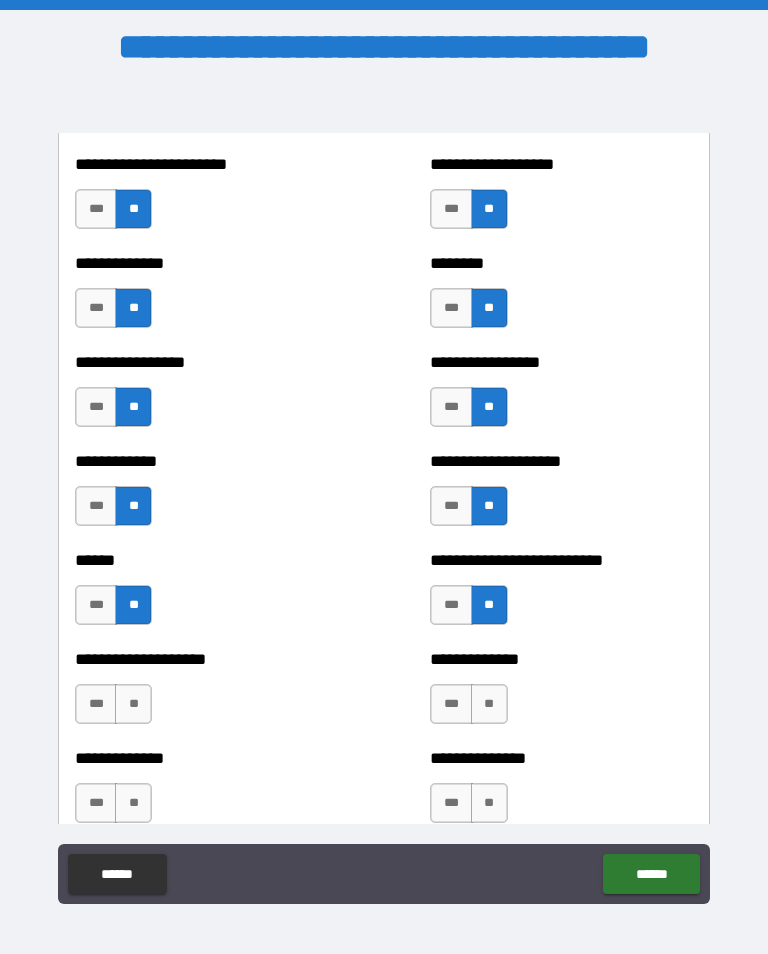 click on "**" at bounding box center [133, 704] 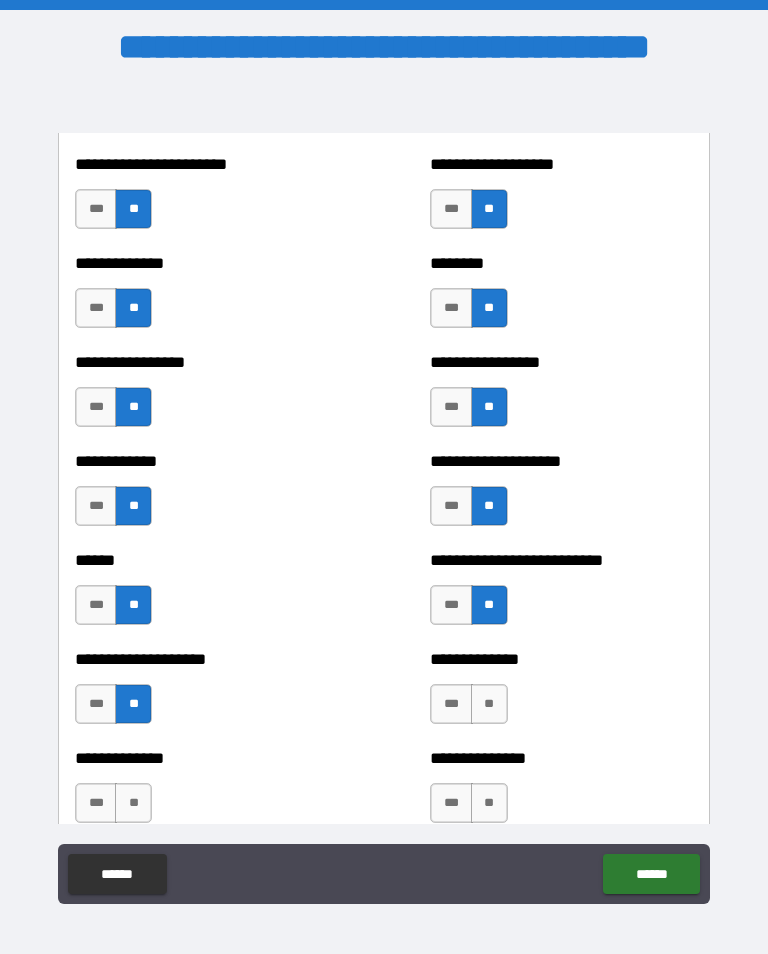 click on "**" at bounding box center [489, 704] 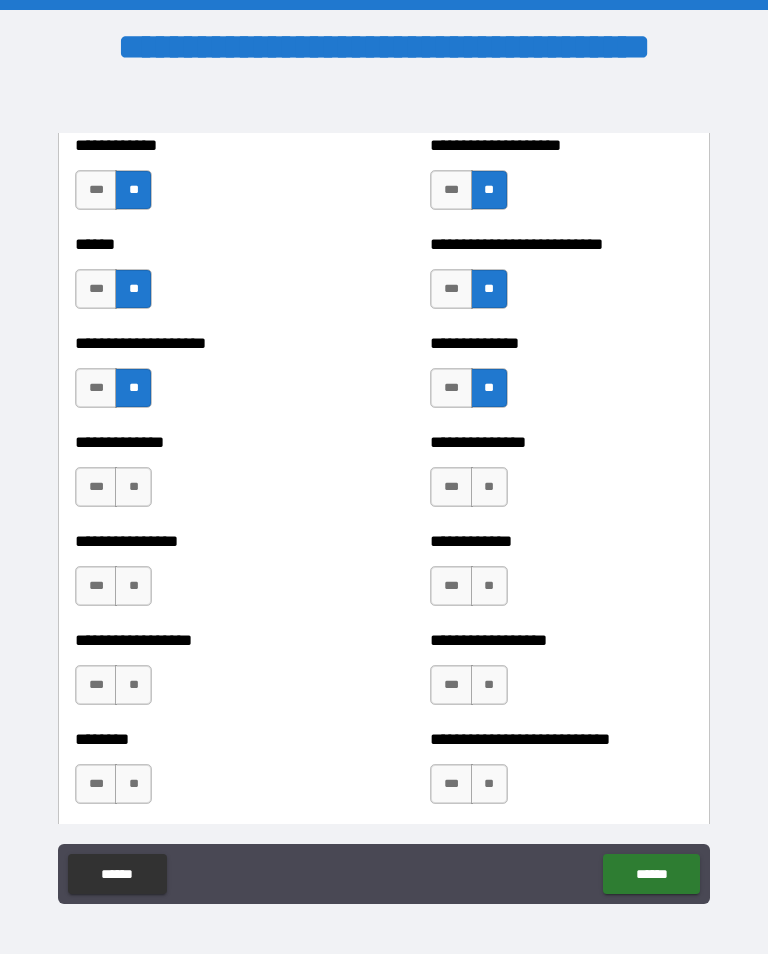 scroll, scrollTop: 4061, scrollLeft: 0, axis: vertical 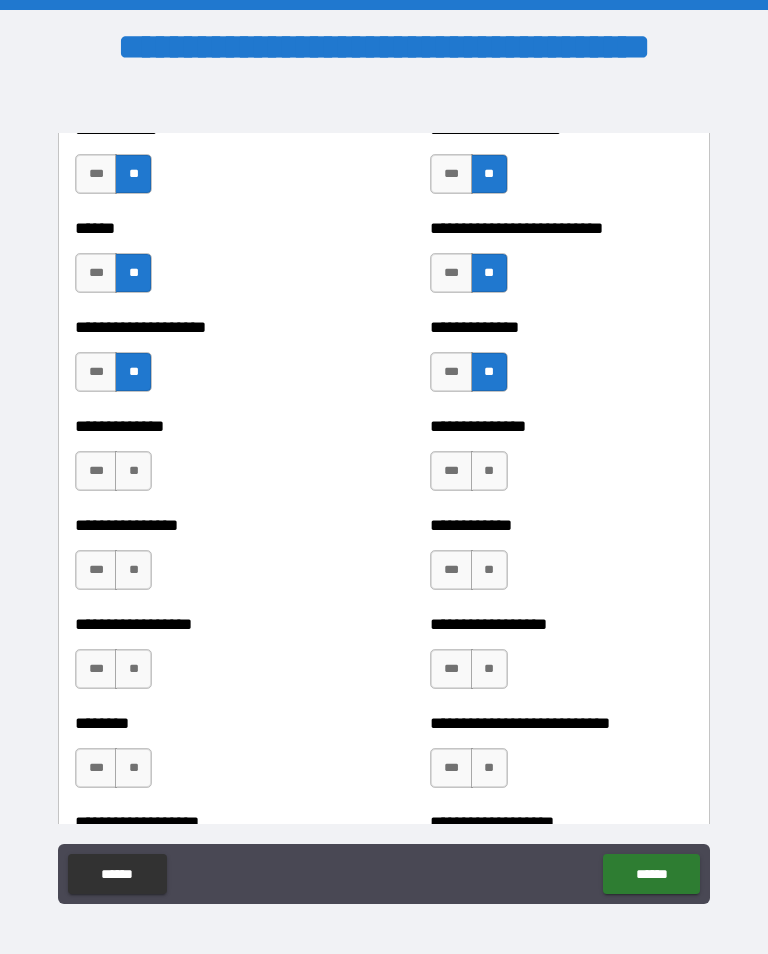 click on "**" at bounding box center [133, 471] 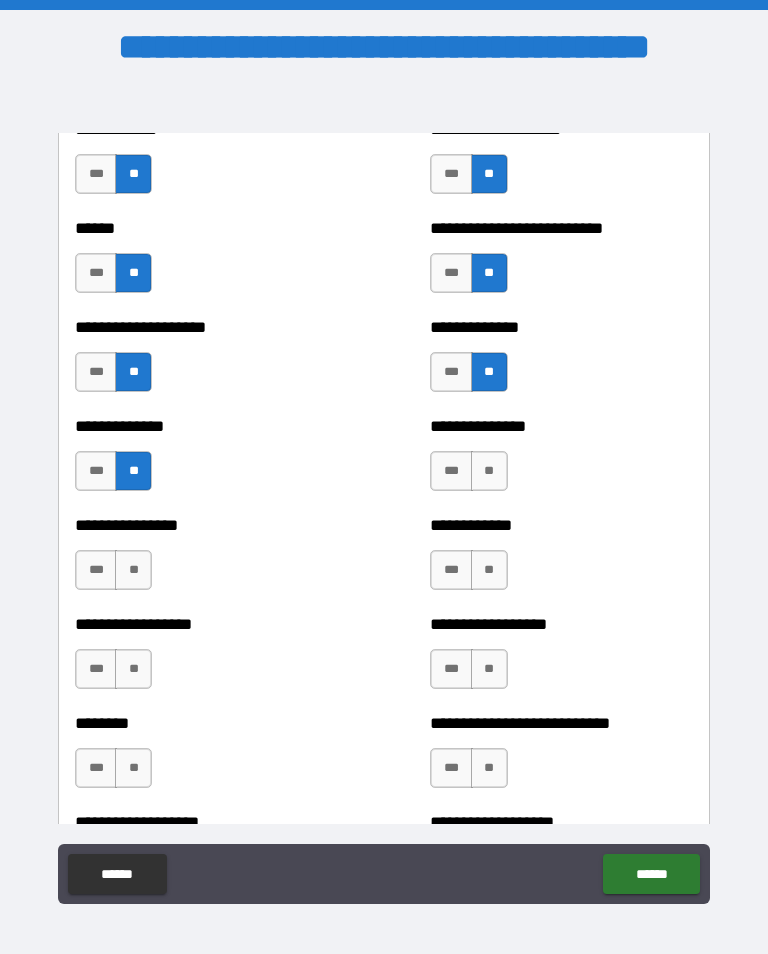 click on "**" at bounding box center [489, 471] 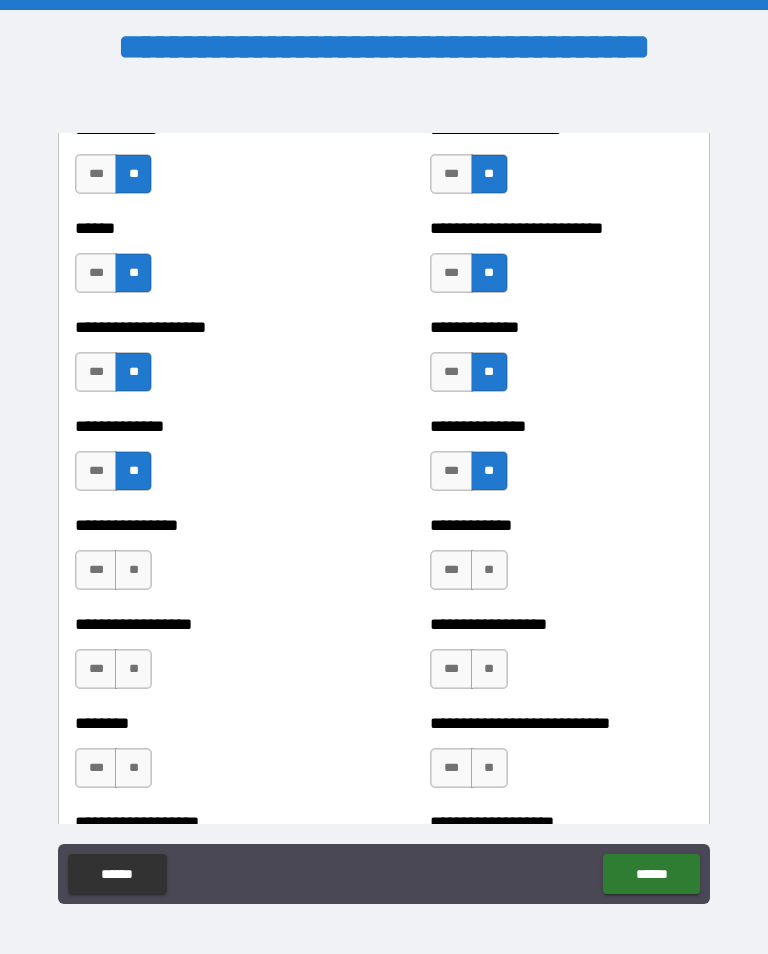 click on "**" at bounding box center [133, 570] 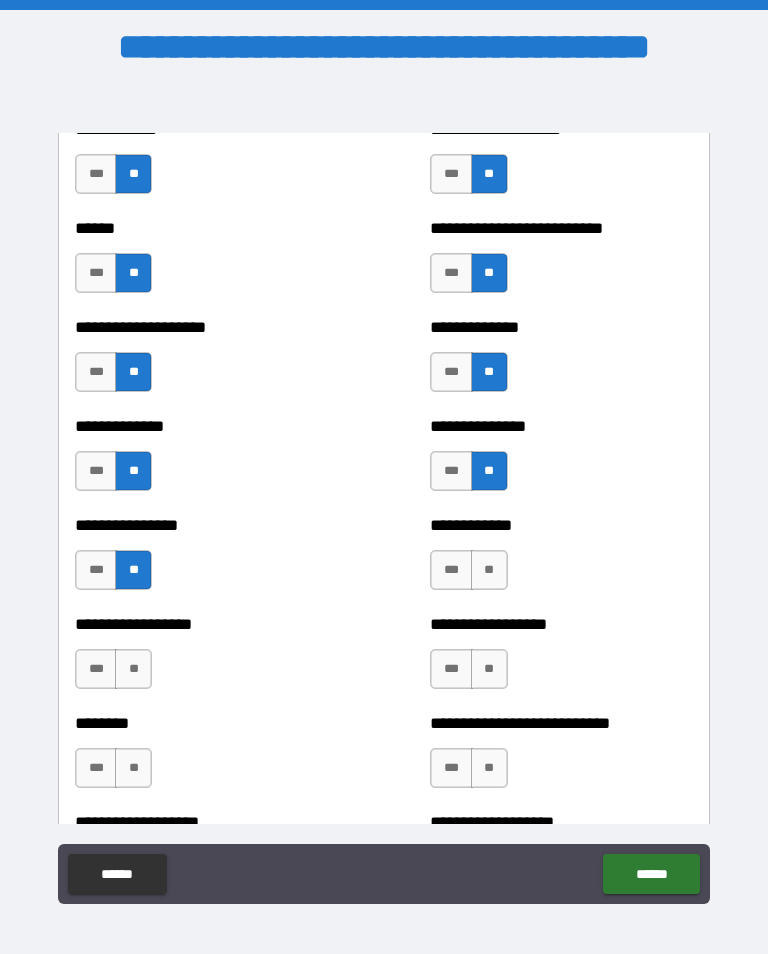click on "**" at bounding box center [489, 570] 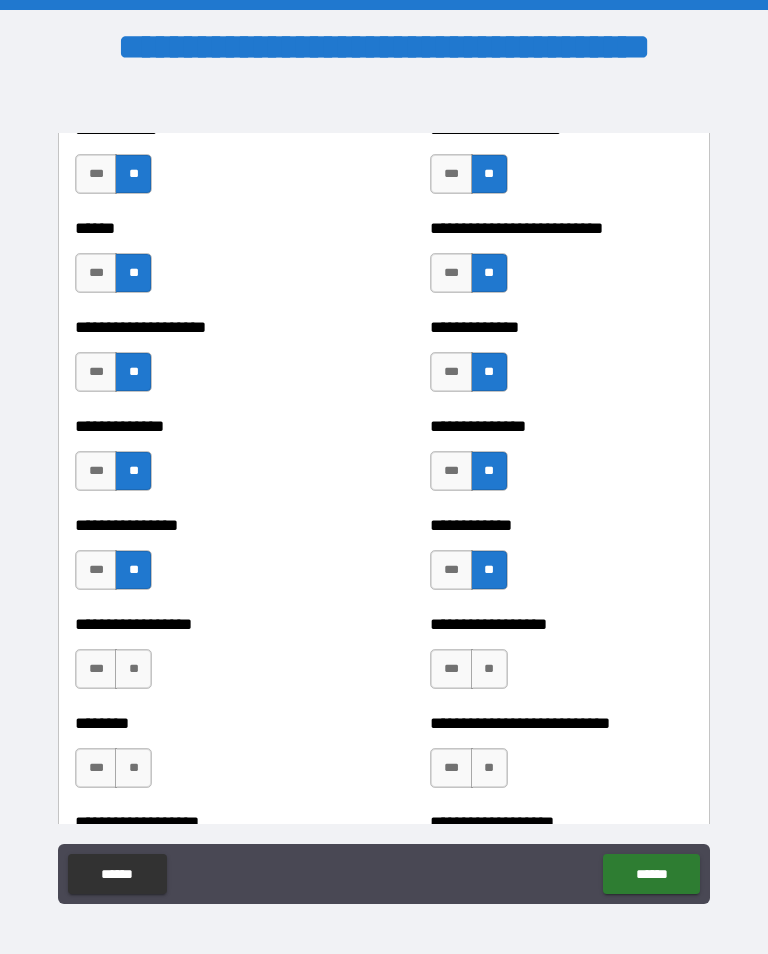 click on "**" at bounding box center (133, 669) 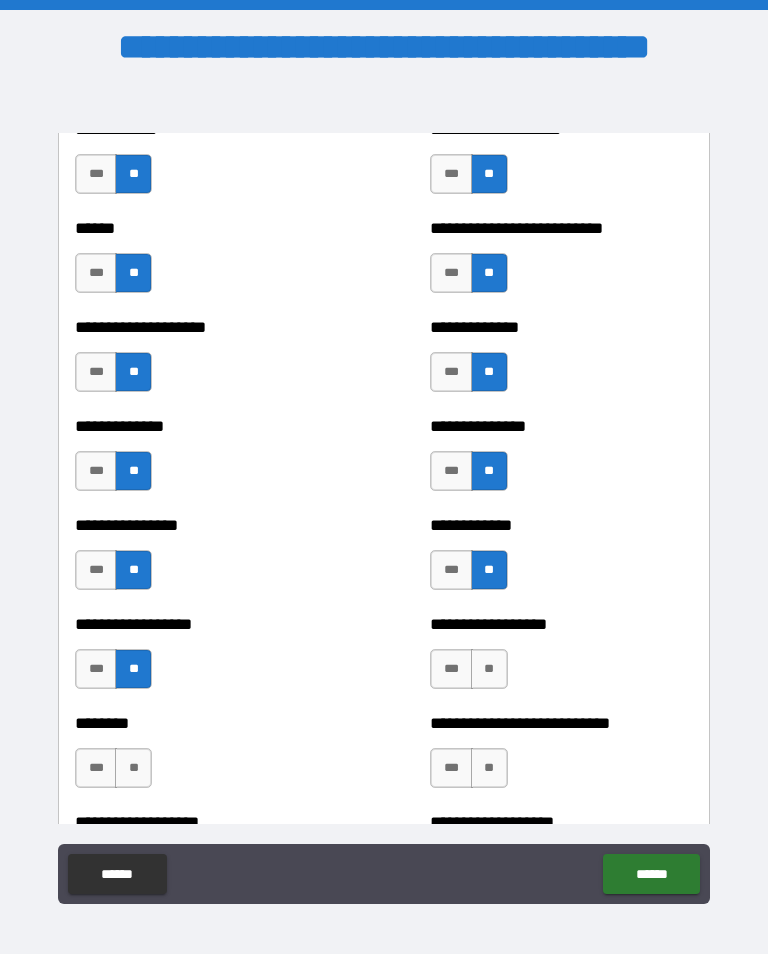 click on "**" at bounding box center [489, 669] 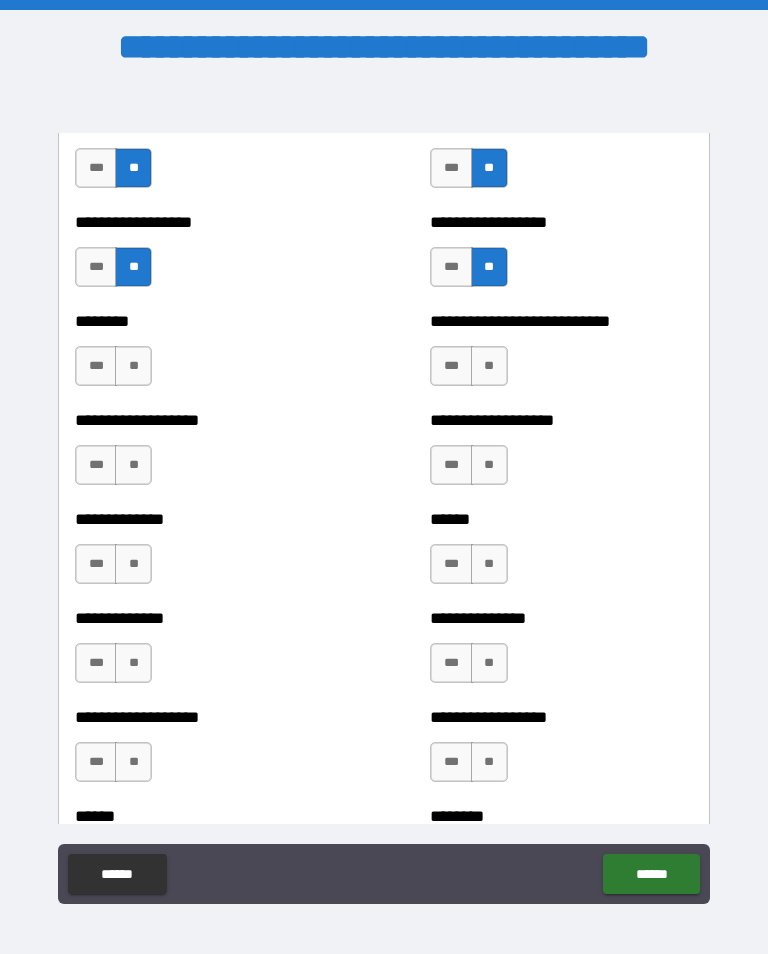 scroll, scrollTop: 4463, scrollLeft: 0, axis: vertical 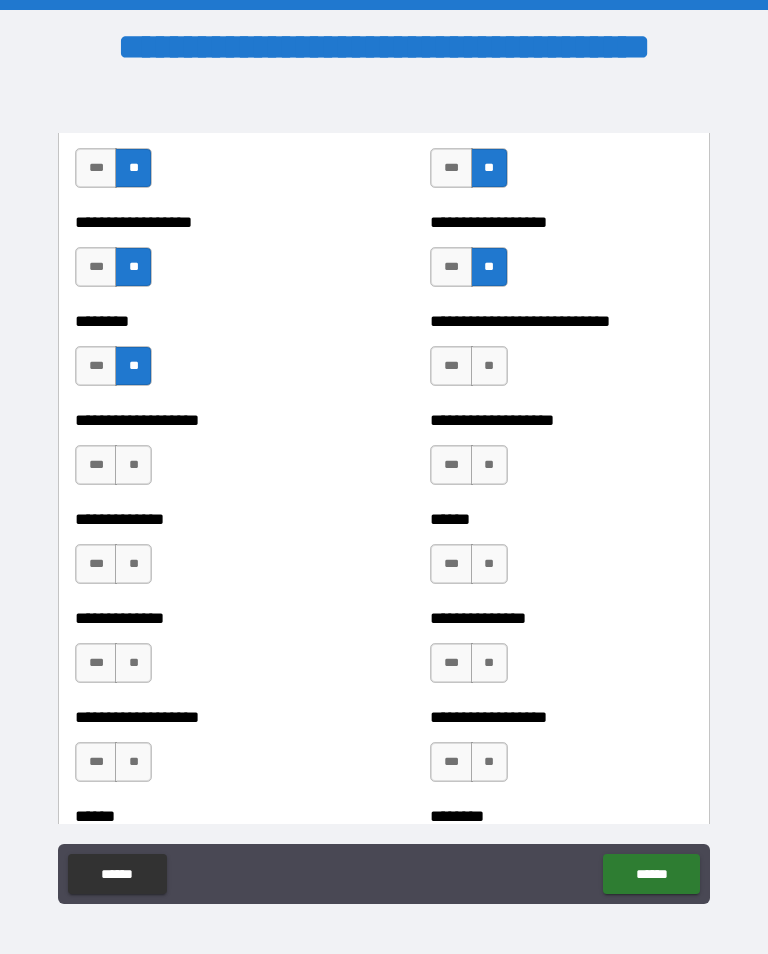 click on "**" at bounding box center [489, 366] 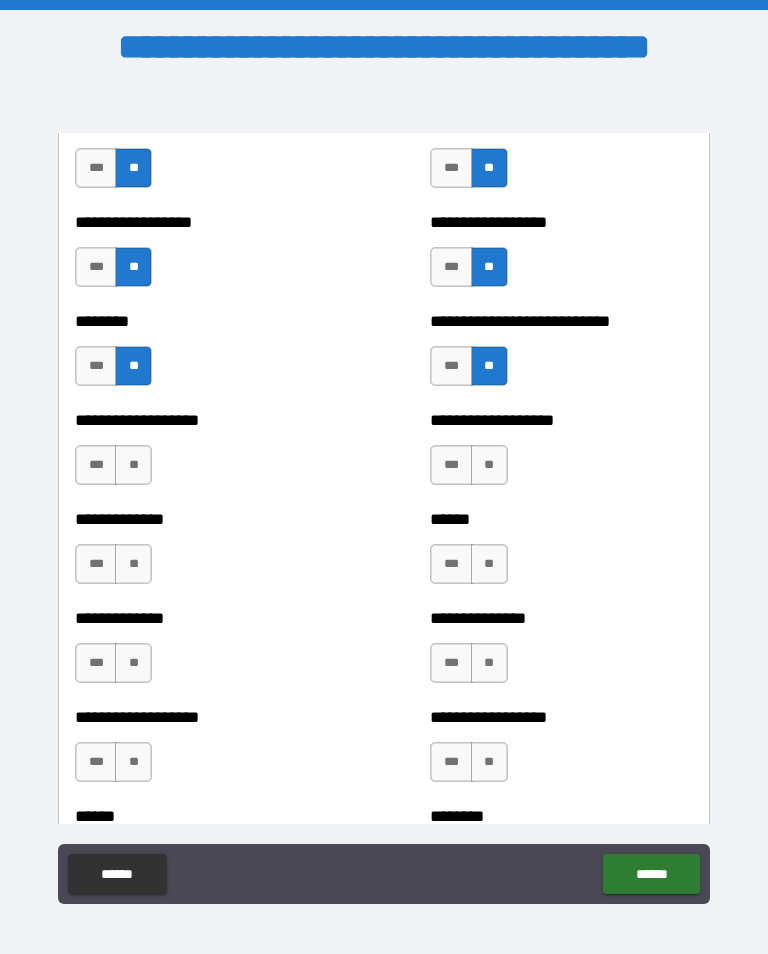 click on "**" at bounding box center [133, 465] 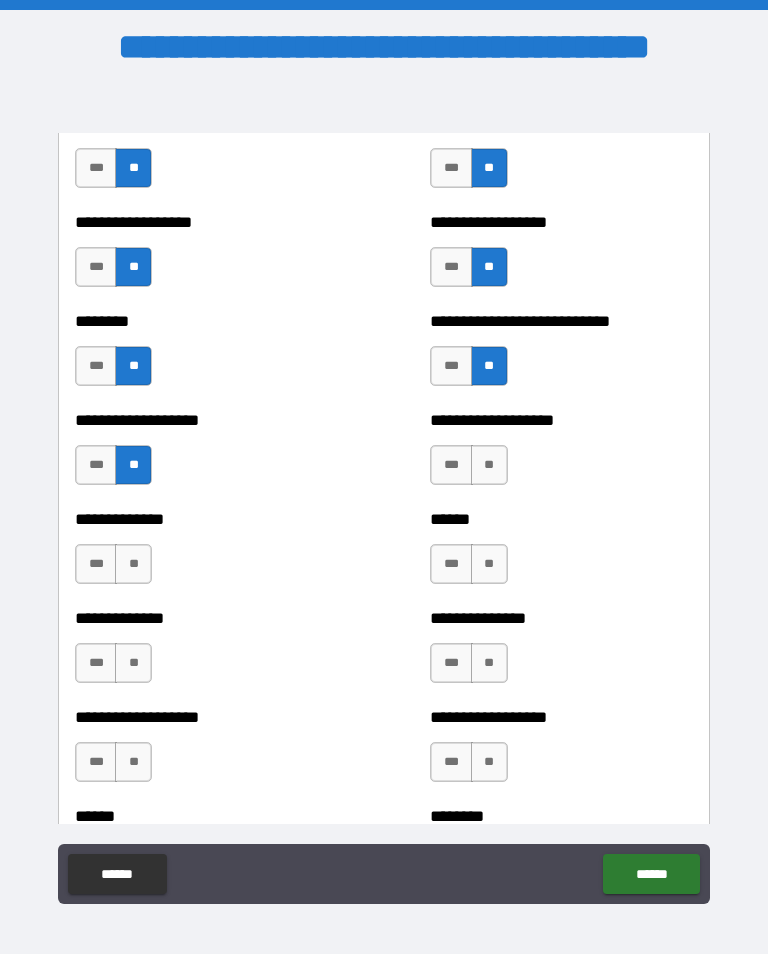 click on "**" at bounding box center [489, 465] 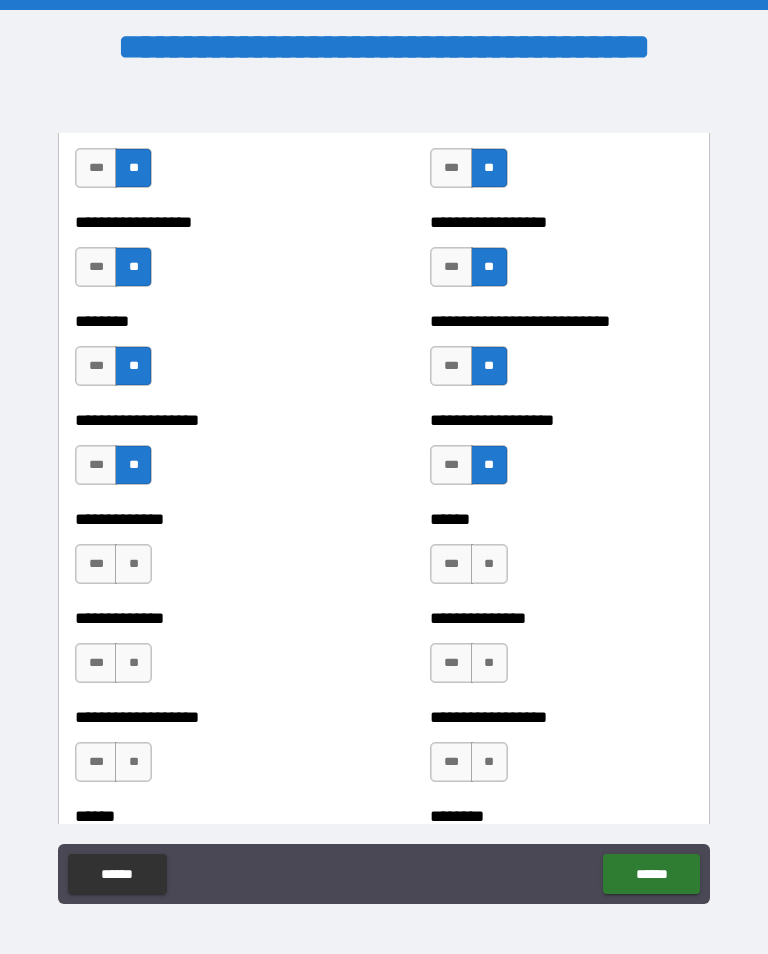 click on "**" at bounding box center (133, 564) 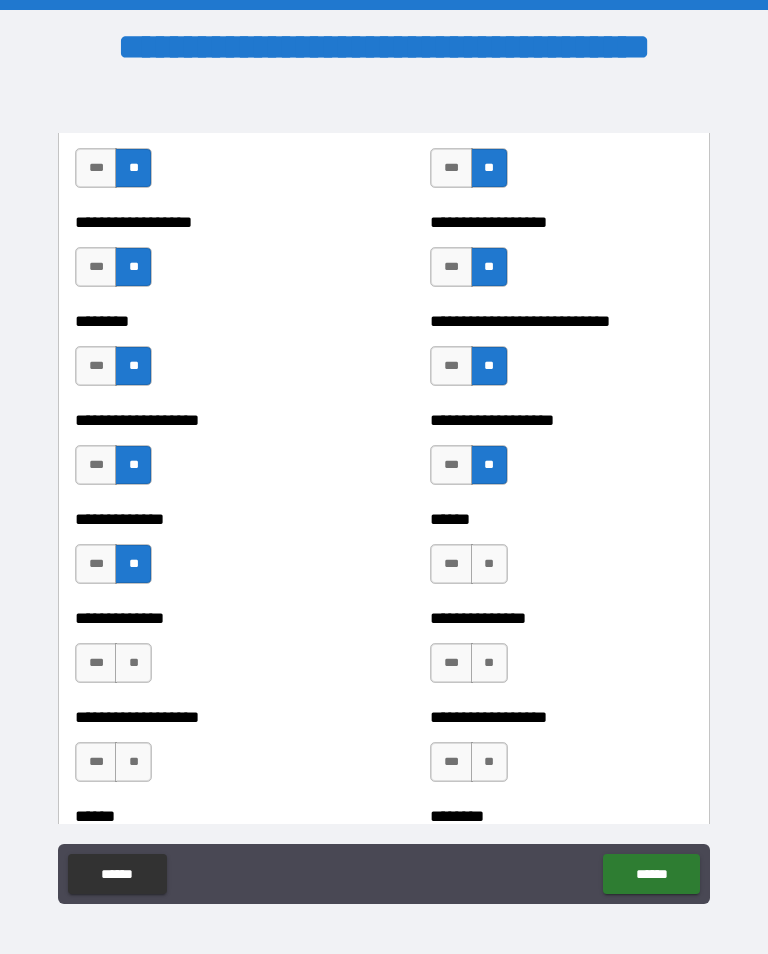click on "**" at bounding box center (489, 564) 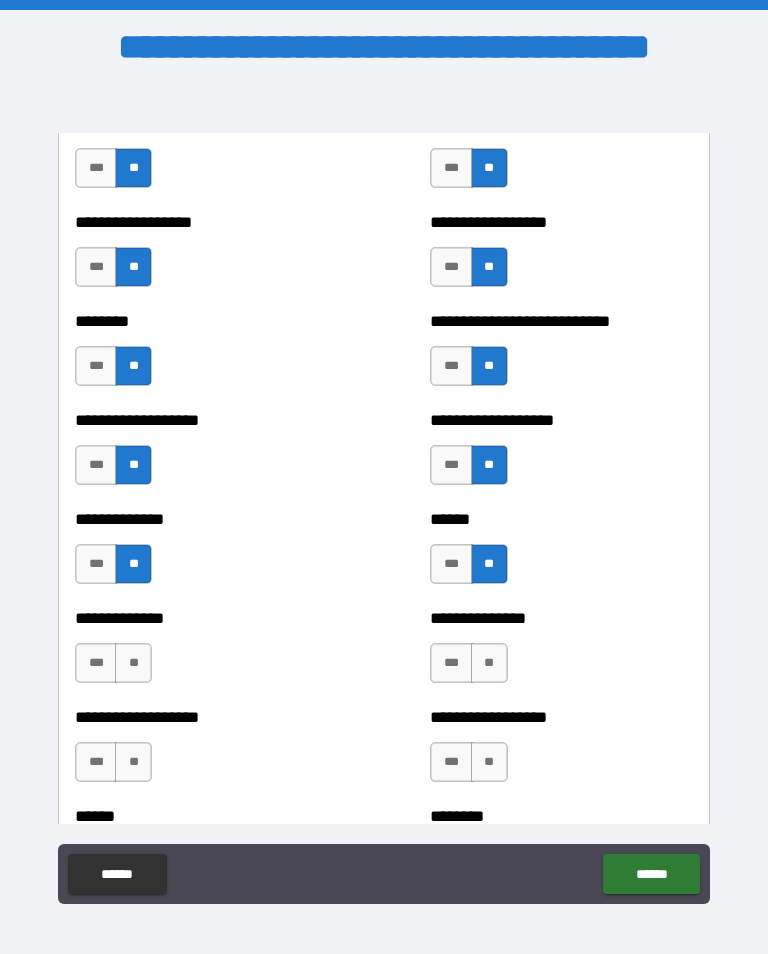 click on "**" at bounding box center (133, 663) 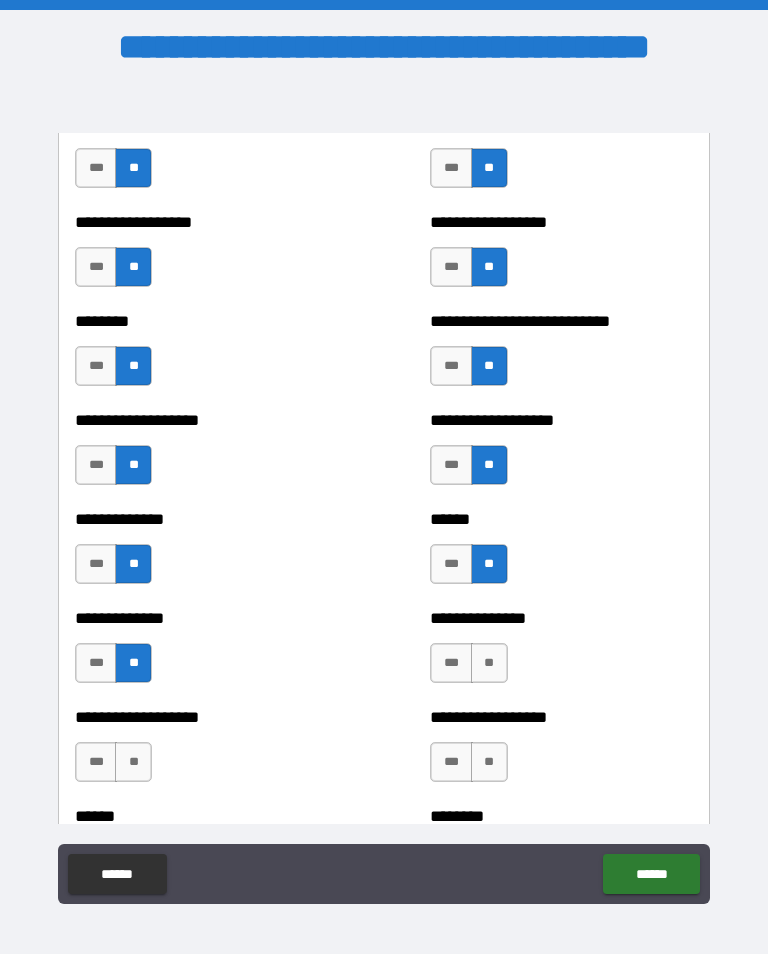 click on "**" at bounding box center [489, 663] 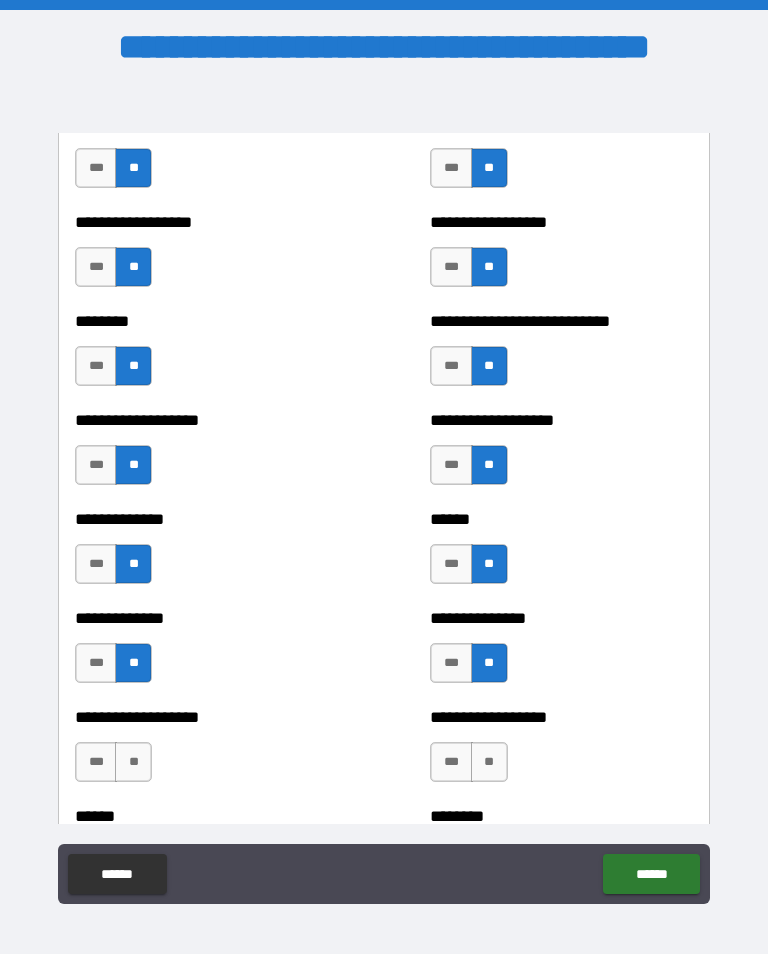 click on "**" at bounding box center (133, 762) 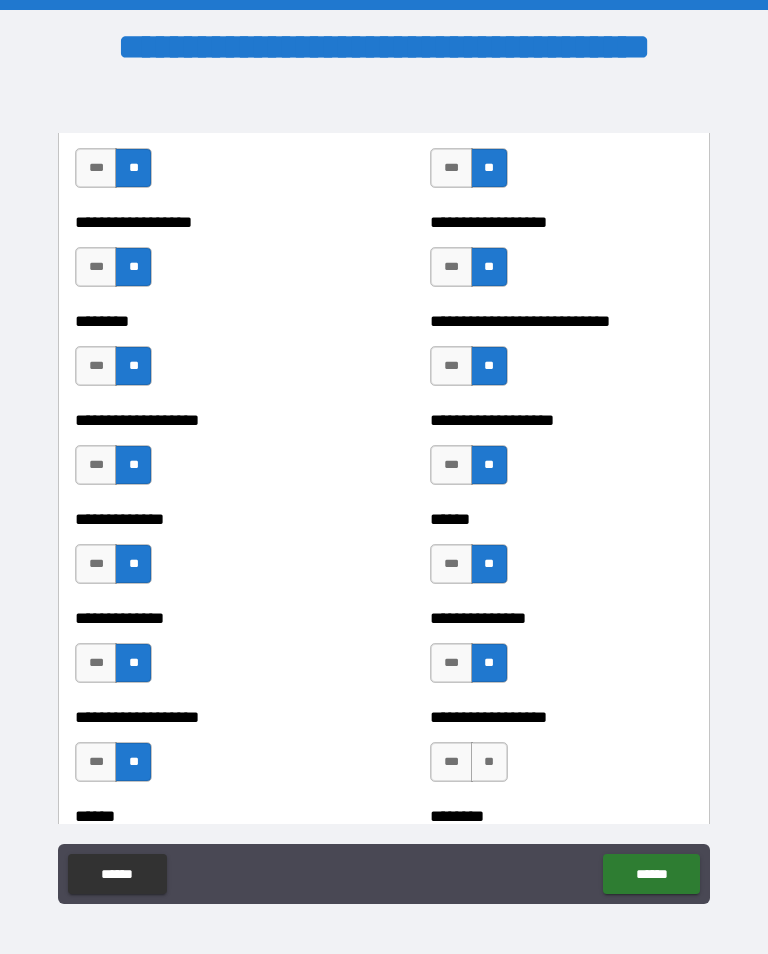 click on "**" at bounding box center [489, 762] 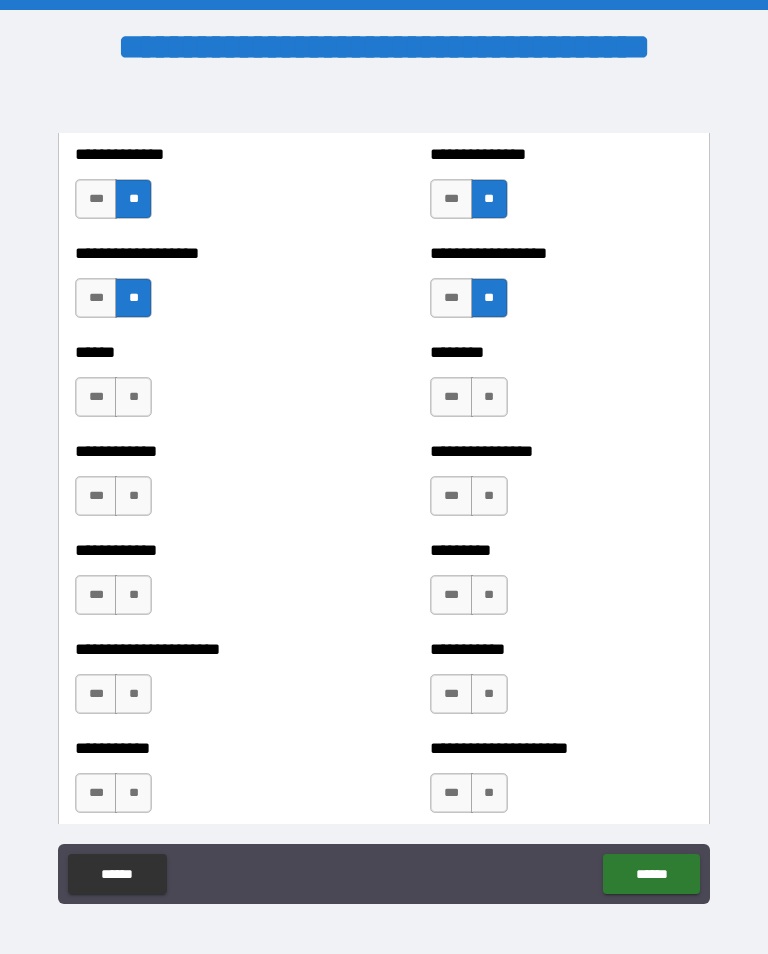 scroll, scrollTop: 4927, scrollLeft: 0, axis: vertical 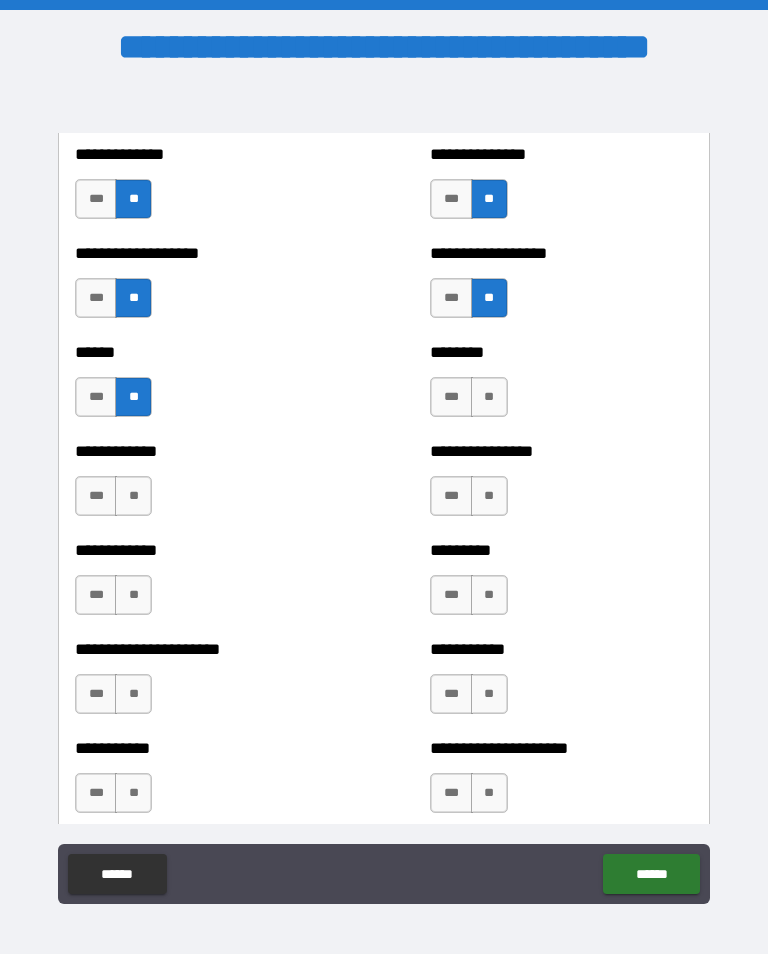 click on "**" at bounding box center (489, 397) 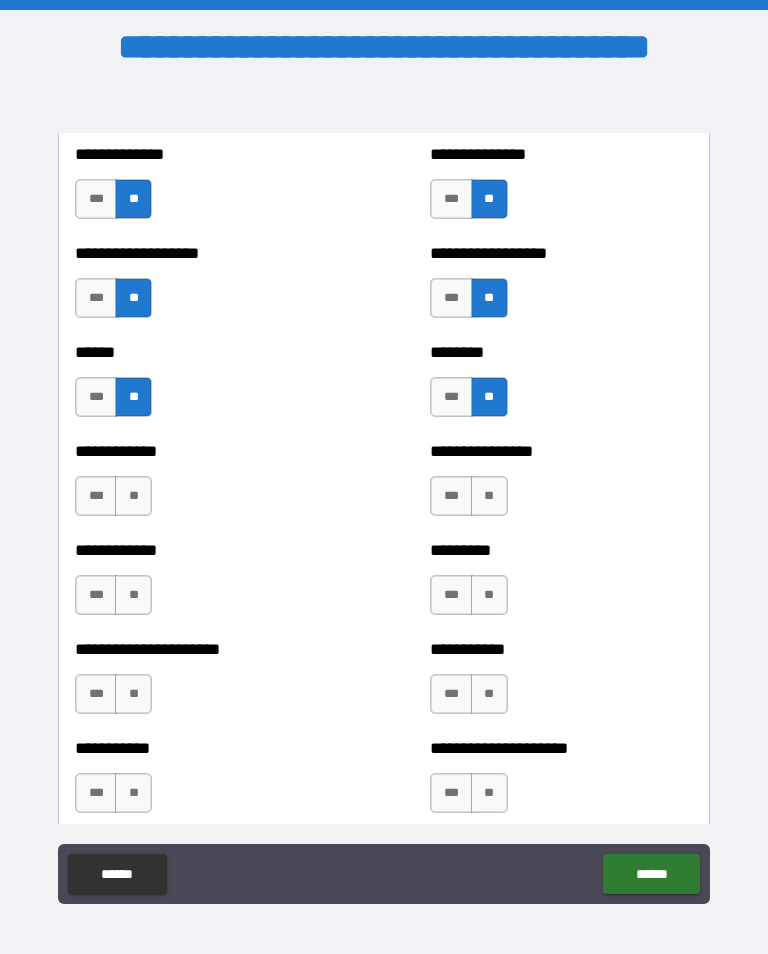 click on "**" at bounding box center [133, 496] 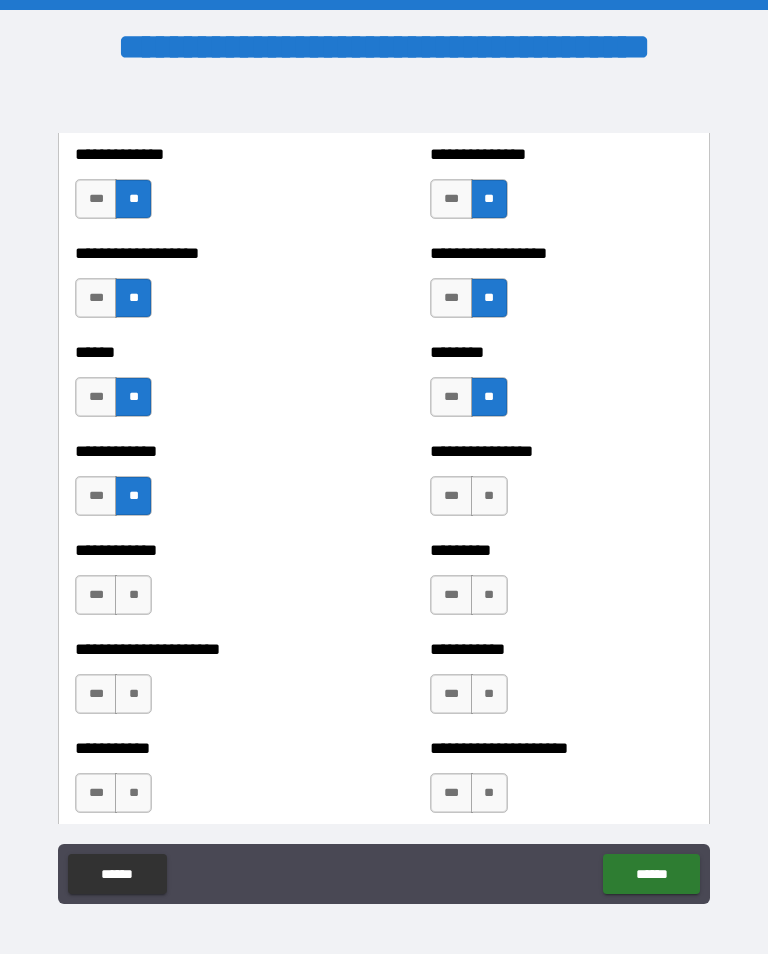 click on "**" at bounding box center (489, 496) 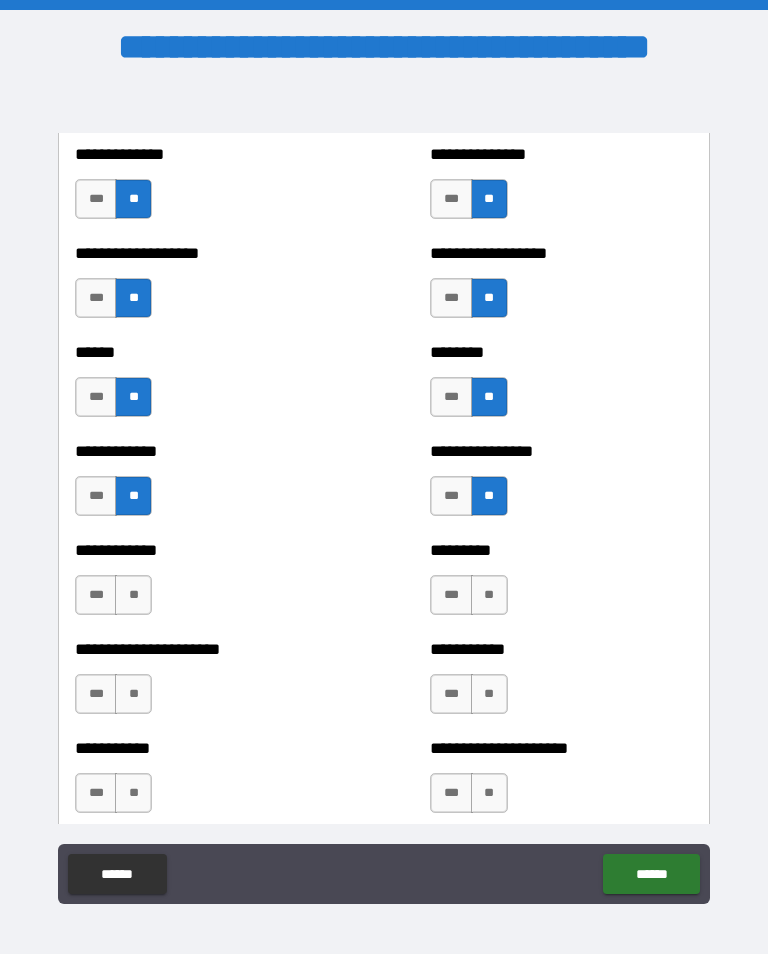 click on "**" at bounding box center [133, 595] 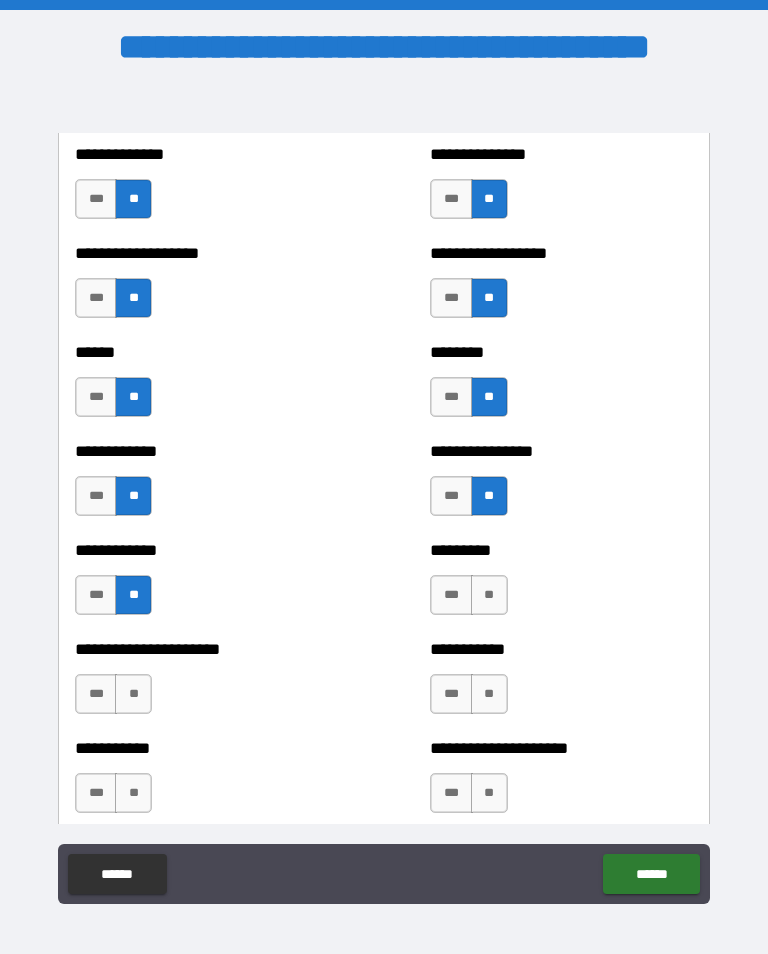 click on "**" at bounding box center [489, 595] 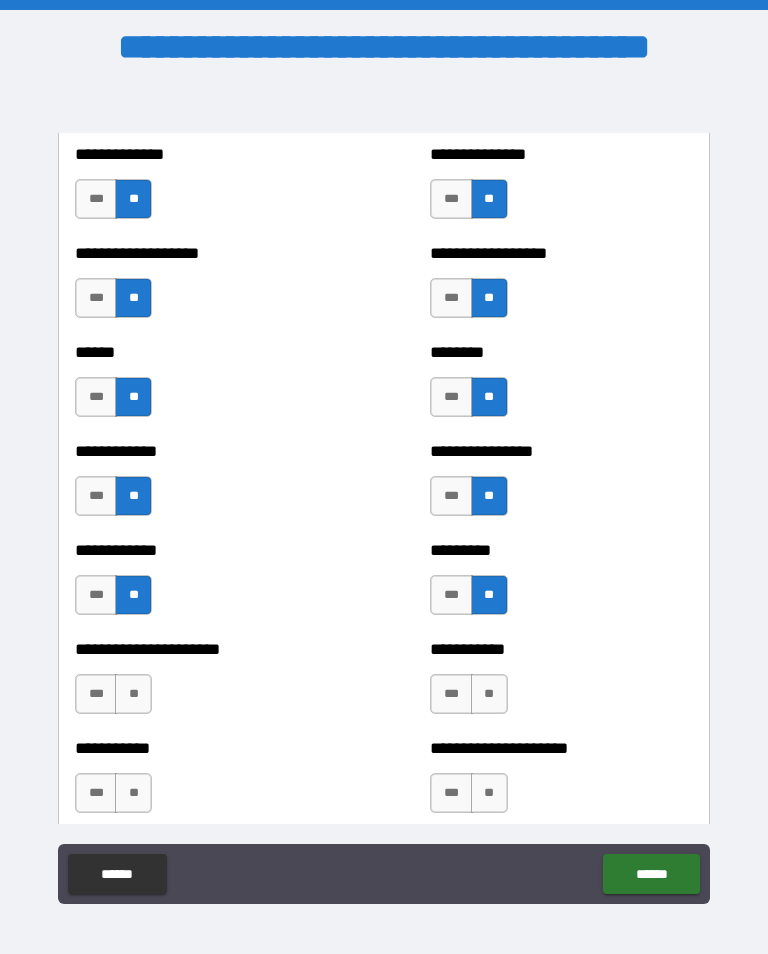 click on "**" at bounding box center (133, 694) 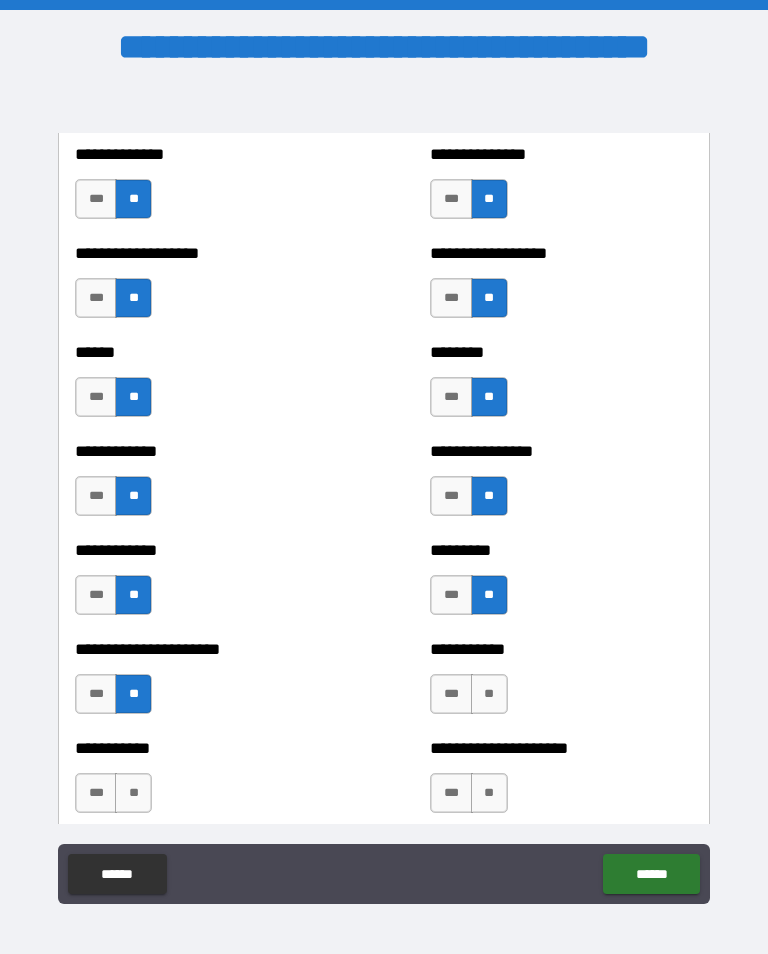 click on "**" at bounding box center (489, 694) 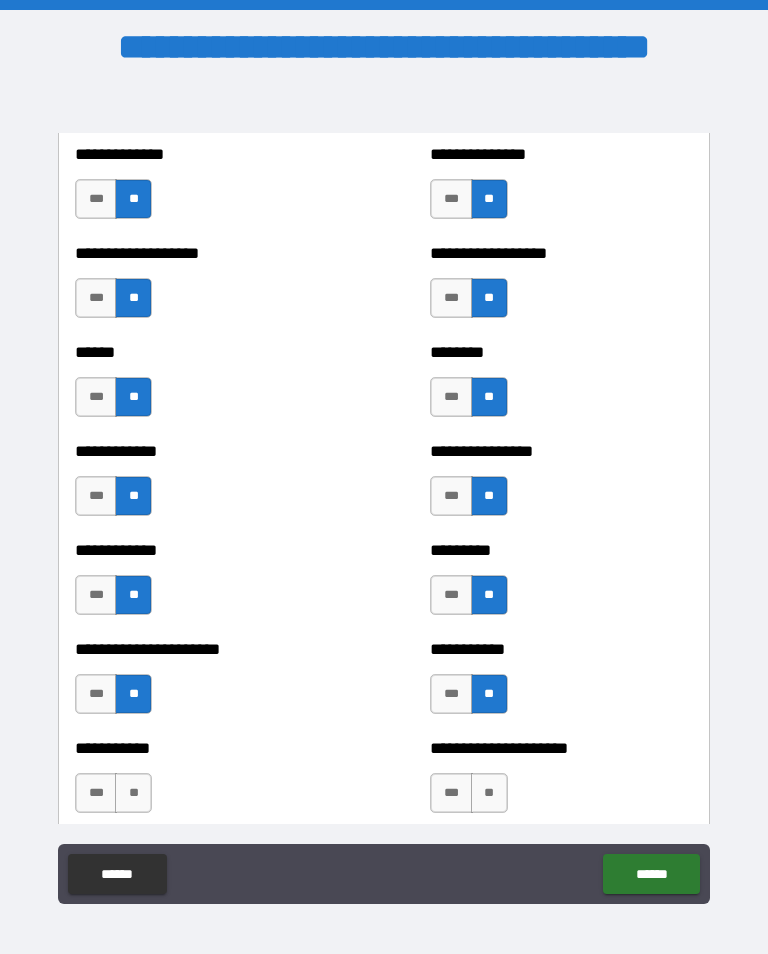 click on "**" at bounding box center (133, 793) 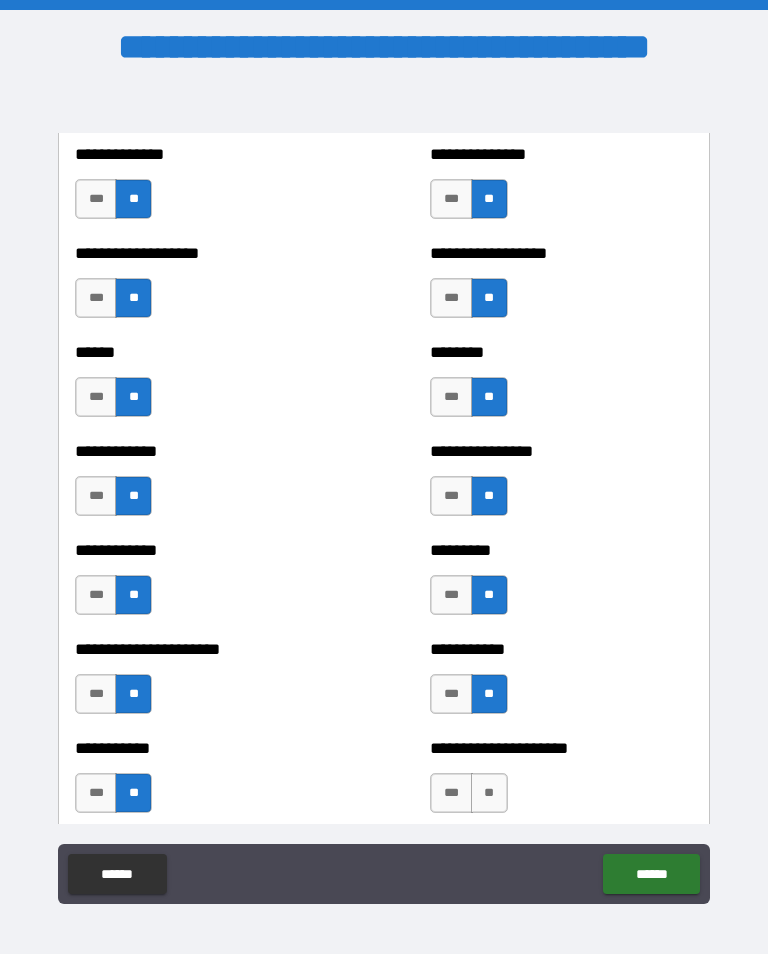 click on "**" at bounding box center [489, 793] 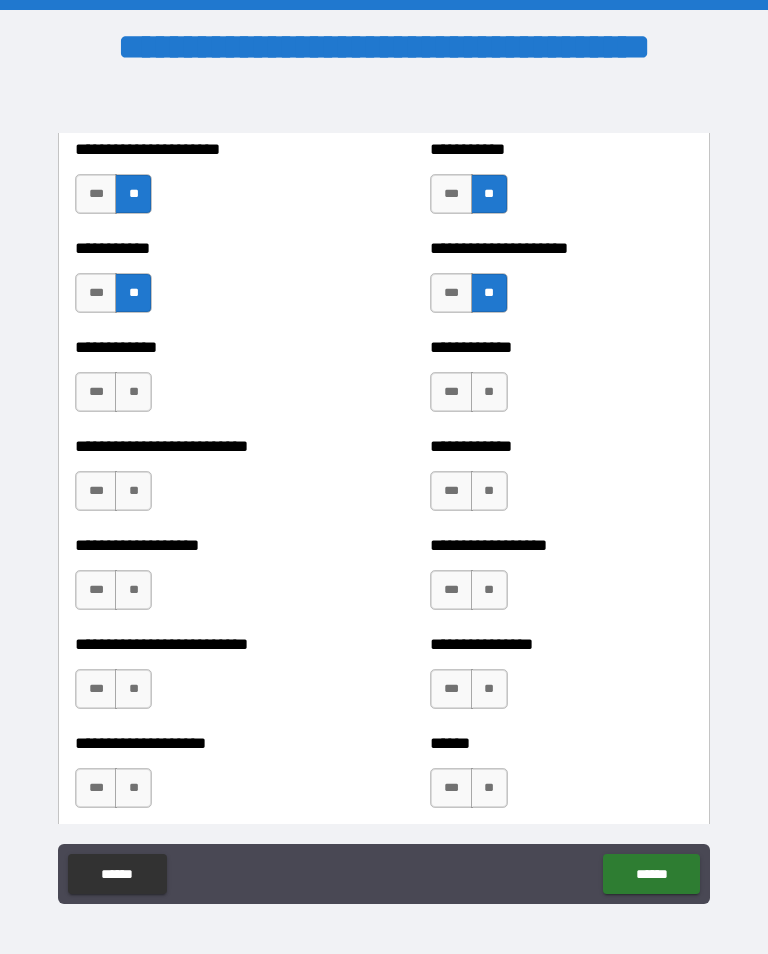 scroll, scrollTop: 5427, scrollLeft: 0, axis: vertical 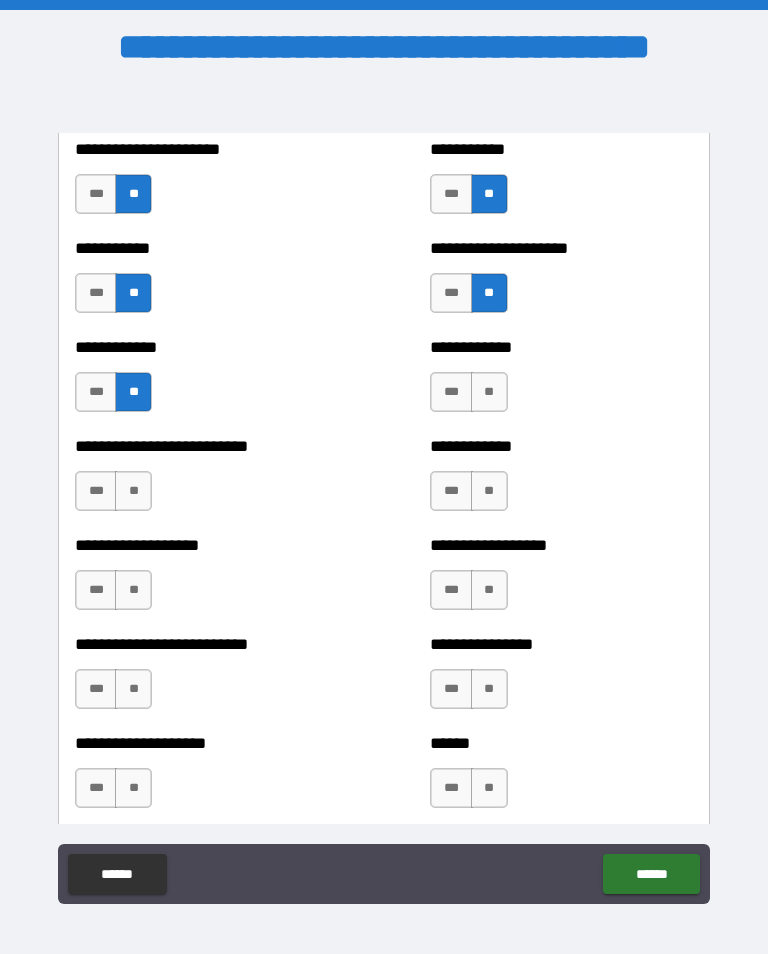 click on "**" at bounding box center (489, 392) 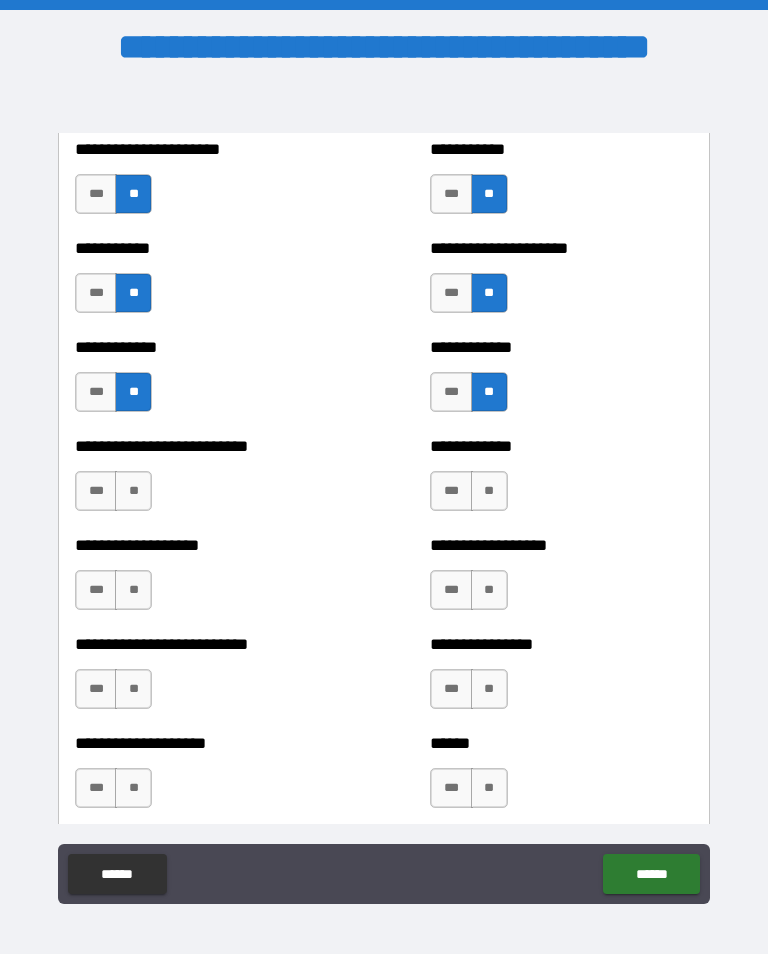 click on "**" at bounding box center (133, 491) 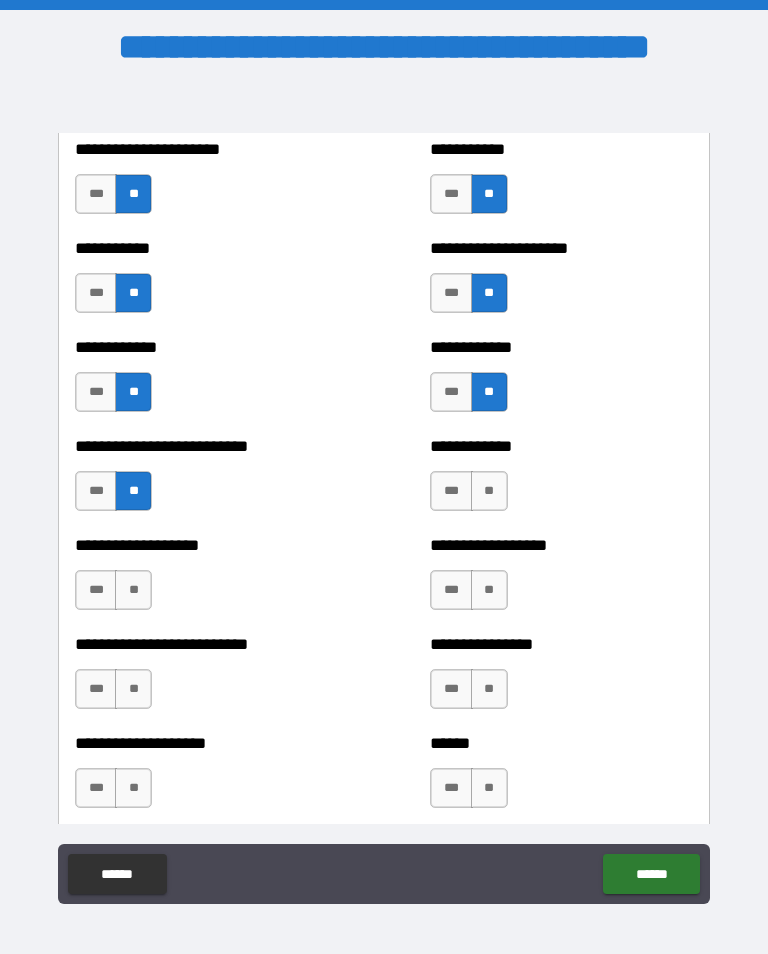 click on "**" at bounding box center (489, 491) 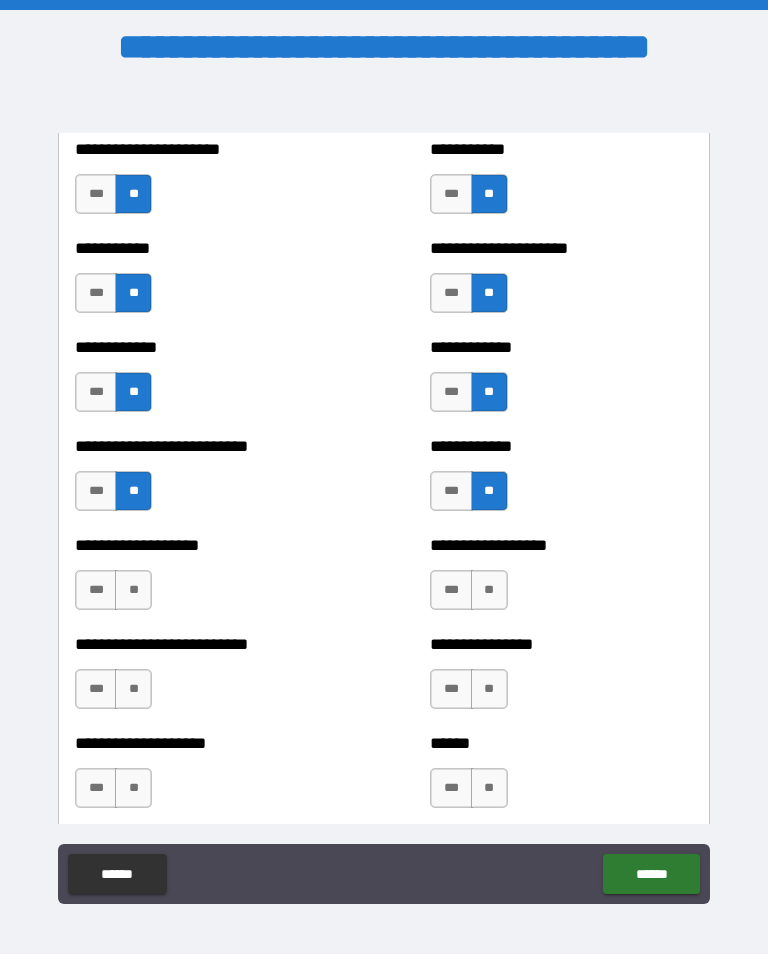 click on "**" at bounding box center (133, 590) 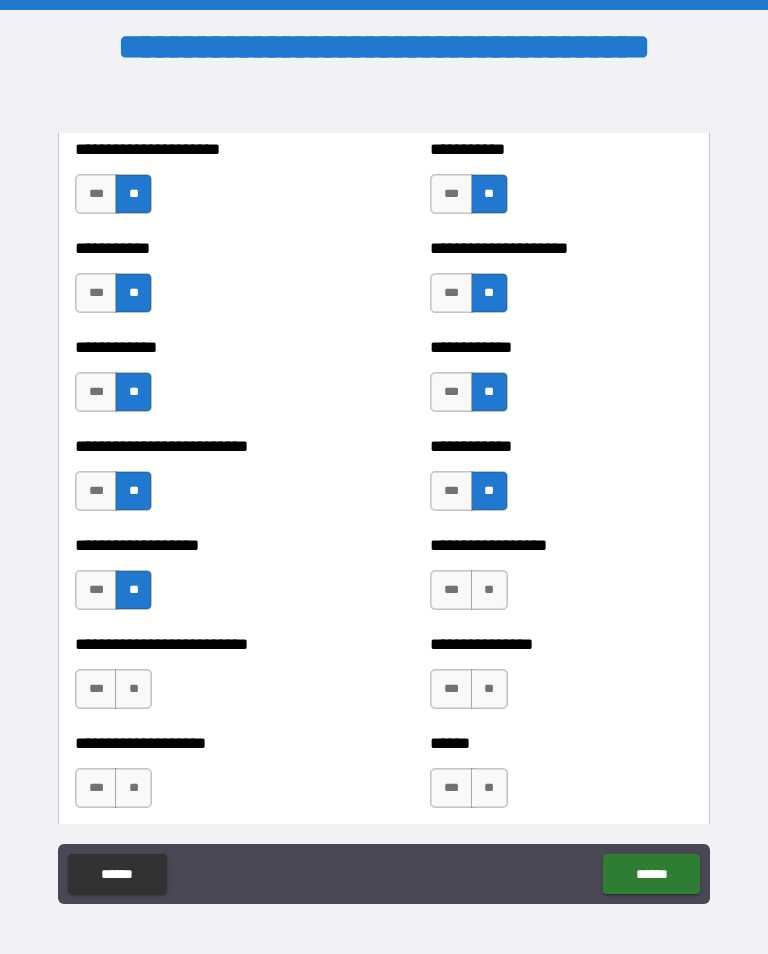 click on "**" at bounding box center (489, 590) 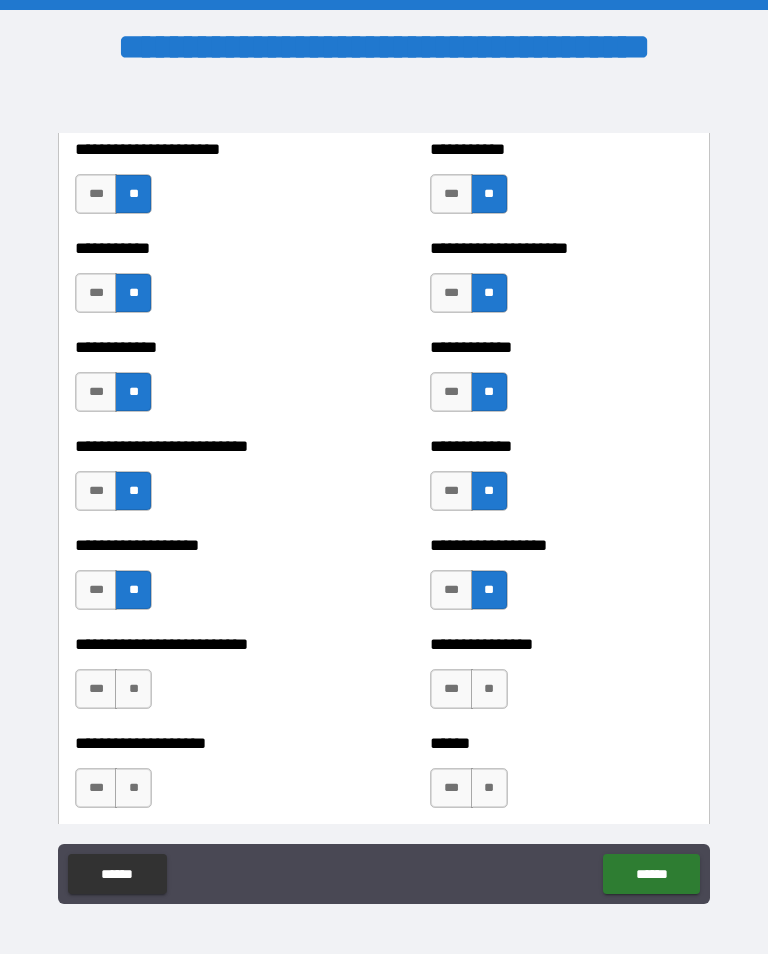click on "**" at bounding box center (133, 689) 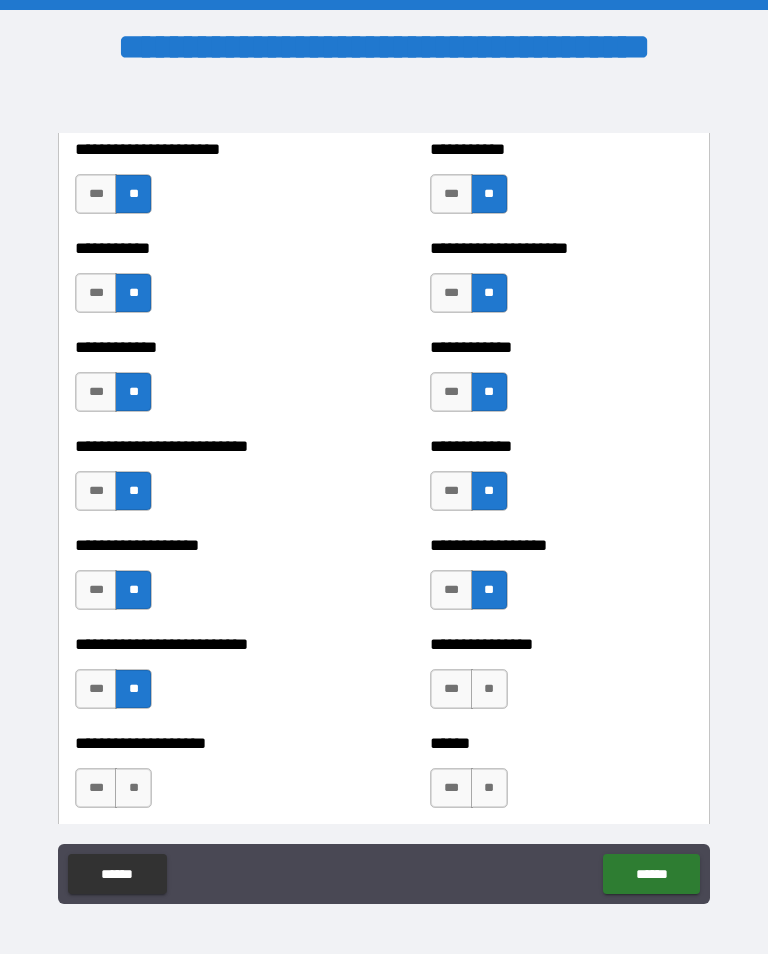 click on "**" at bounding box center [489, 689] 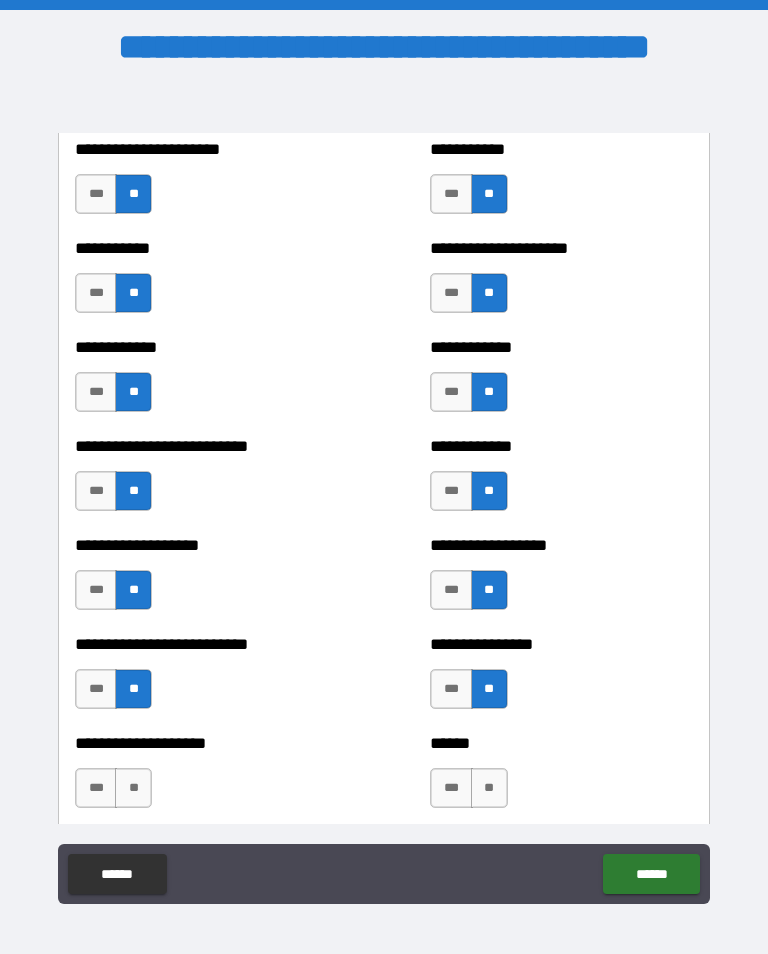 click on "**" at bounding box center (133, 788) 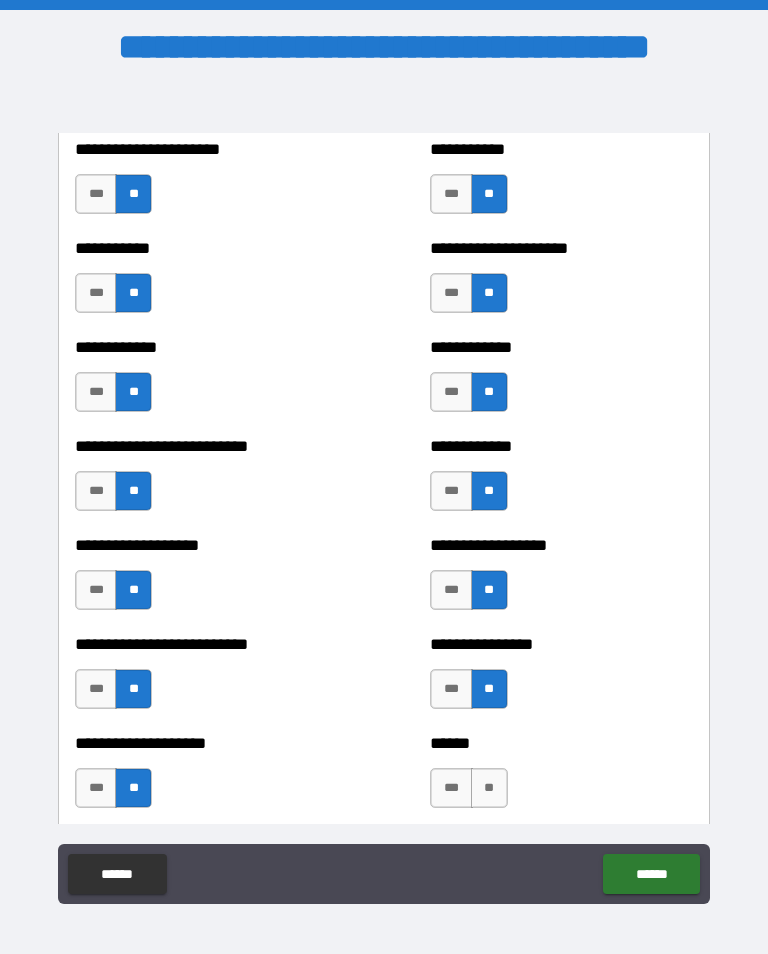 click on "**" at bounding box center [489, 788] 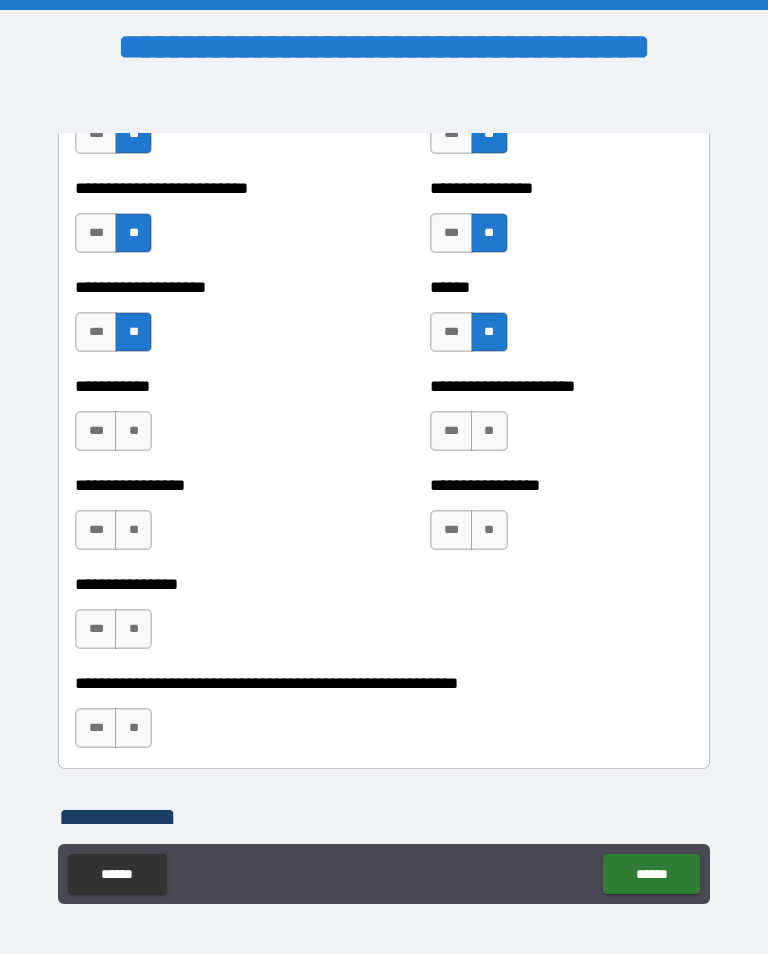 scroll, scrollTop: 5885, scrollLeft: 0, axis: vertical 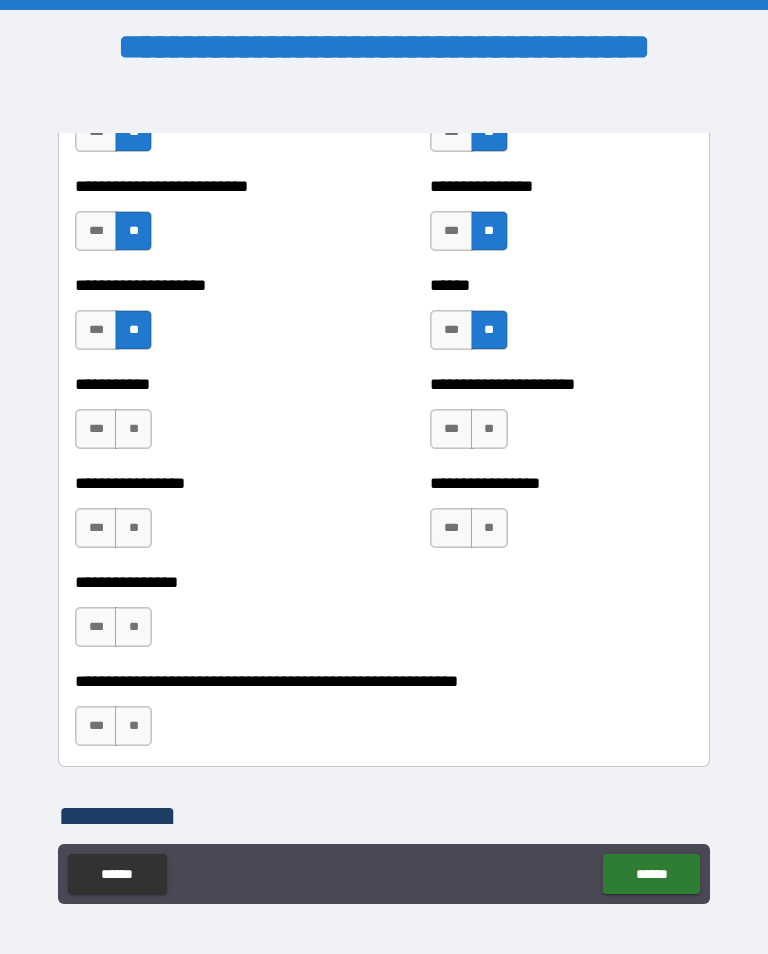 click on "**" at bounding box center [133, 429] 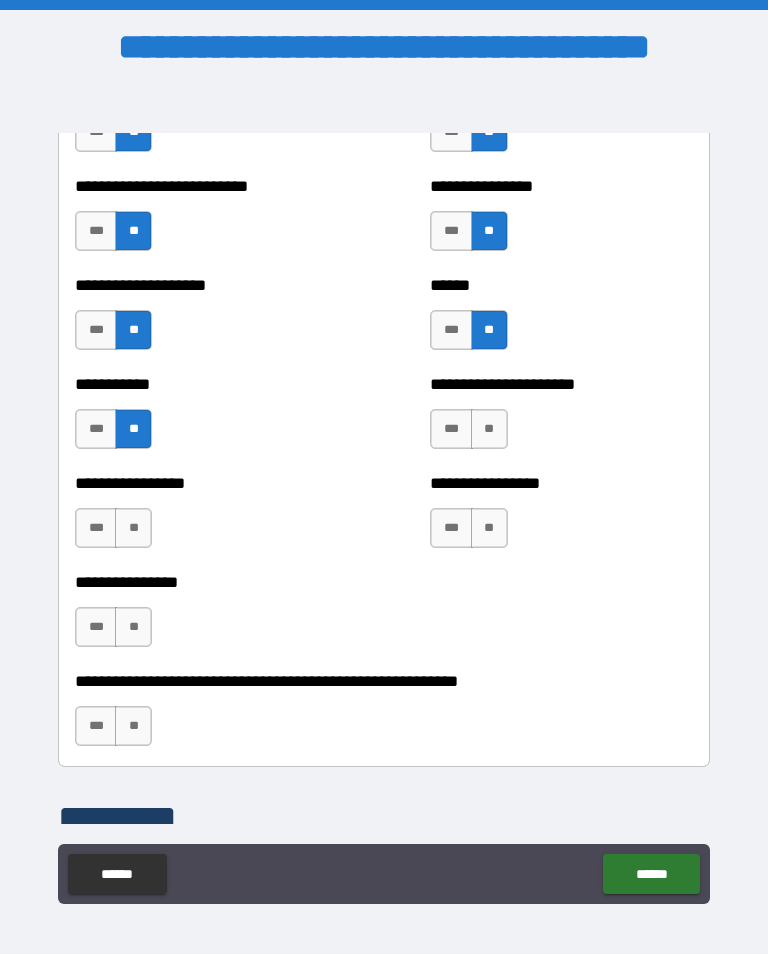 click on "**" at bounding box center [133, 528] 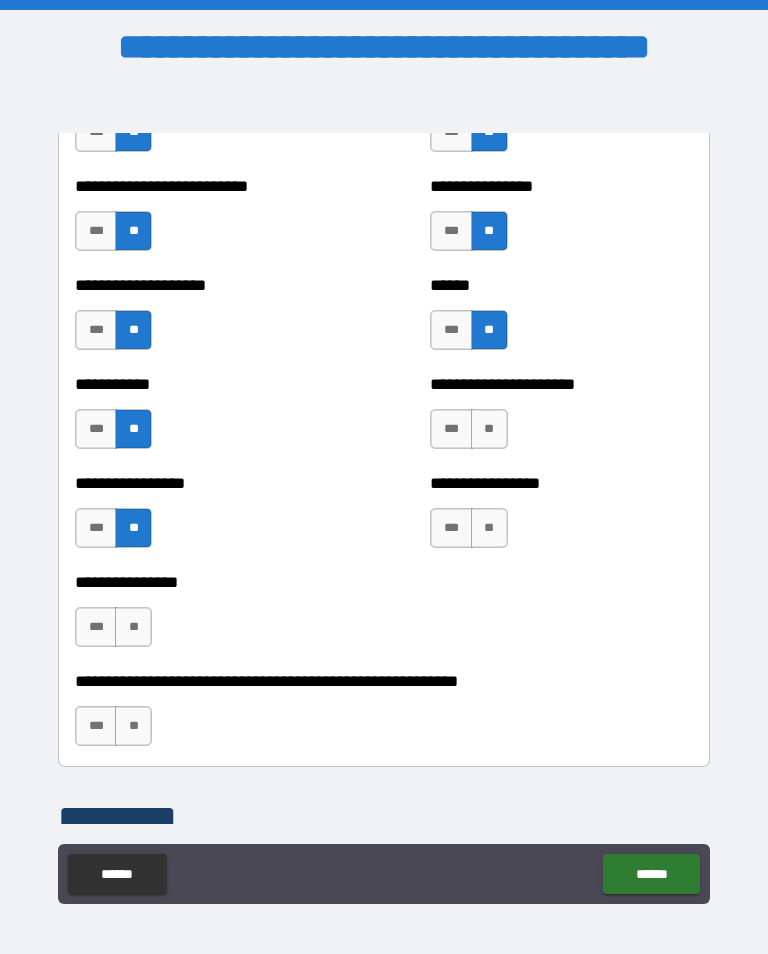 click on "**" at bounding box center (133, 627) 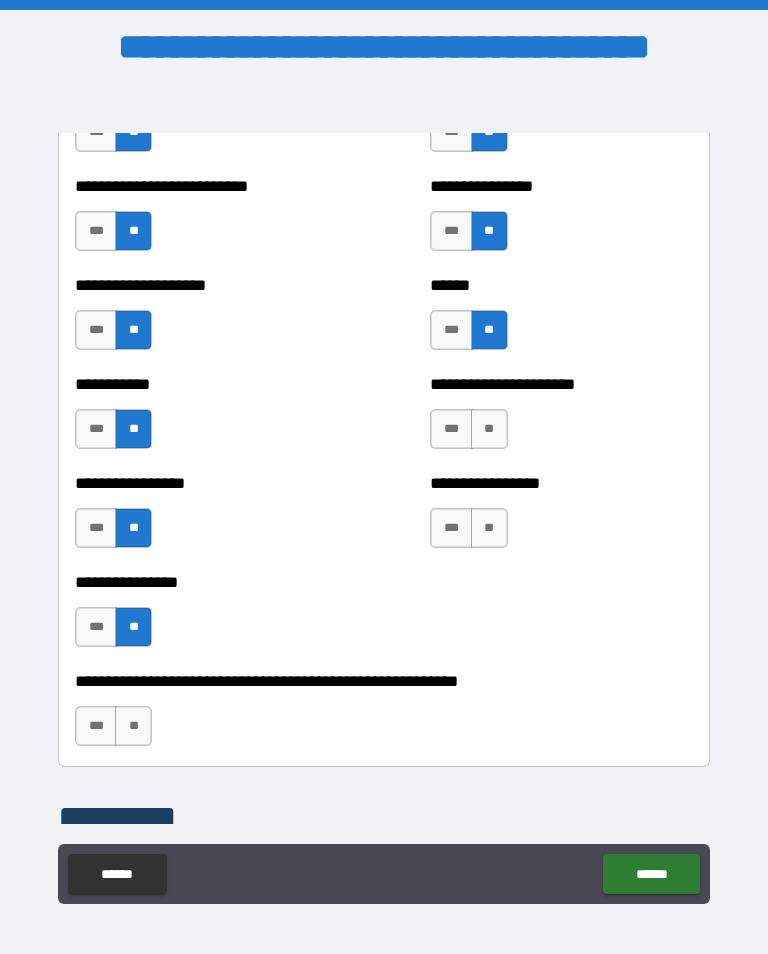 click on "**" at bounding box center [133, 726] 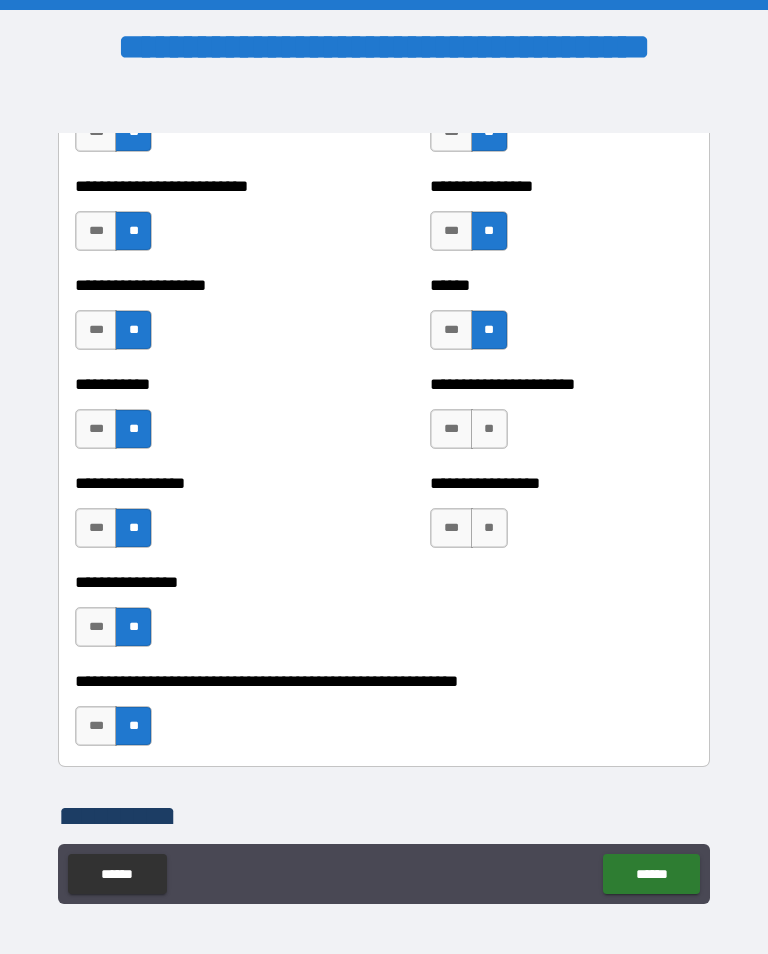 click on "**" at bounding box center (489, 528) 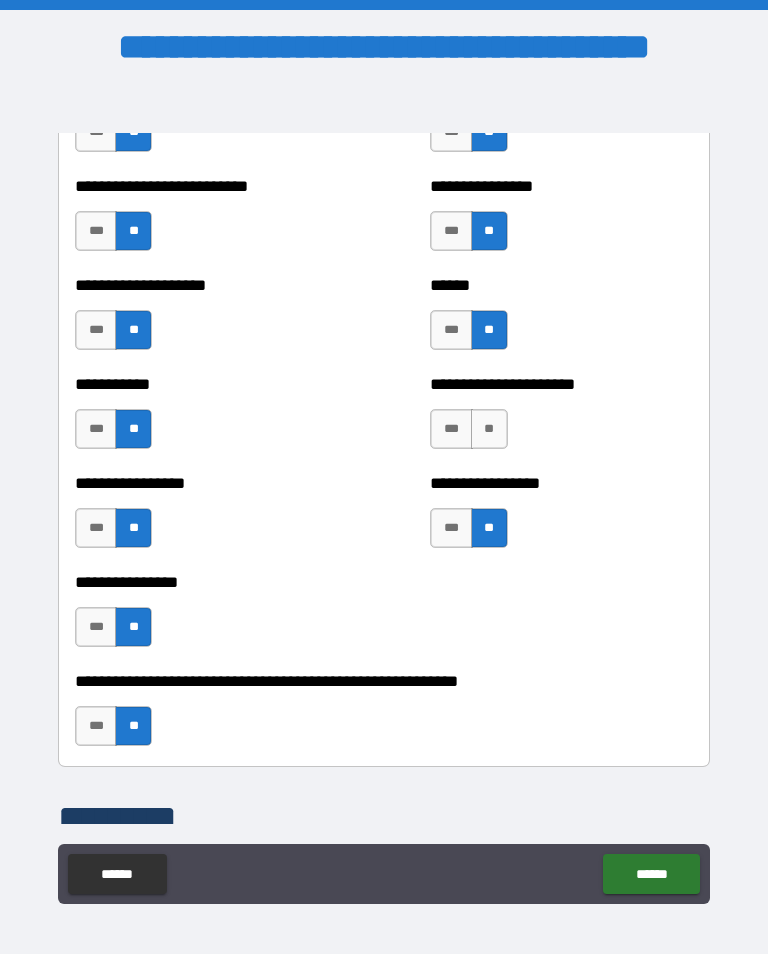 click on "**" at bounding box center [489, 429] 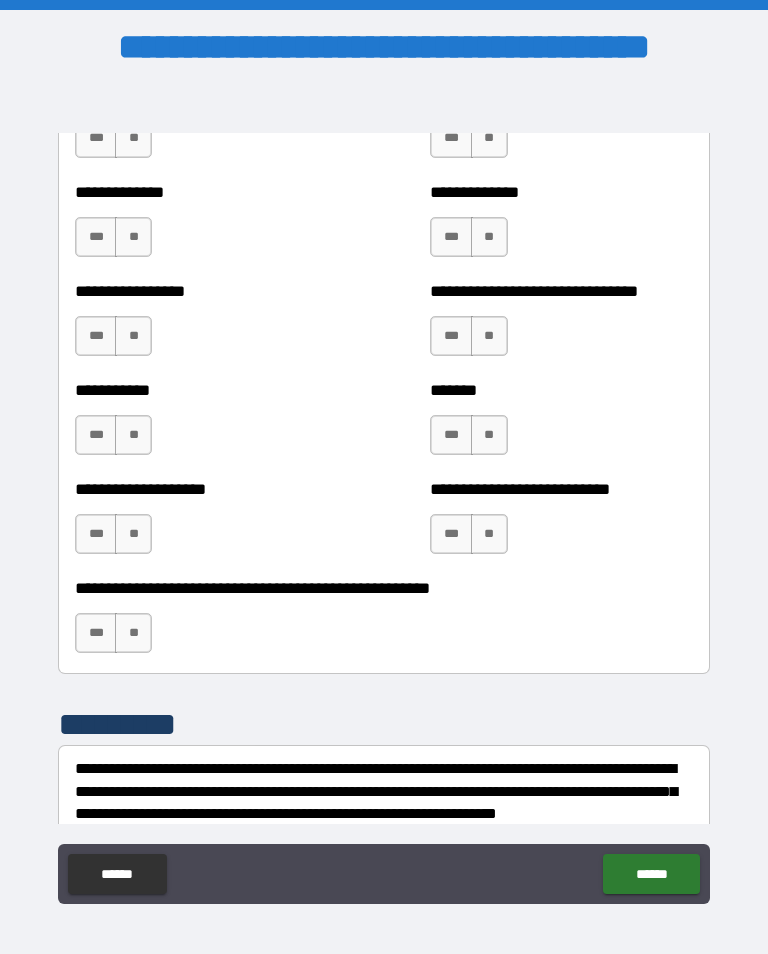 scroll, scrollTop: 7886, scrollLeft: 0, axis: vertical 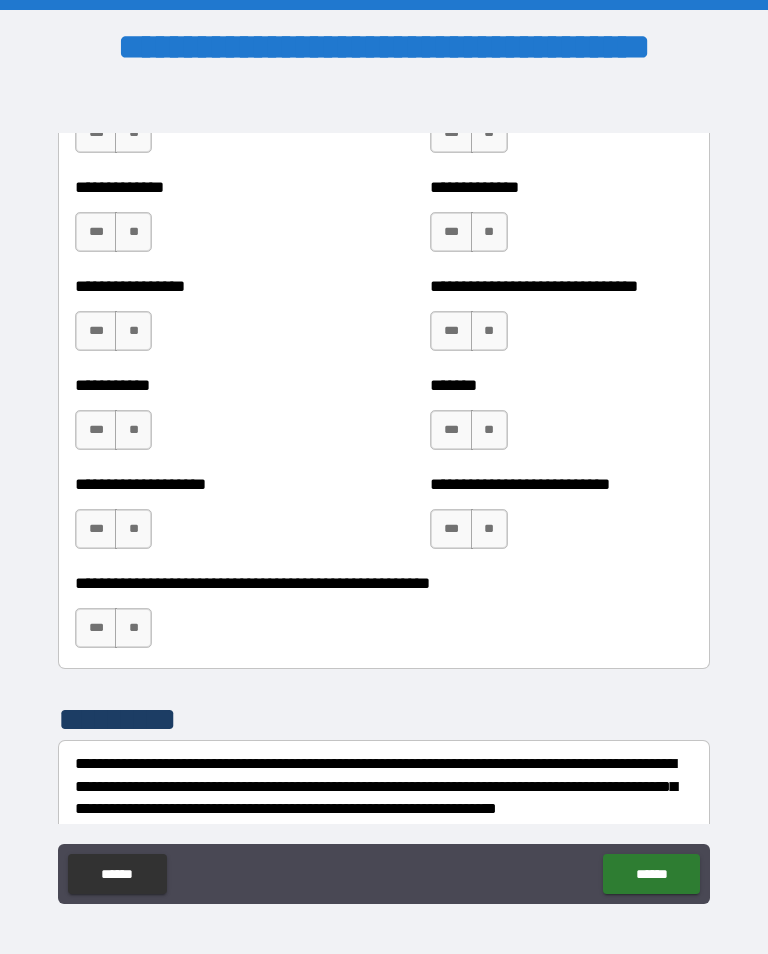 click on "**" at bounding box center (133, 628) 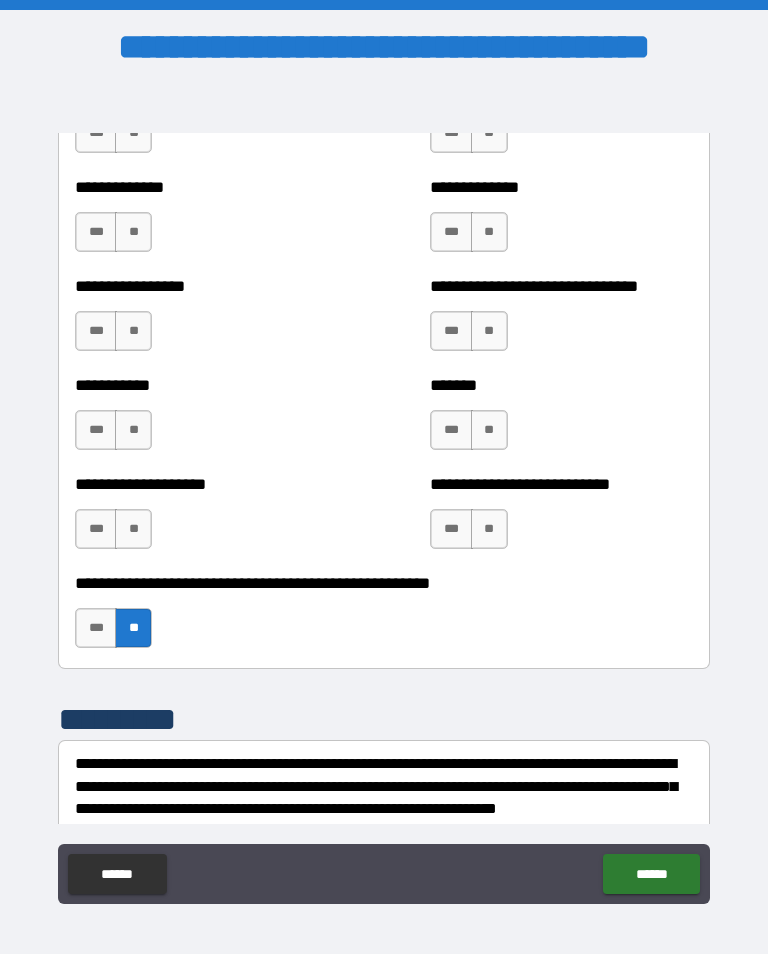 click on "**********" at bounding box center [206, 519] 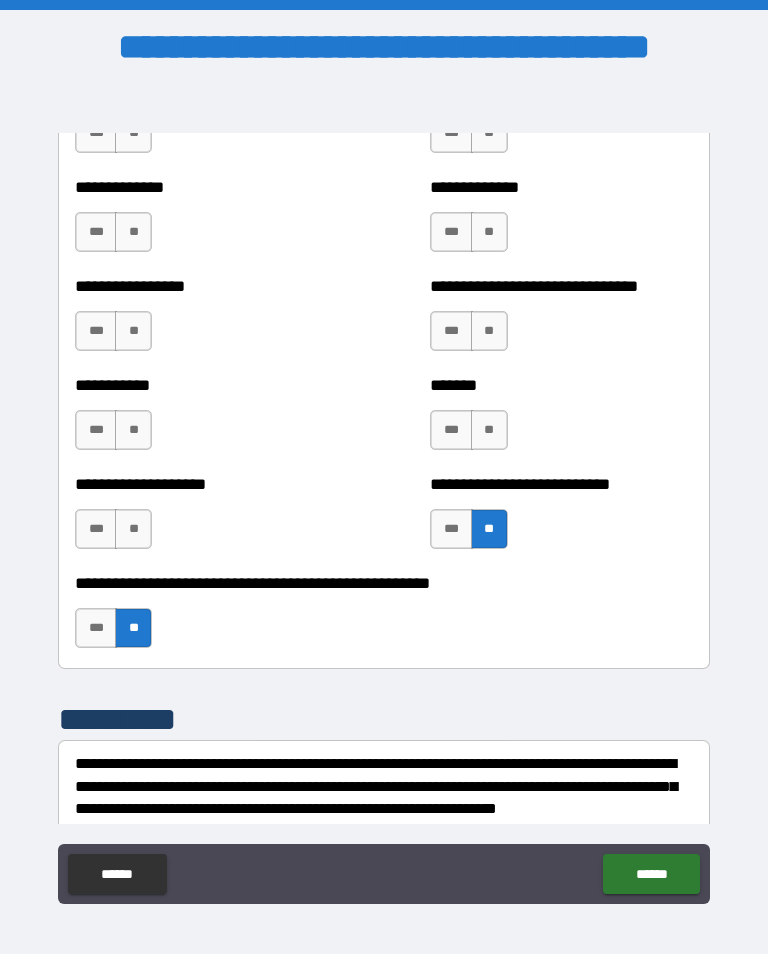 click on "**" at bounding box center (133, 529) 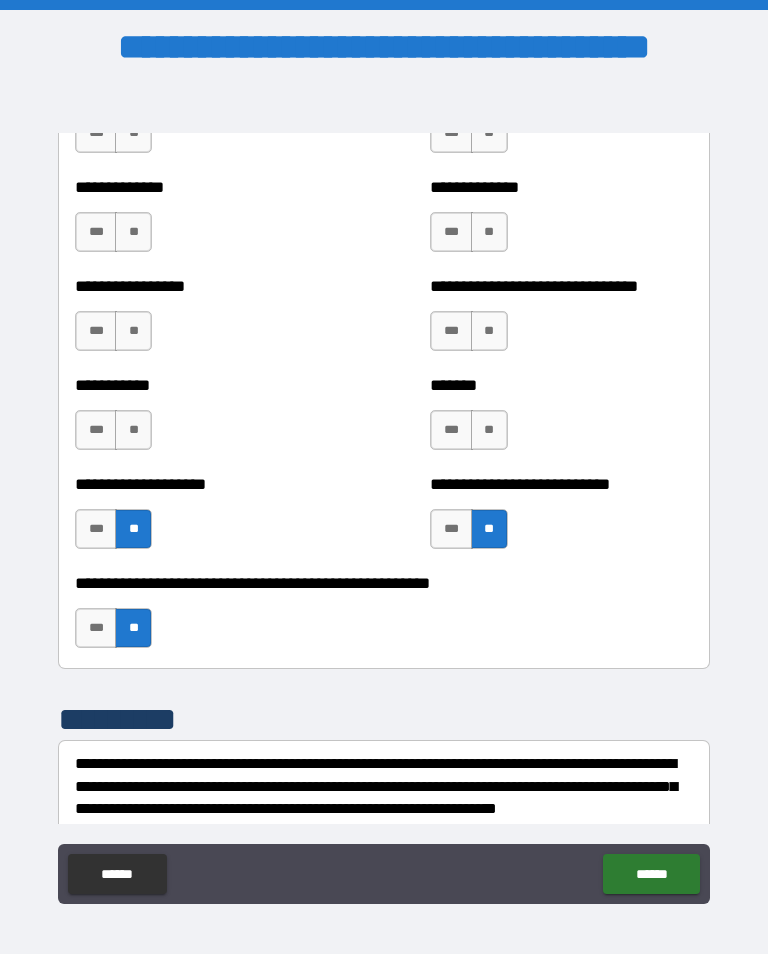 click on "**" at bounding box center [133, 430] 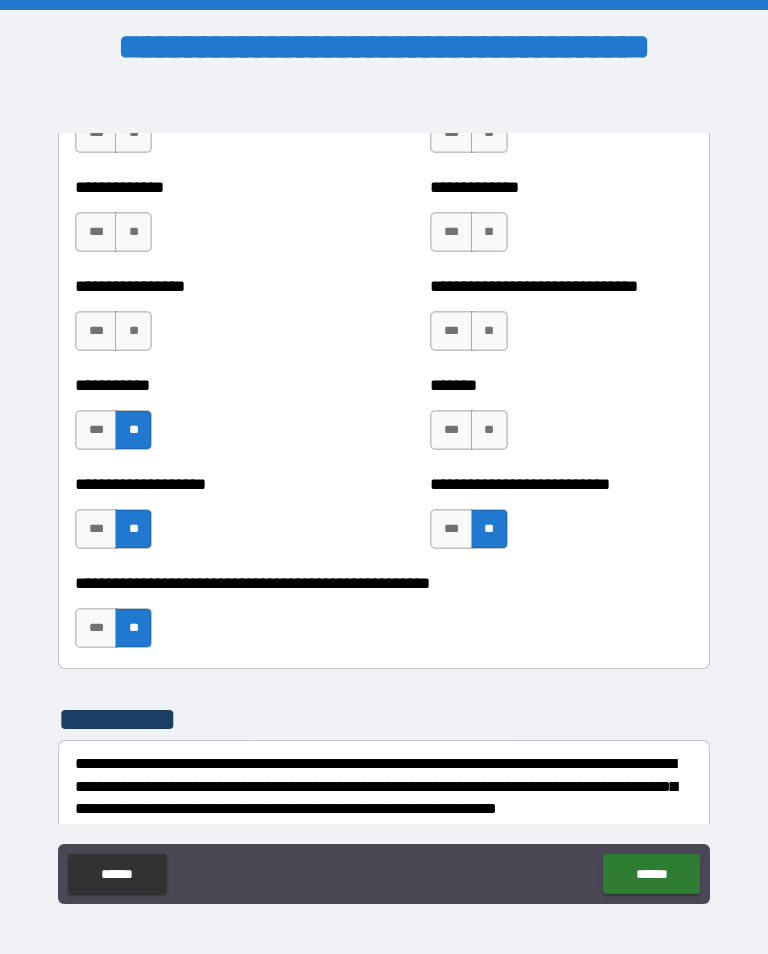 click on "**" at bounding box center [489, 430] 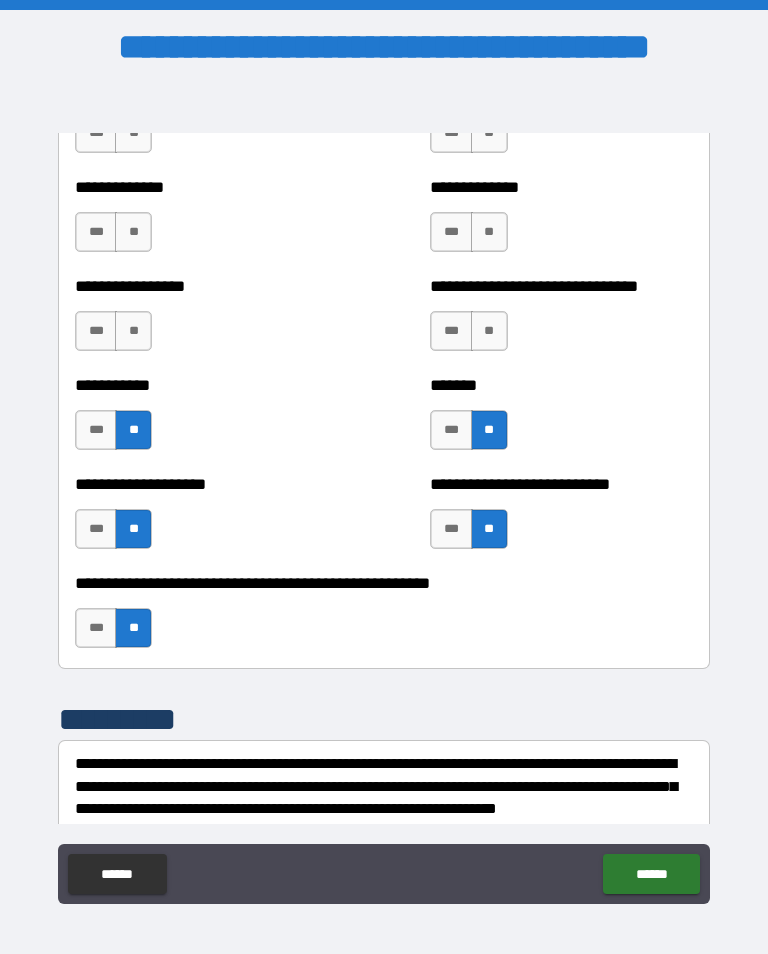 click on "**" at bounding box center (489, 331) 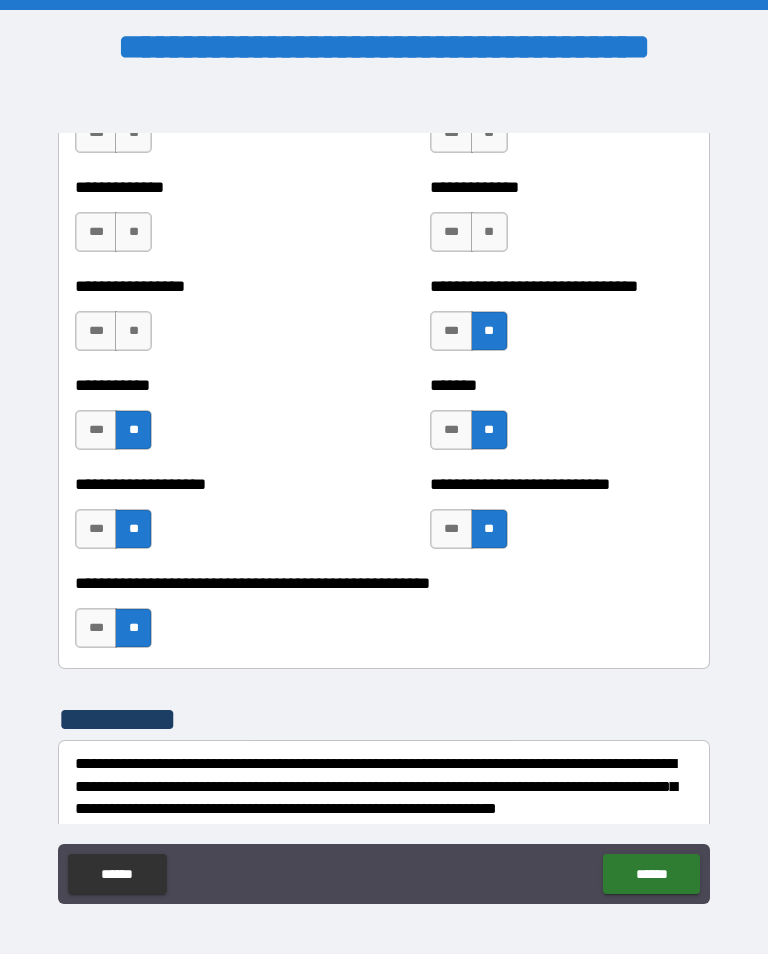 click on "**********" at bounding box center [206, 321] 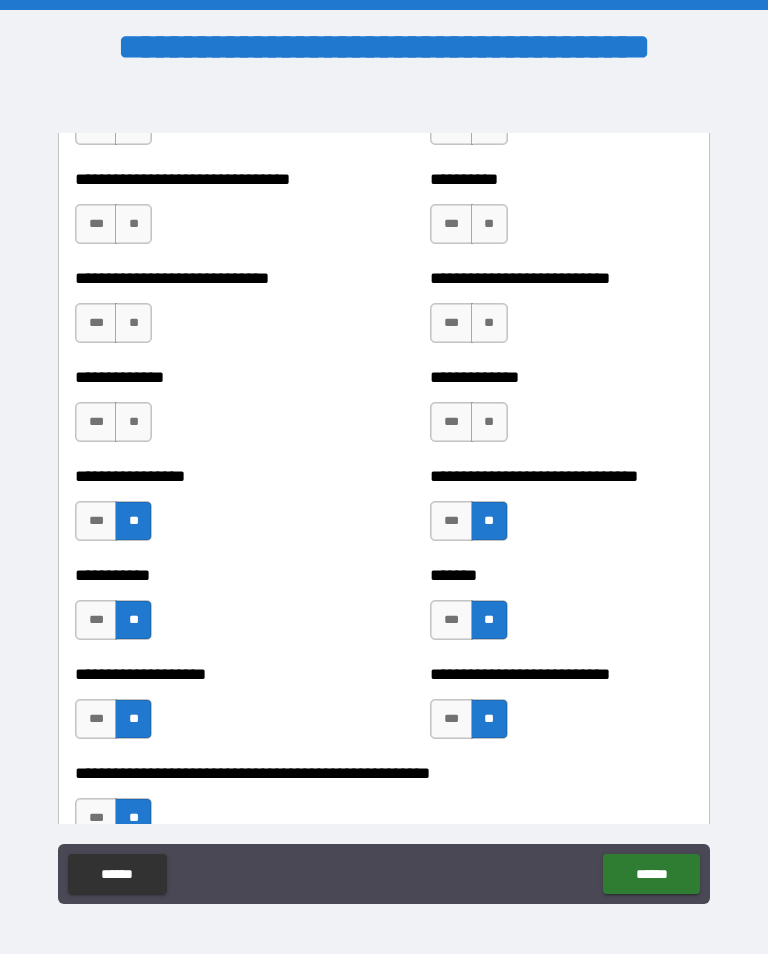 scroll, scrollTop: 7693, scrollLeft: 0, axis: vertical 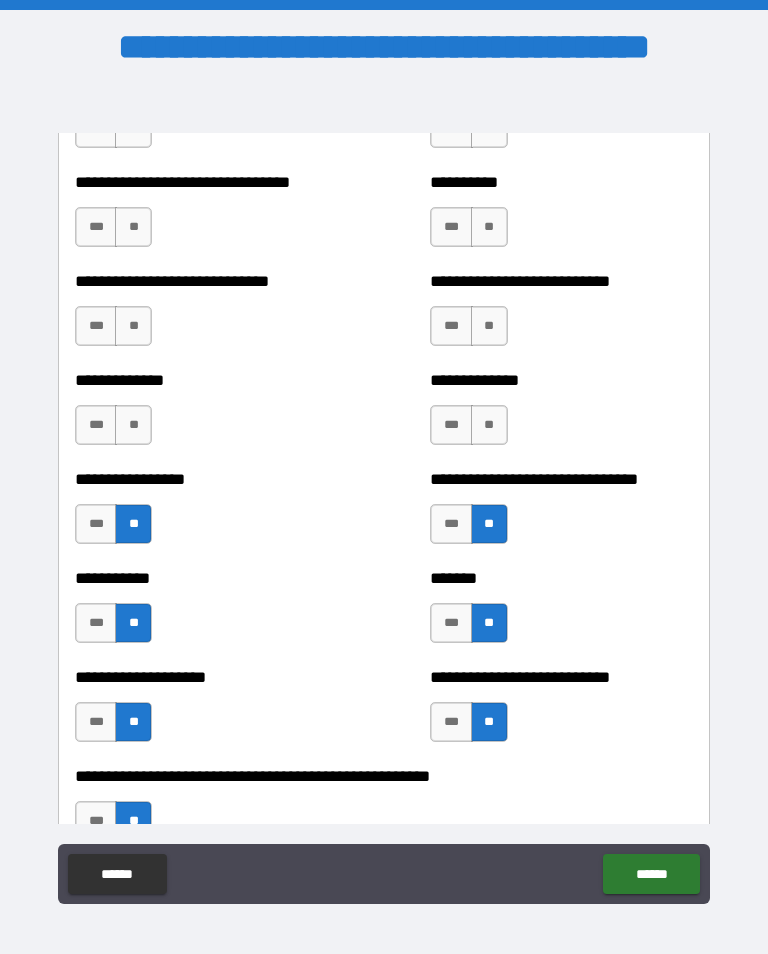 click on "**" at bounding box center (133, 425) 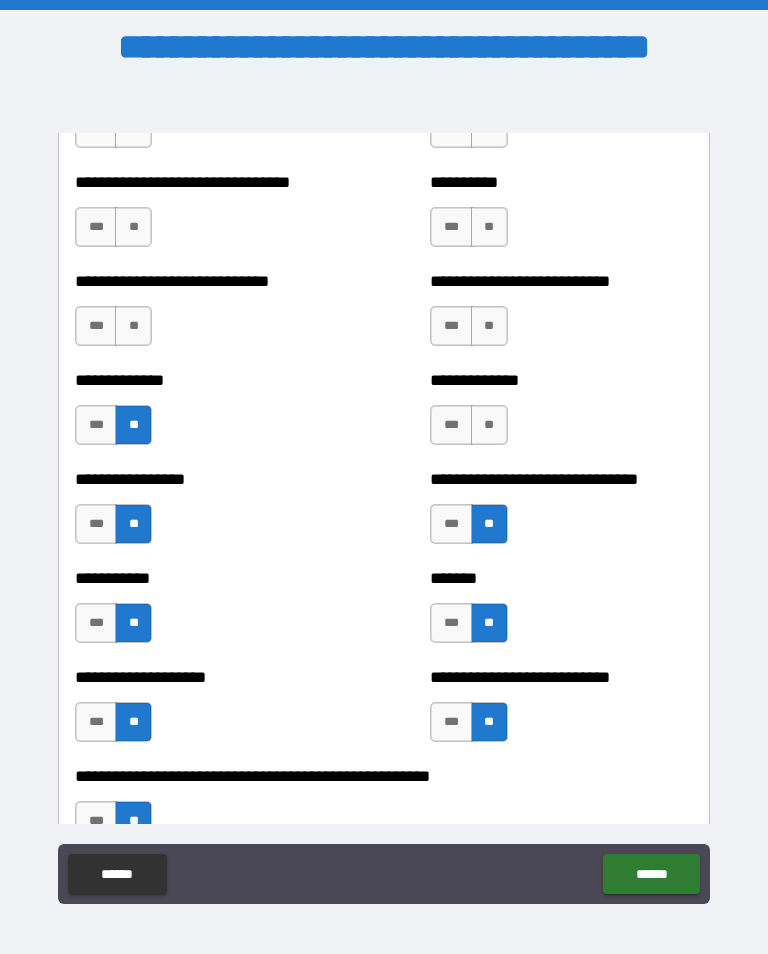 click on "***" at bounding box center (451, 425) 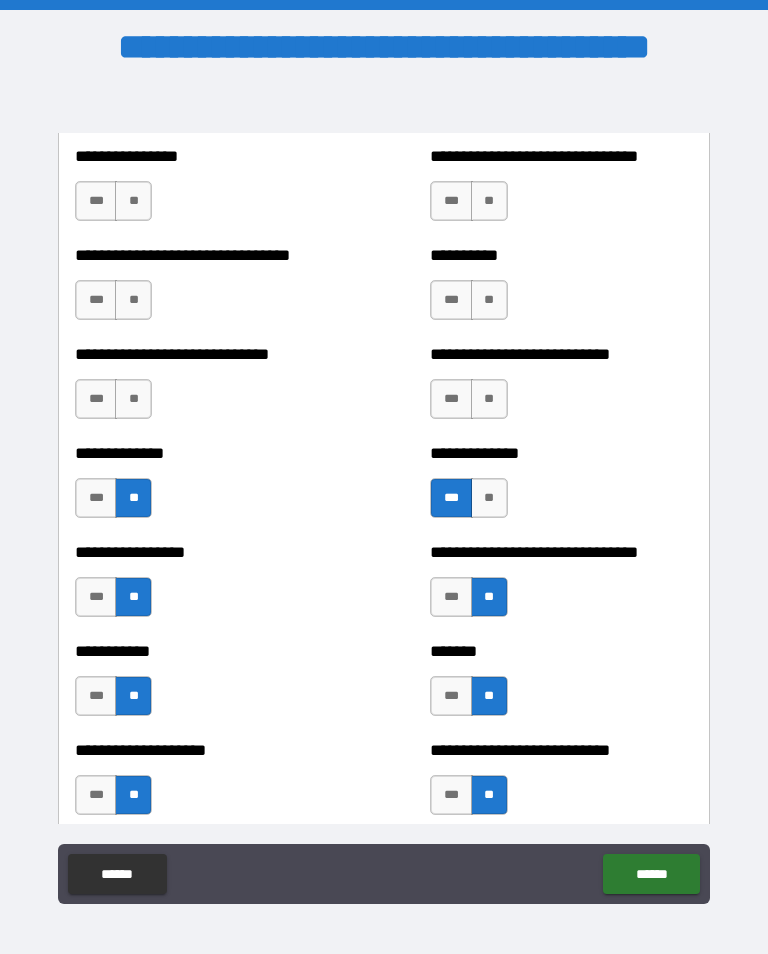scroll, scrollTop: 7620, scrollLeft: 0, axis: vertical 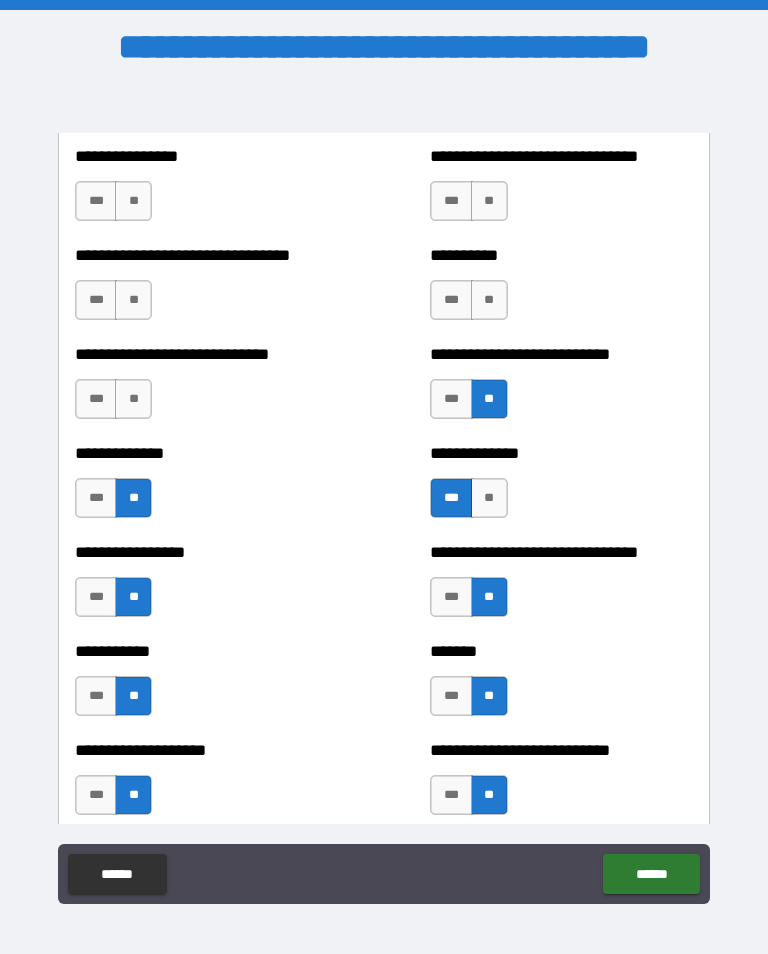 click on "**" at bounding box center [133, 399] 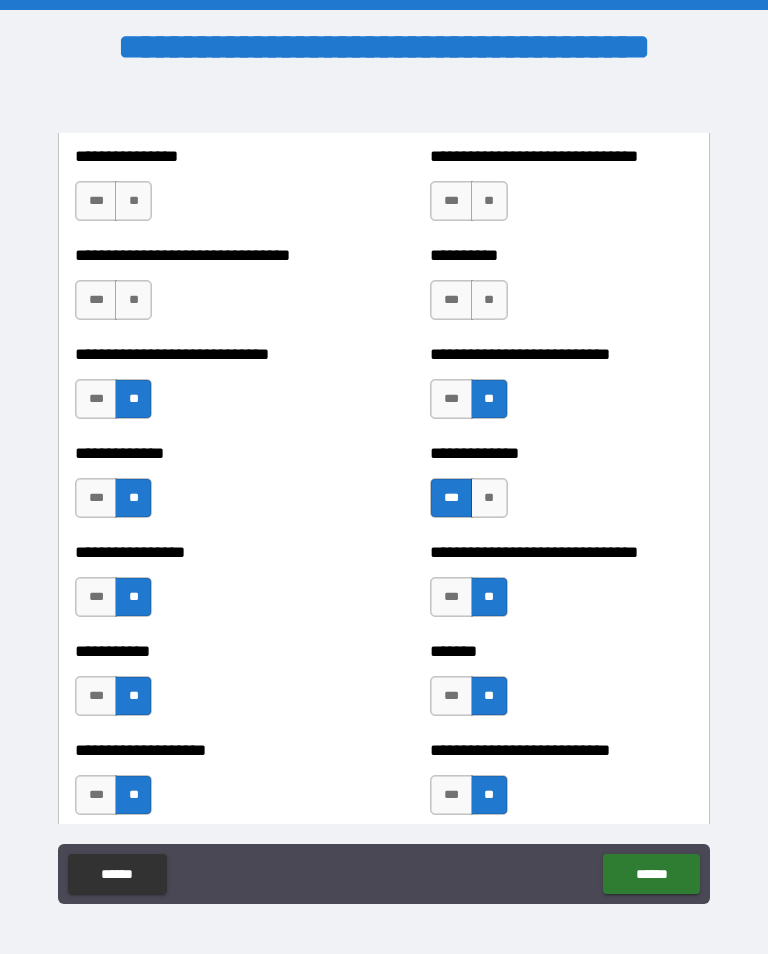 scroll, scrollTop: 7539, scrollLeft: 0, axis: vertical 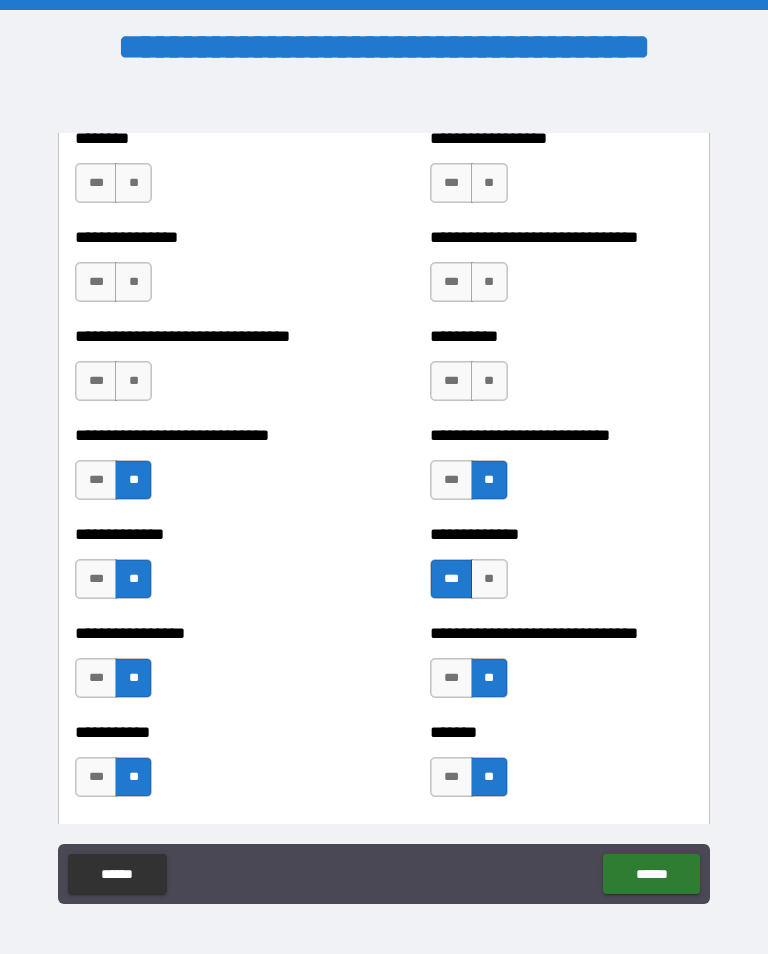 click on "**" at bounding box center (133, 381) 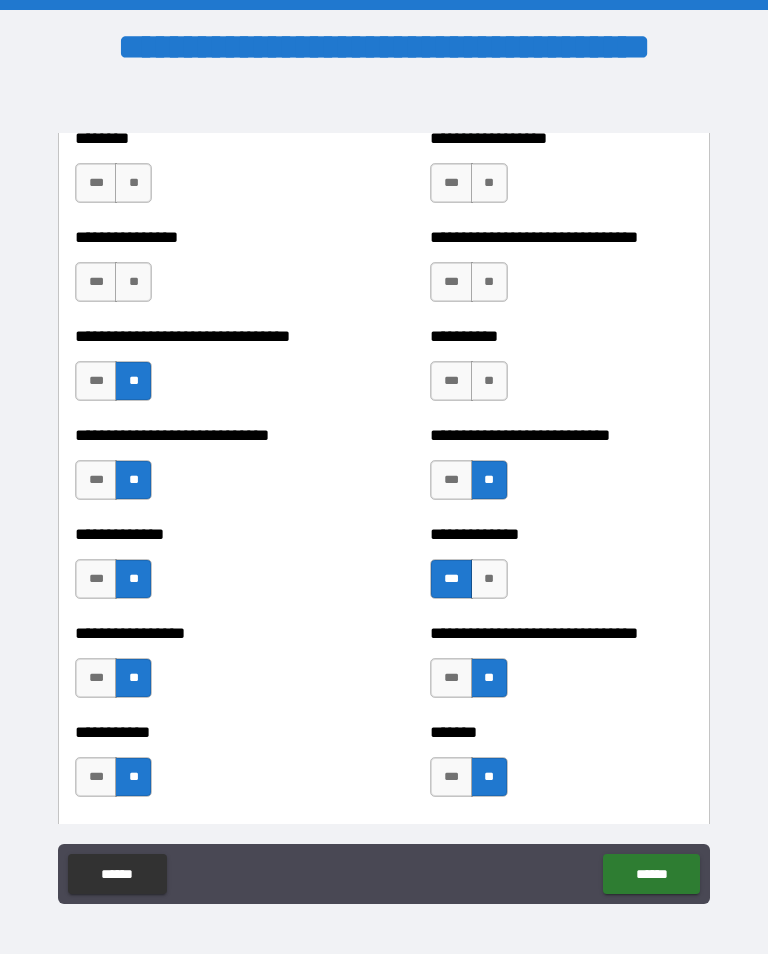 click on "**" at bounding box center (489, 381) 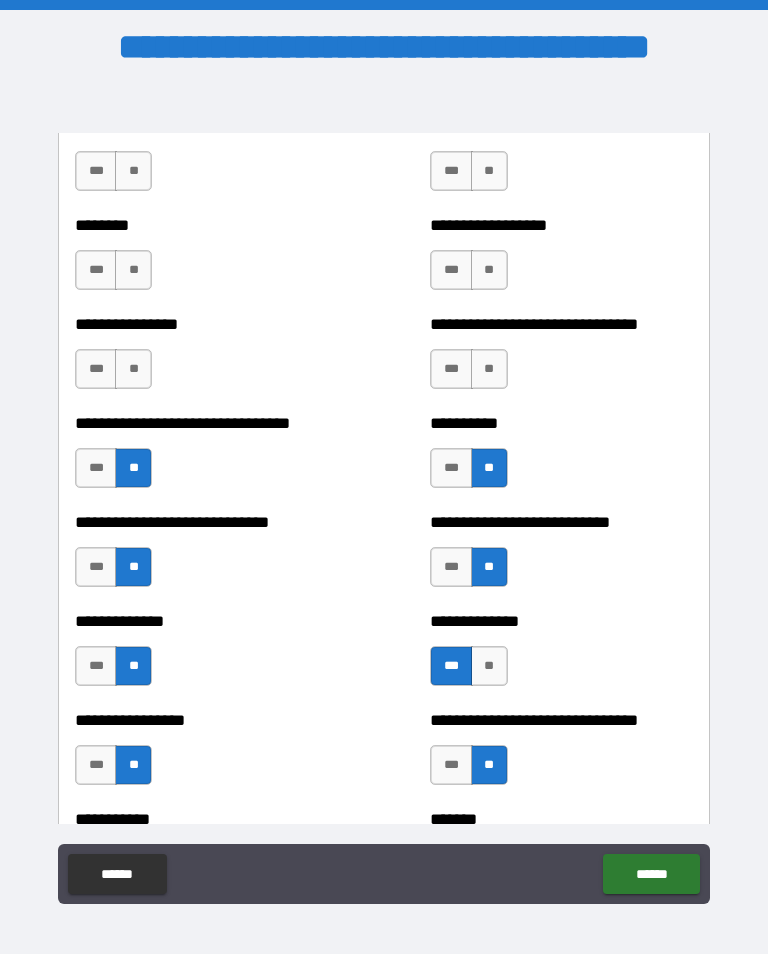 scroll, scrollTop: 7447, scrollLeft: 0, axis: vertical 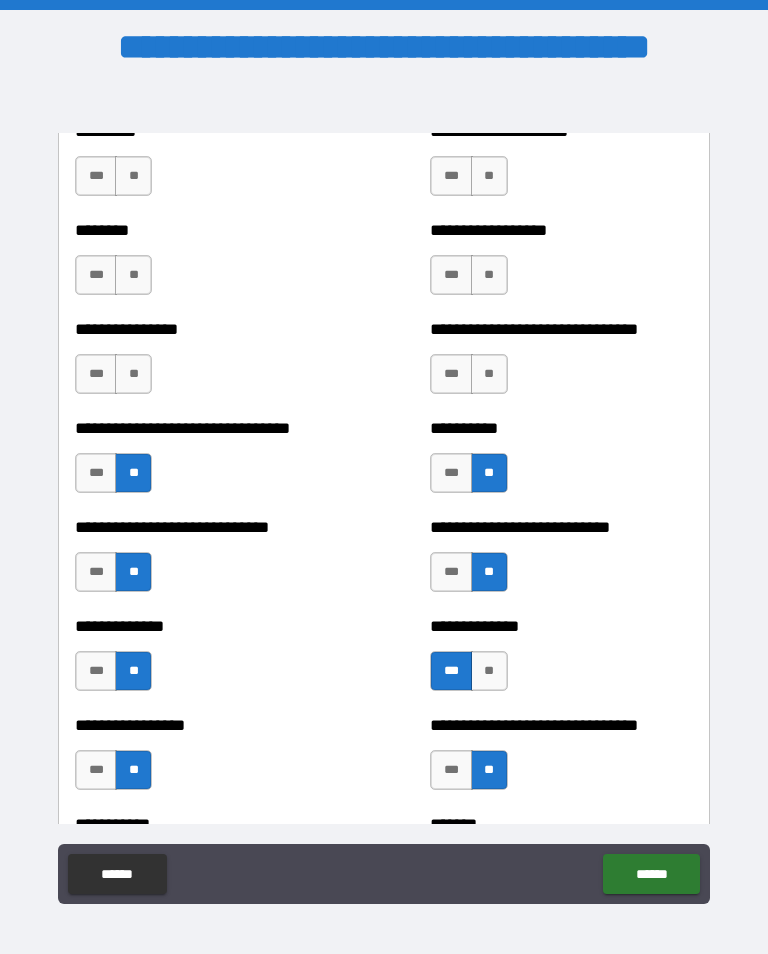 click on "**" at bounding box center (489, 374) 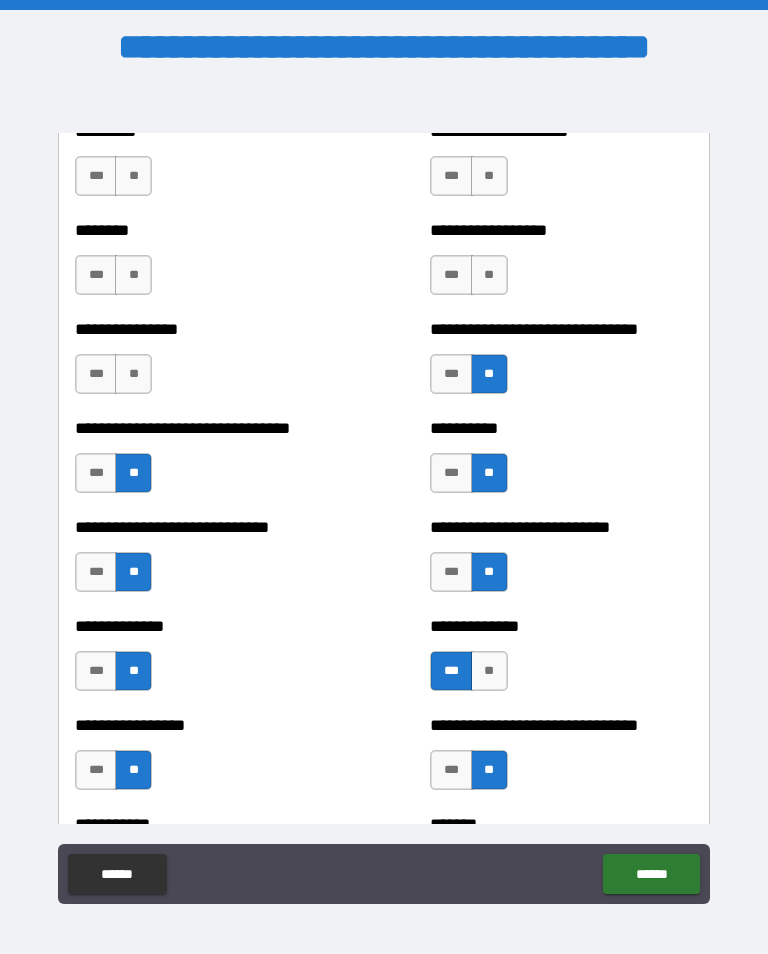 click on "**" at bounding box center [133, 374] 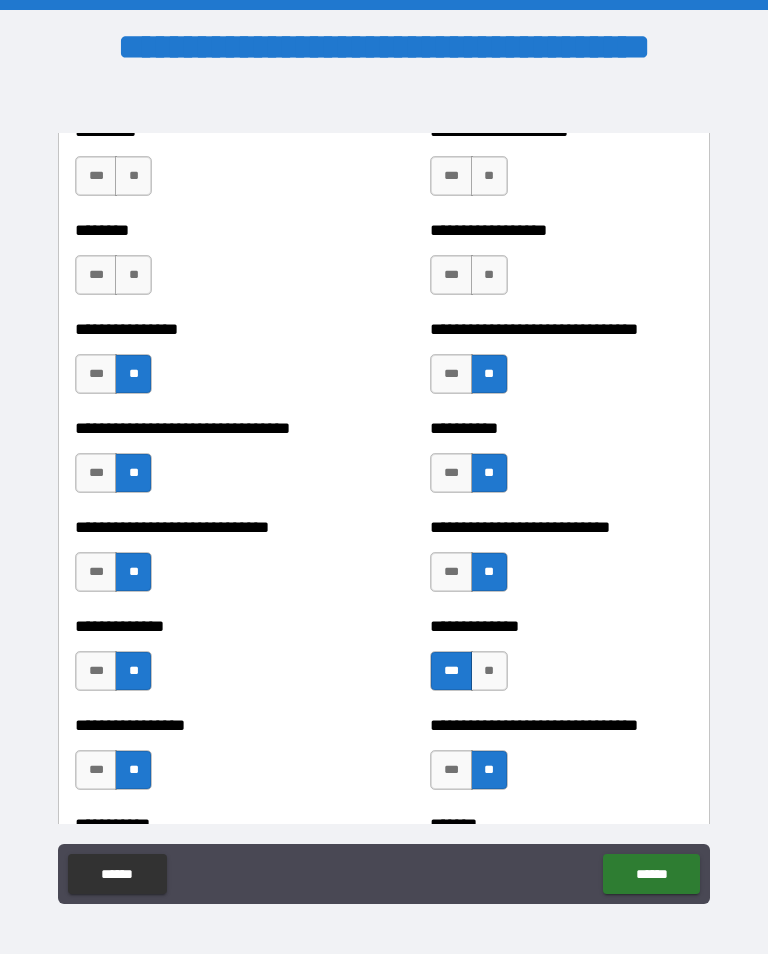 click on "**" at bounding box center [133, 275] 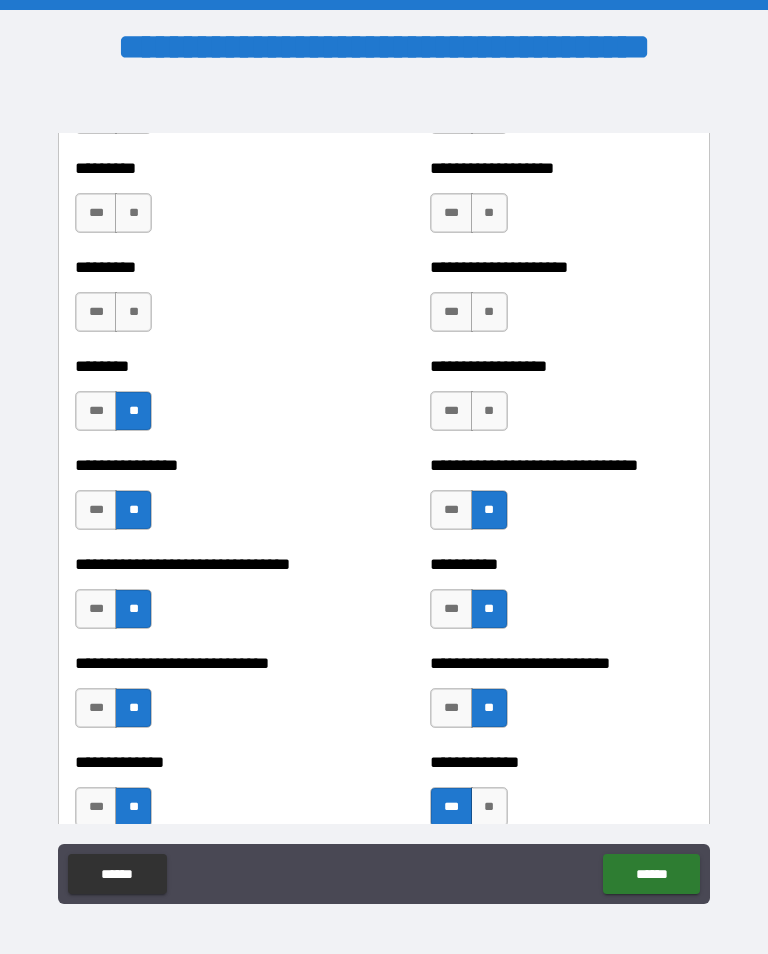 scroll, scrollTop: 7305, scrollLeft: 0, axis: vertical 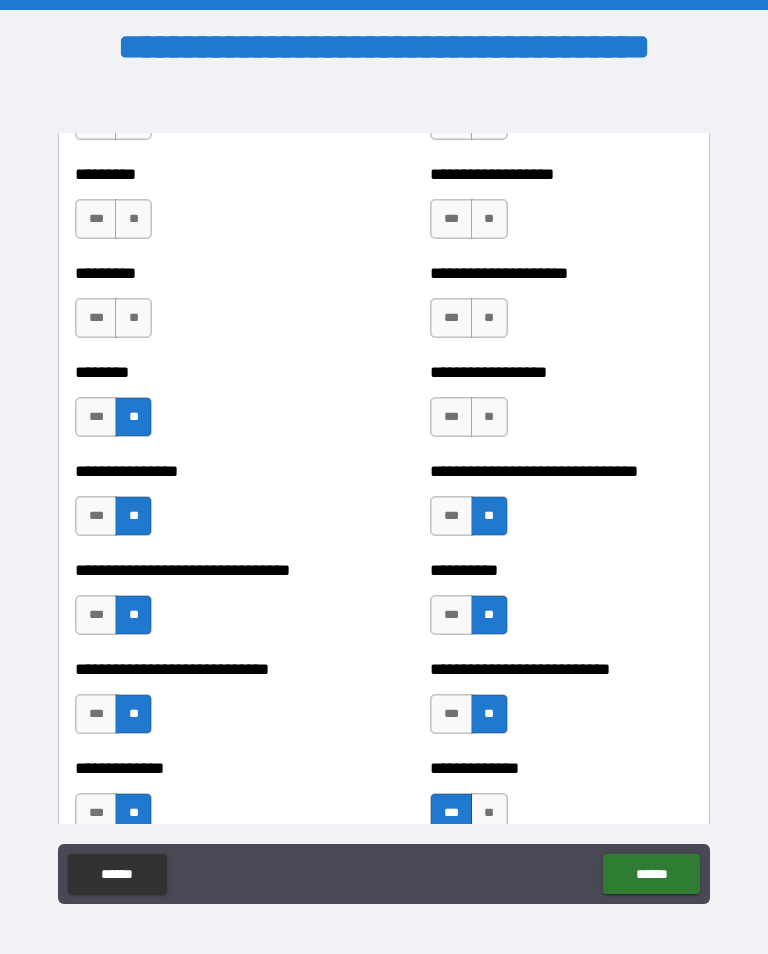 click on "**" at bounding box center [489, 417] 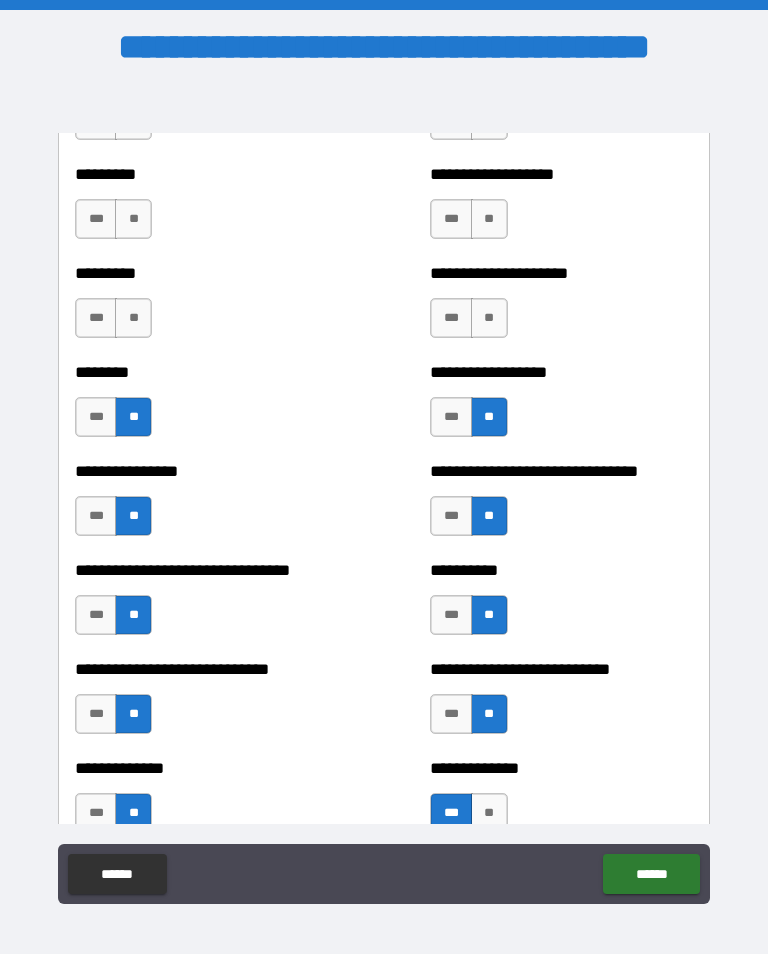 click on "**" at bounding box center [489, 318] 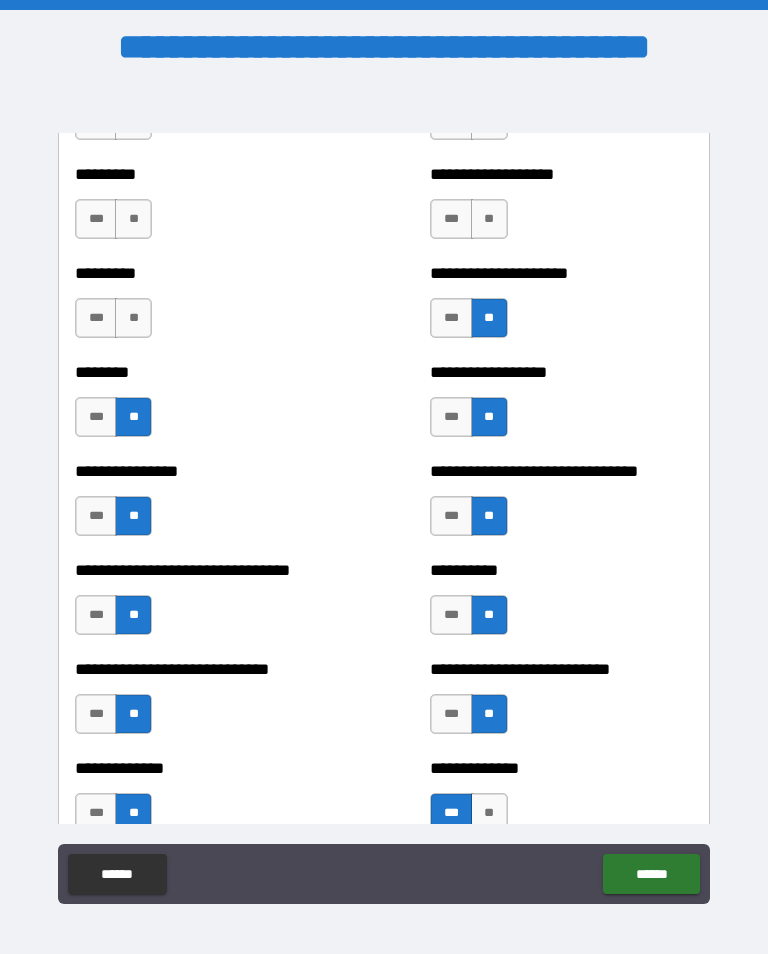click on "**" at bounding box center [133, 318] 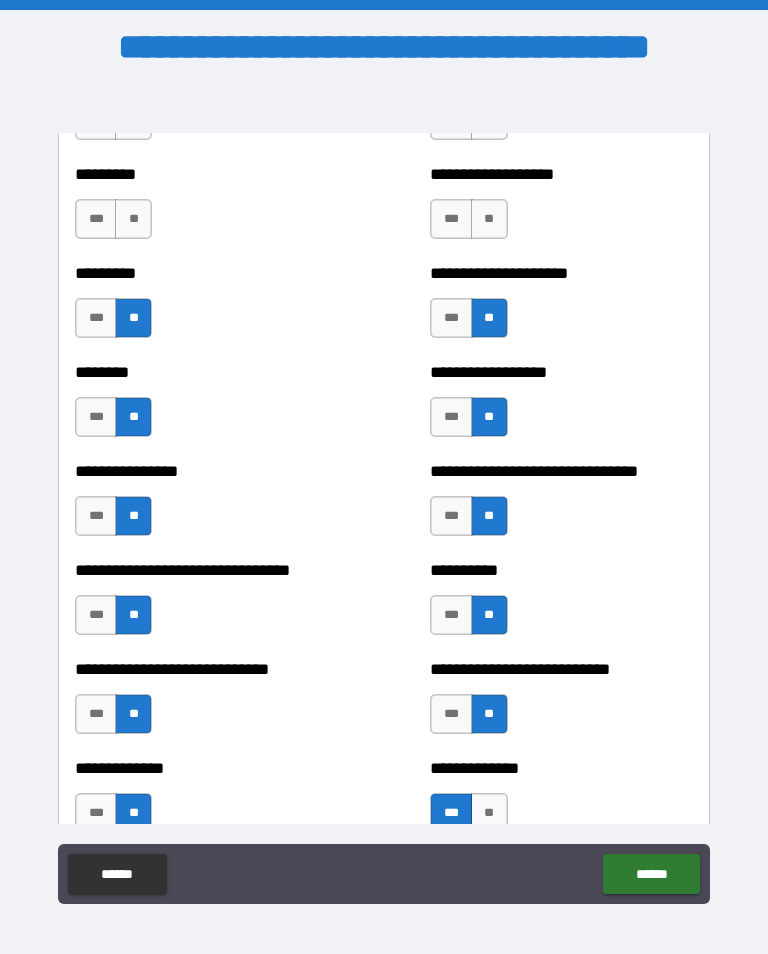 click on "*********" at bounding box center [206, 174] 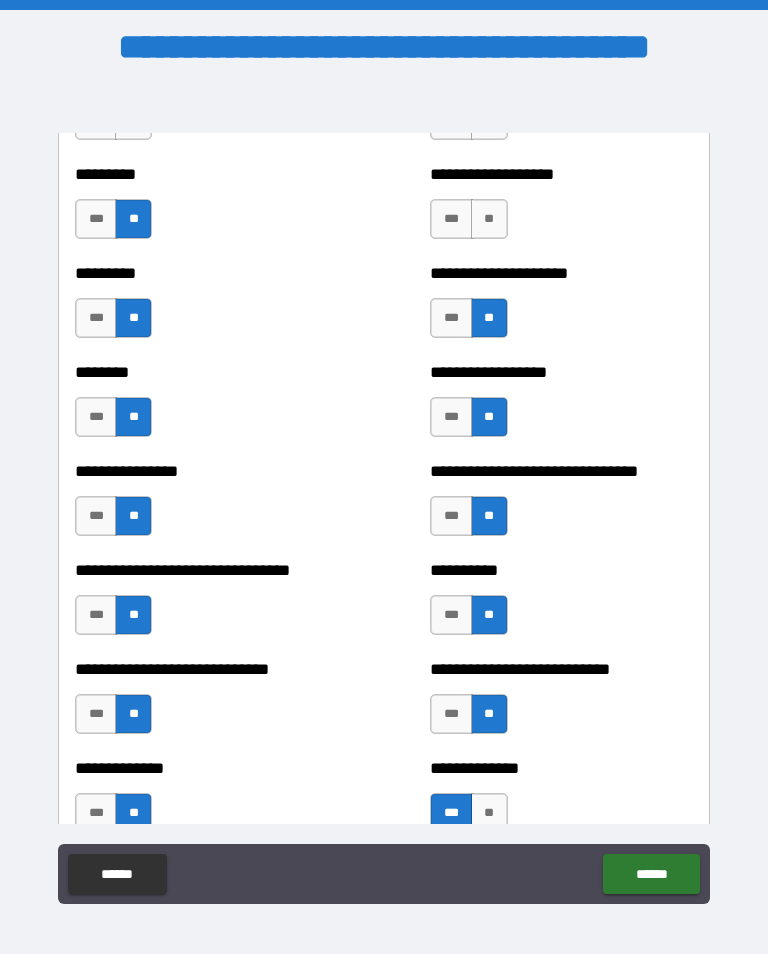click on "**" at bounding box center [489, 219] 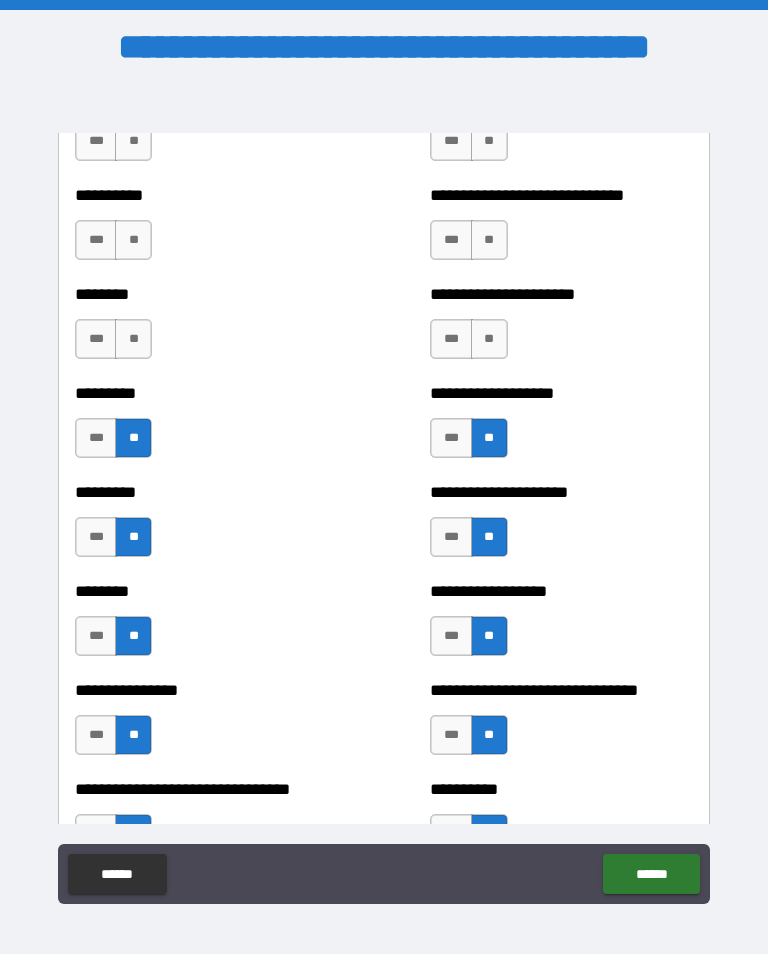 scroll, scrollTop: 7087, scrollLeft: 0, axis: vertical 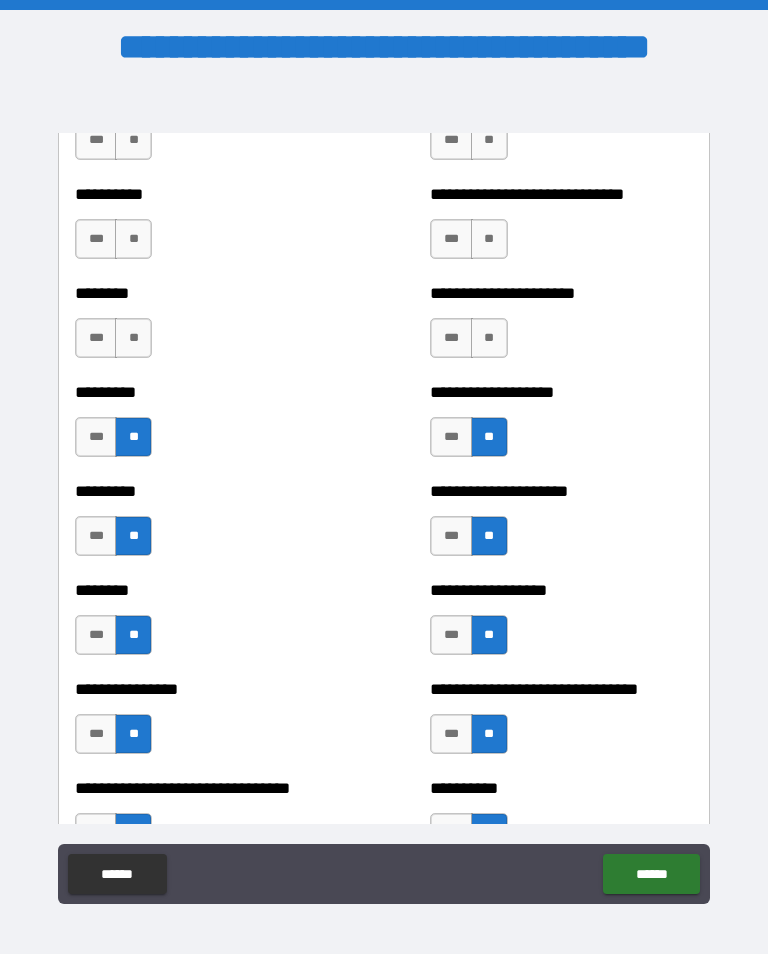 click on "**" at bounding box center [489, 338] 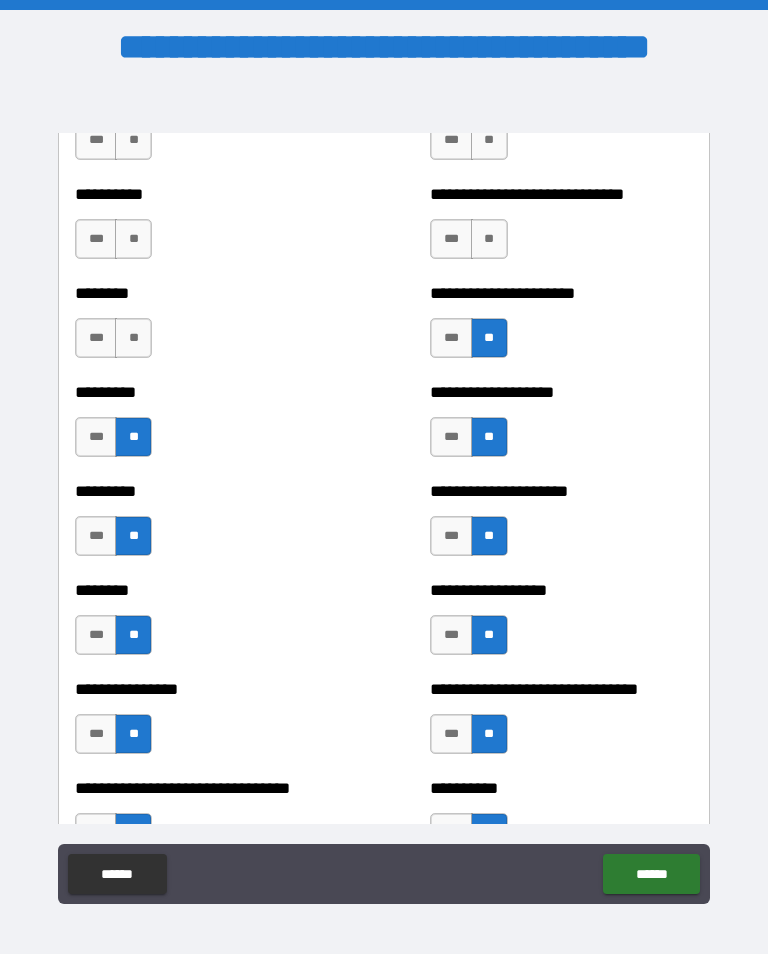 click on "***" at bounding box center (451, 338) 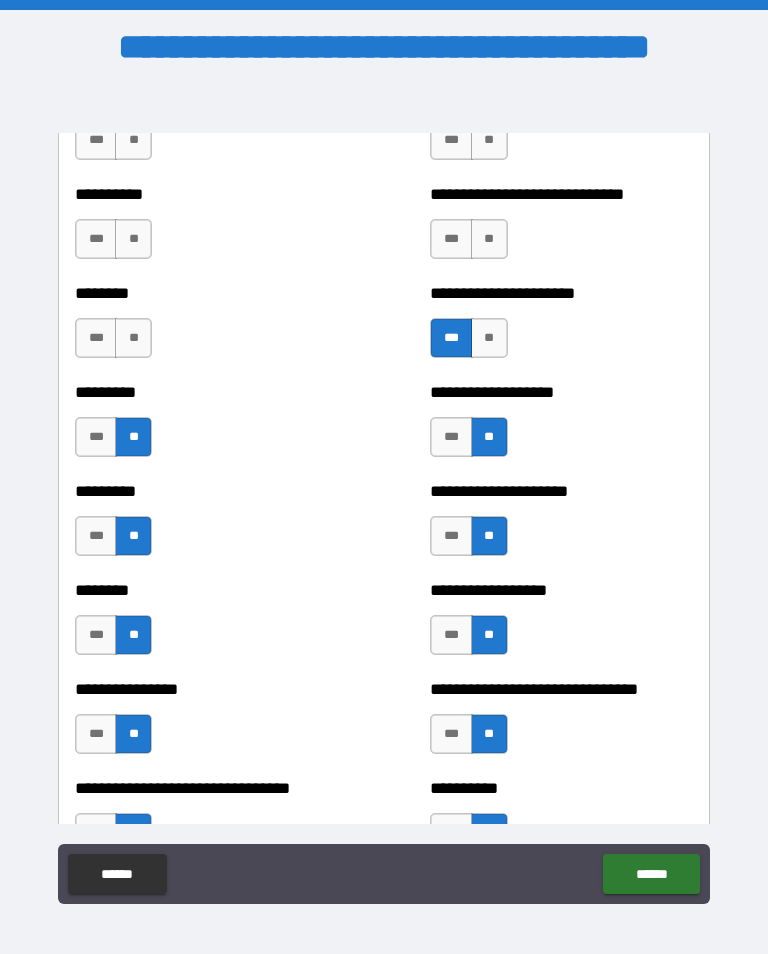 click on "**" at bounding box center [133, 338] 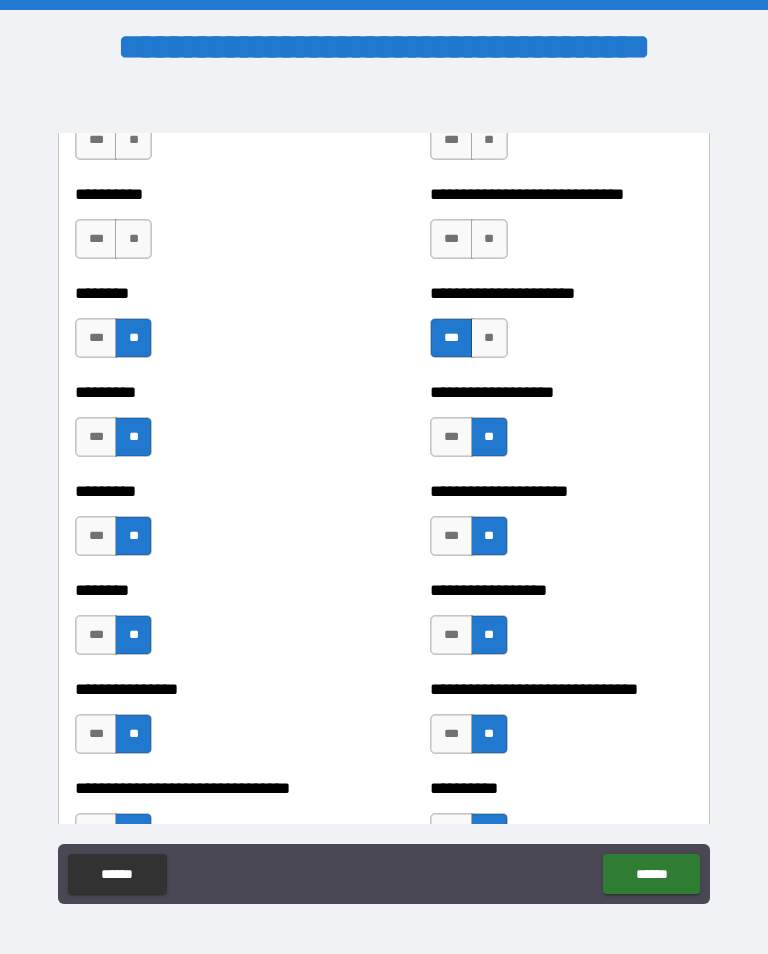 click on "**********" at bounding box center (206, 229) 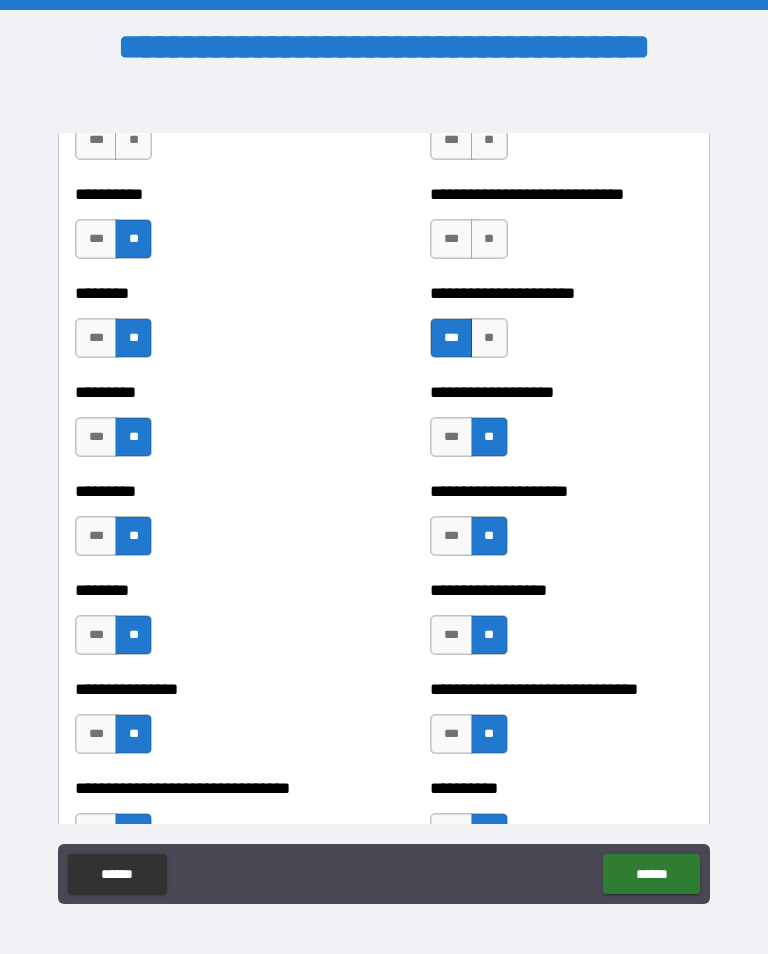 click on "**" at bounding box center [489, 239] 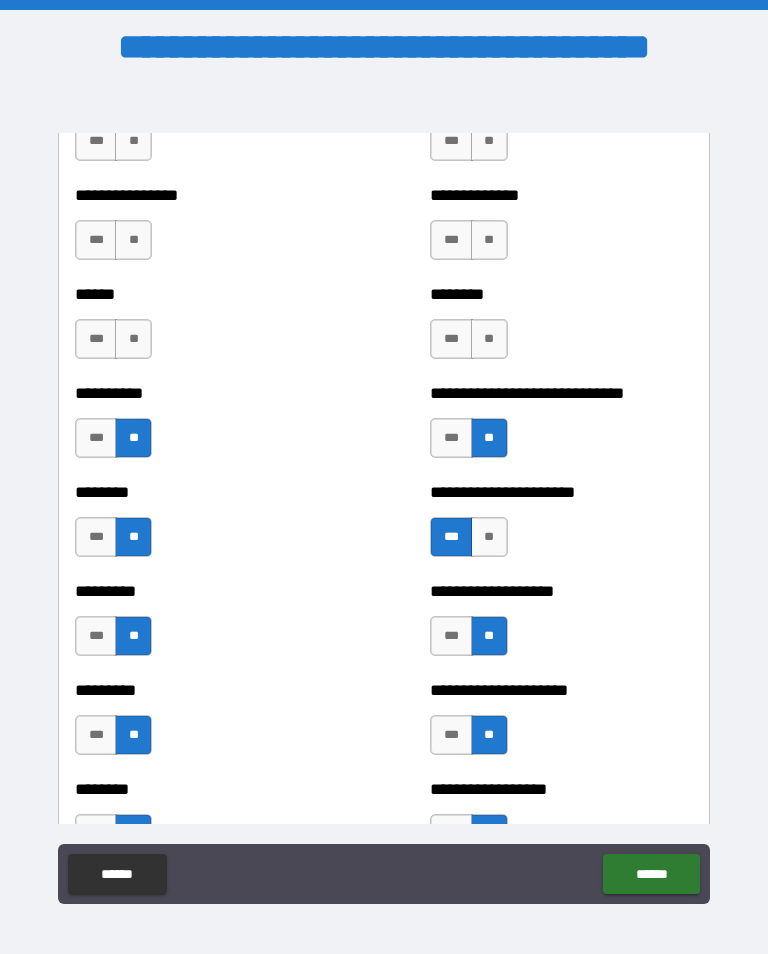 scroll, scrollTop: 6884, scrollLeft: 0, axis: vertical 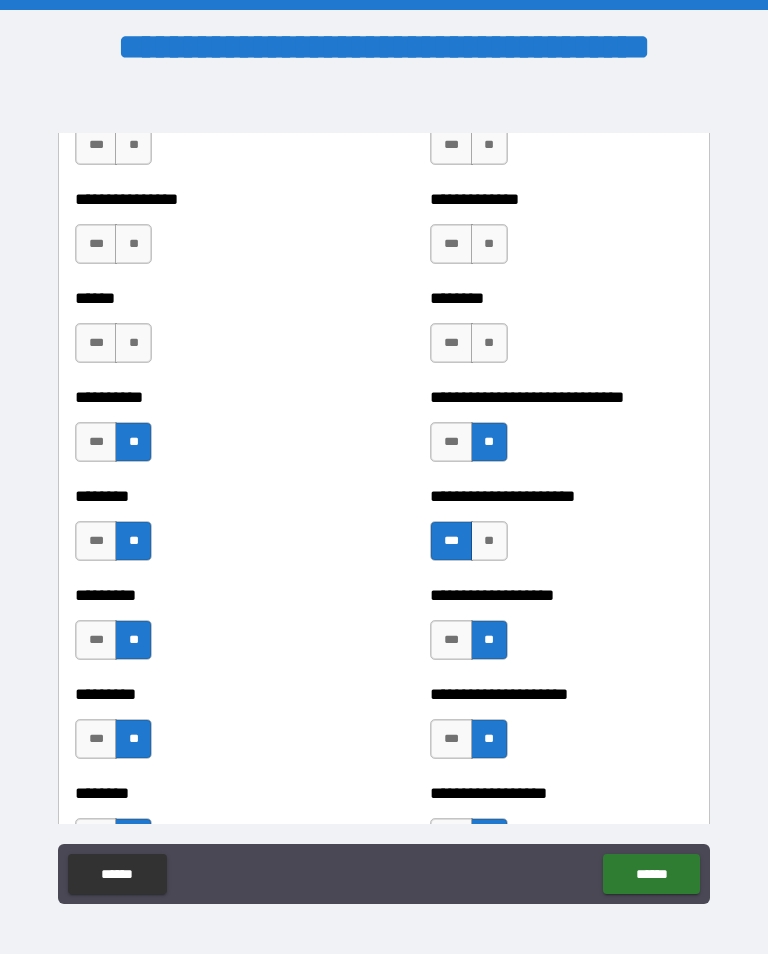 click on "**" at bounding box center [489, 343] 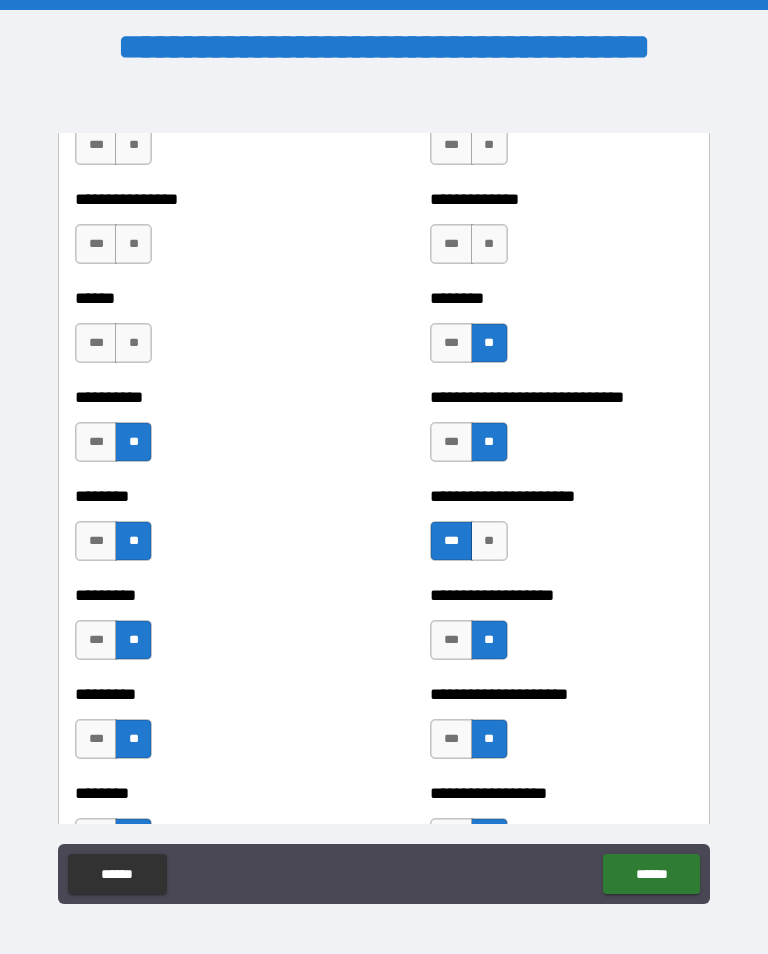 click on "**" at bounding box center [133, 343] 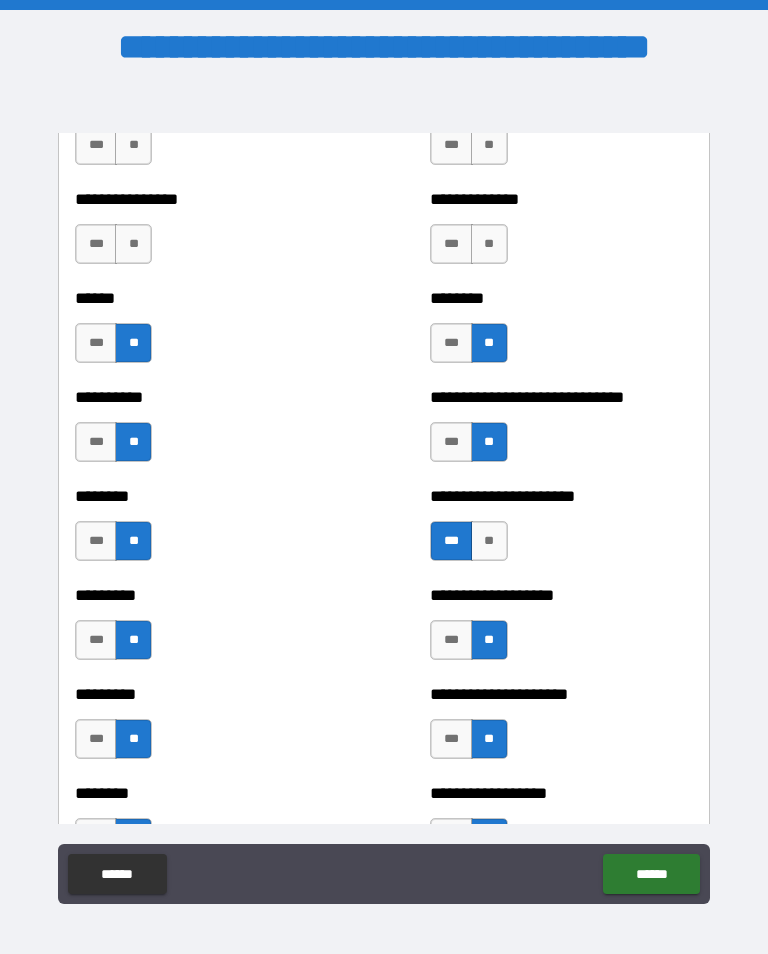 click on "**" at bounding box center [133, 244] 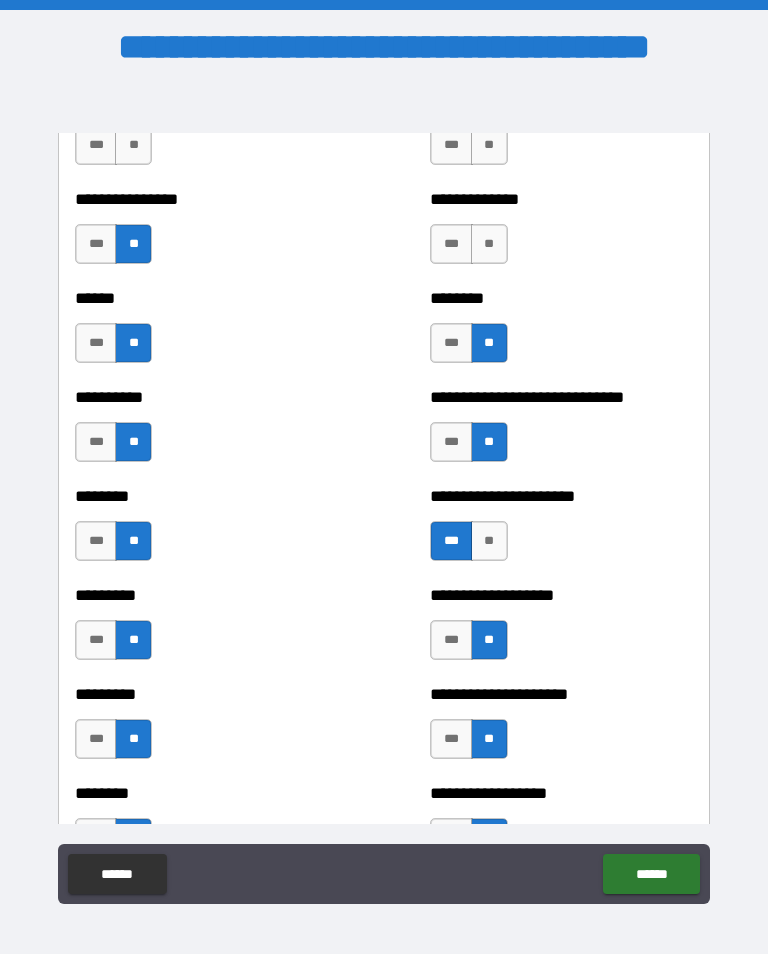 click on "**" at bounding box center (489, 244) 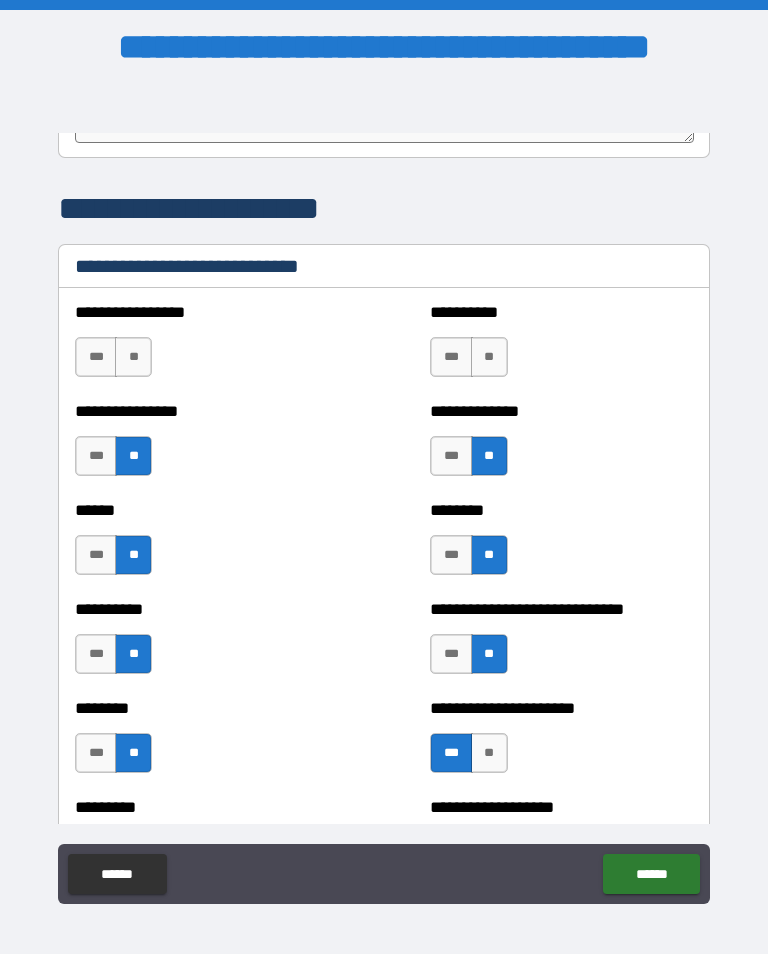 scroll, scrollTop: 6670, scrollLeft: 0, axis: vertical 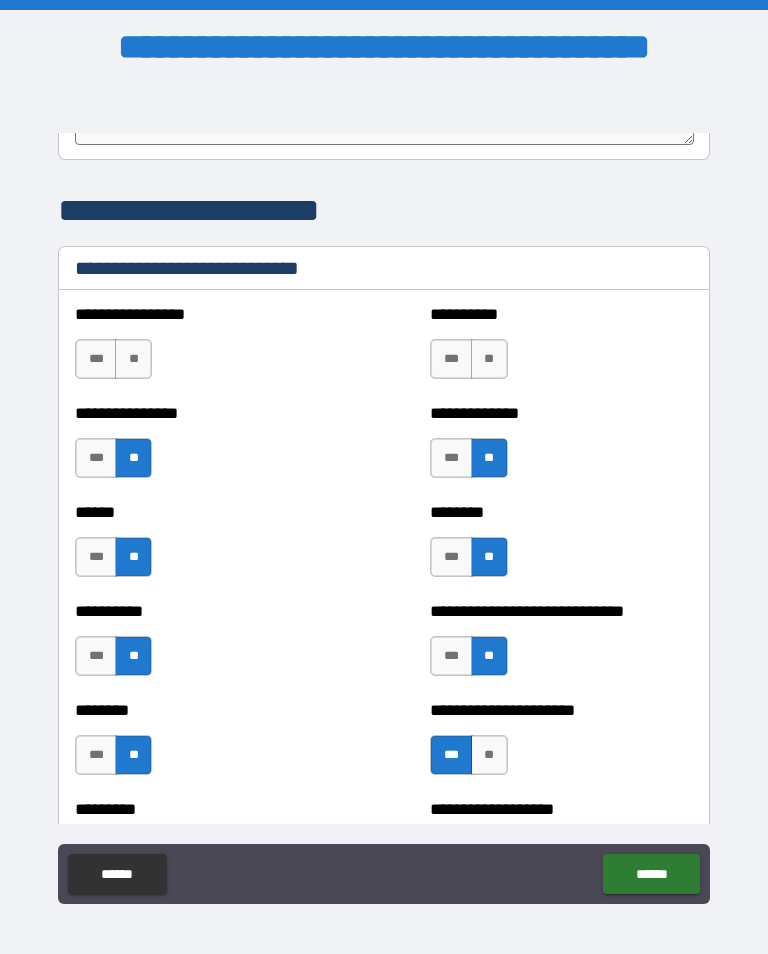 click on "**" at bounding box center [489, 359] 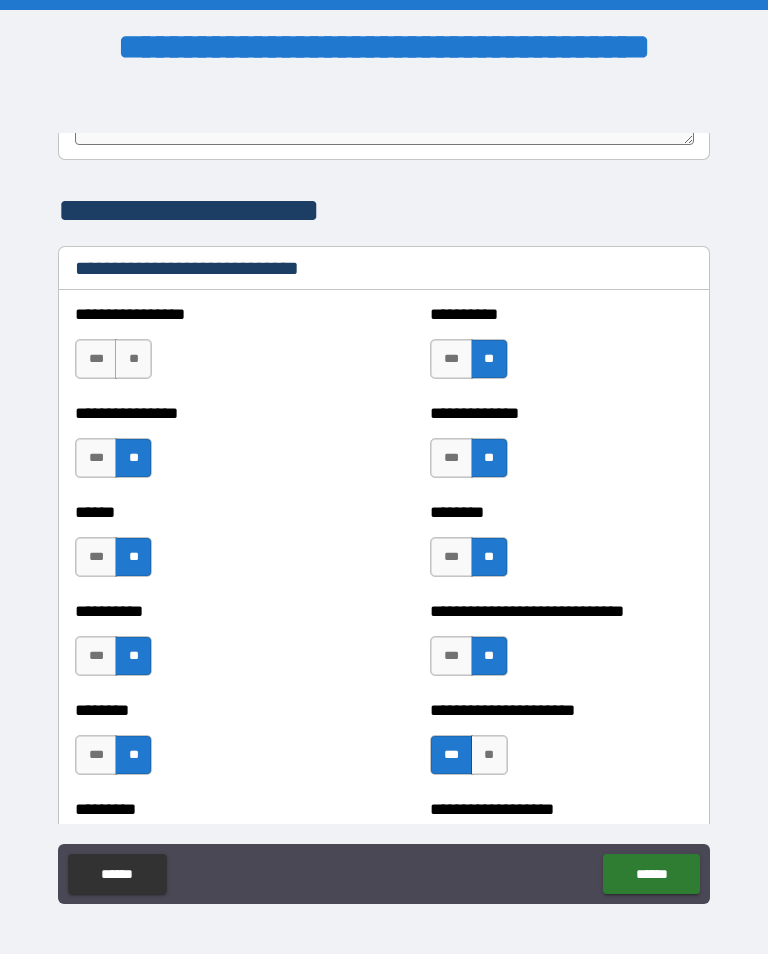 click on "***" at bounding box center (96, 359) 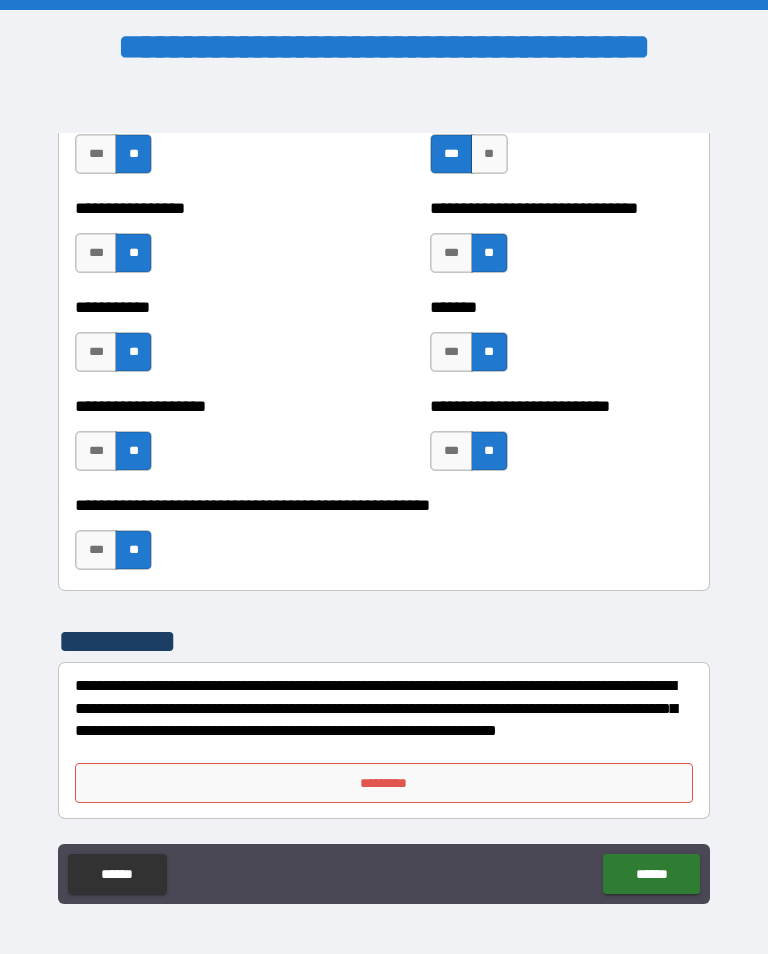 scroll, scrollTop: 7964, scrollLeft: 0, axis: vertical 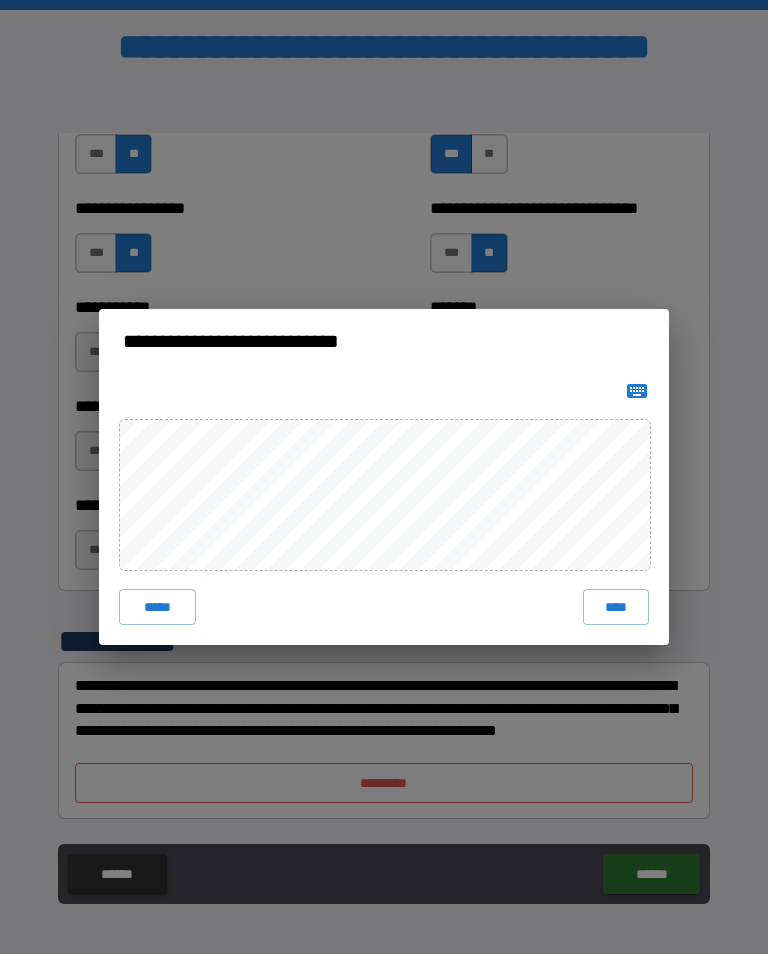 click 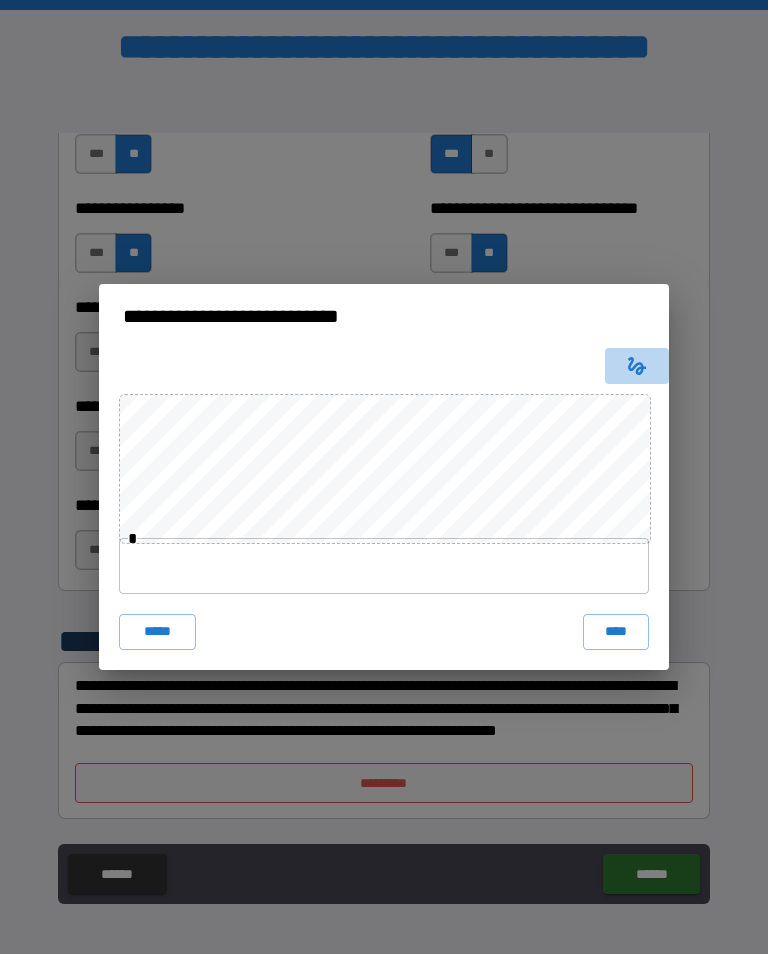 click 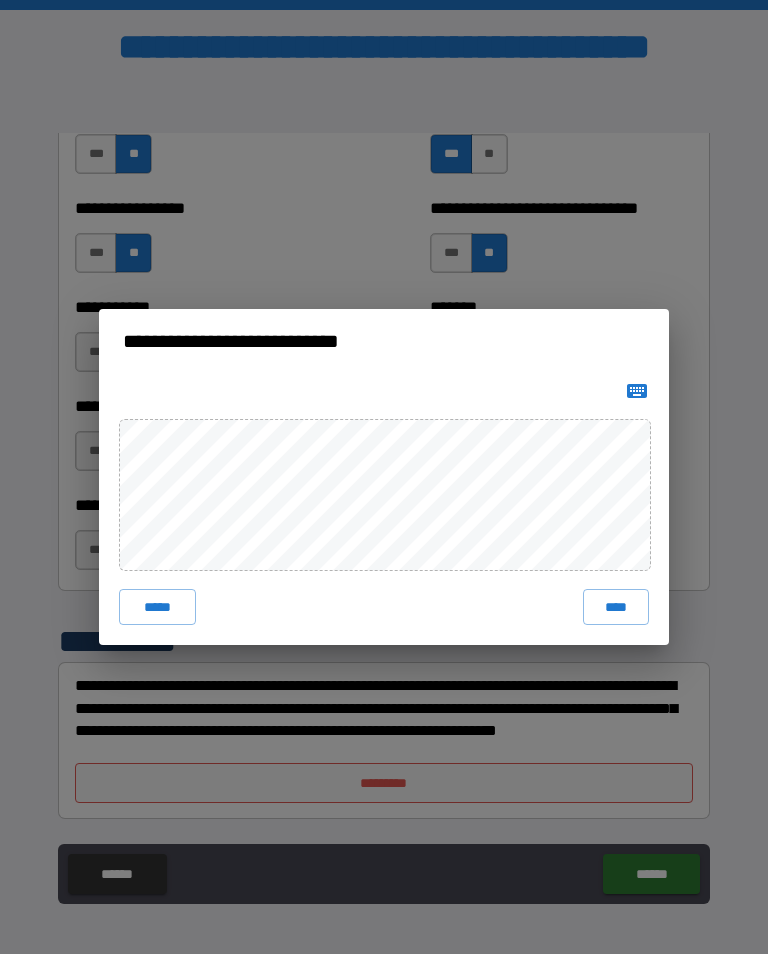 click on "*****" at bounding box center [157, 607] 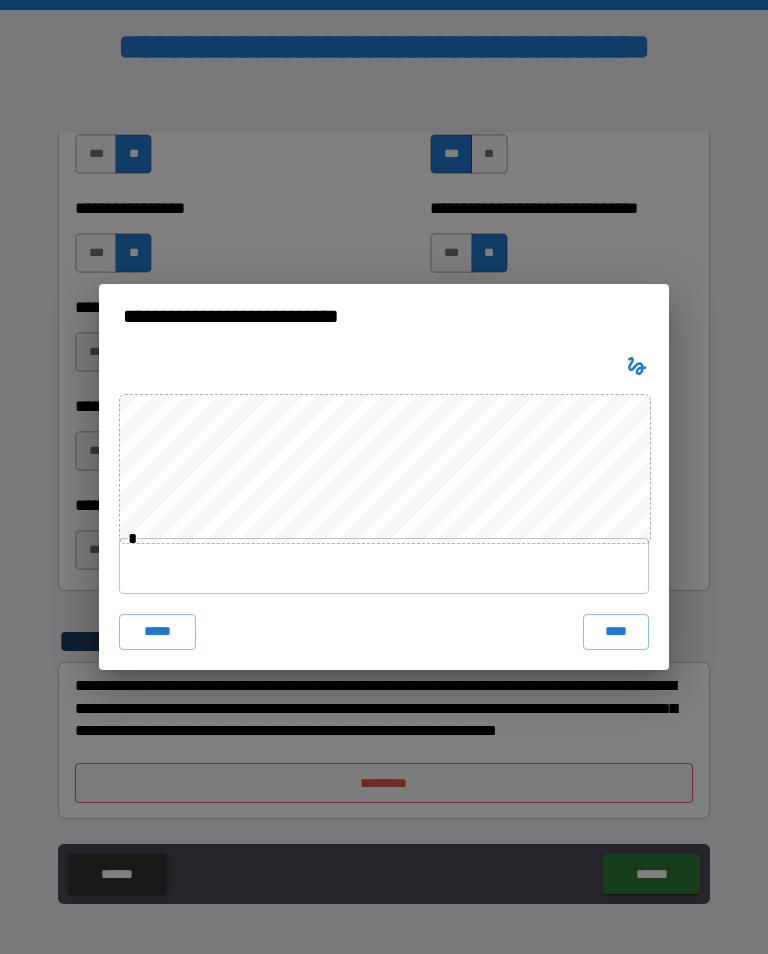 click at bounding box center [384, 566] 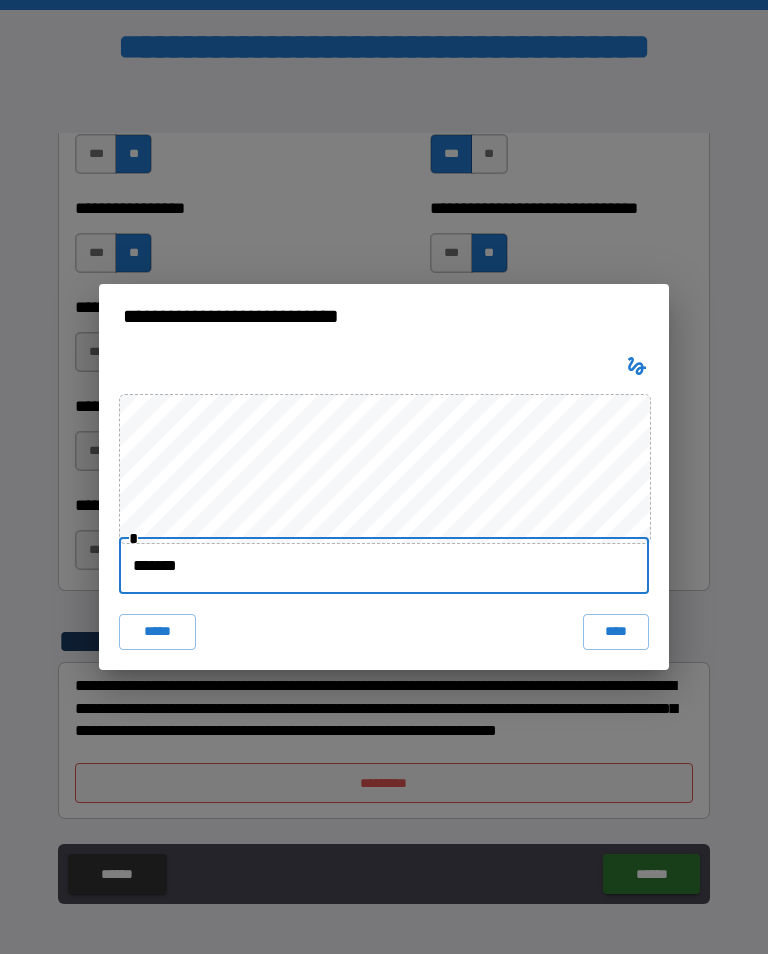 type on "********" 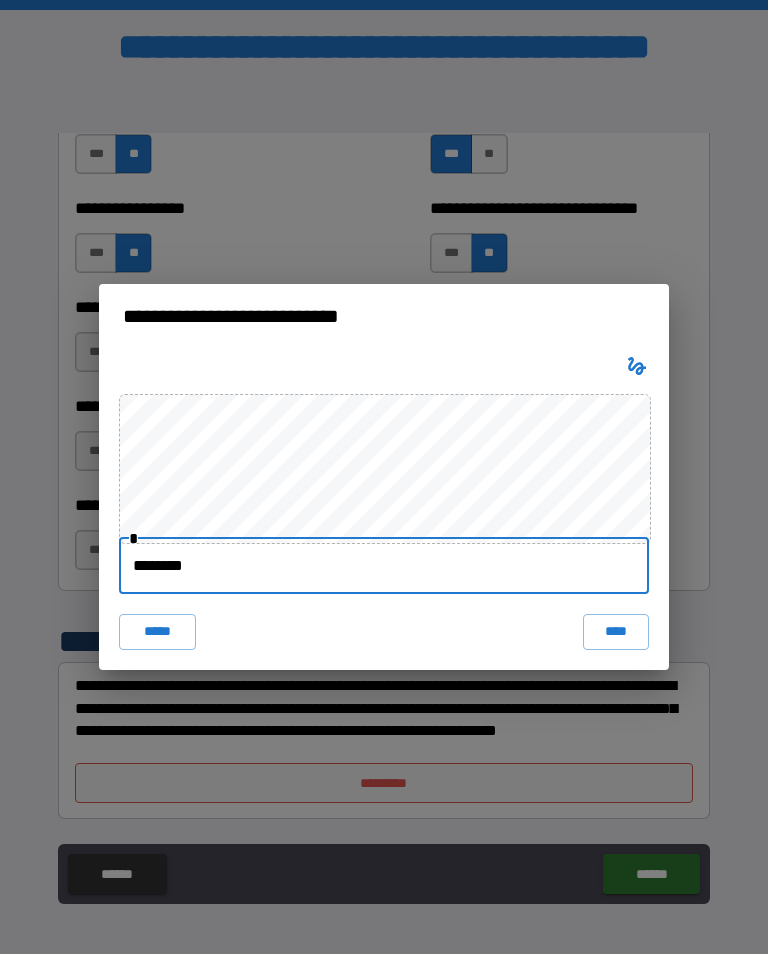 click on "****" at bounding box center [616, 632] 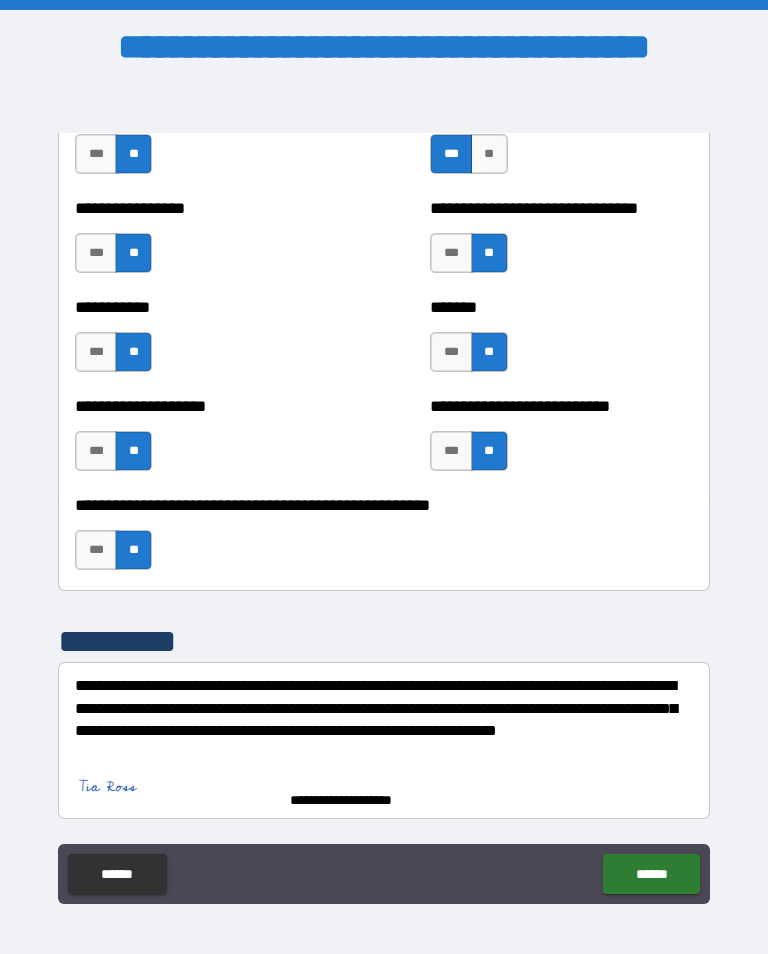 scroll, scrollTop: 7954, scrollLeft: 0, axis: vertical 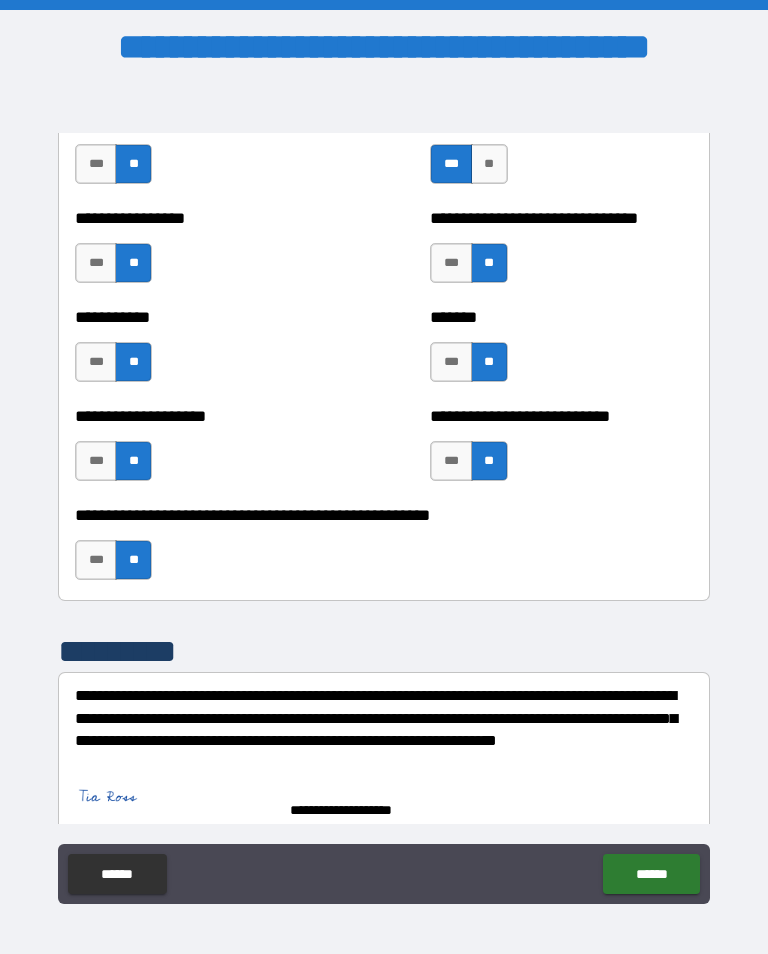 click on "******" at bounding box center (651, 874) 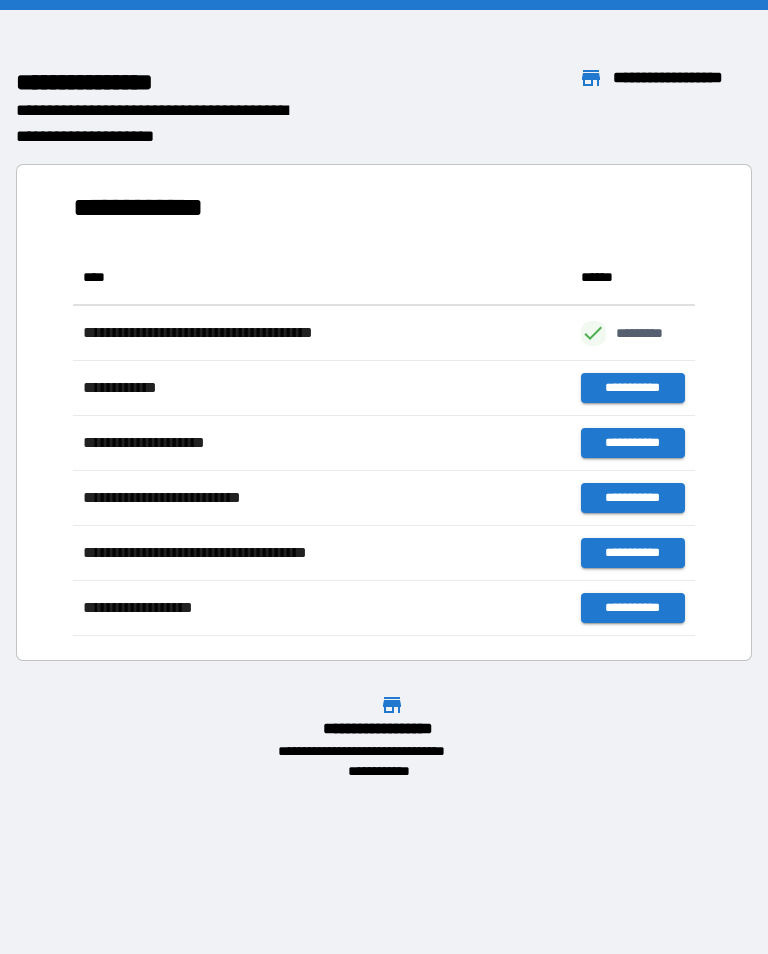 scroll, scrollTop: 386, scrollLeft: 622, axis: both 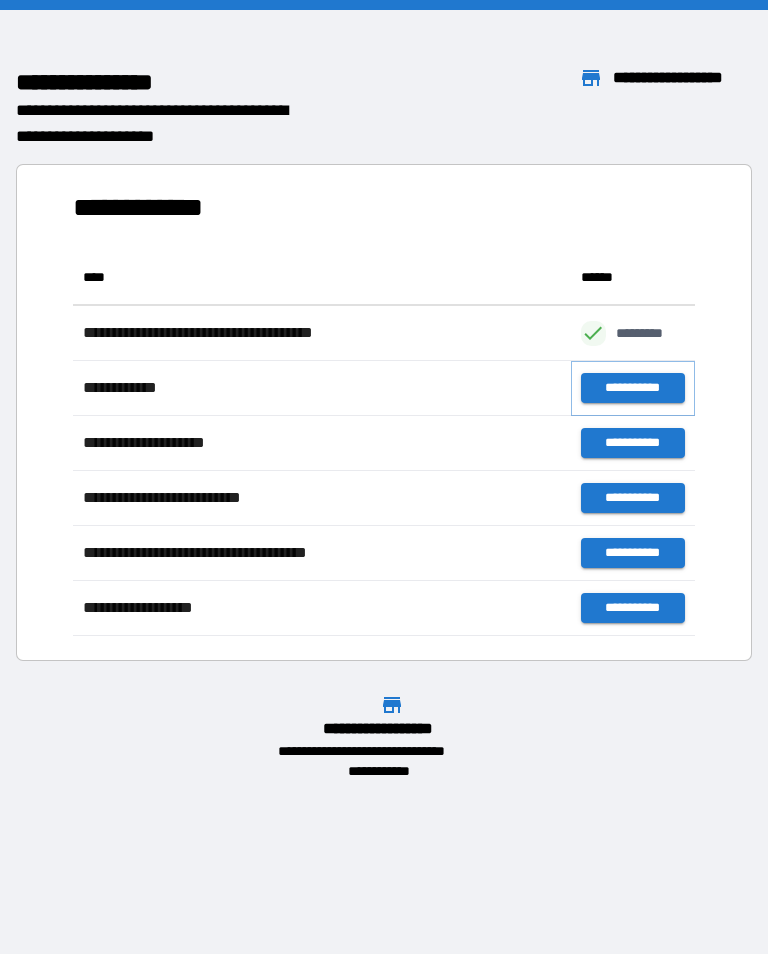 click on "**********" at bounding box center [633, 388] 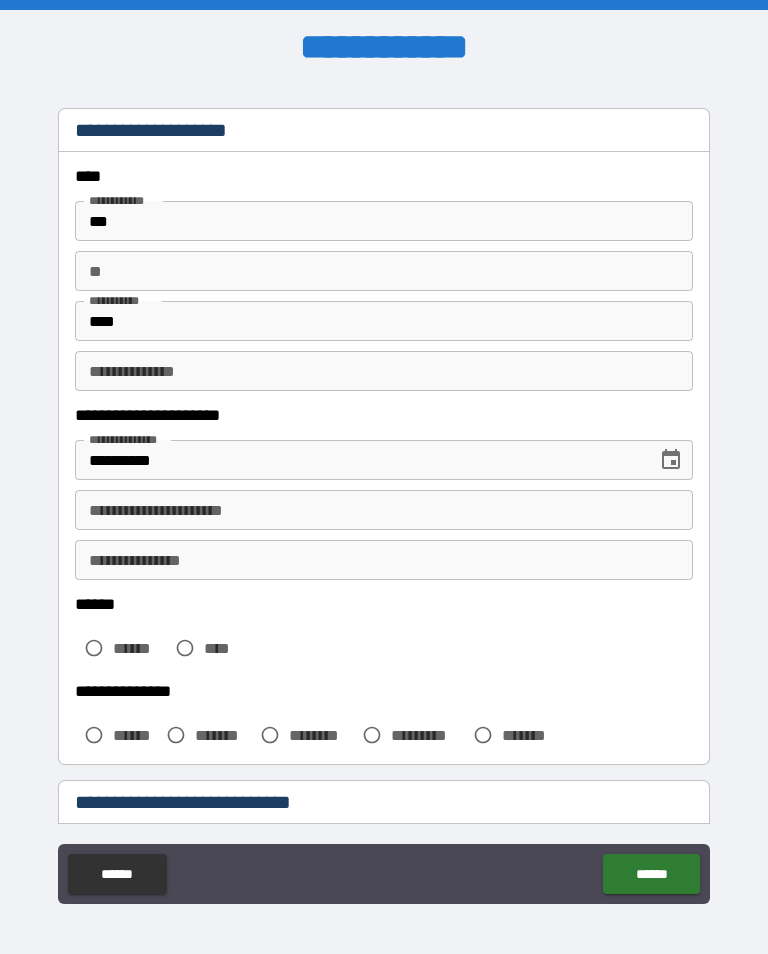 scroll, scrollTop: 40, scrollLeft: 0, axis: vertical 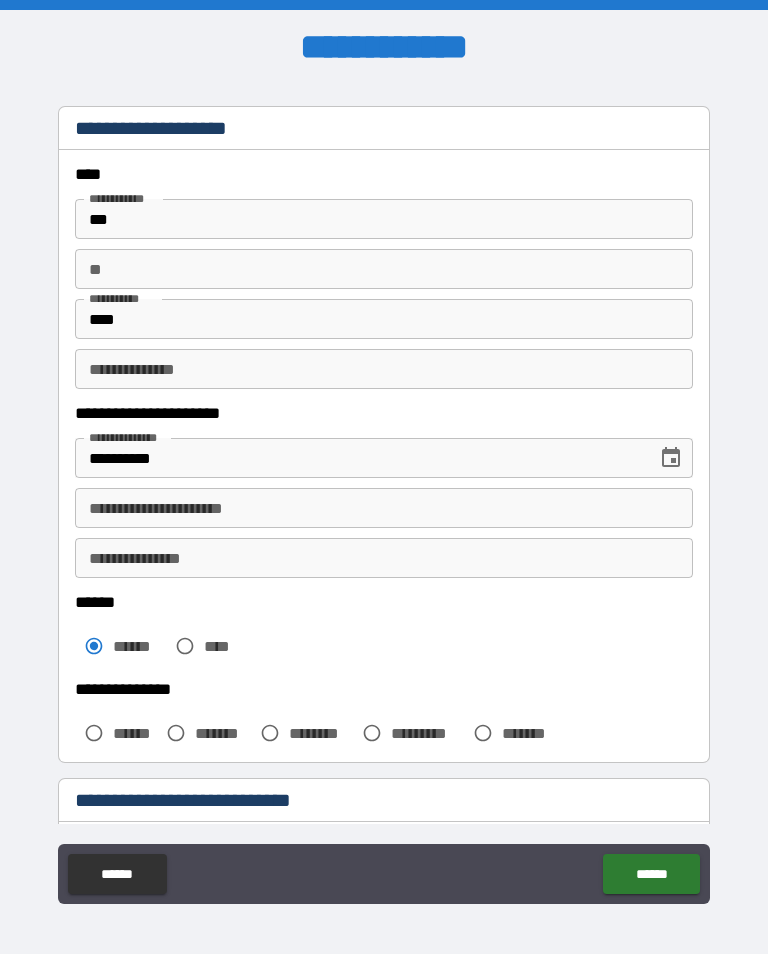 click on "**********" at bounding box center [384, 508] 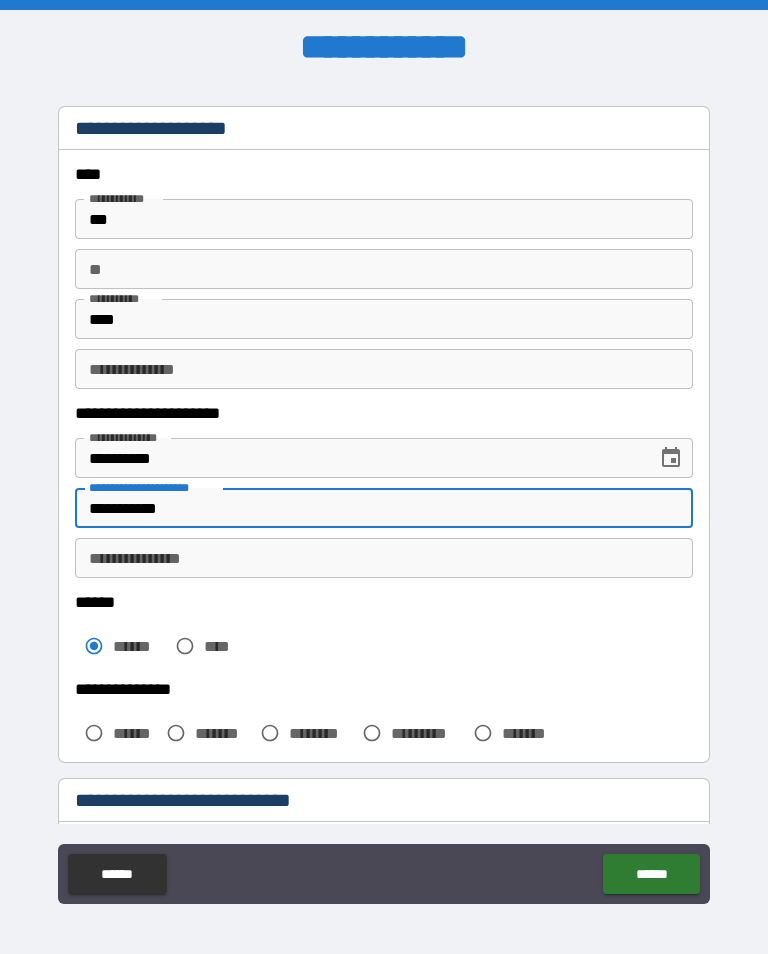type on "**********" 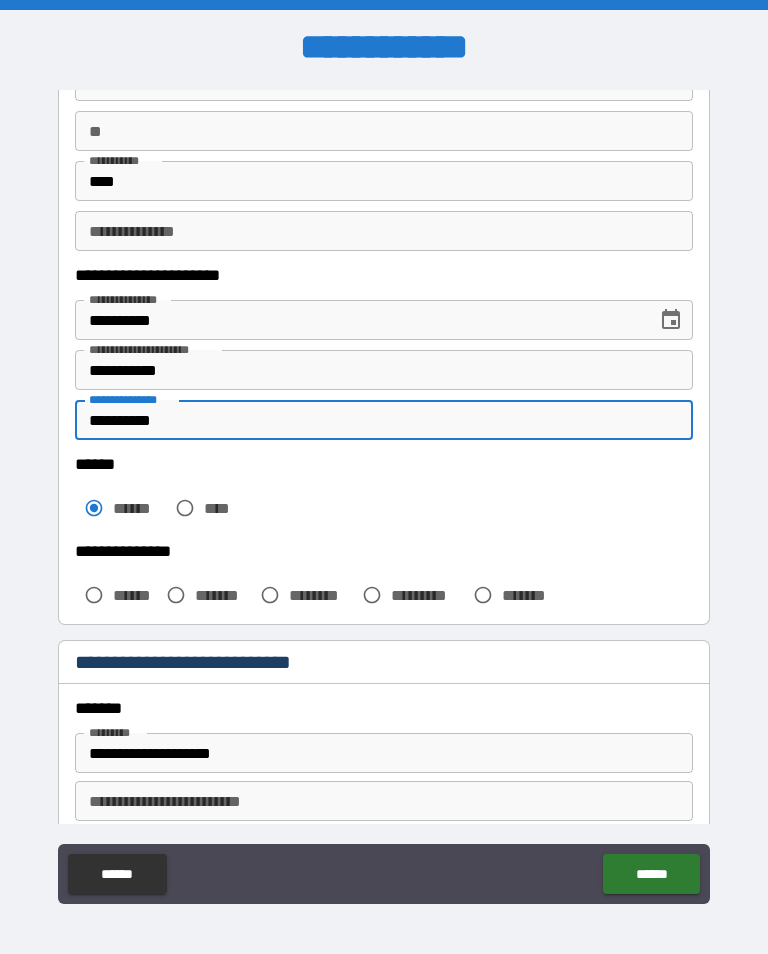 scroll, scrollTop: 179, scrollLeft: 0, axis: vertical 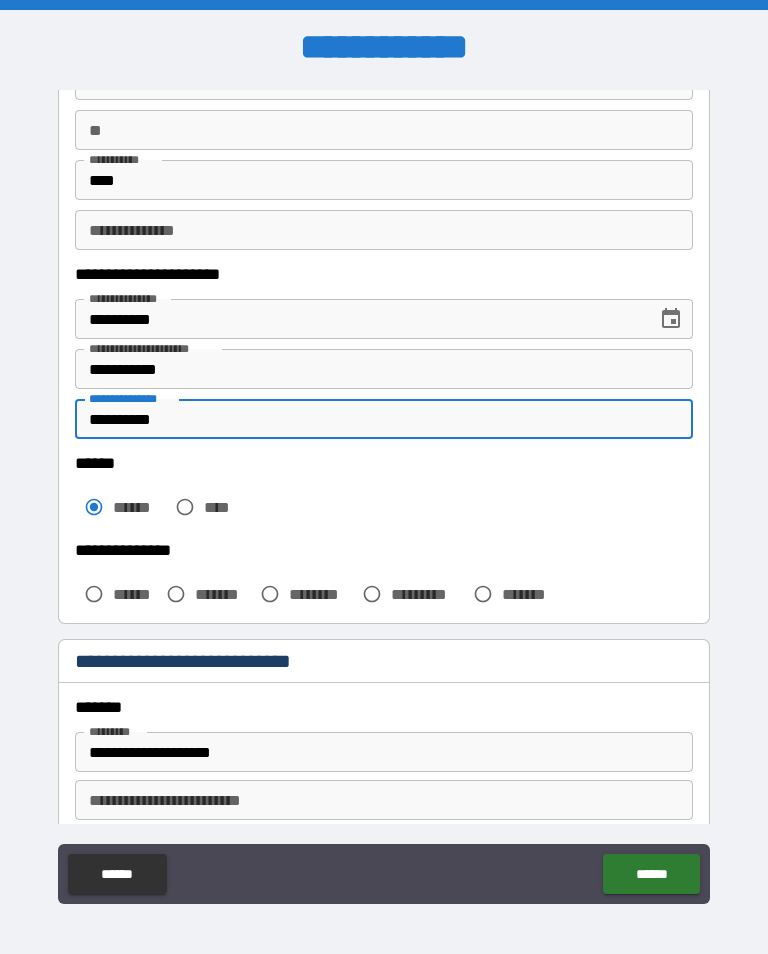 type on "**********" 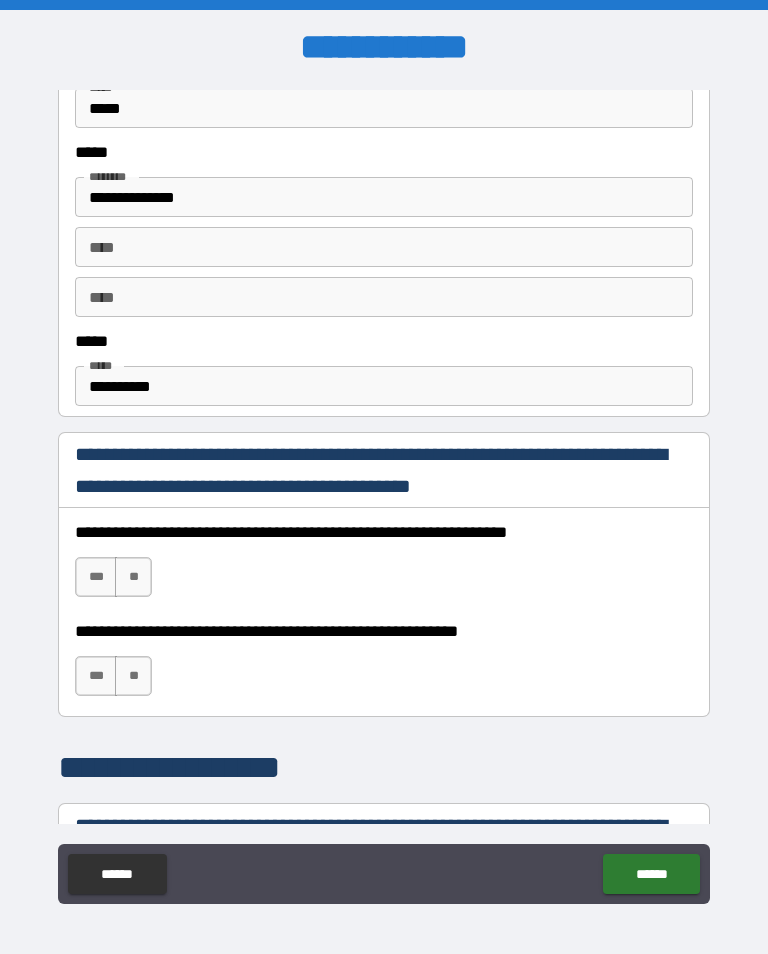 scroll, scrollTop: 1016, scrollLeft: 0, axis: vertical 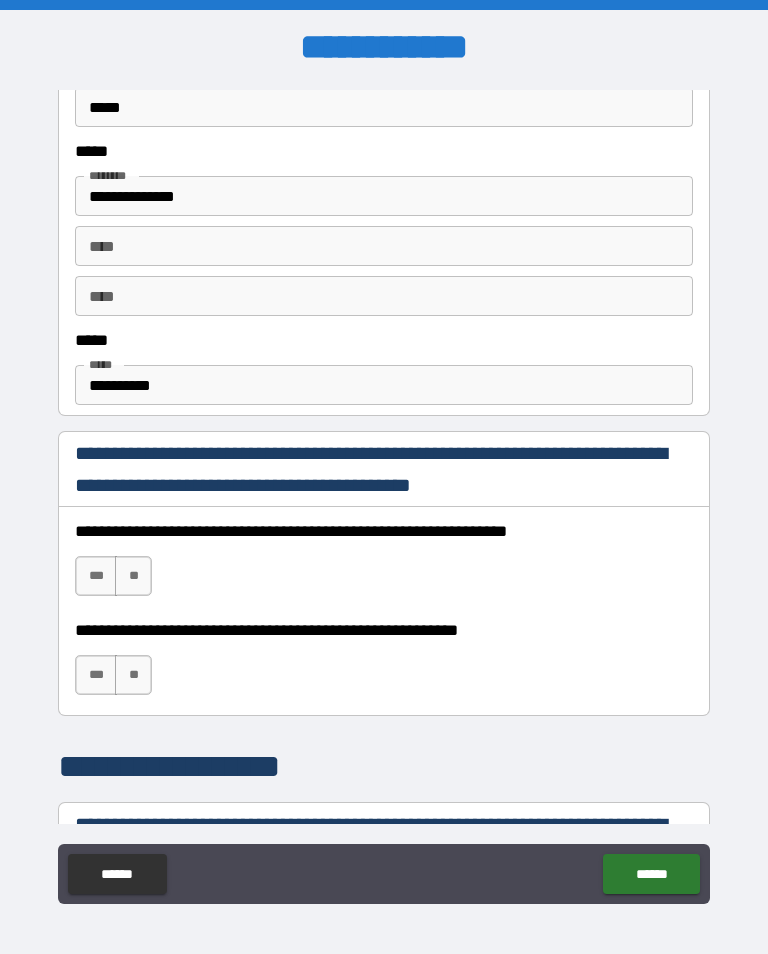 click on "***" at bounding box center (96, 576) 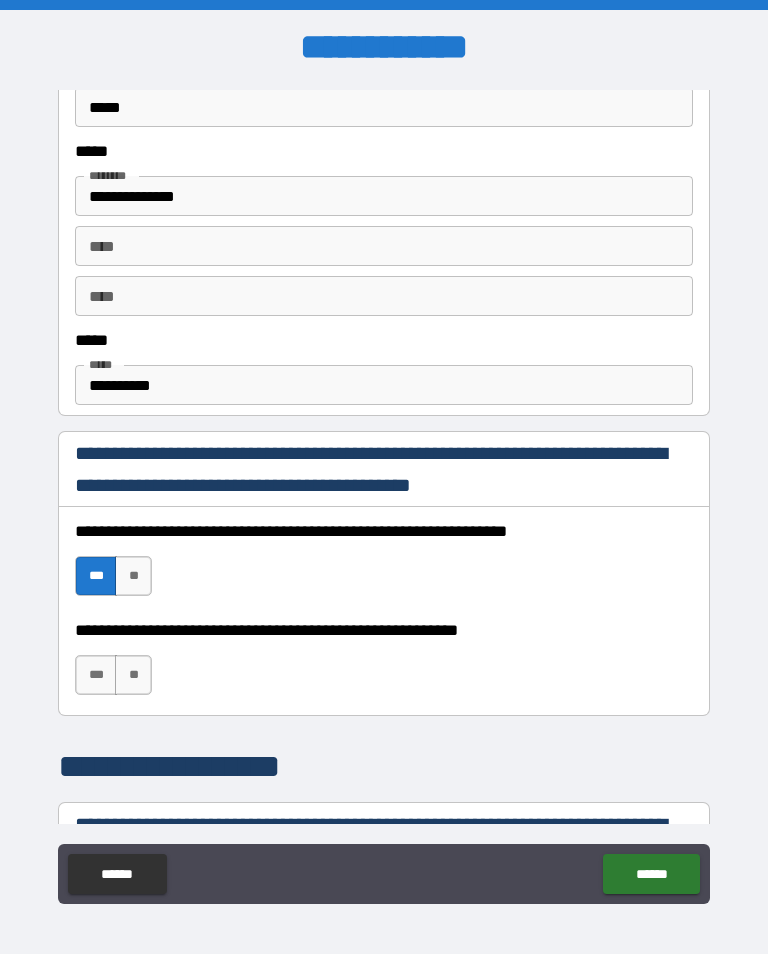 click on "***" at bounding box center [96, 675] 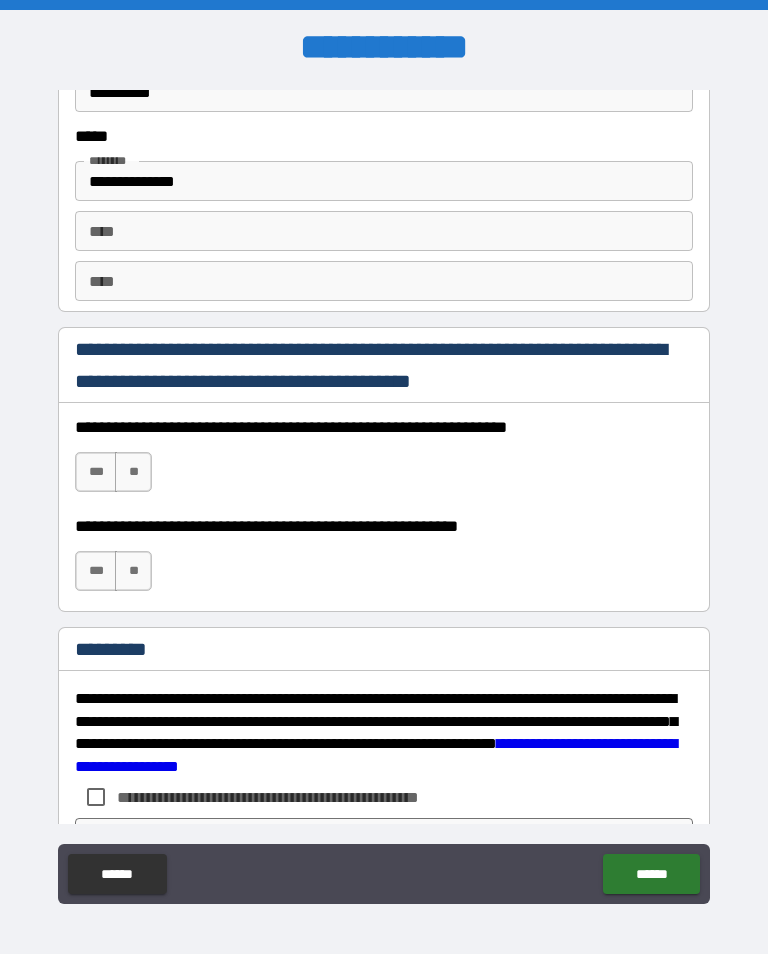 scroll, scrollTop: 2756, scrollLeft: 0, axis: vertical 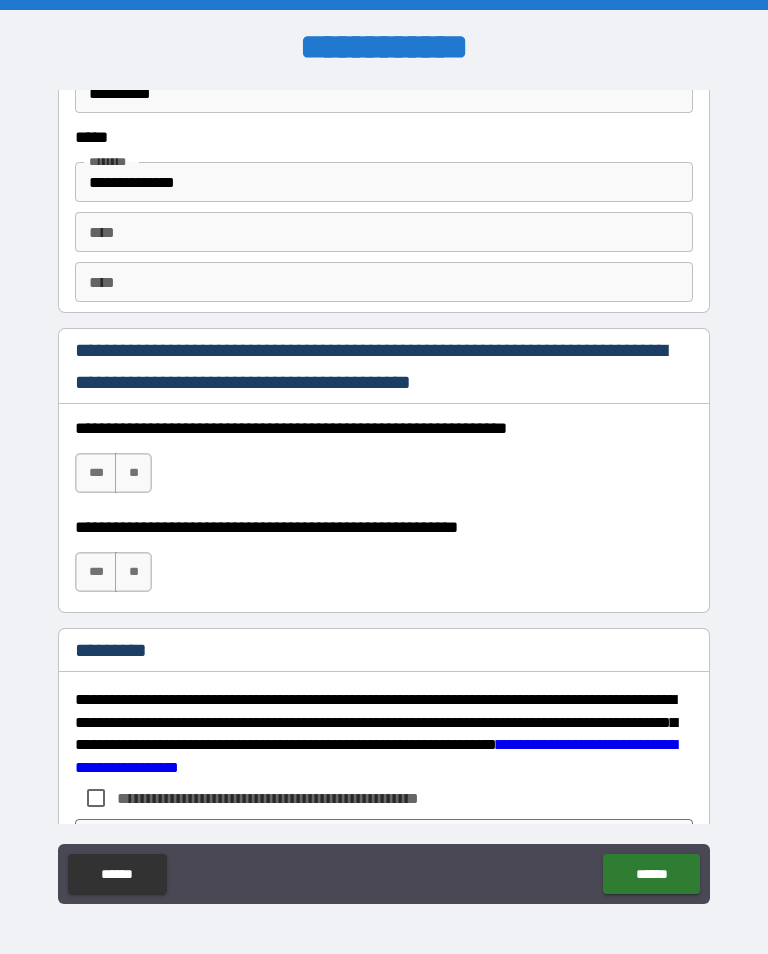 click on "***" at bounding box center (96, 473) 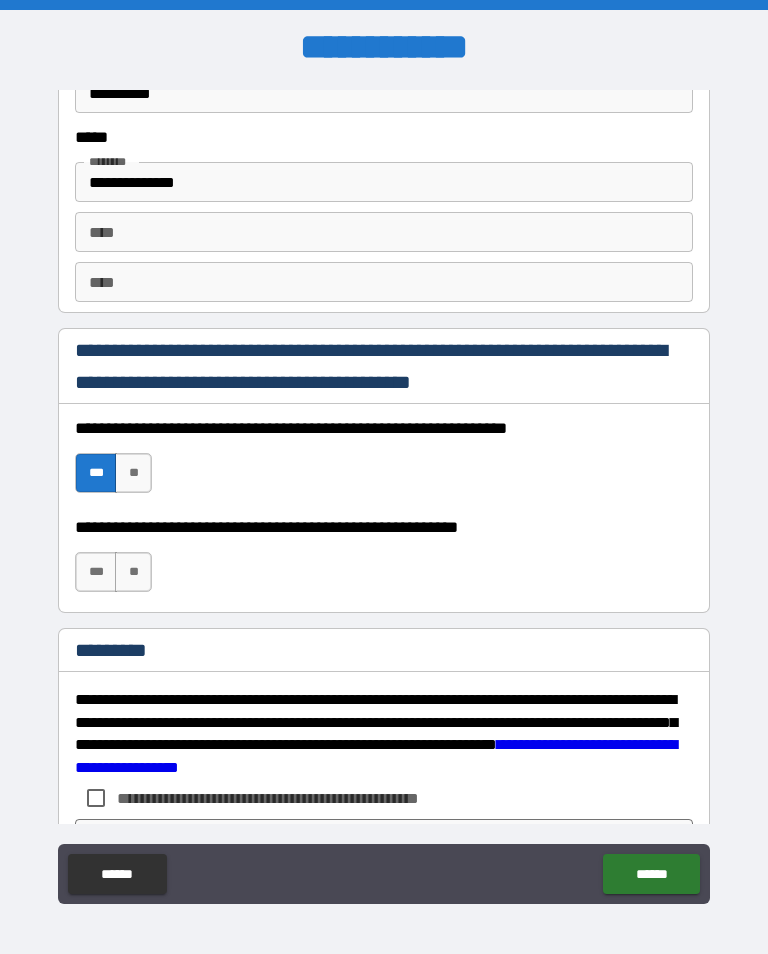 click on "***" at bounding box center [96, 572] 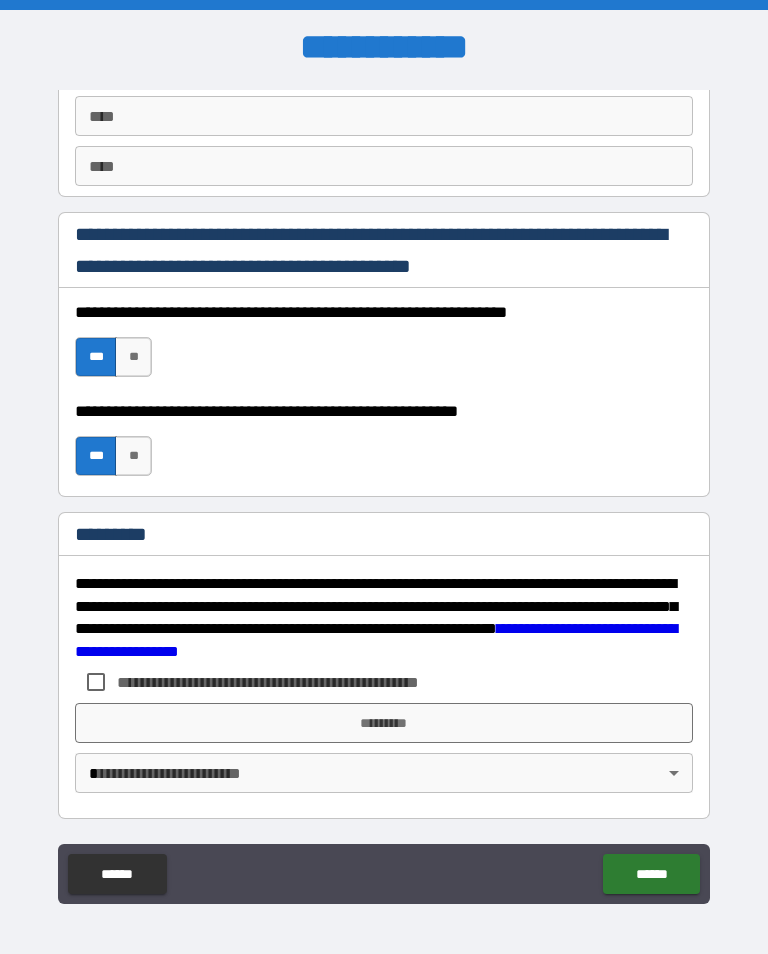scroll, scrollTop: 2872, scrollLeft: 0, axis: vertical 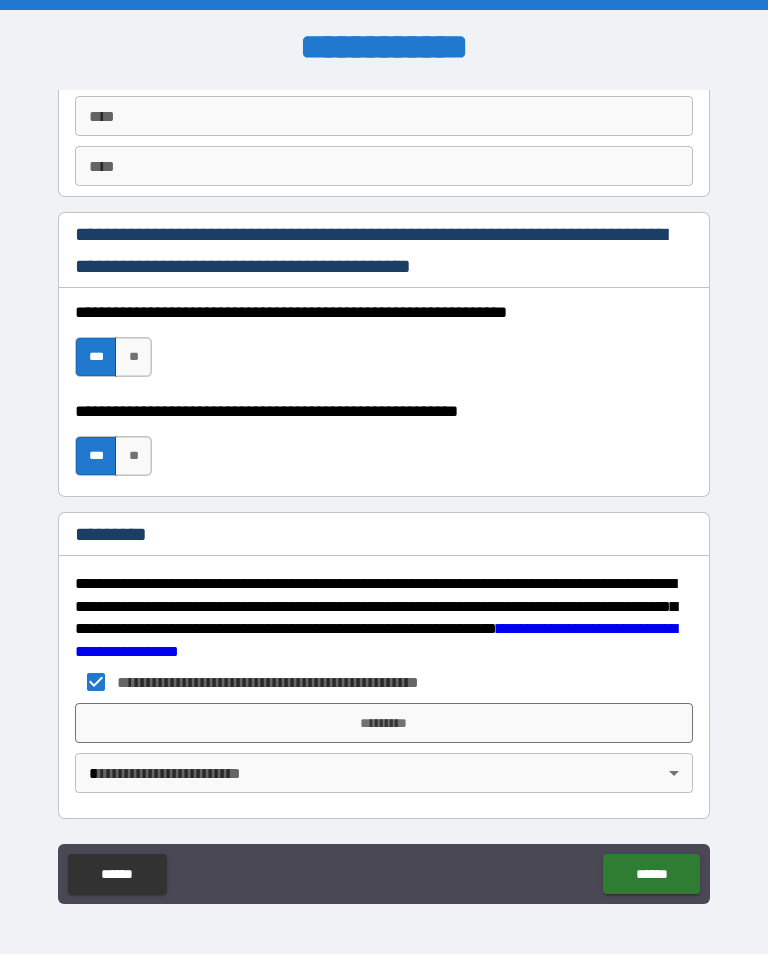 click on "[FIRST] [LAST] [STREET] [CITY], [STATE] [ZIP] [COUNTRY] [PHONE] [EMAIL]" at bounding box center [384, 492] 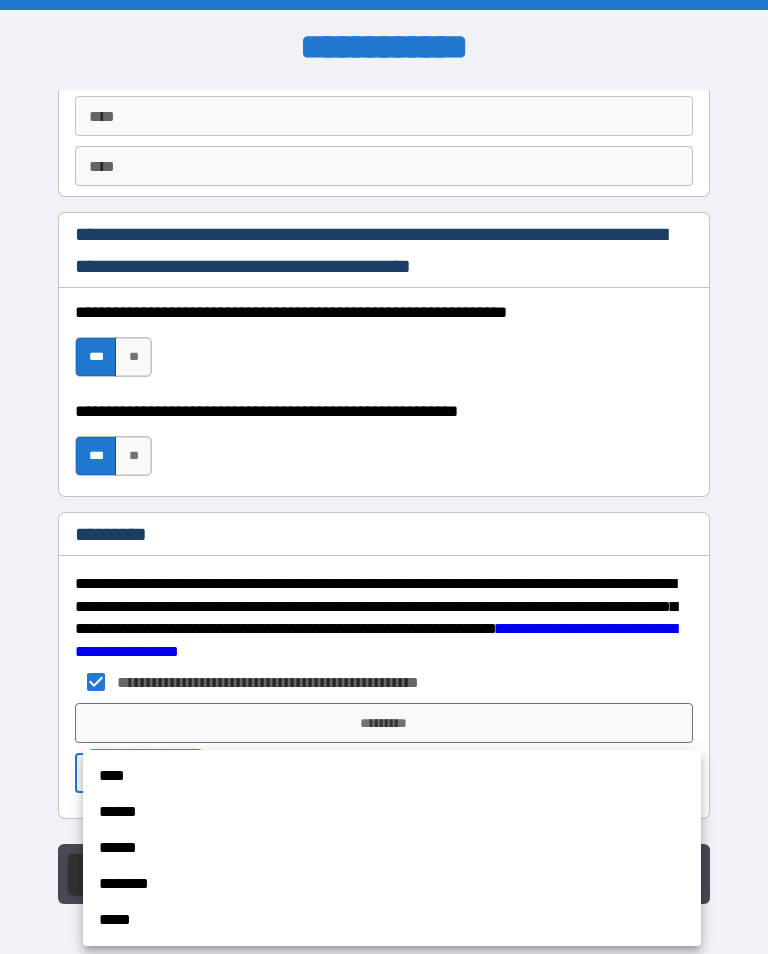 click on "****" at bounding box center [392, 776] 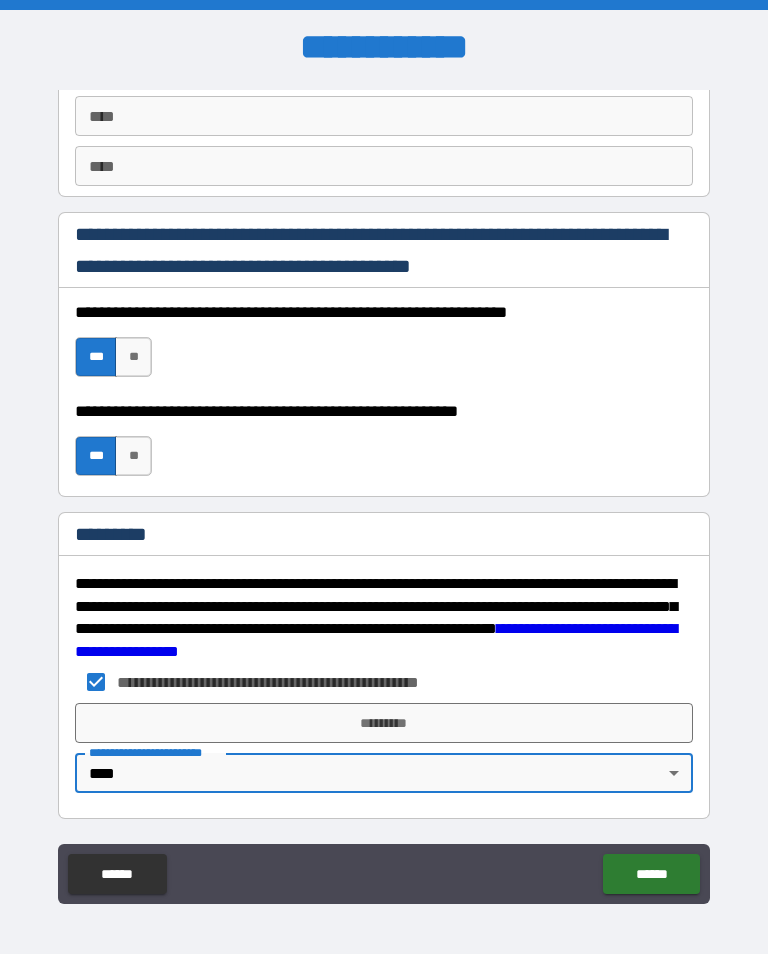 click on "*********" at bounding box center [384, 723] 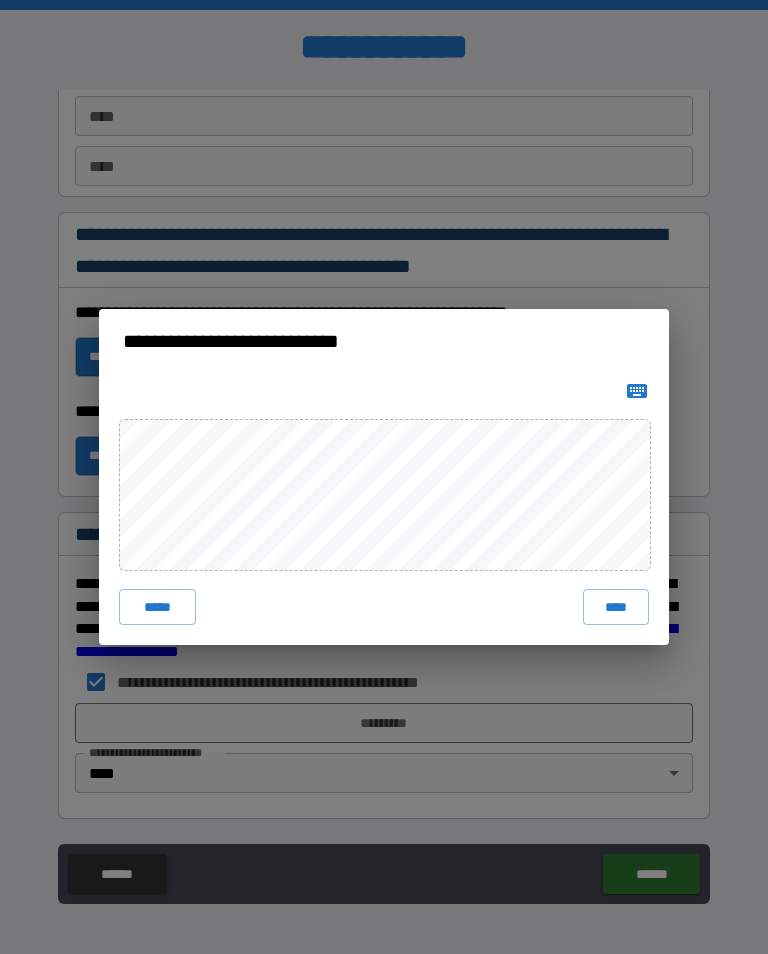 click 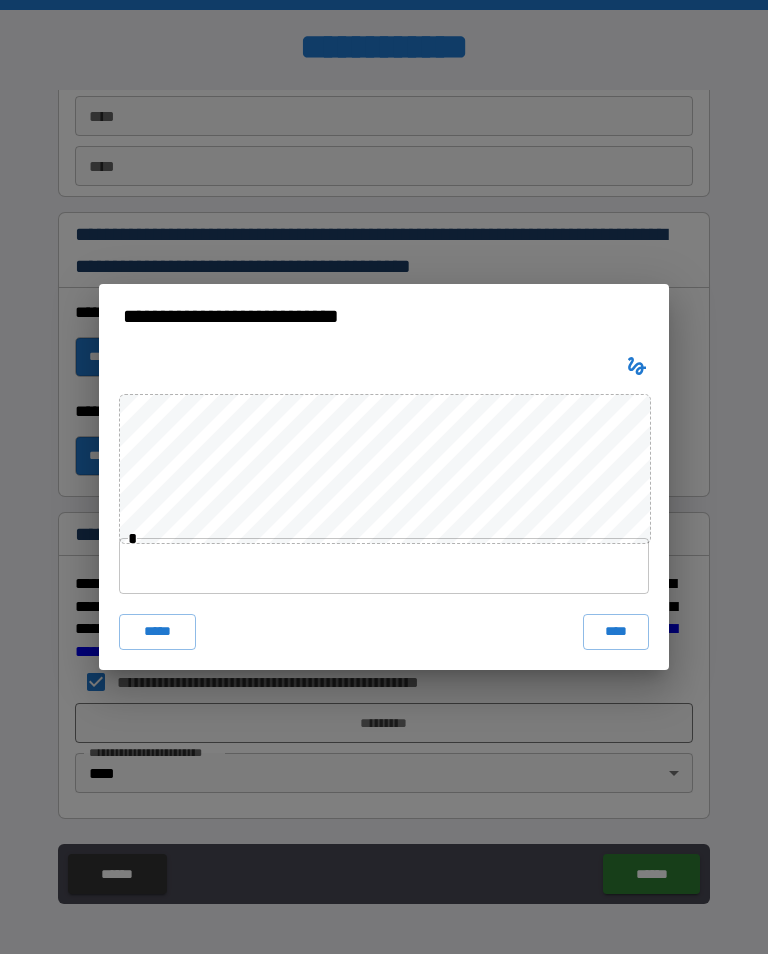 click at bounding box center [384, 566] 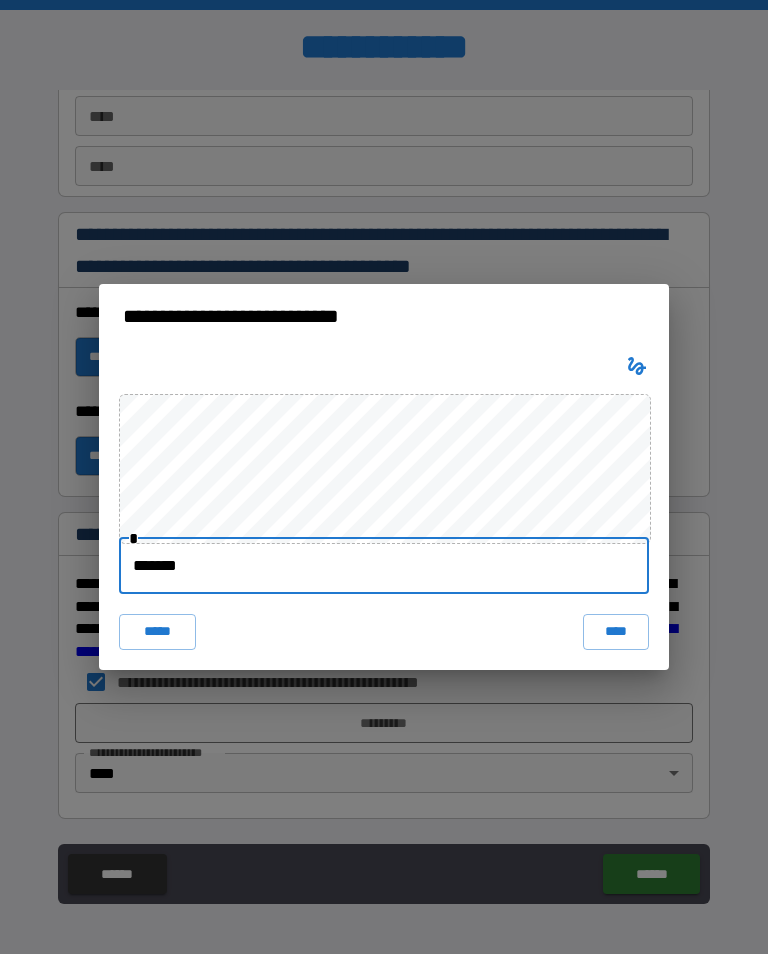type on "********" 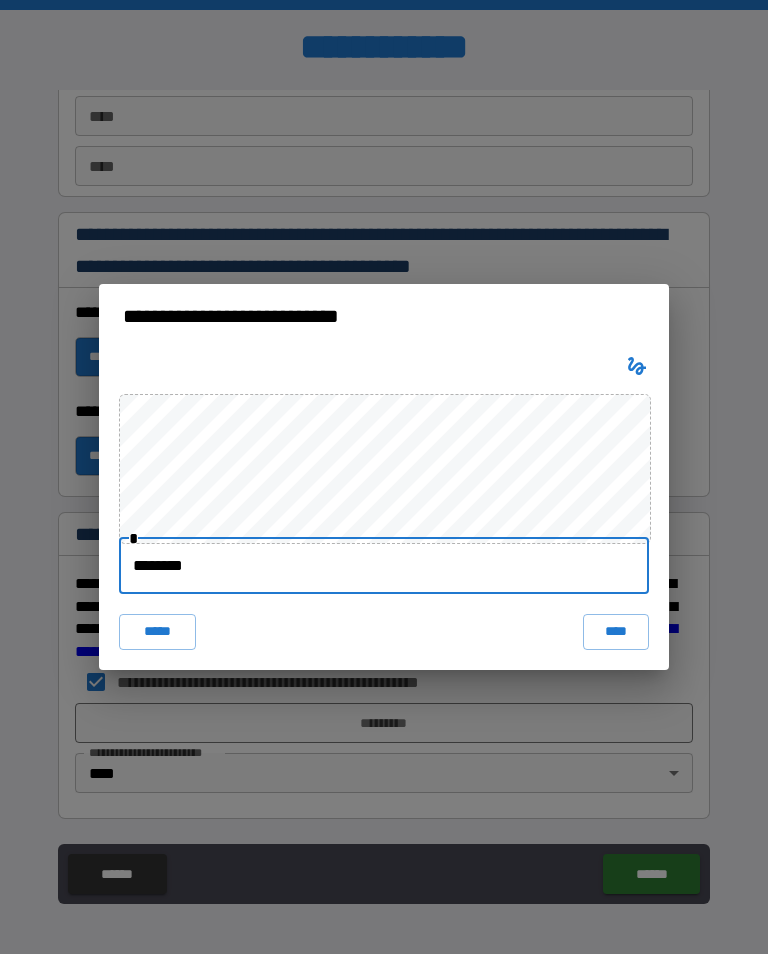 click on "****" at bounding box center [616, 632] 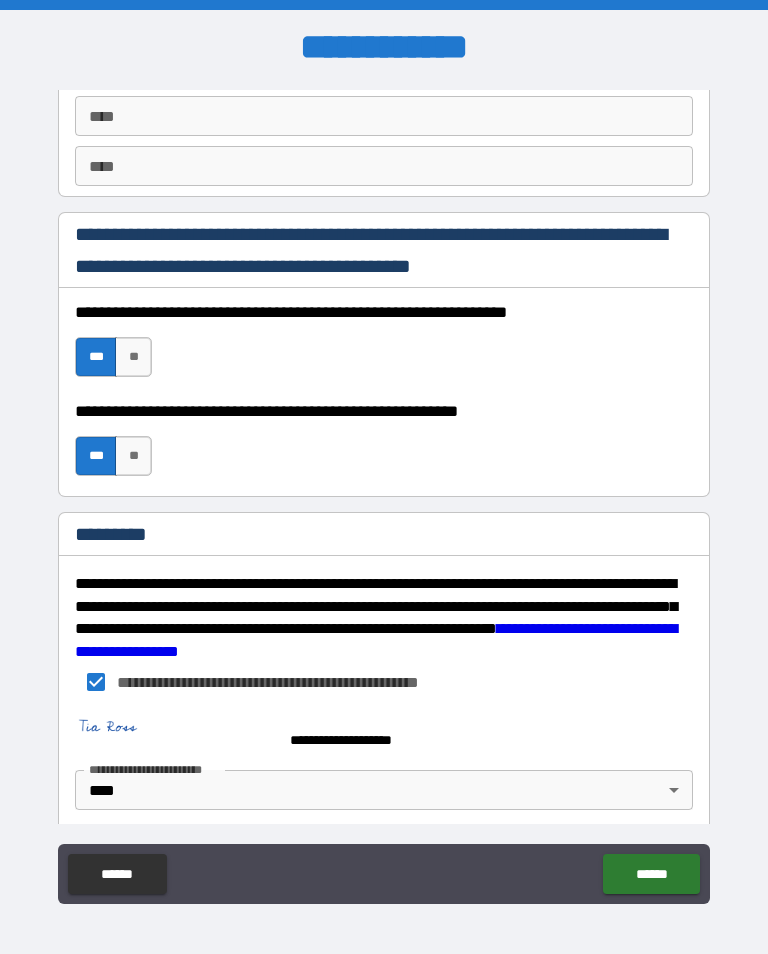 click on "******" at bounding box center (651, 874) 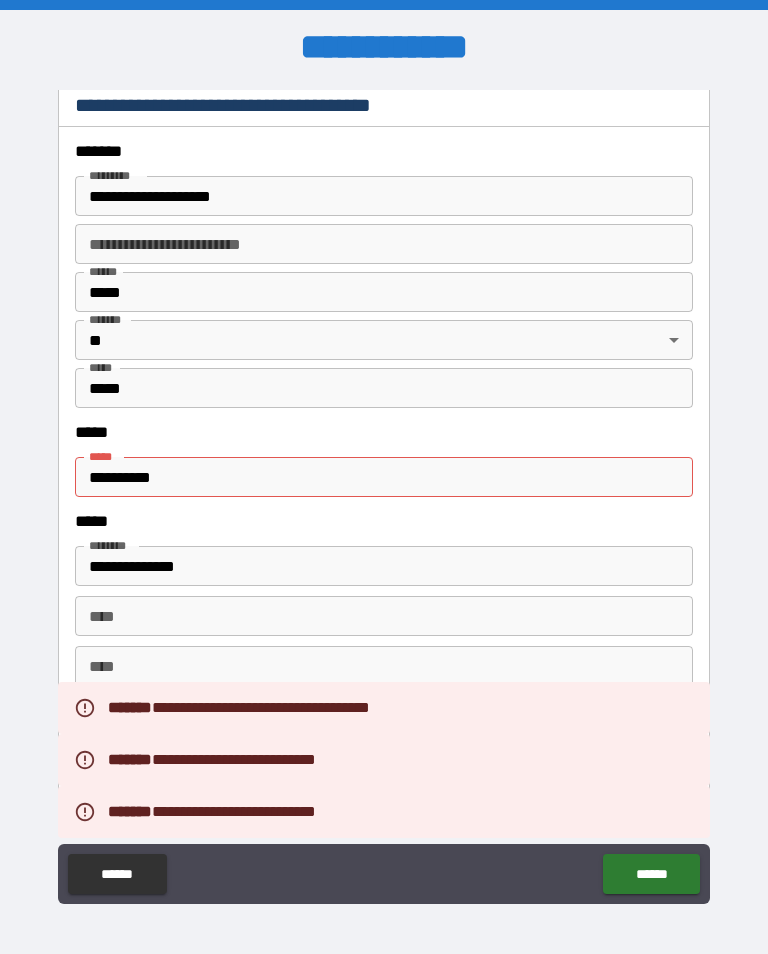 scroll, scrollTop: 2372, scrollLeft: 0, axis: vertical 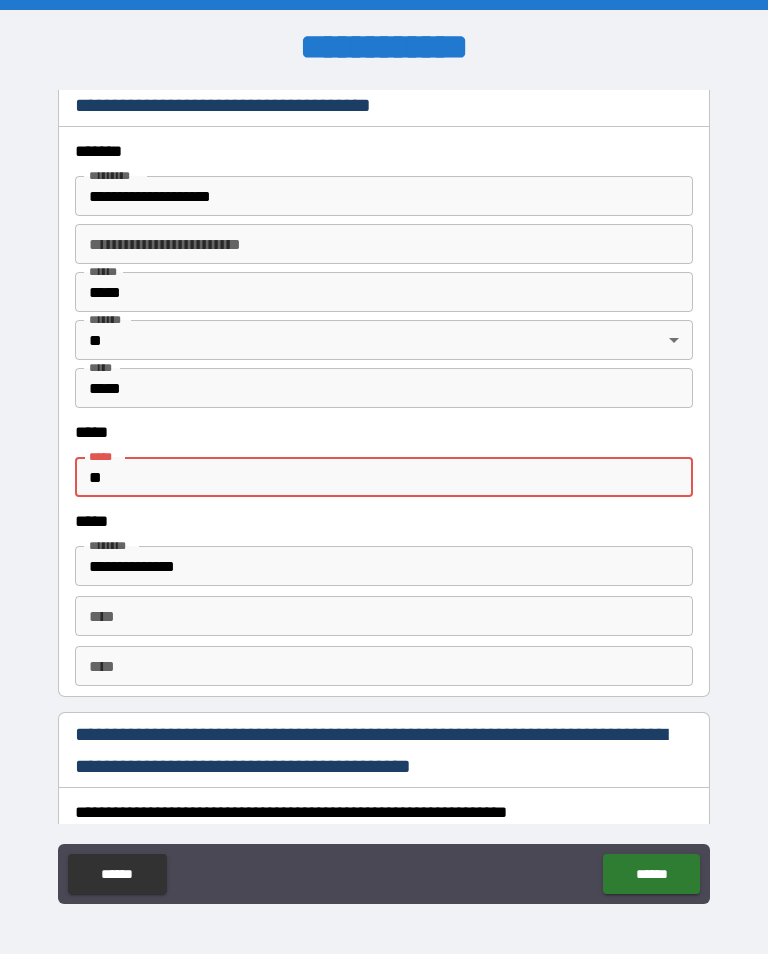 type on "*" 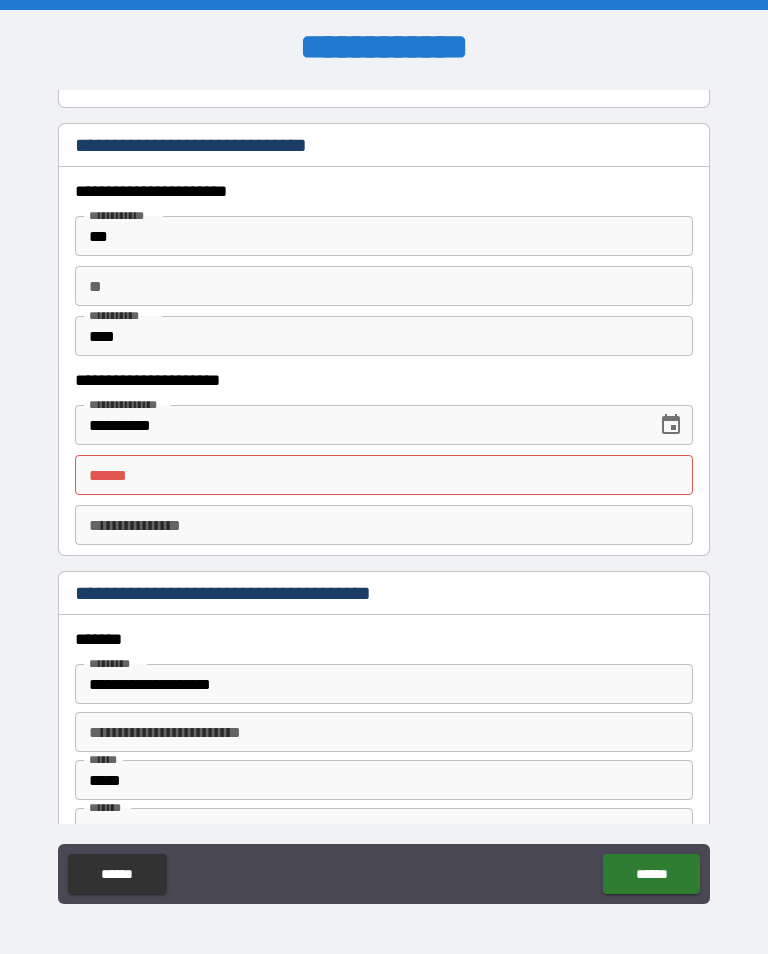 scroll, scrollTop: 1875, scrollLeft: 0, axis: vertical 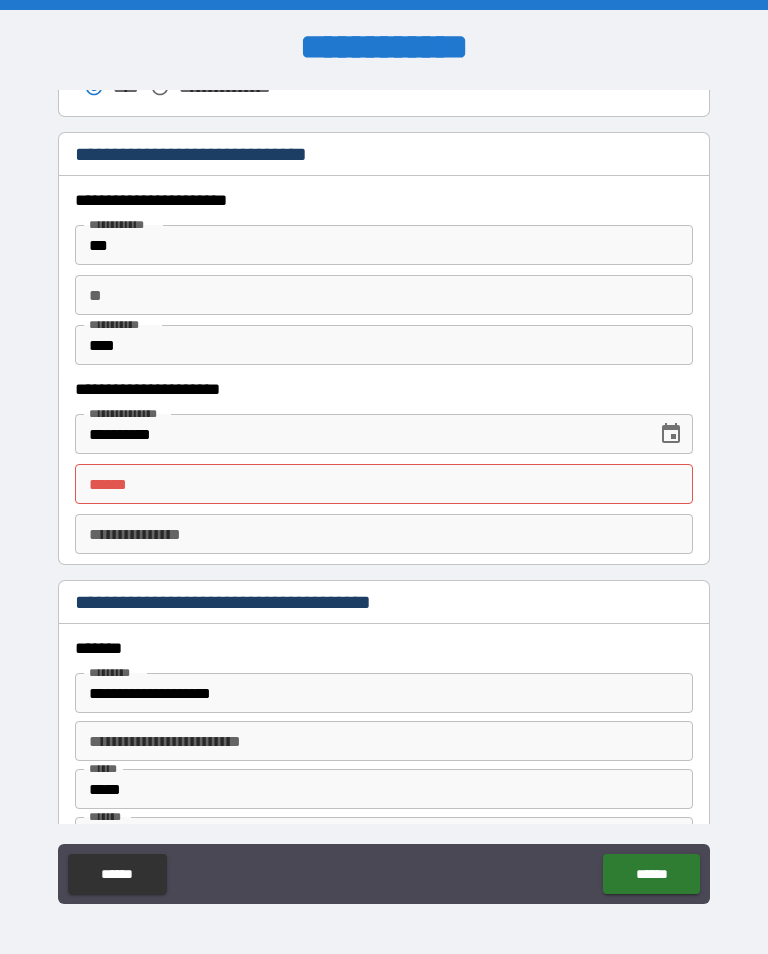 type on "**********" 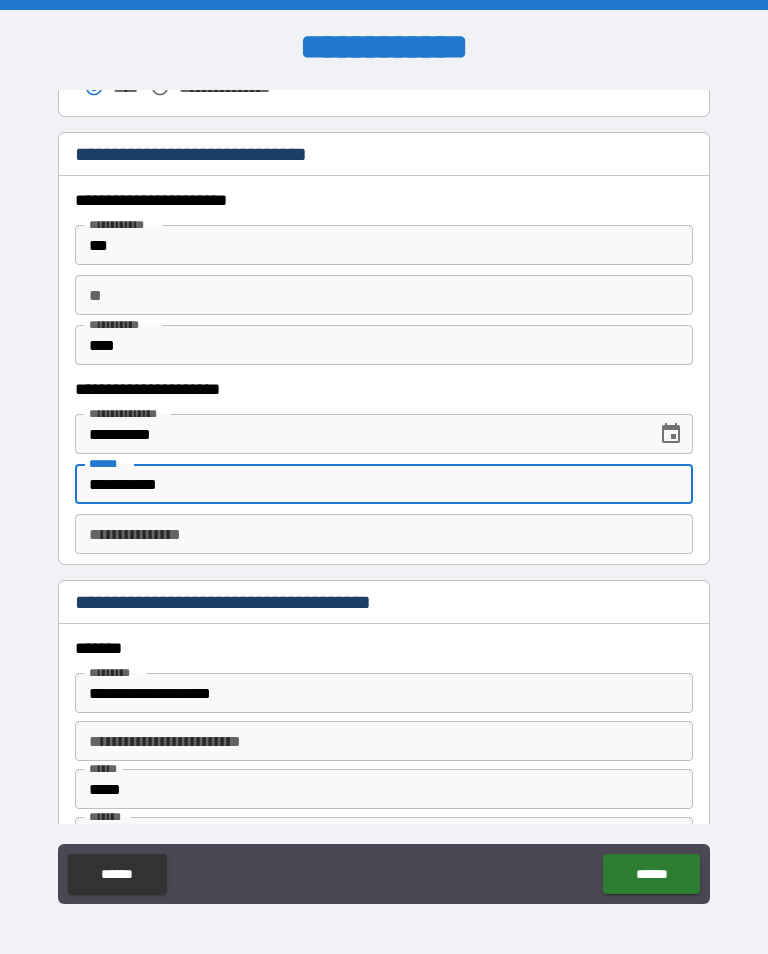 type on "**********" 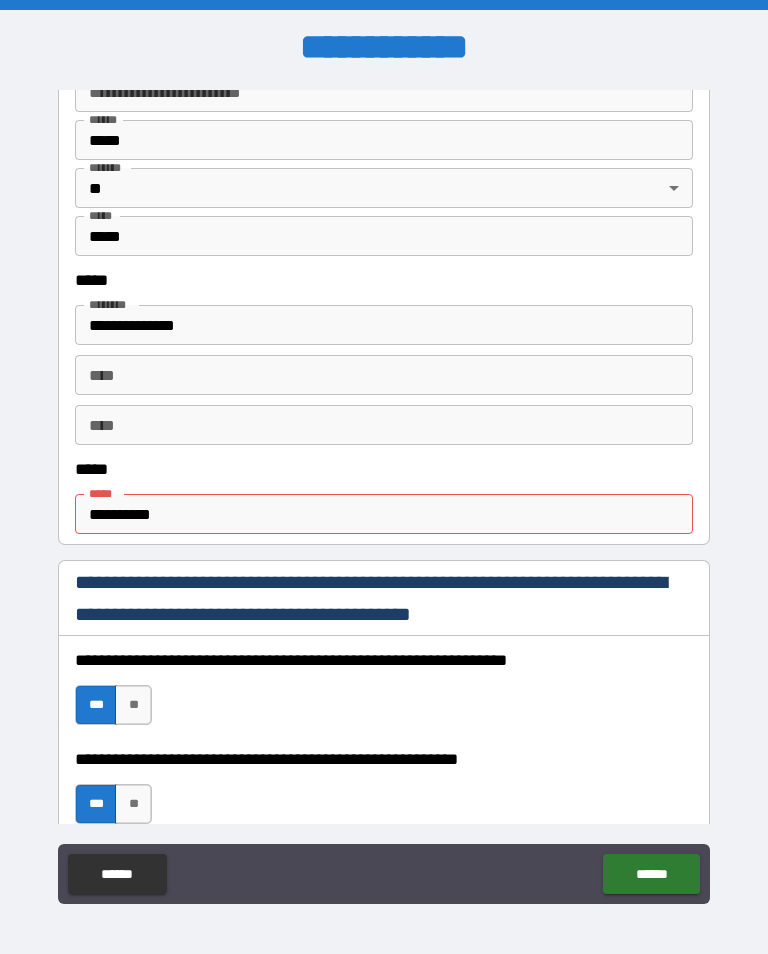 scroll, scrollTop: 888, scrollLeft: 0, axis: vertical 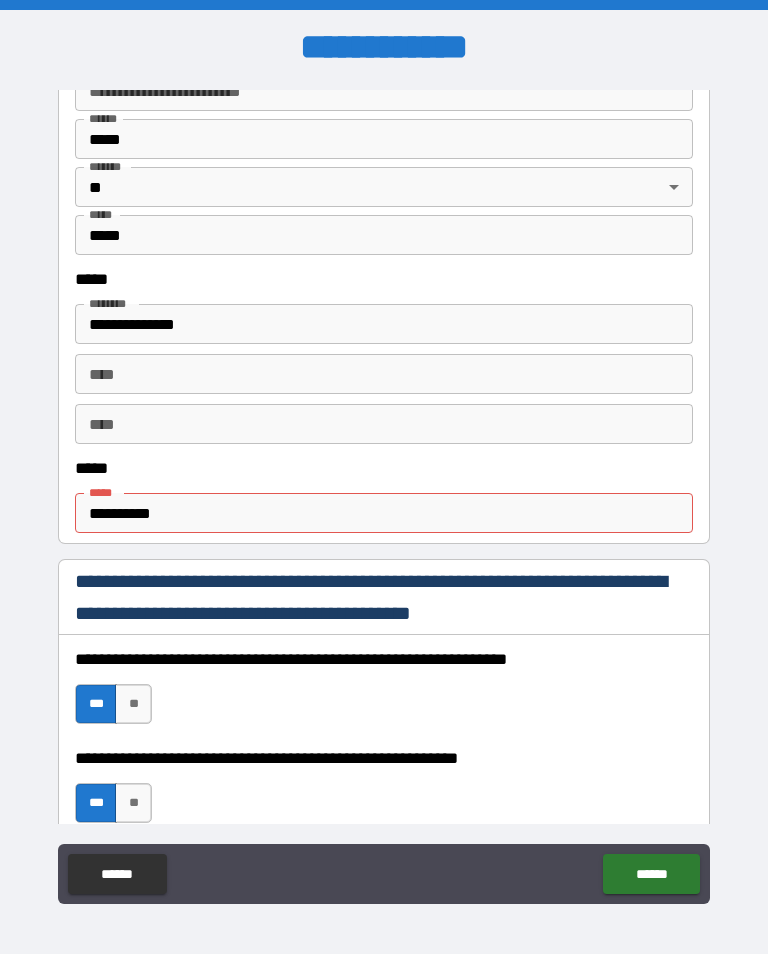 type on "*********" 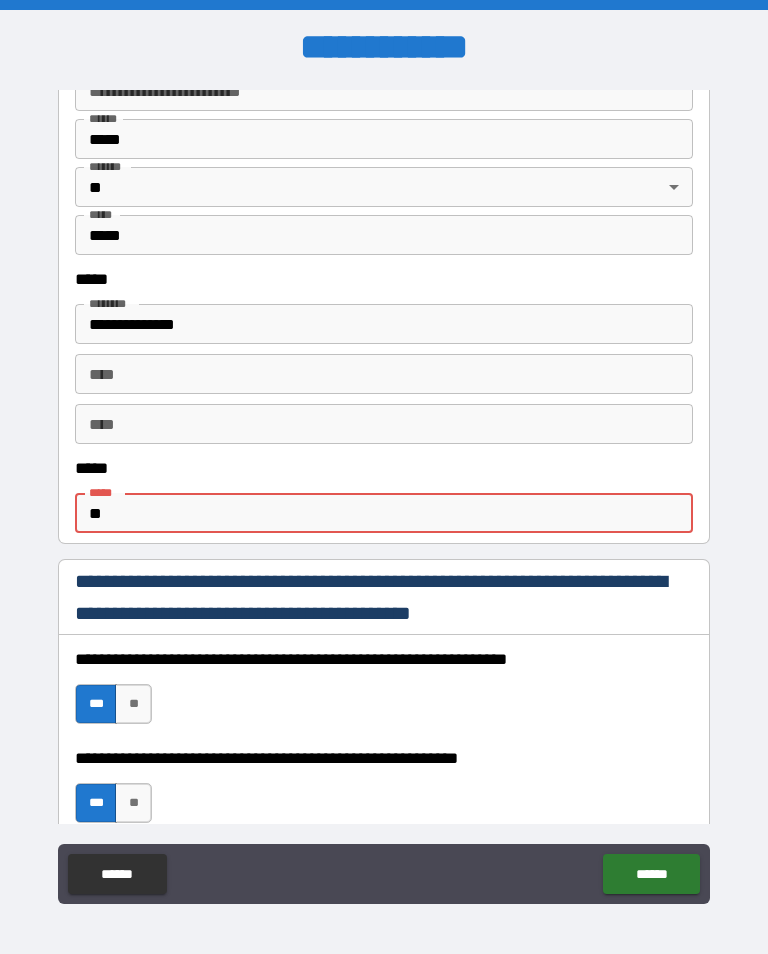 type on "*" 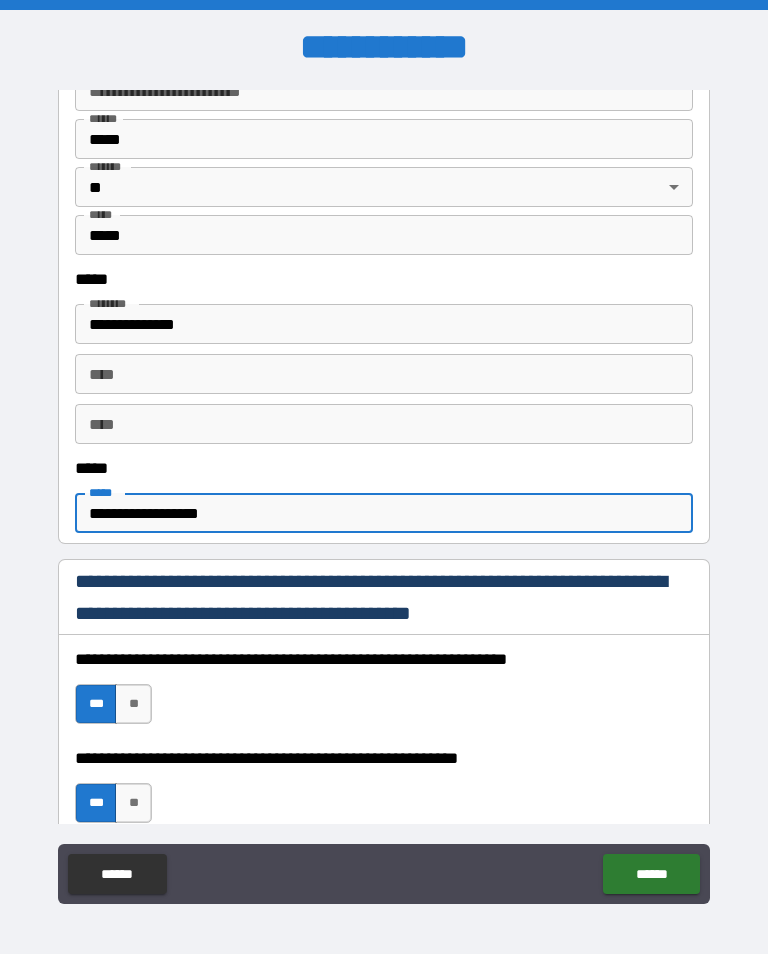 type on "**********" 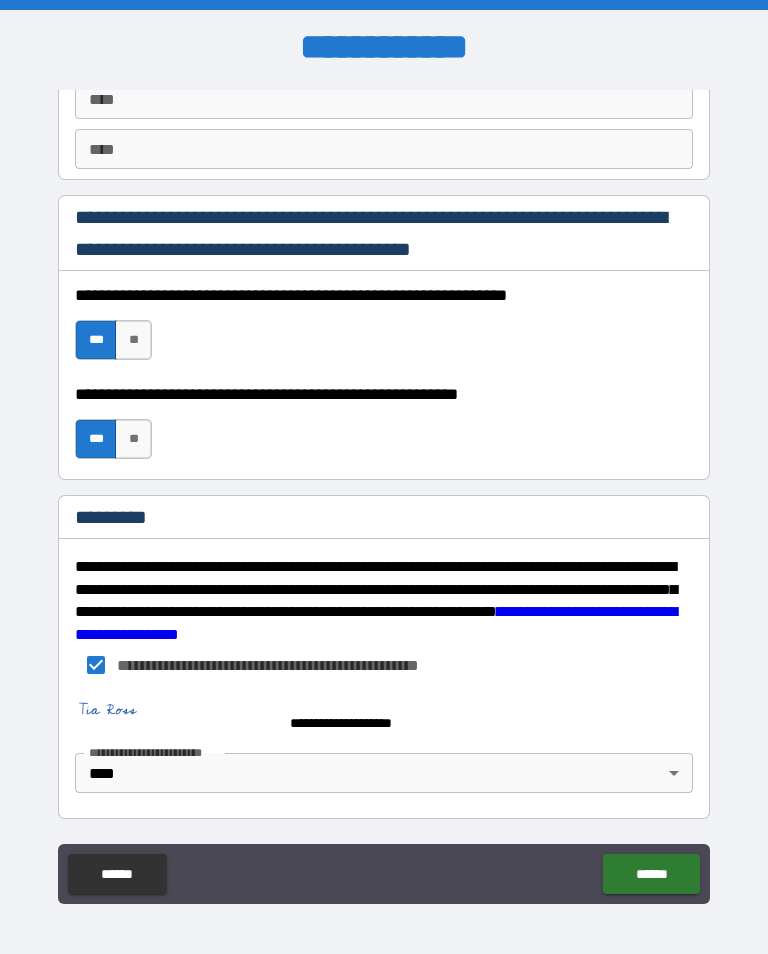 scroll, scrollTop: 2889, scrollLeft: 0, axis: vertical 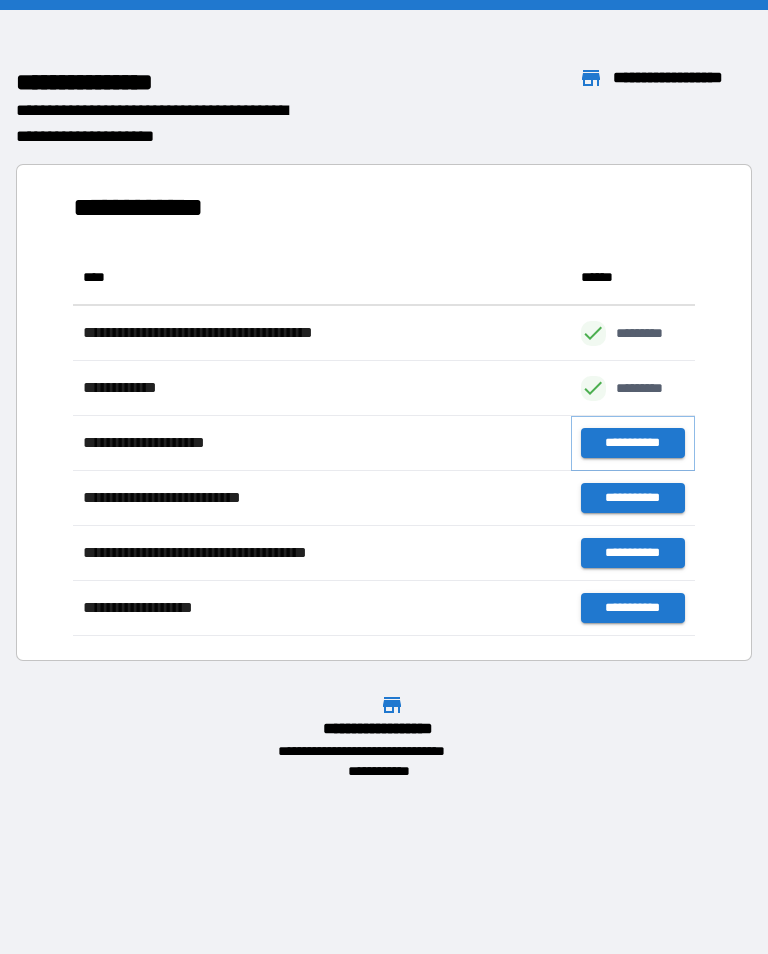 click on "**********" at bounding box center [633, 443] 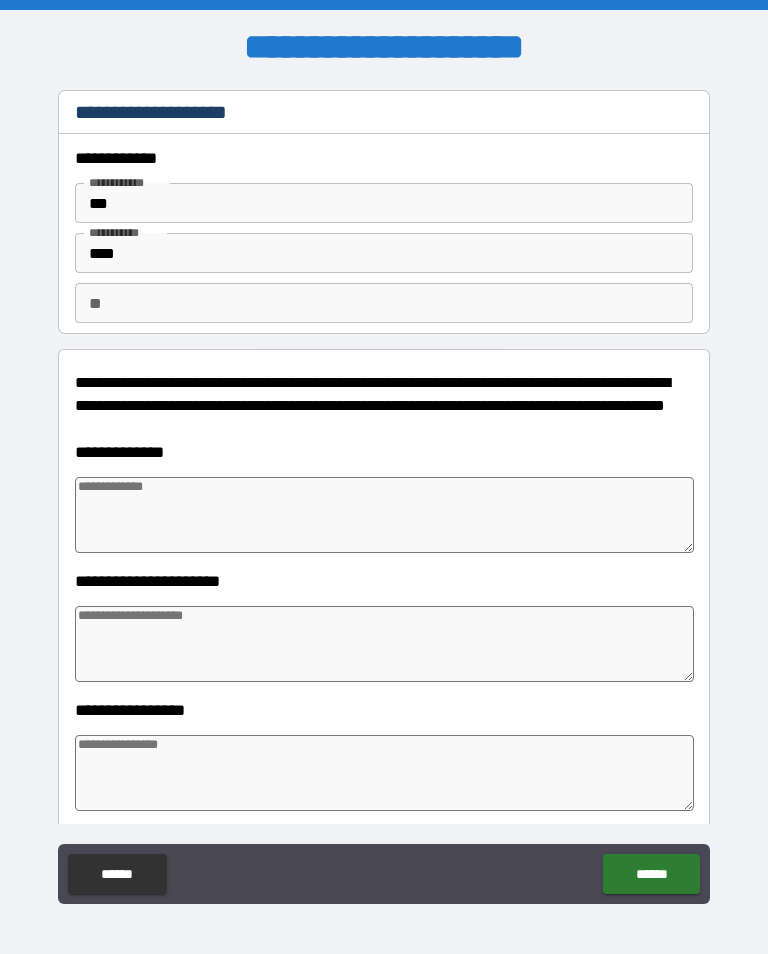 type on "*" 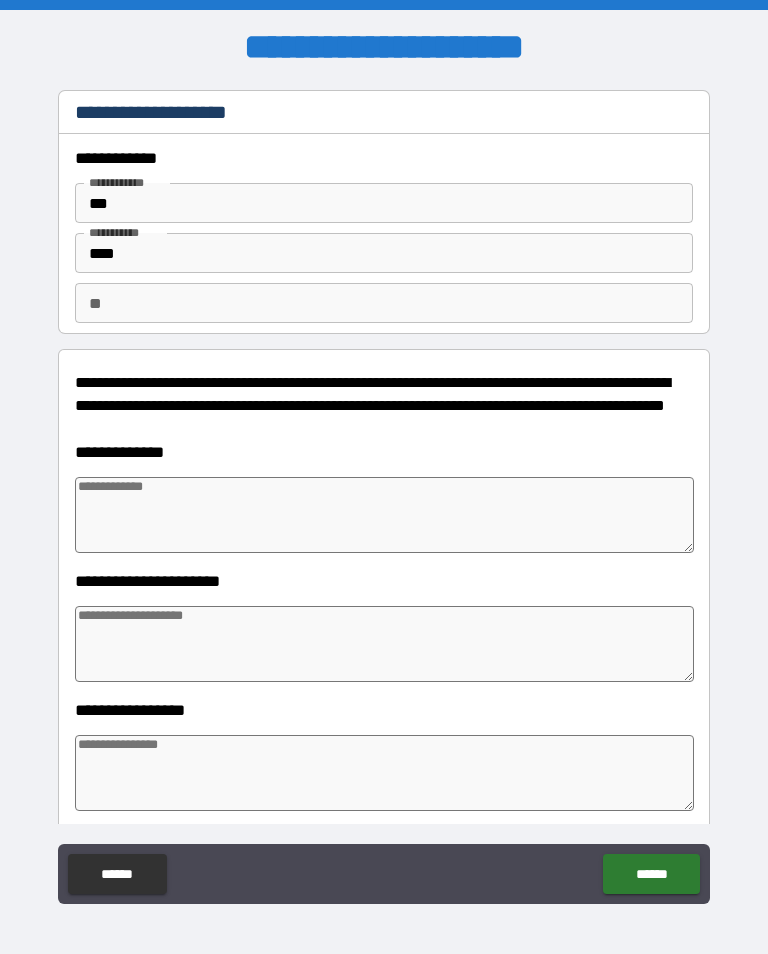 type on "*" 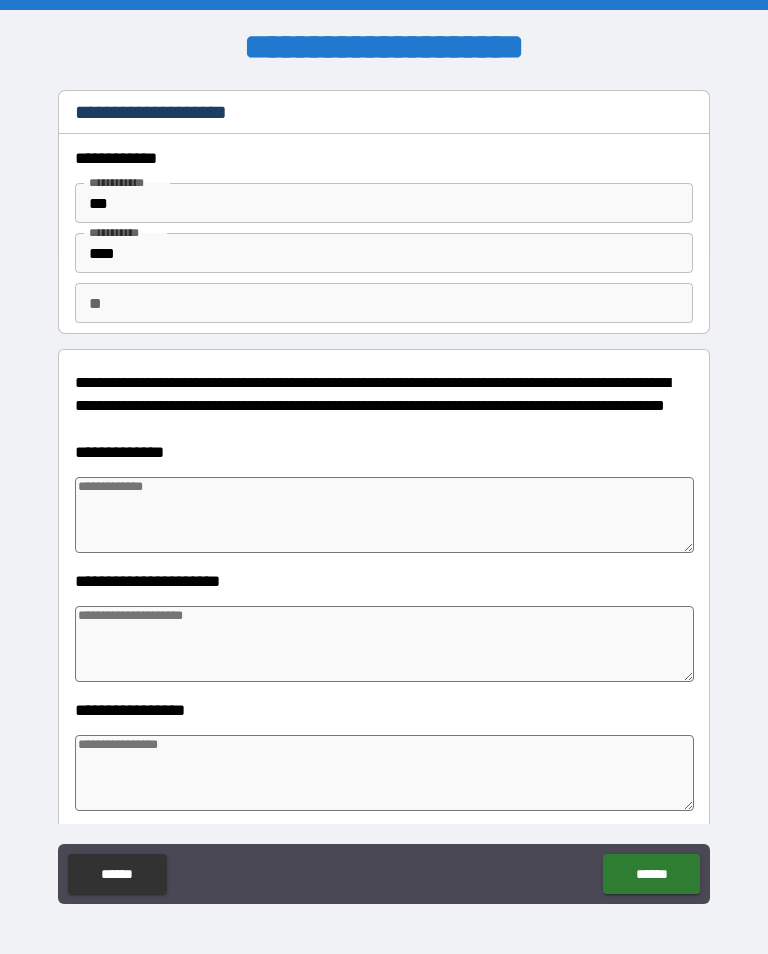 type on "*" 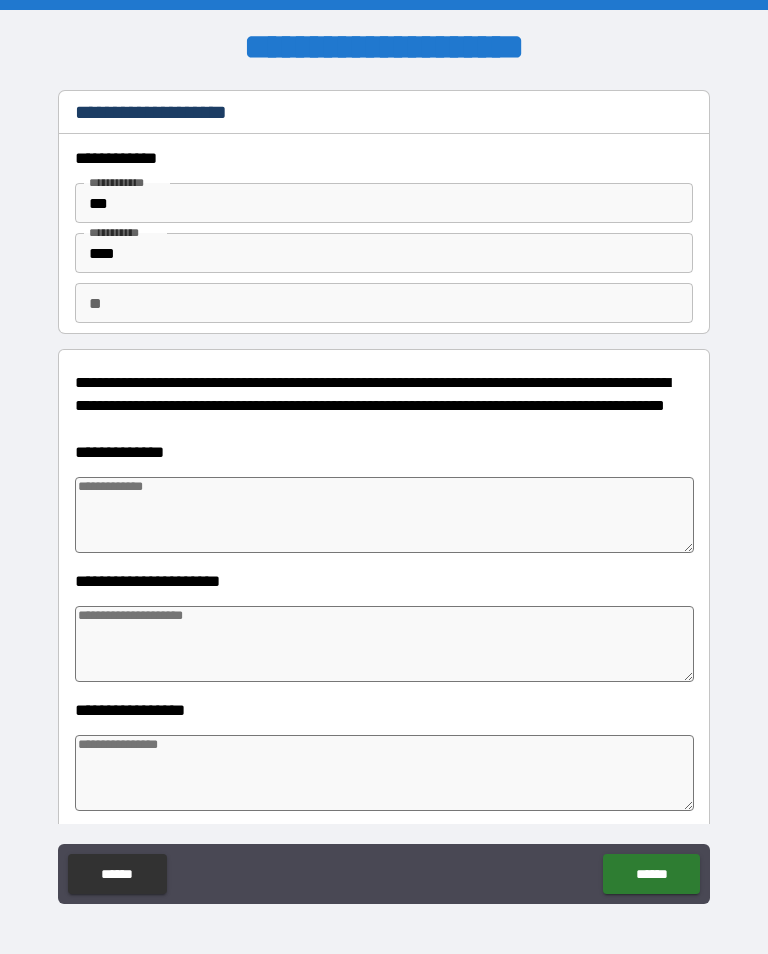 type on "*" 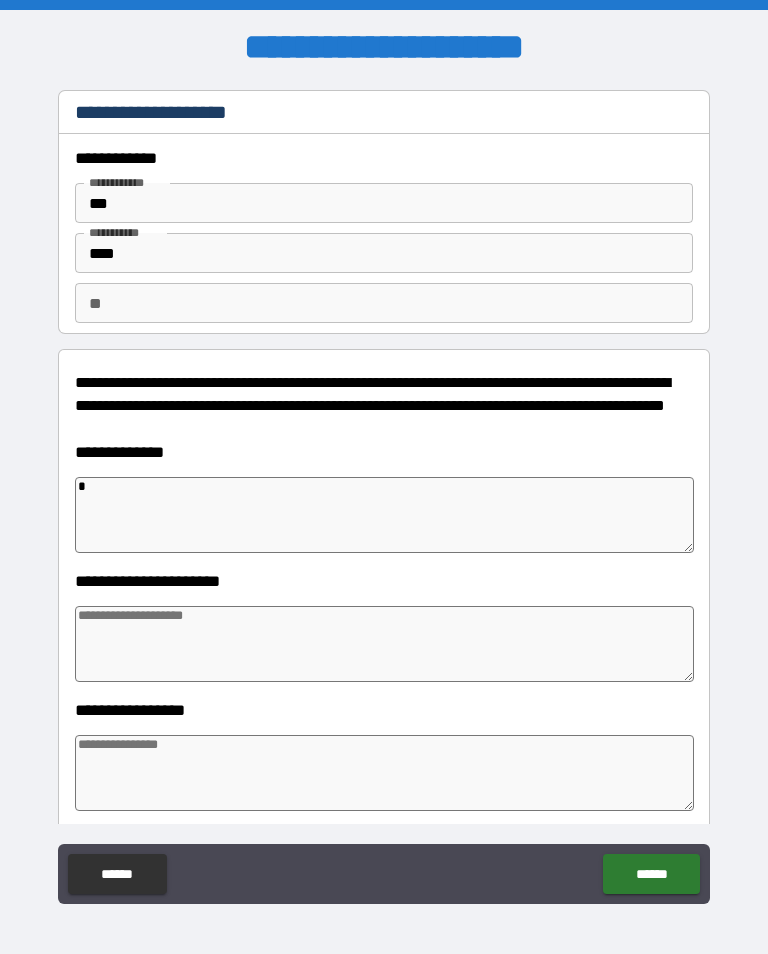 type on "*" 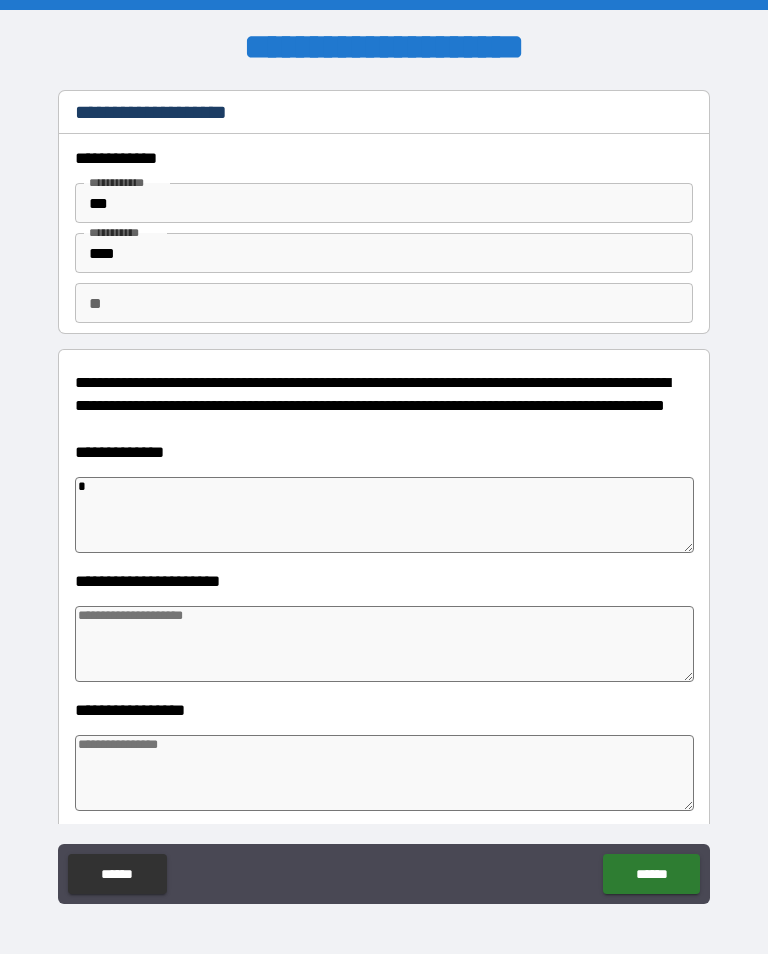 type on "*" 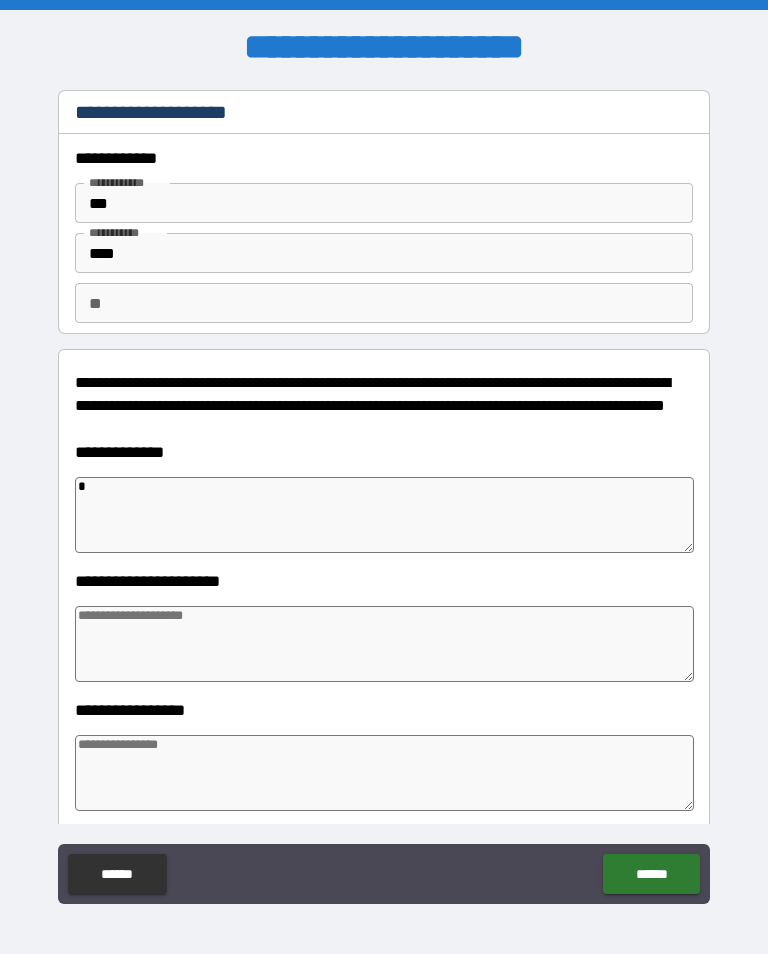 type on "*" 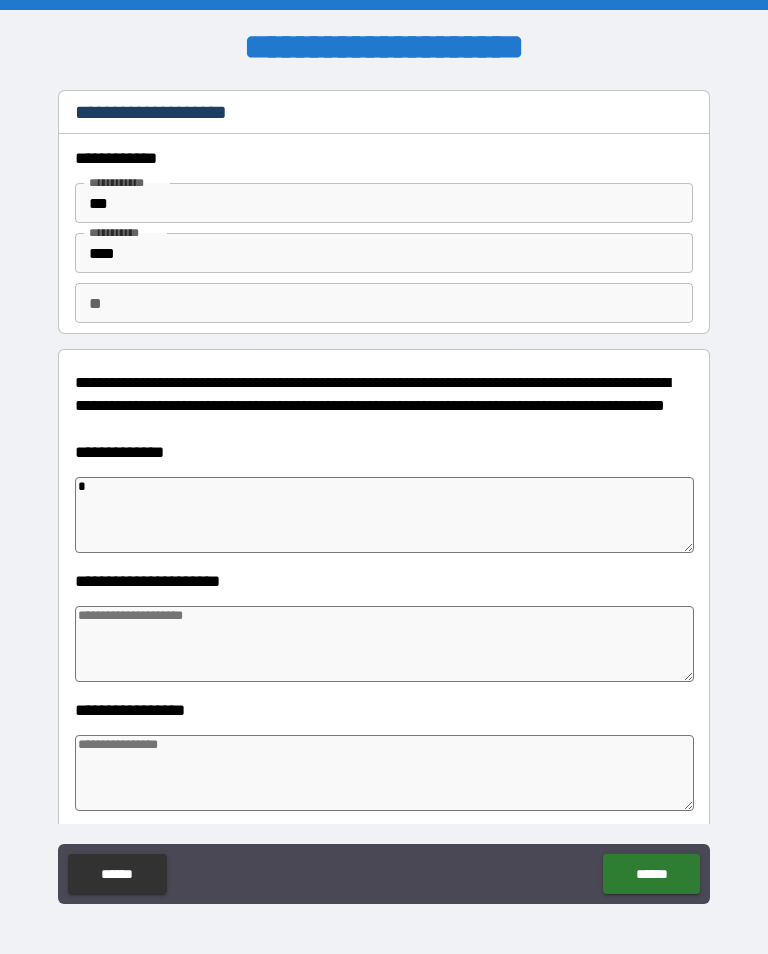 type on "*" 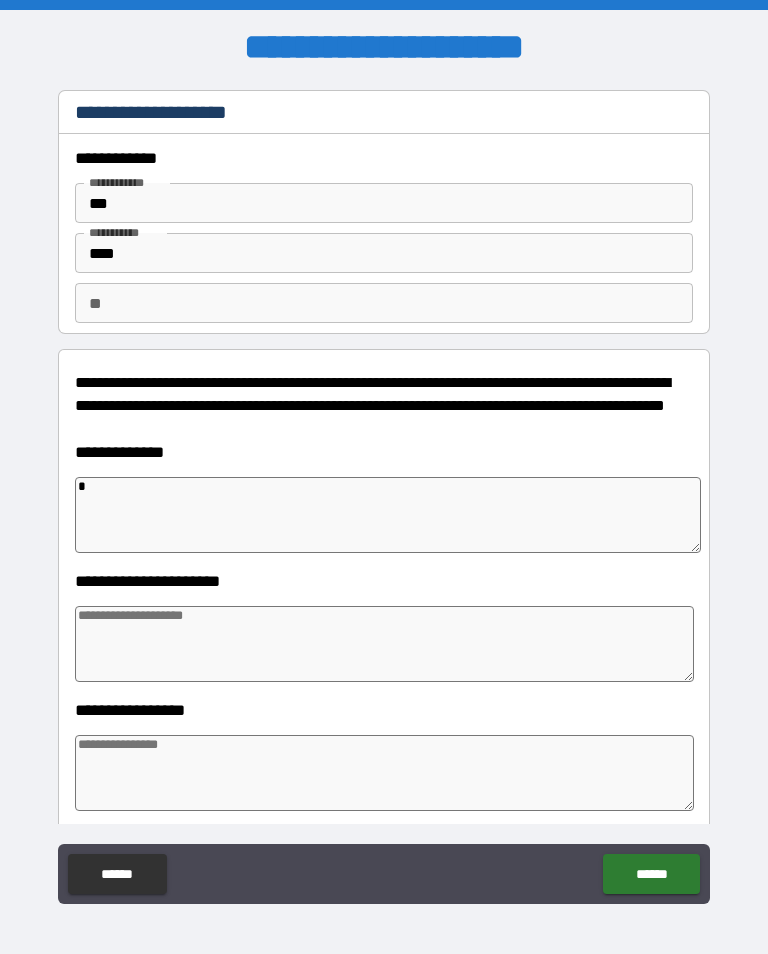 type on "**" 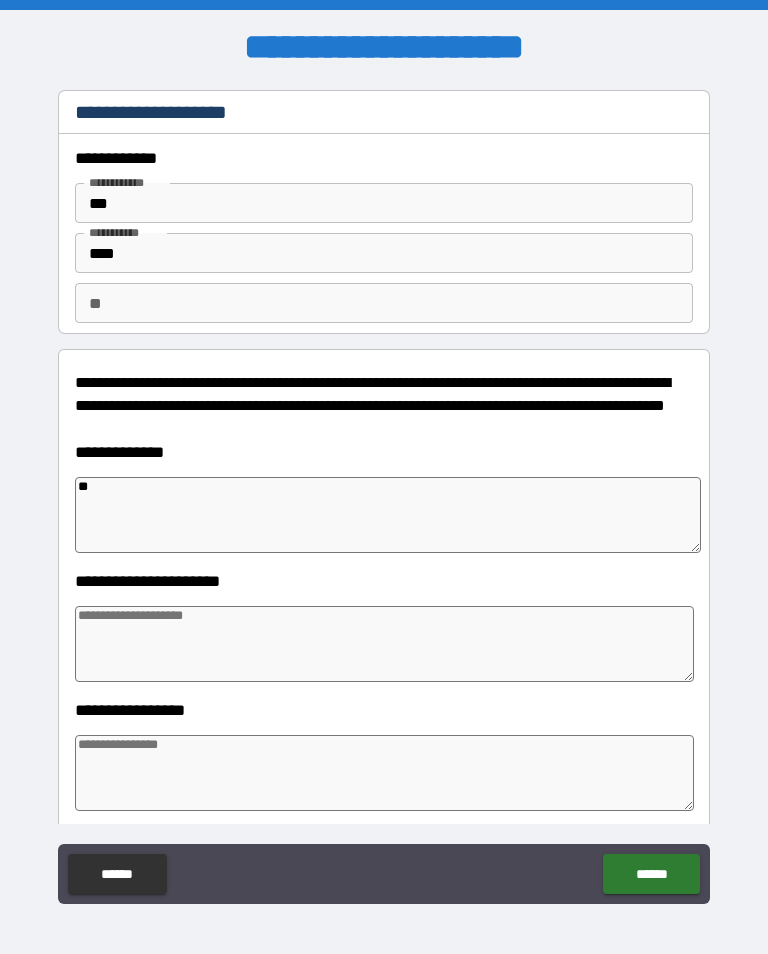 type on "*" 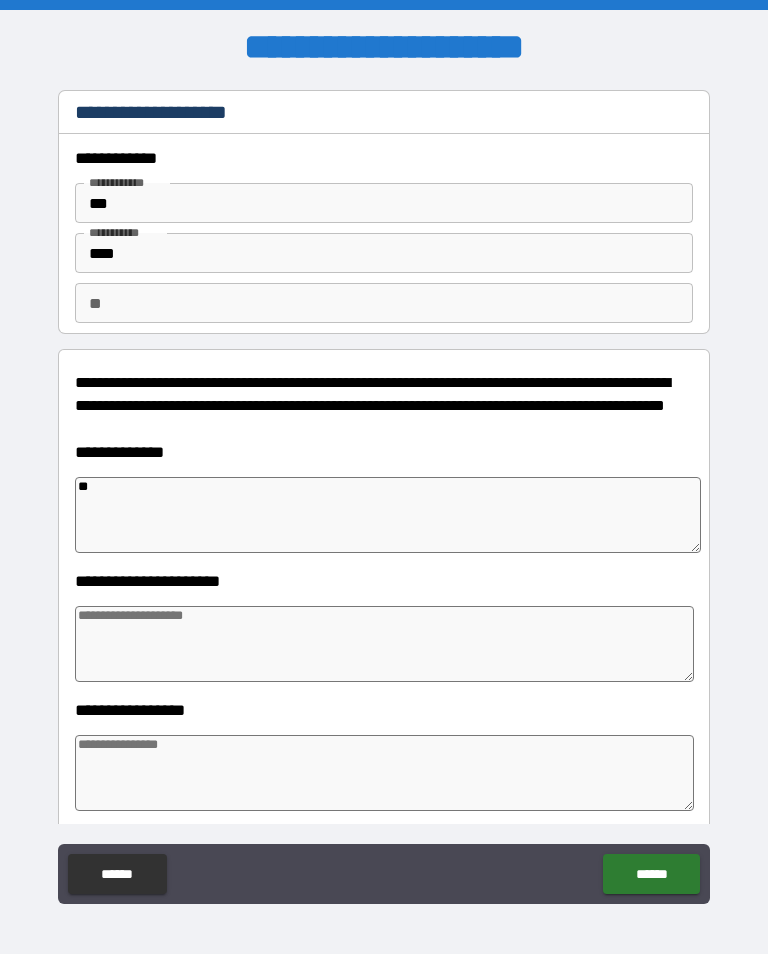 type on "*" 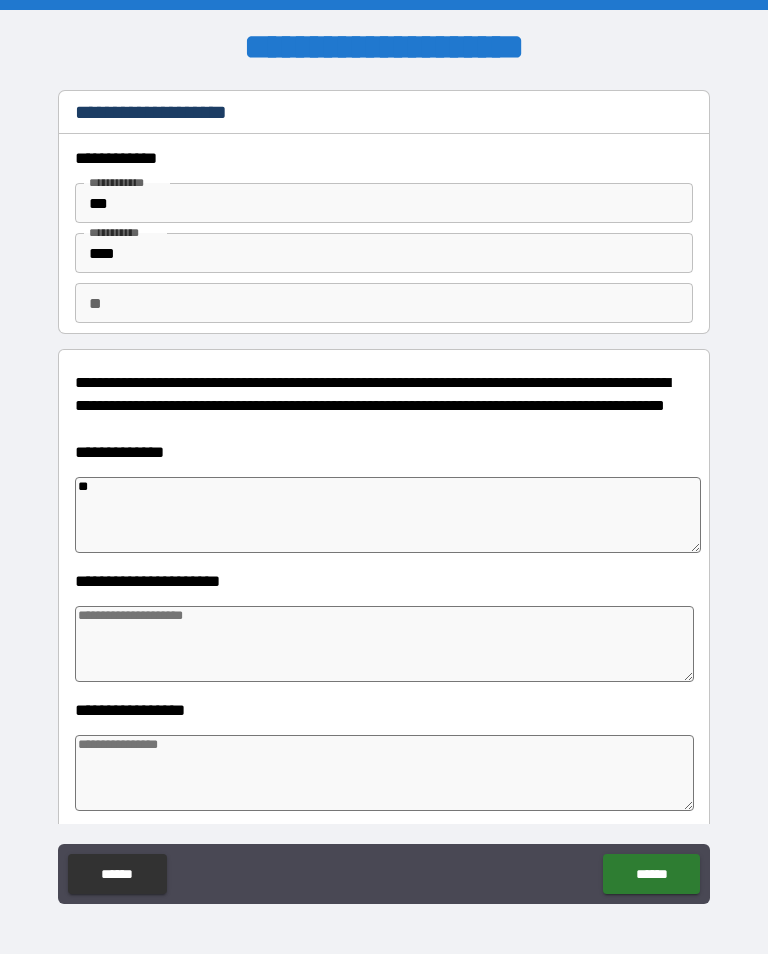 type on "*" 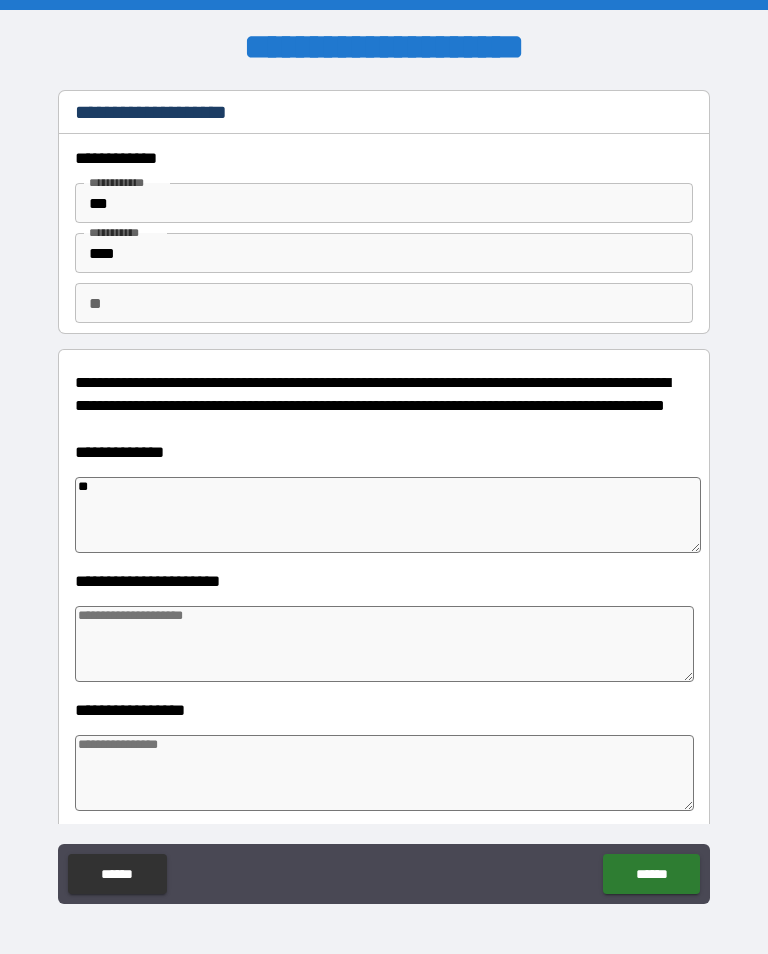 type on "*" 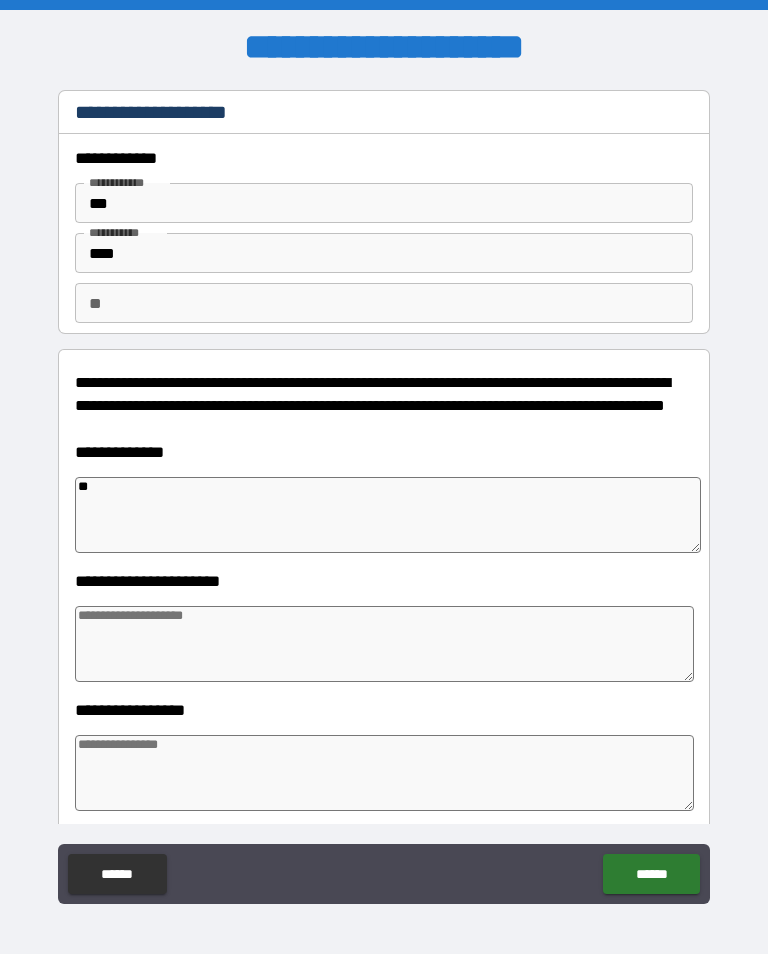 type on "*" 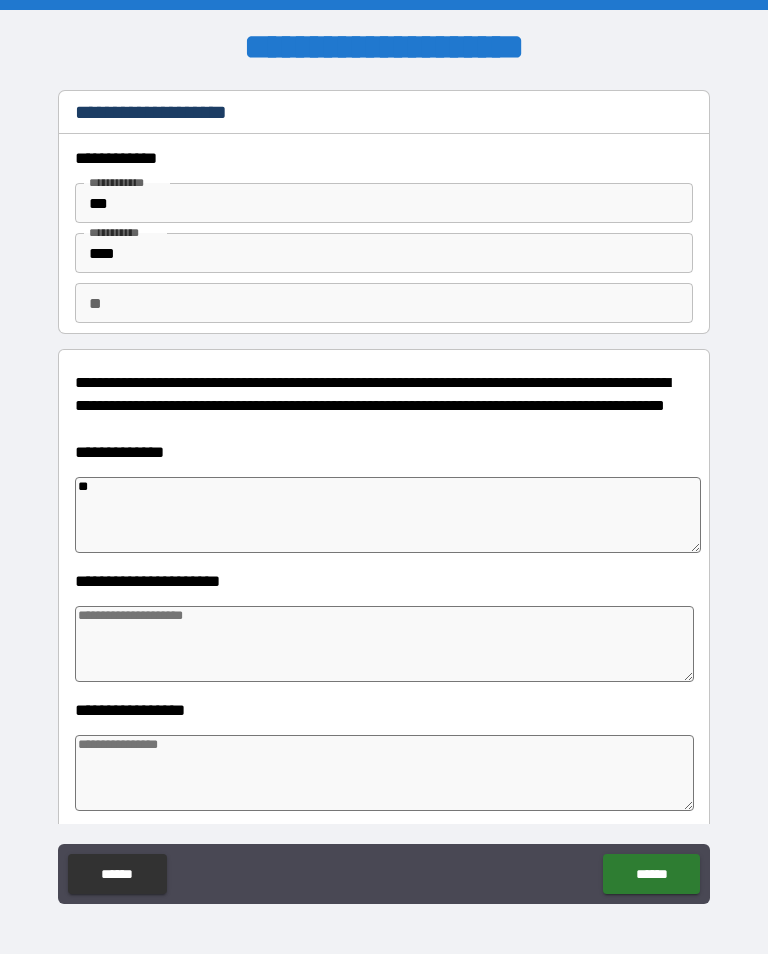 type on "***" 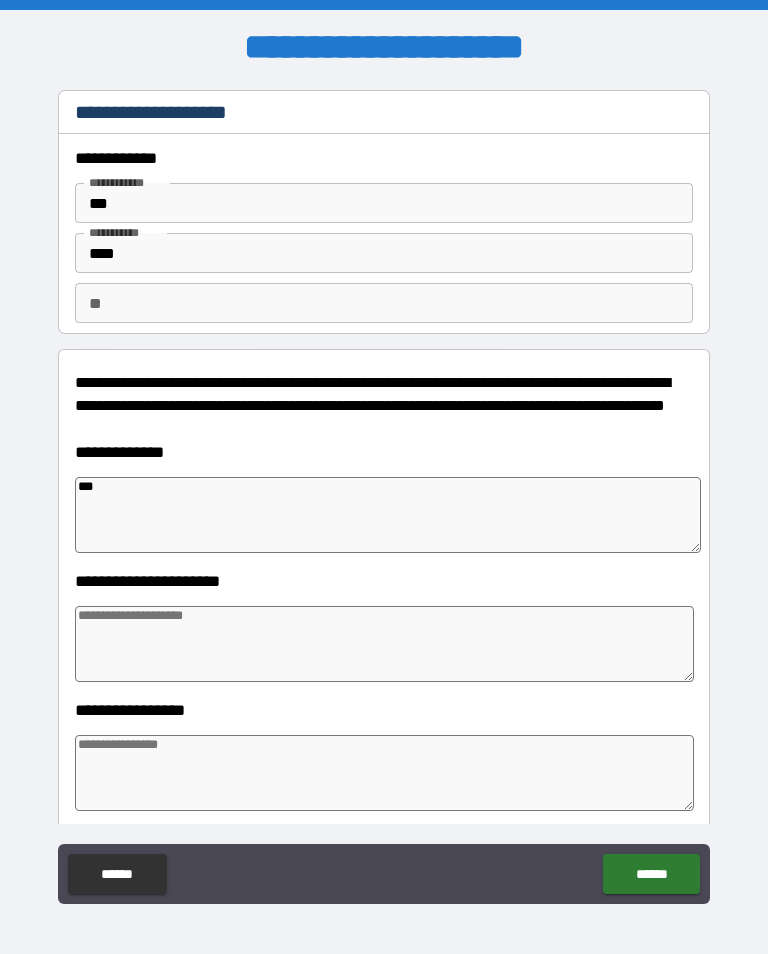 type on "*" 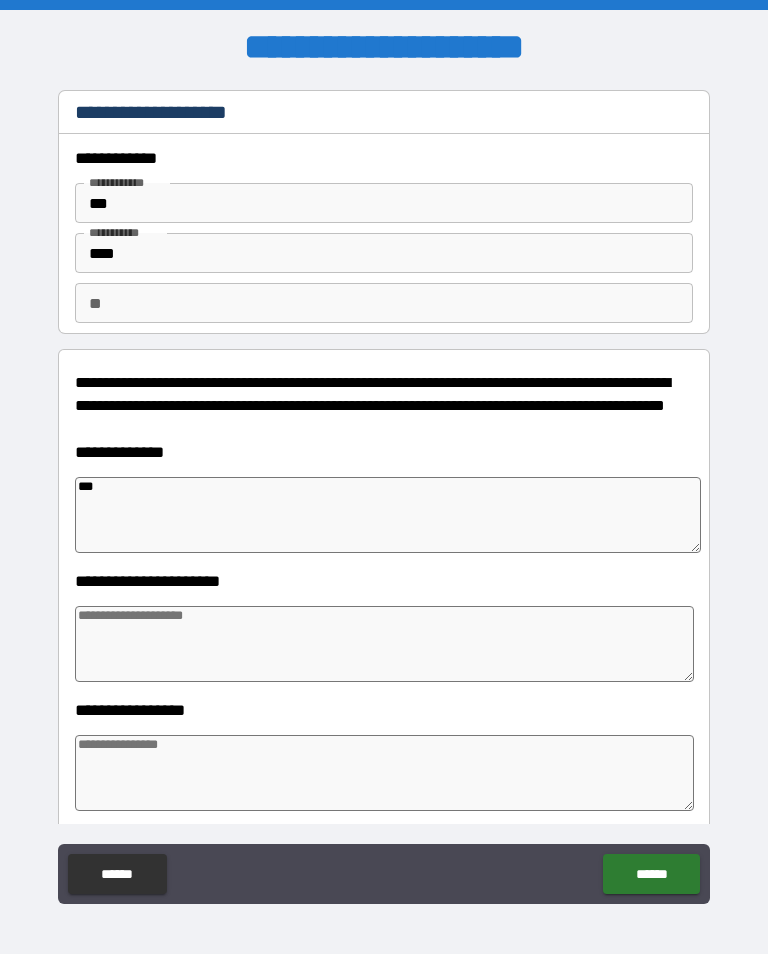 type on "*" 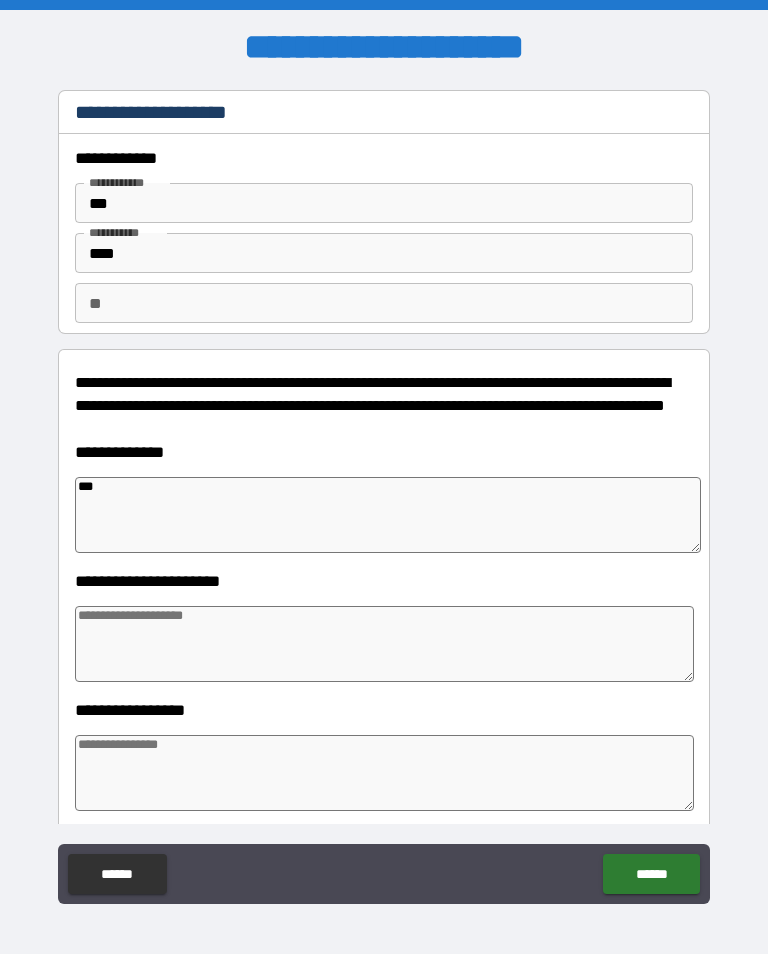 type on "*" 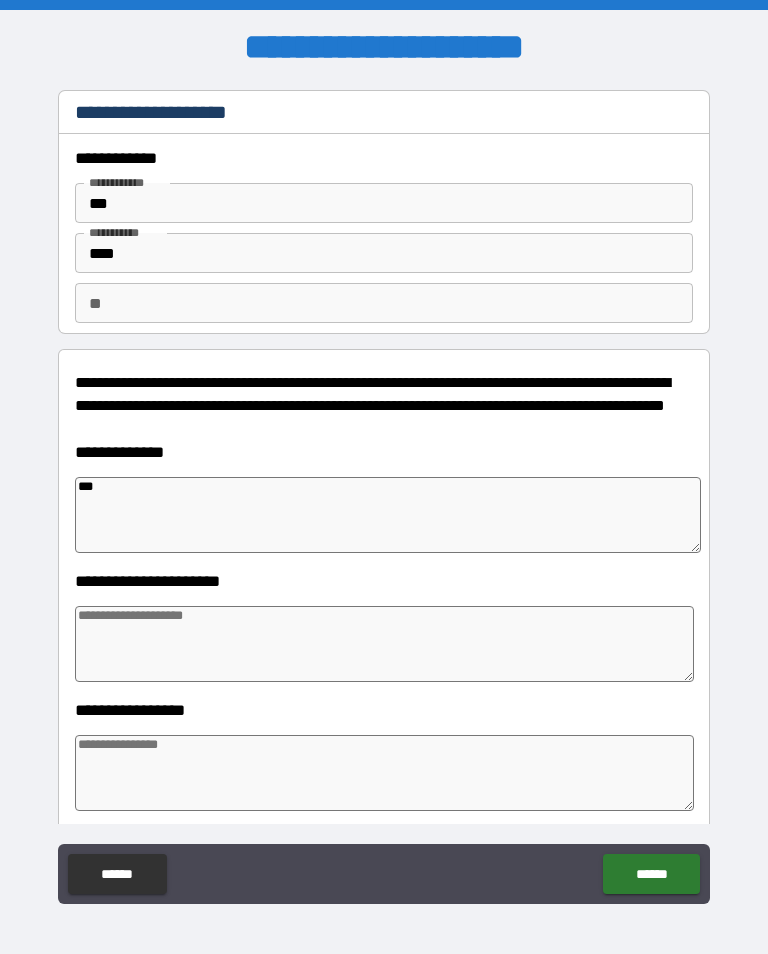 type on "*" 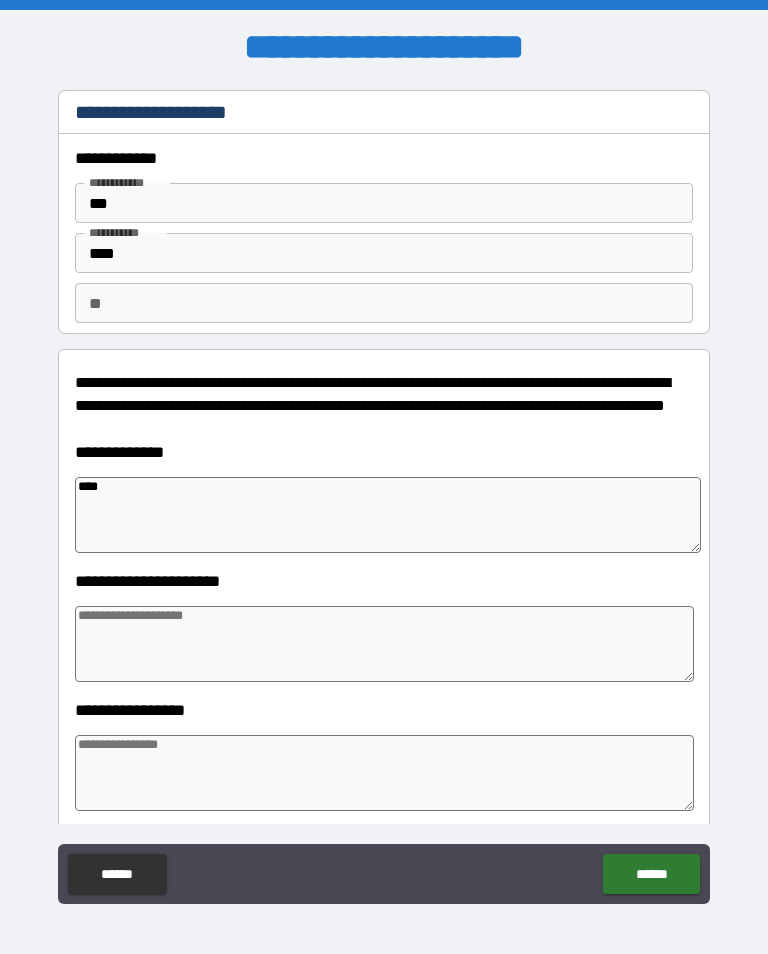 type on "*" 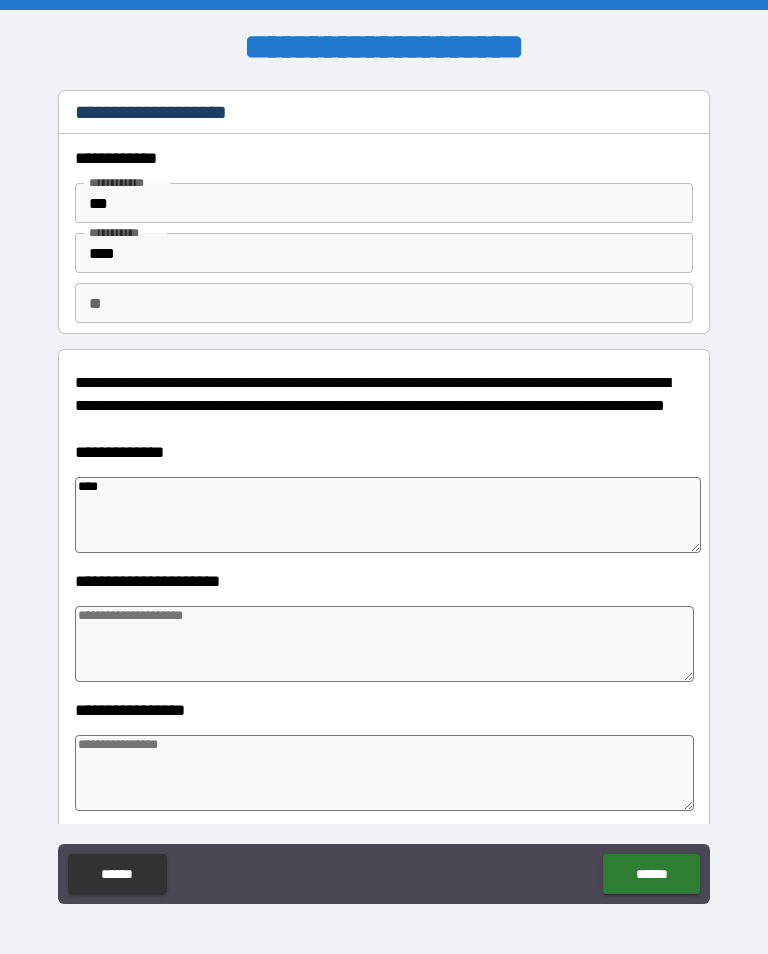 type on "*" 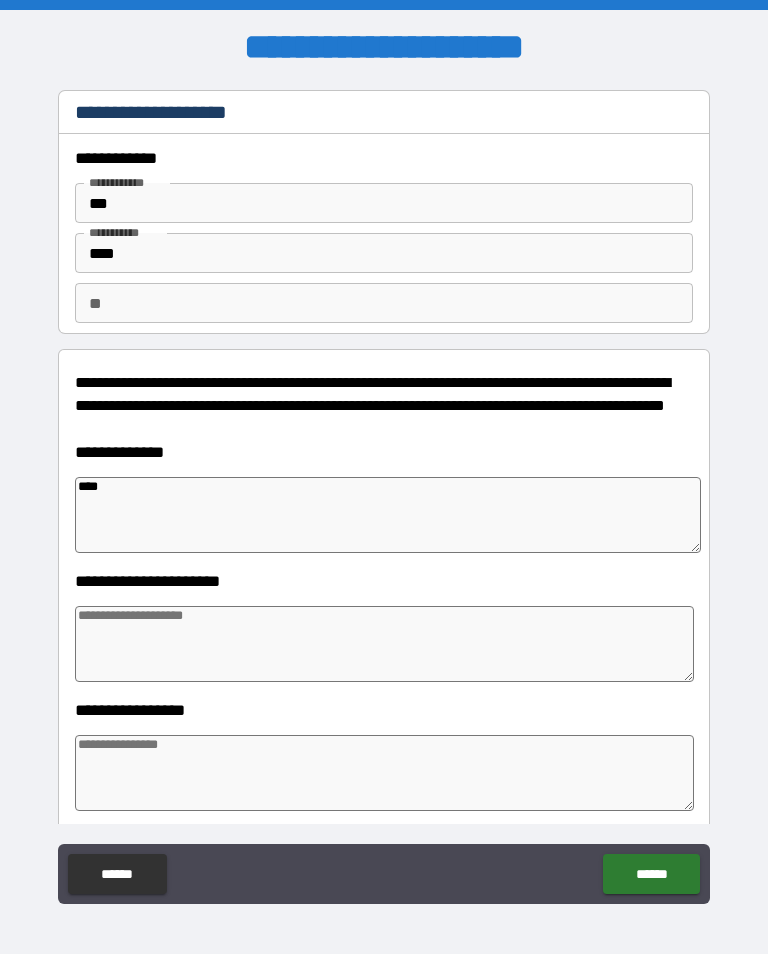 type on "*" 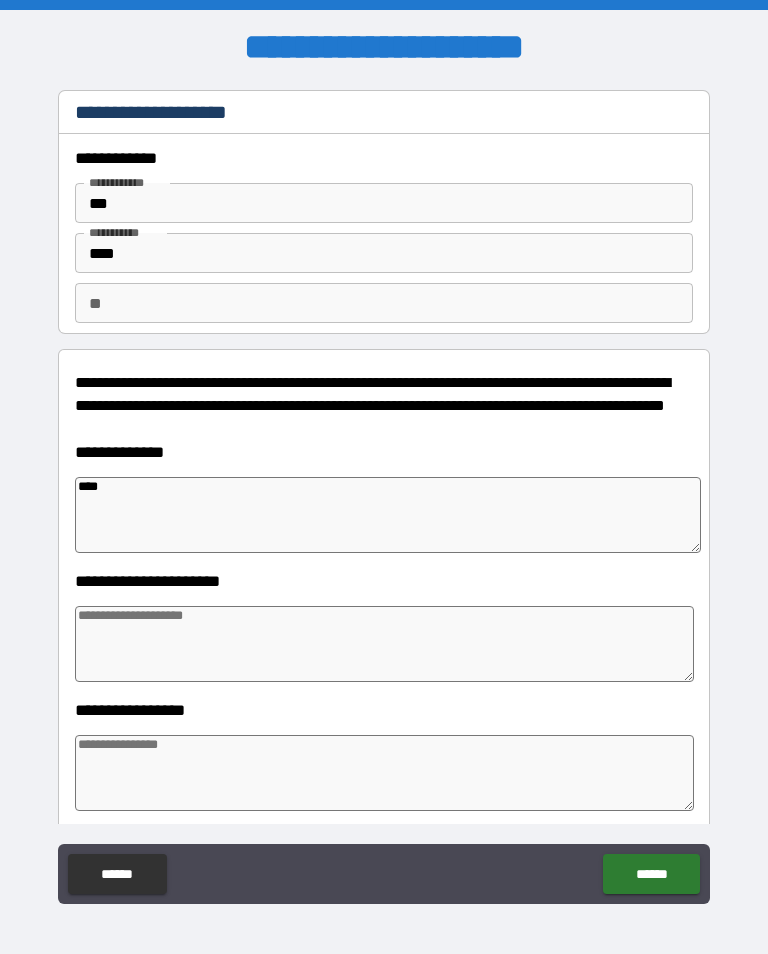 type on "*" 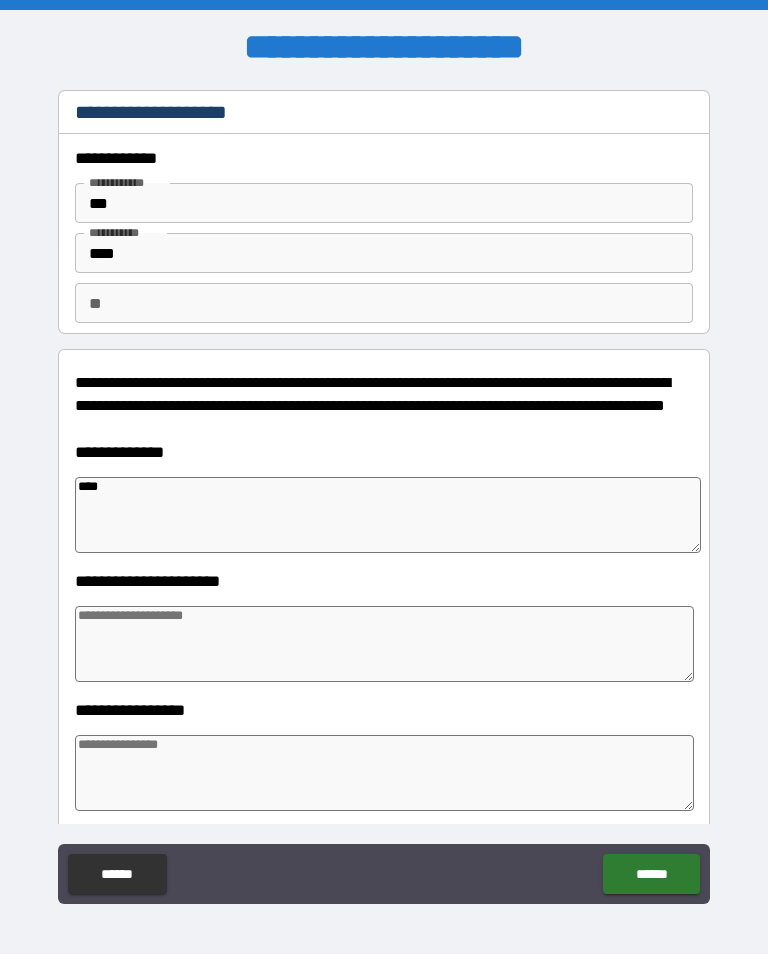 type on "*****" 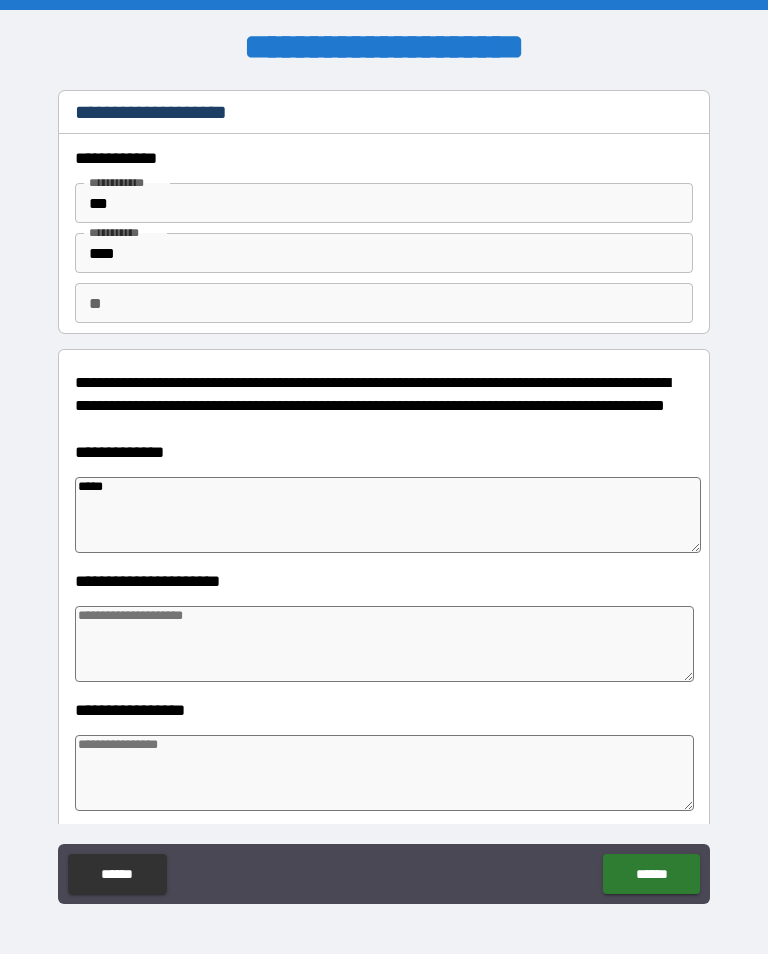 type on "*" 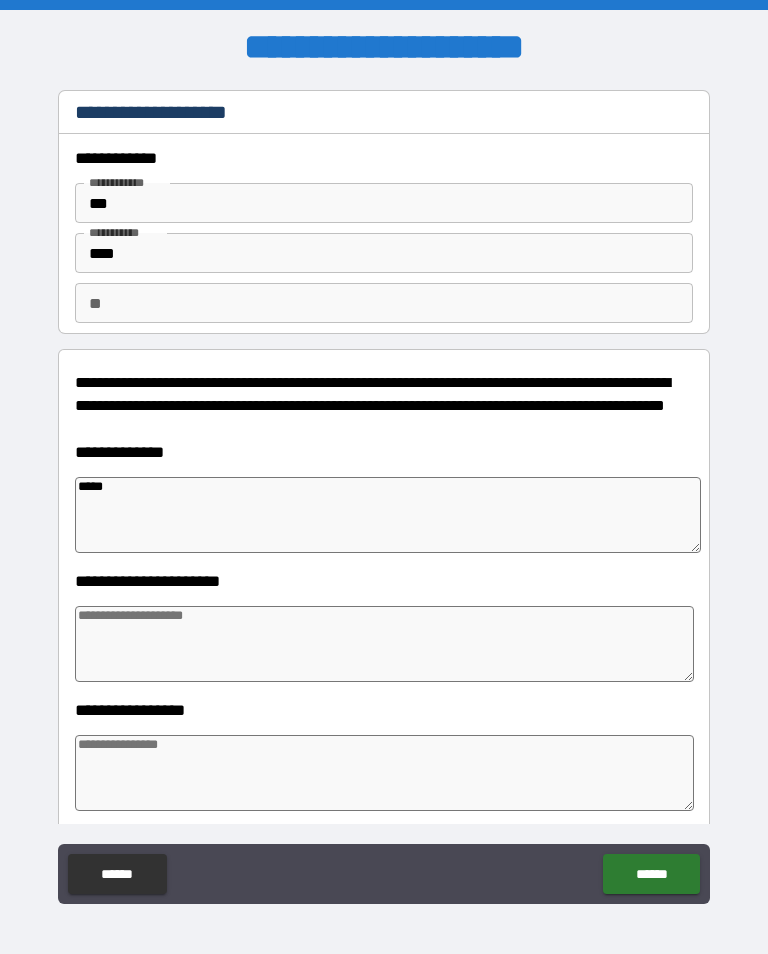 type on "*" 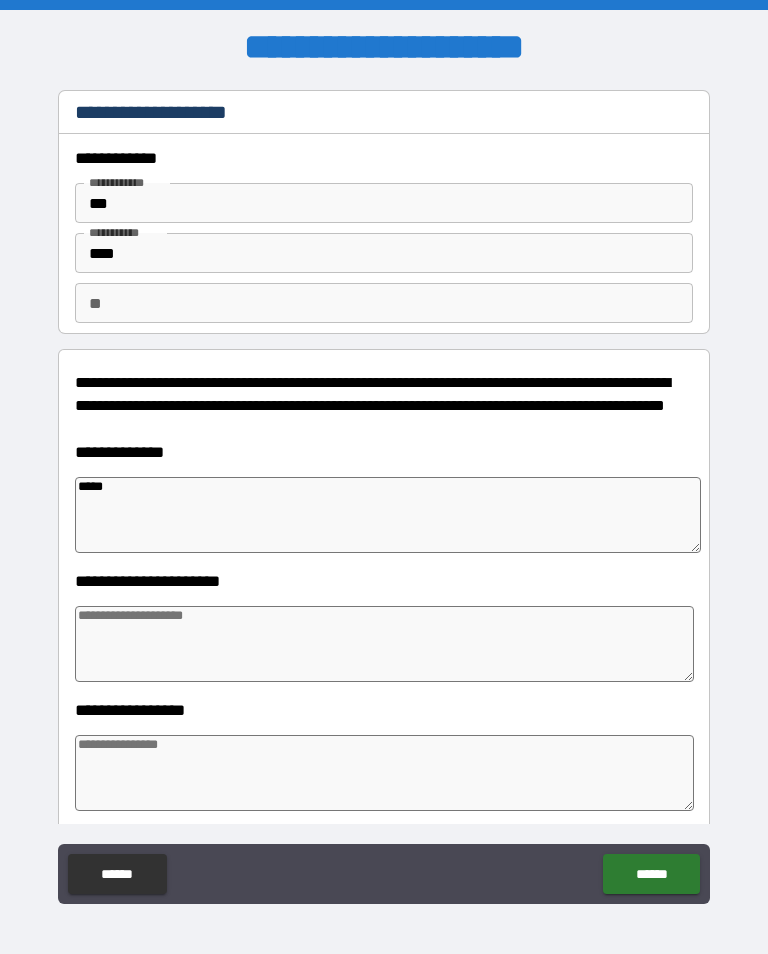 type on "*" 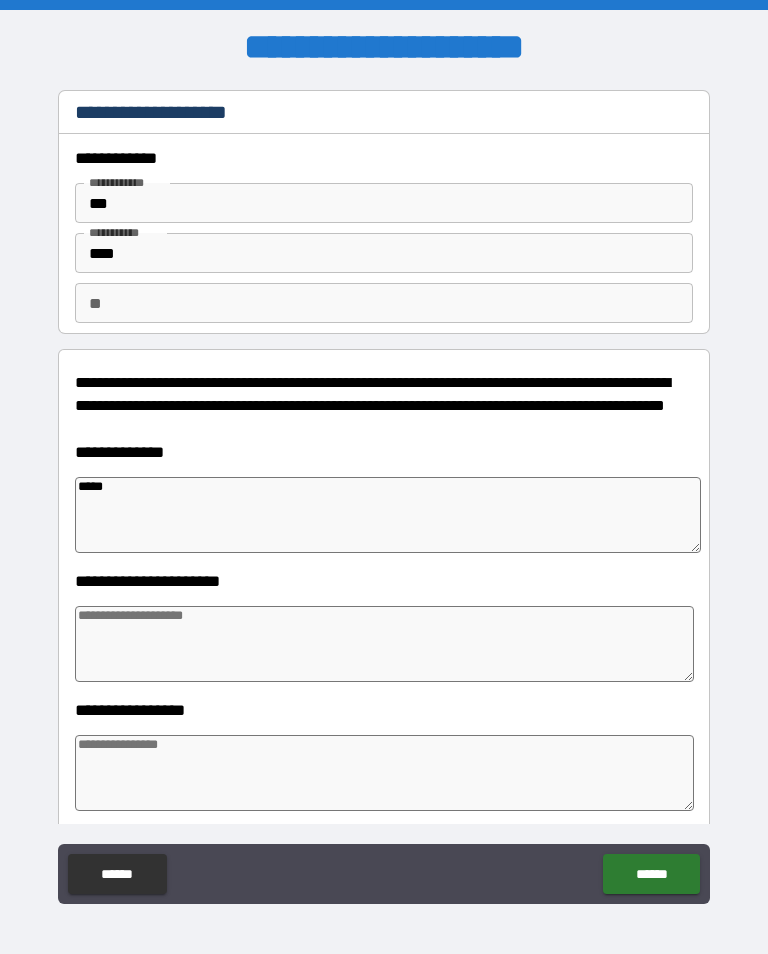 type on "*" 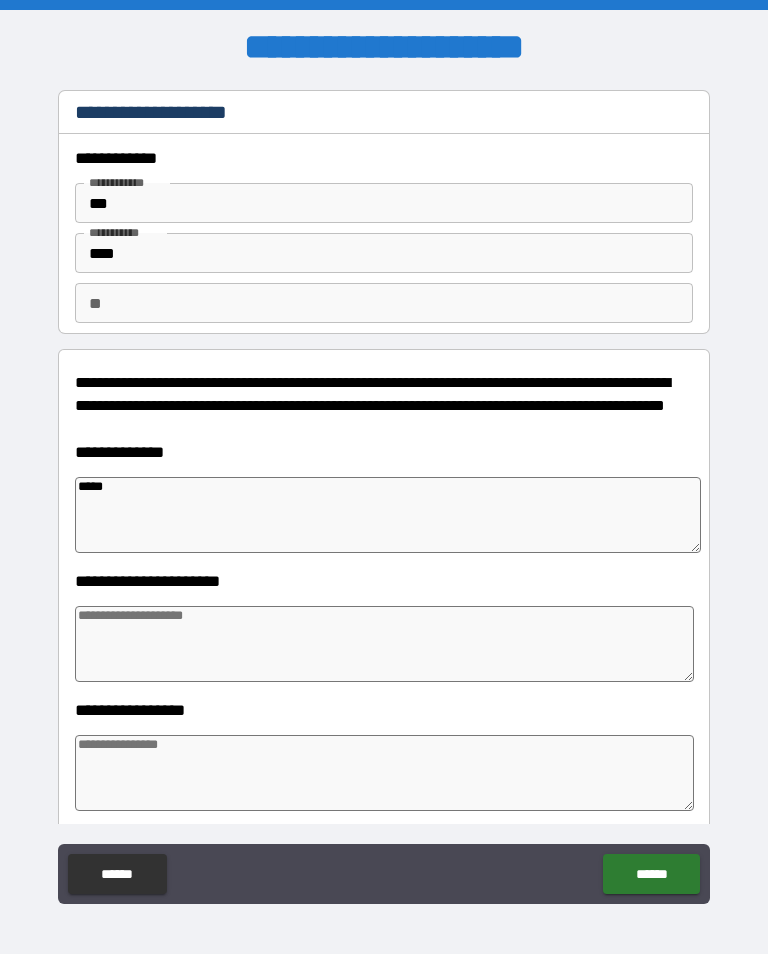 type on "*" 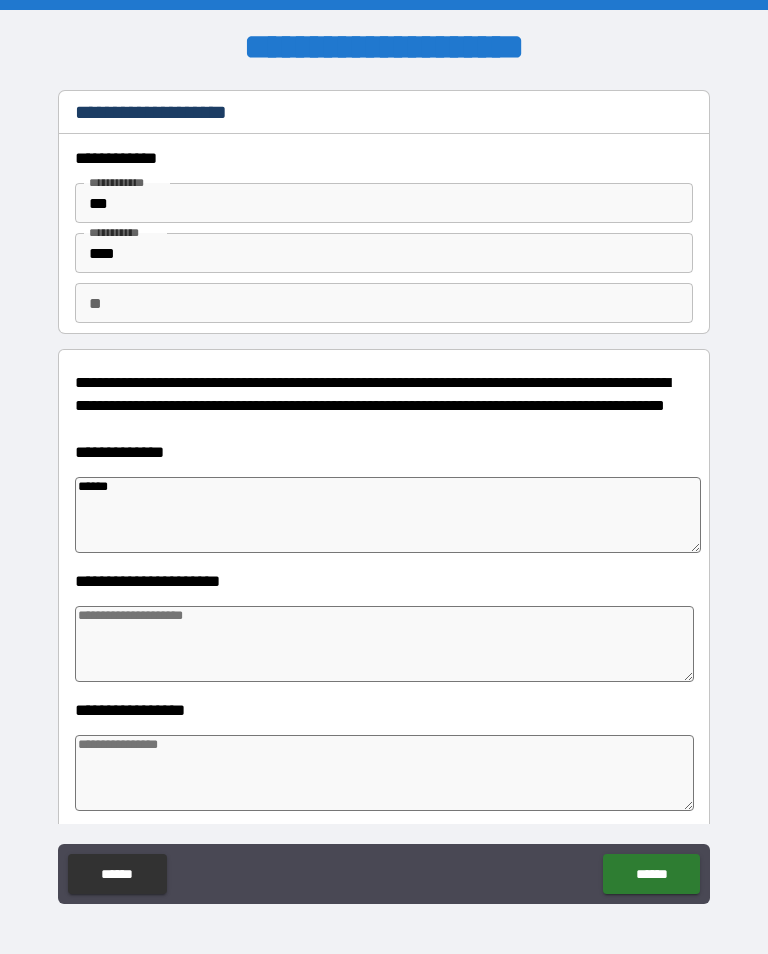 type on "*" 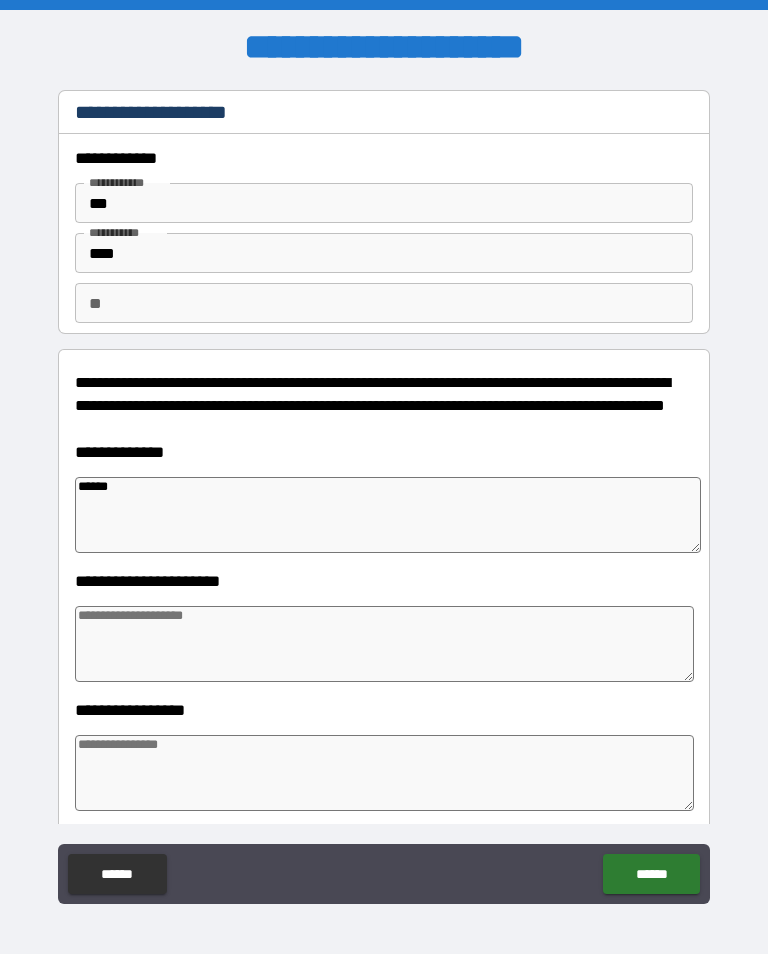 type on "*" 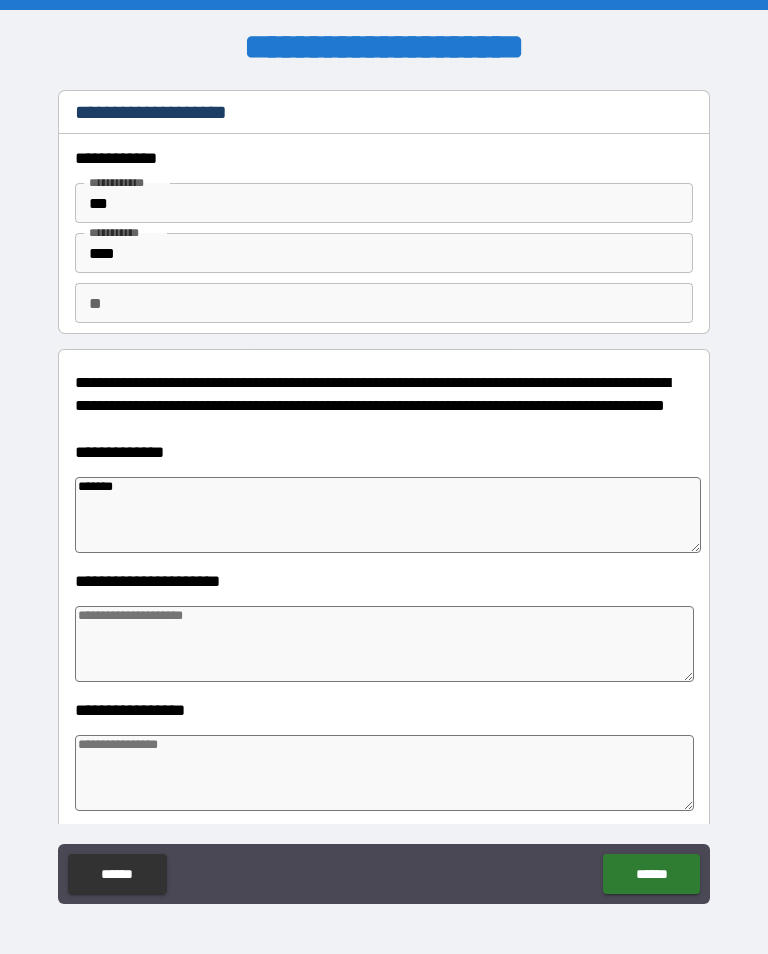 type on "*" 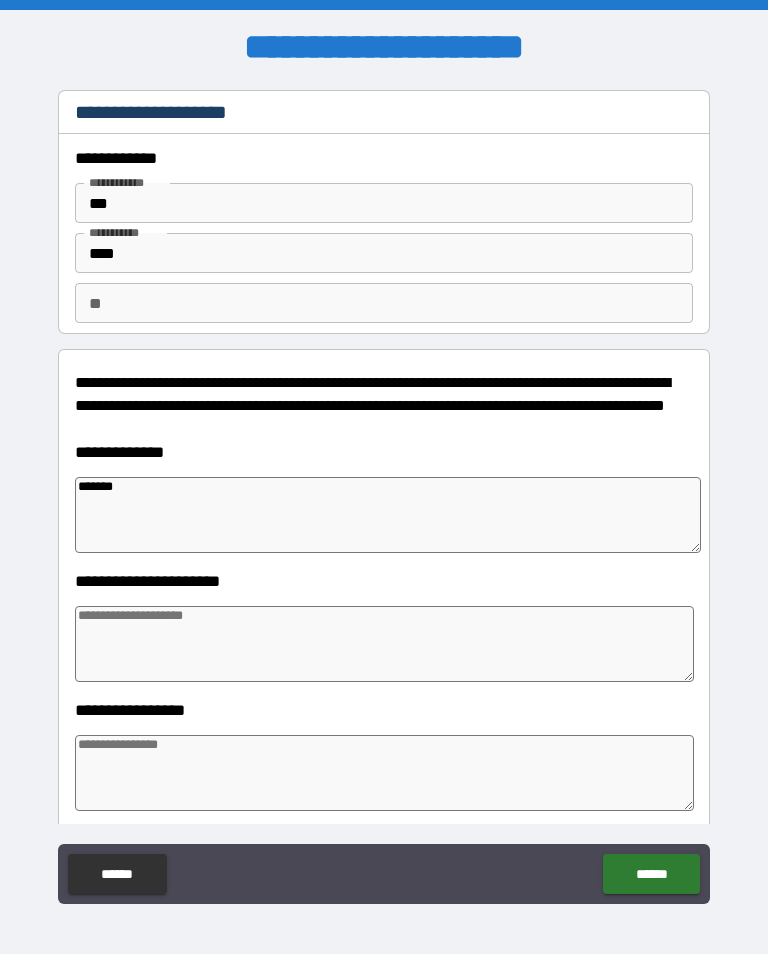 type on "*" 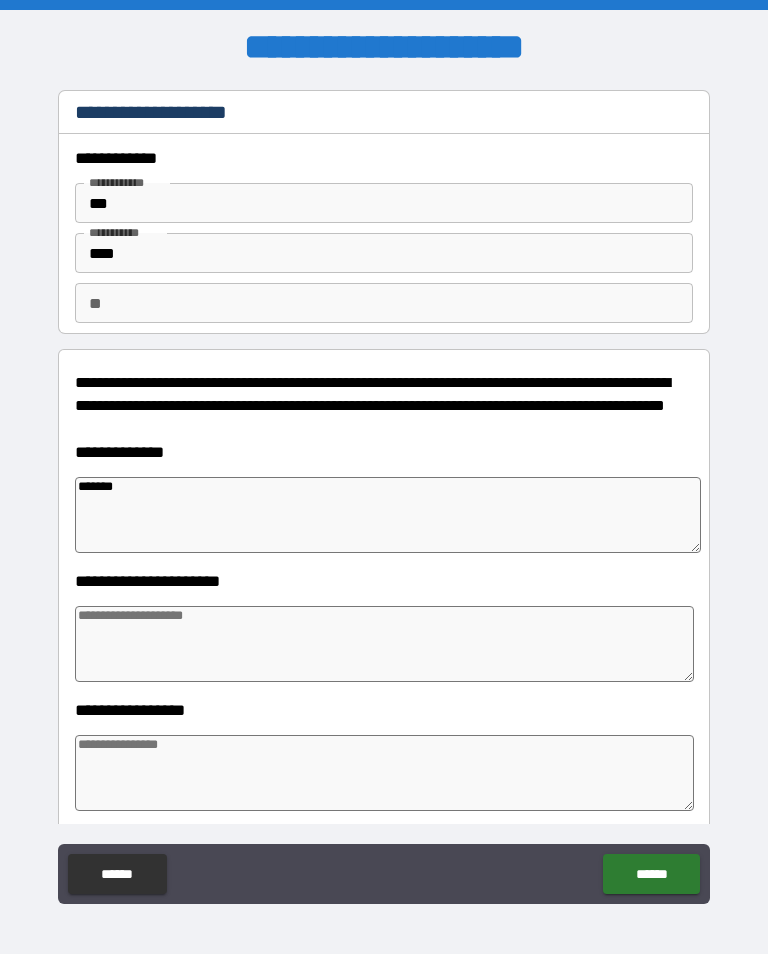 type on "*" 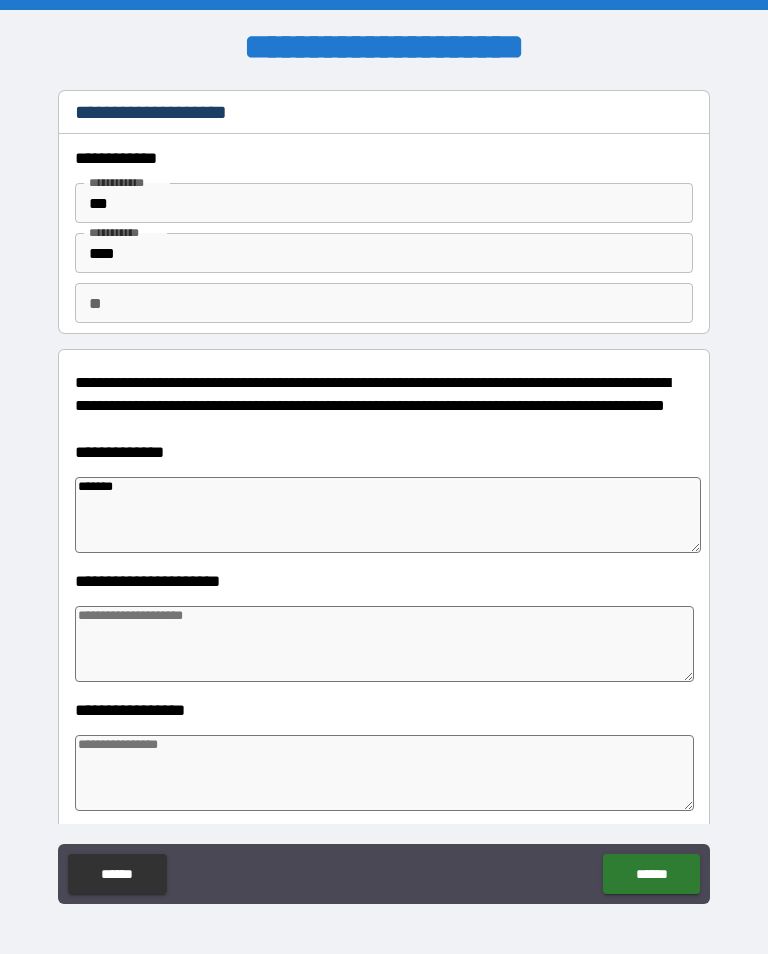 type on "*" 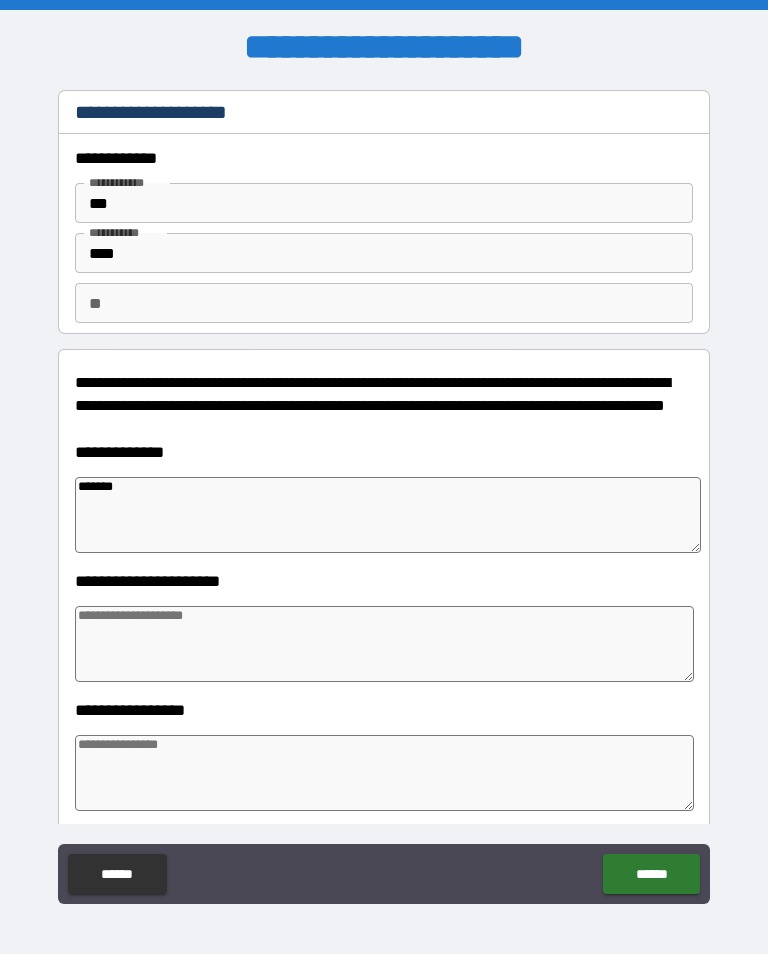 type on "********" 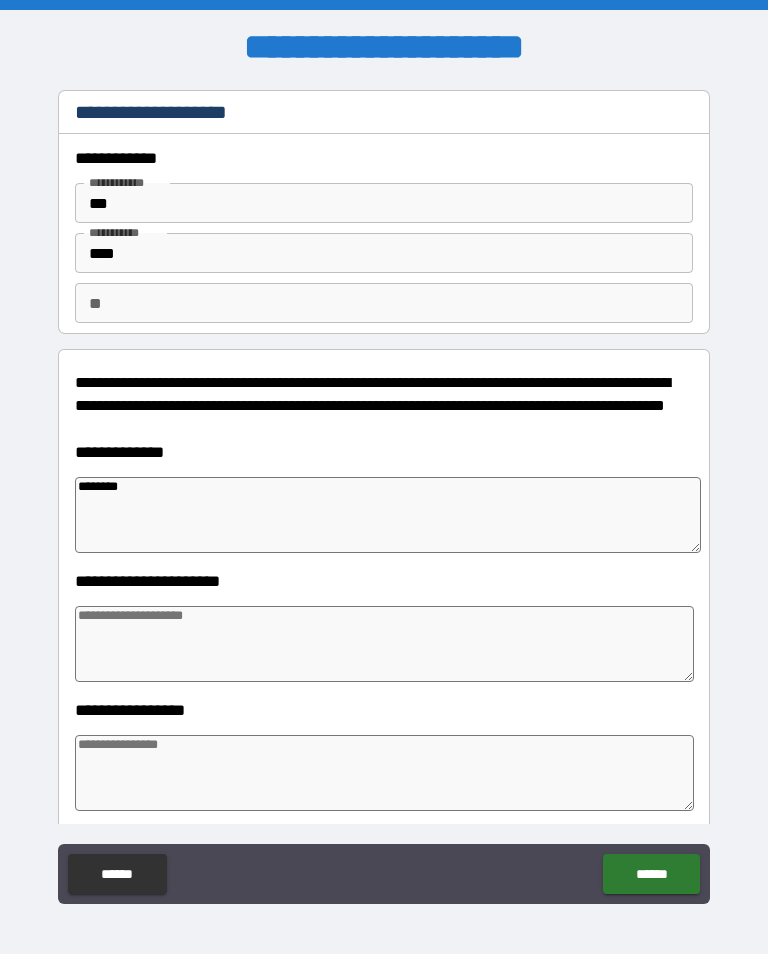 type on "*" 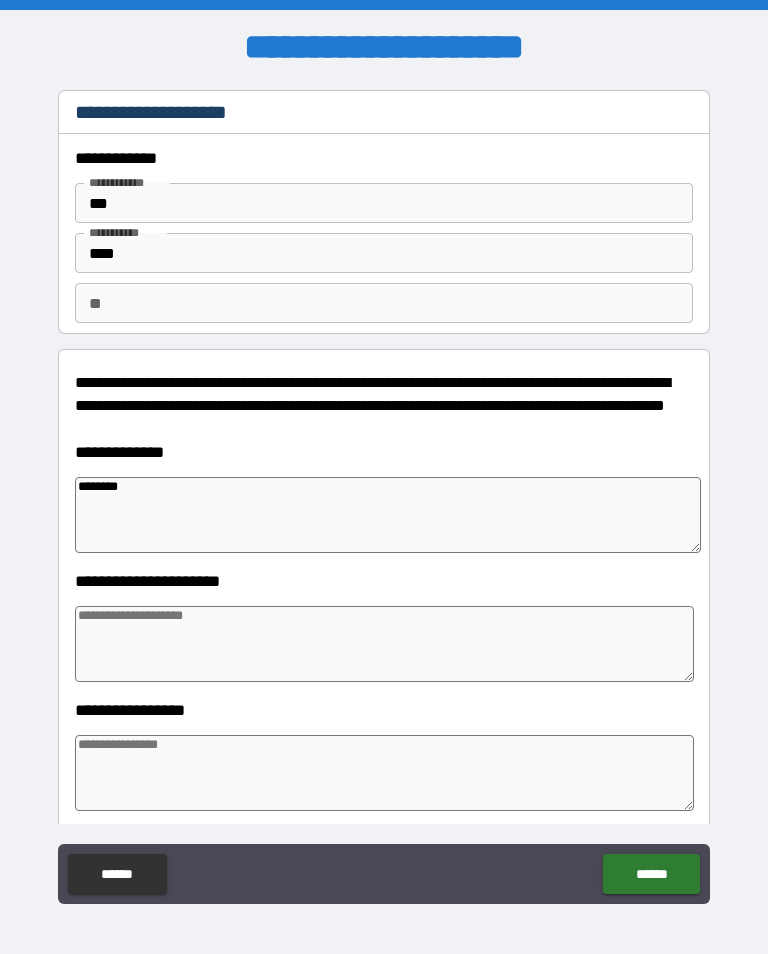 type on "*" 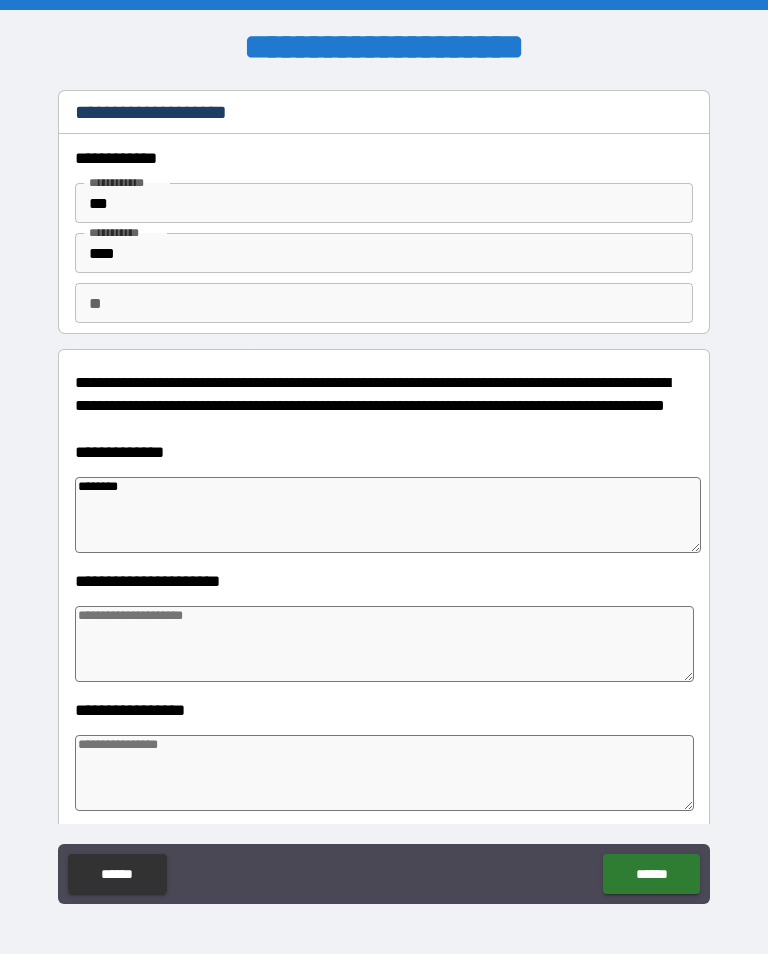 type on "*" 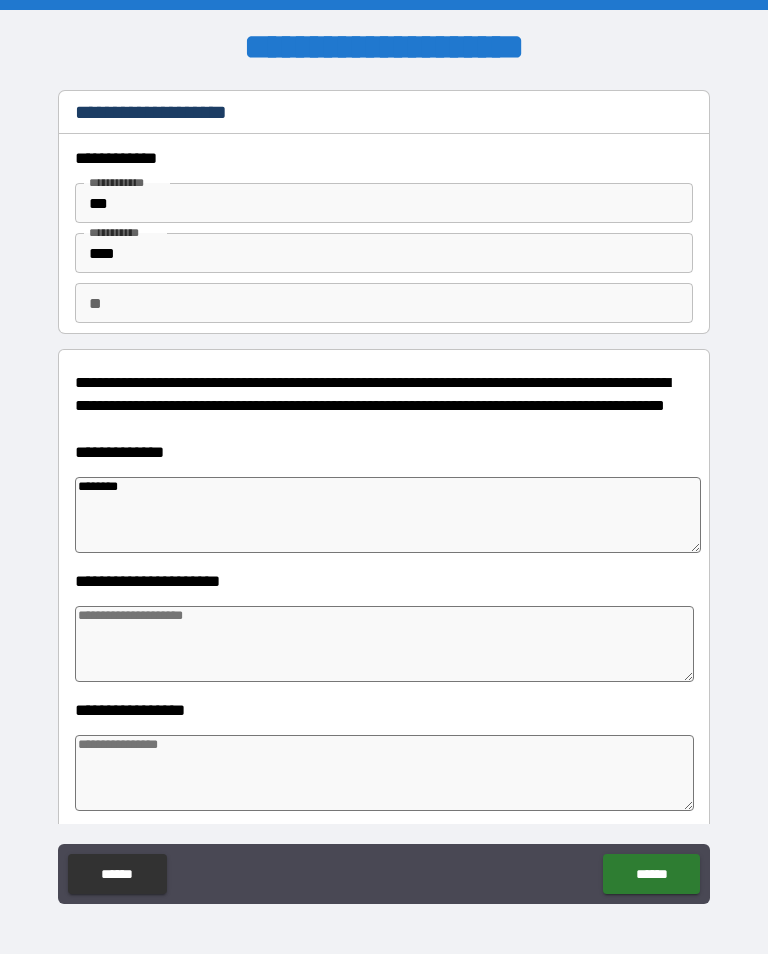 type on "*" 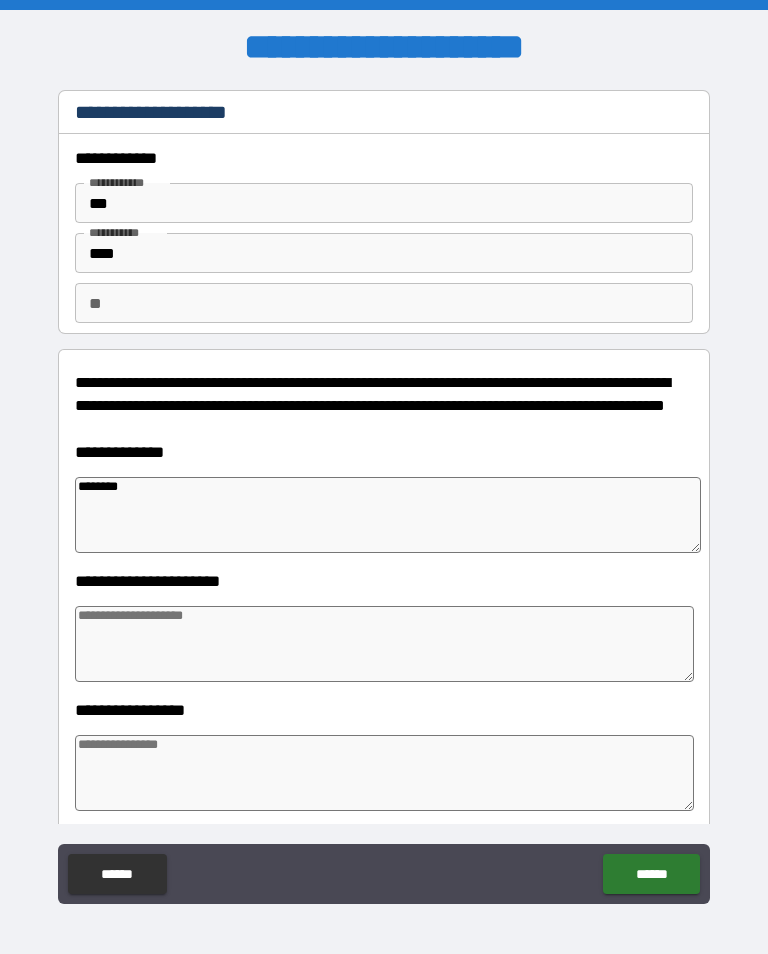 type on "*" 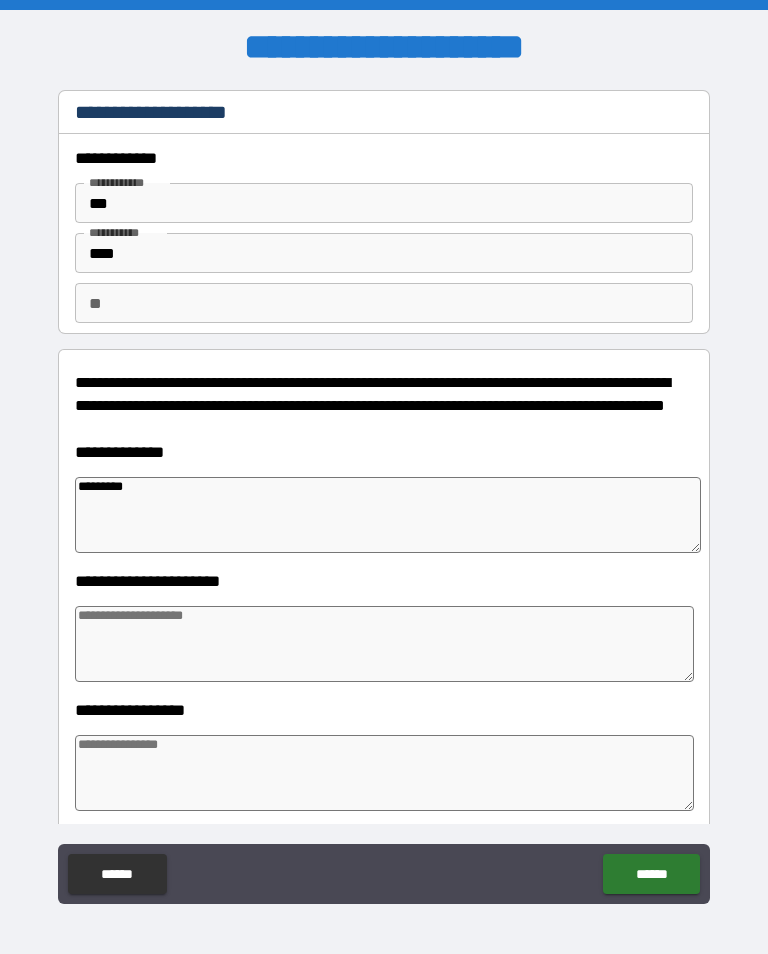 type on "*" 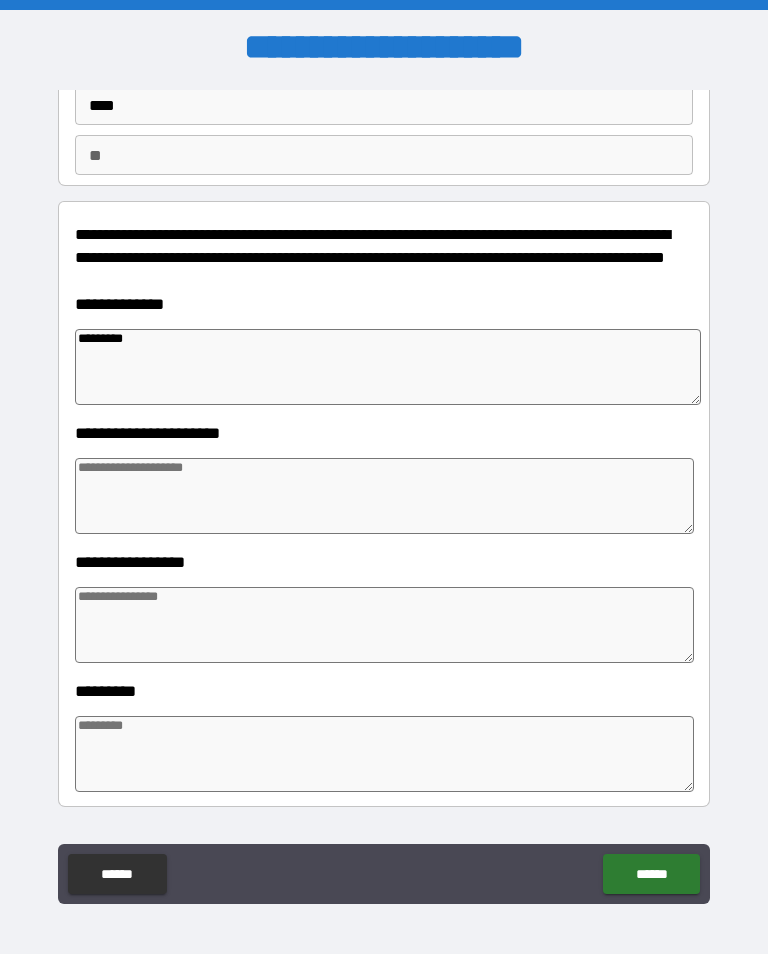scroll, scrollTop: 148, scrollLeft: 0, axis: vertical 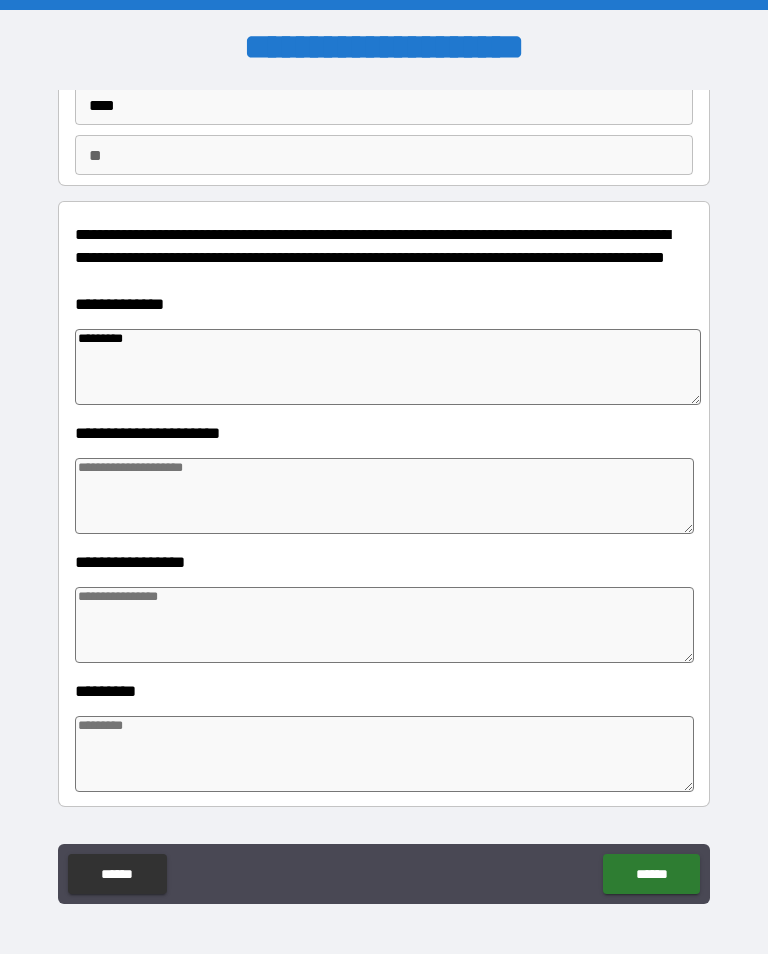 type on "*********" 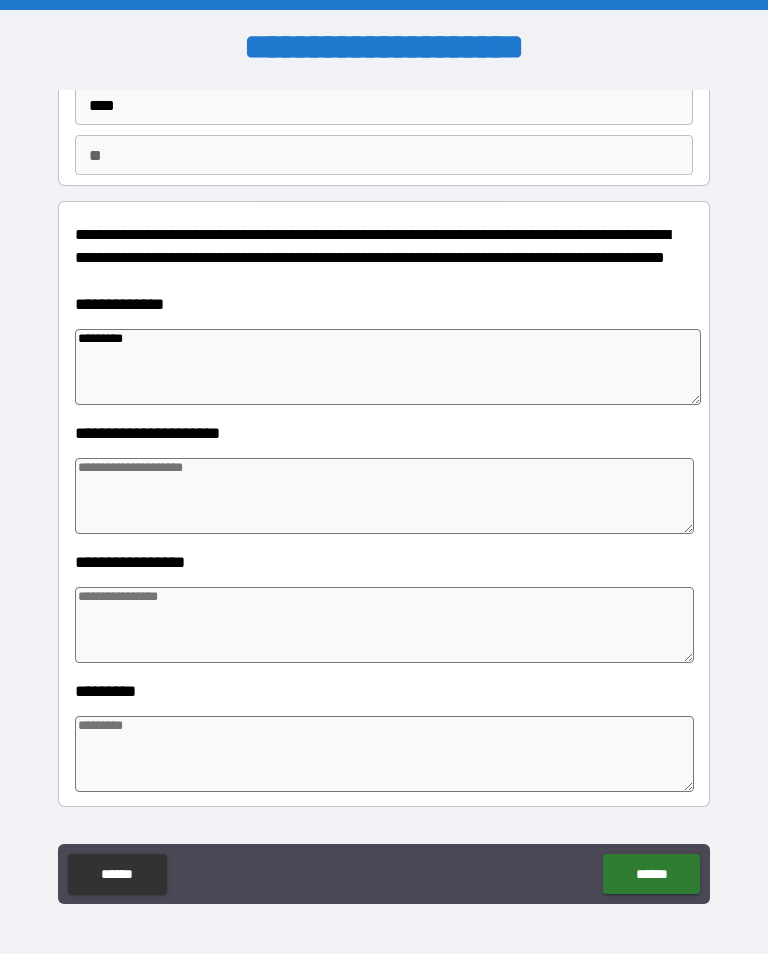 type on "*" 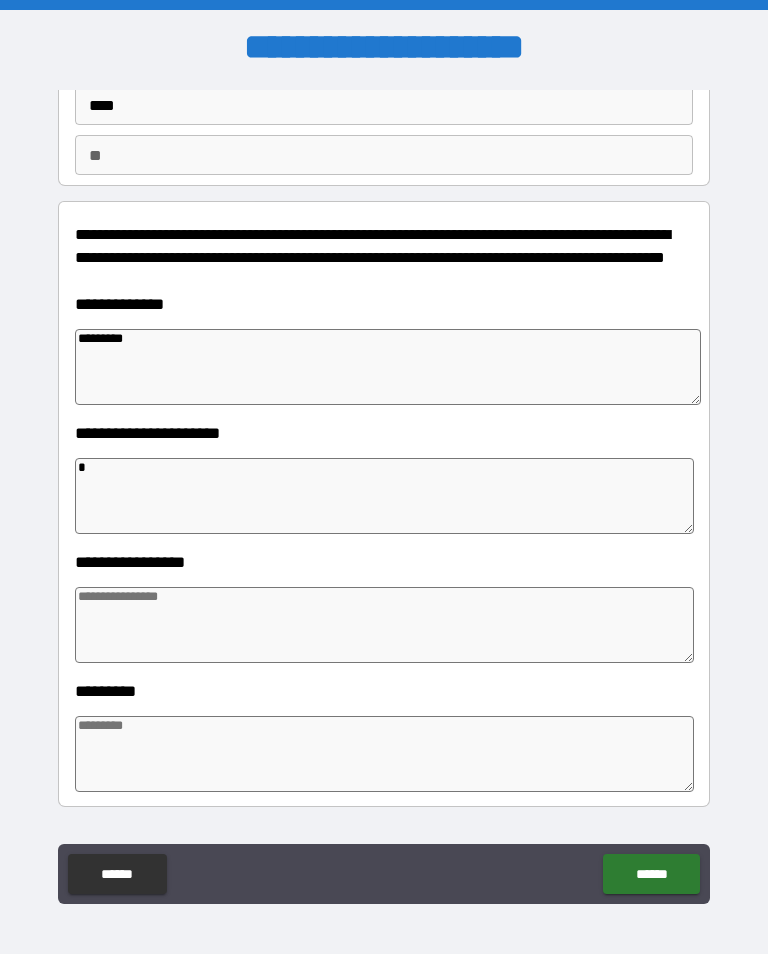 type on "*" 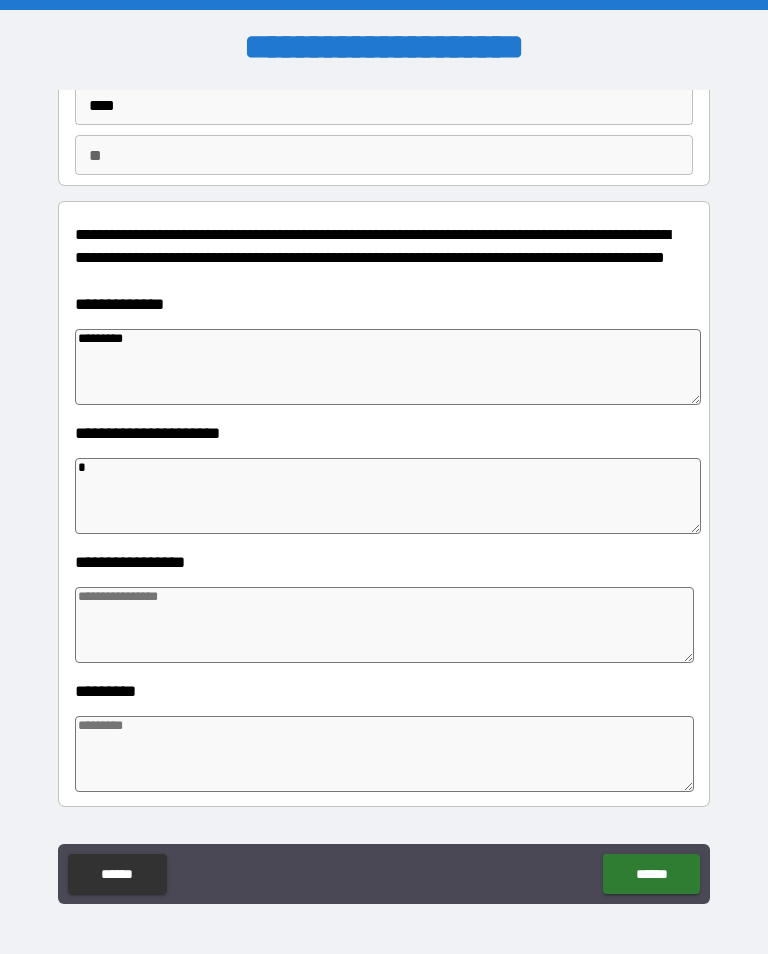 type on "*" 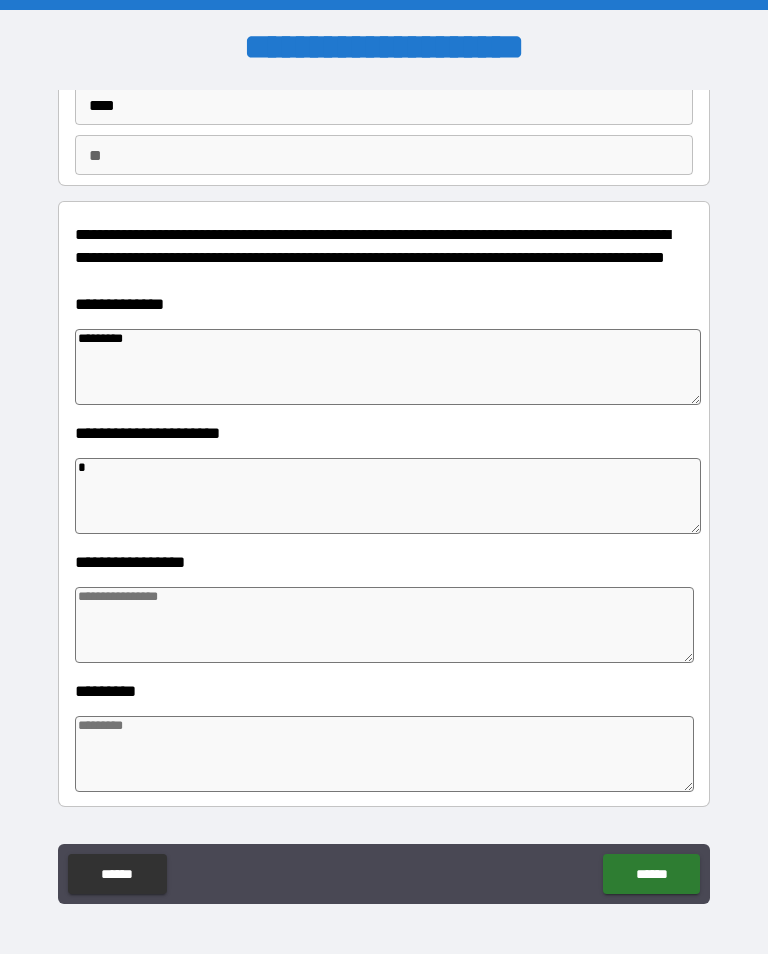 type on "*" 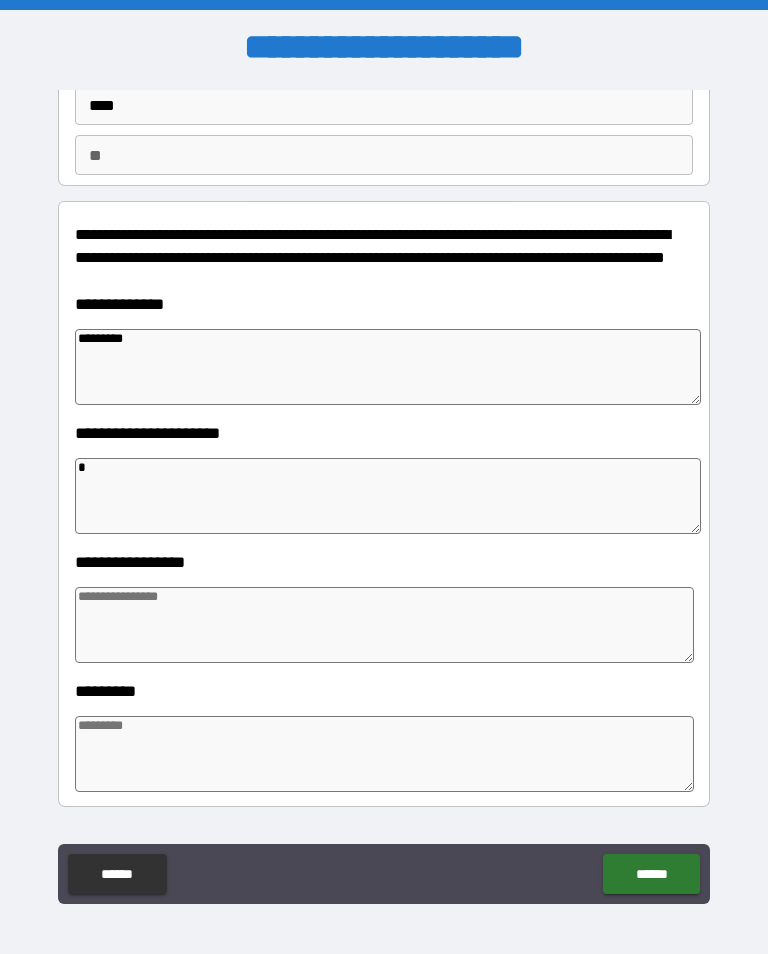 type on "**" 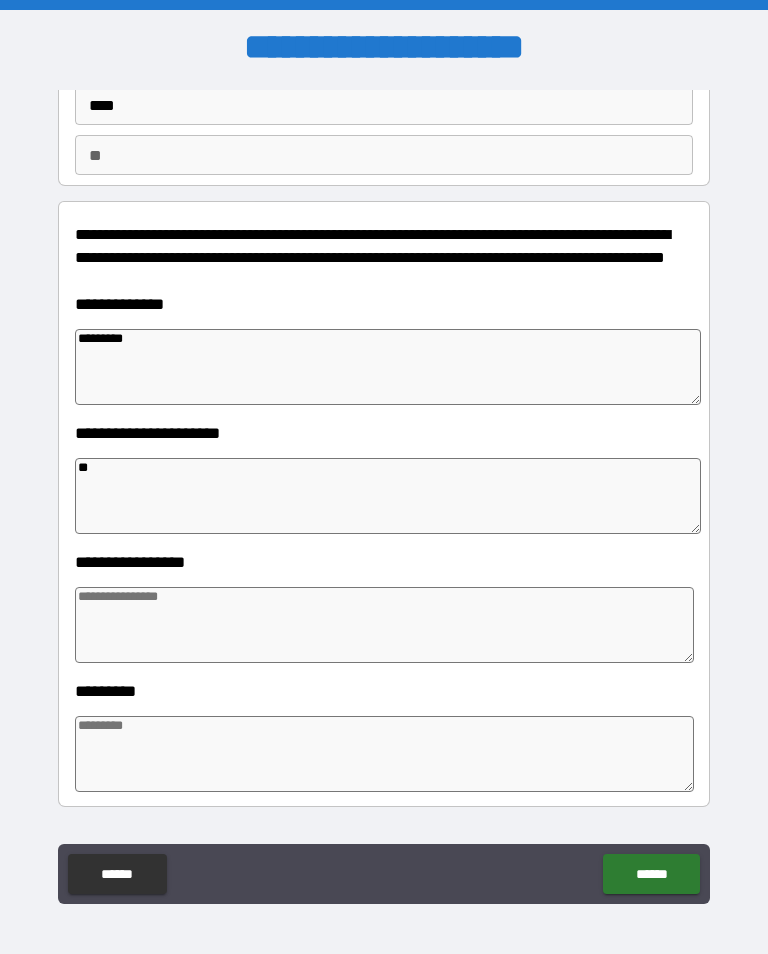 type on "*" 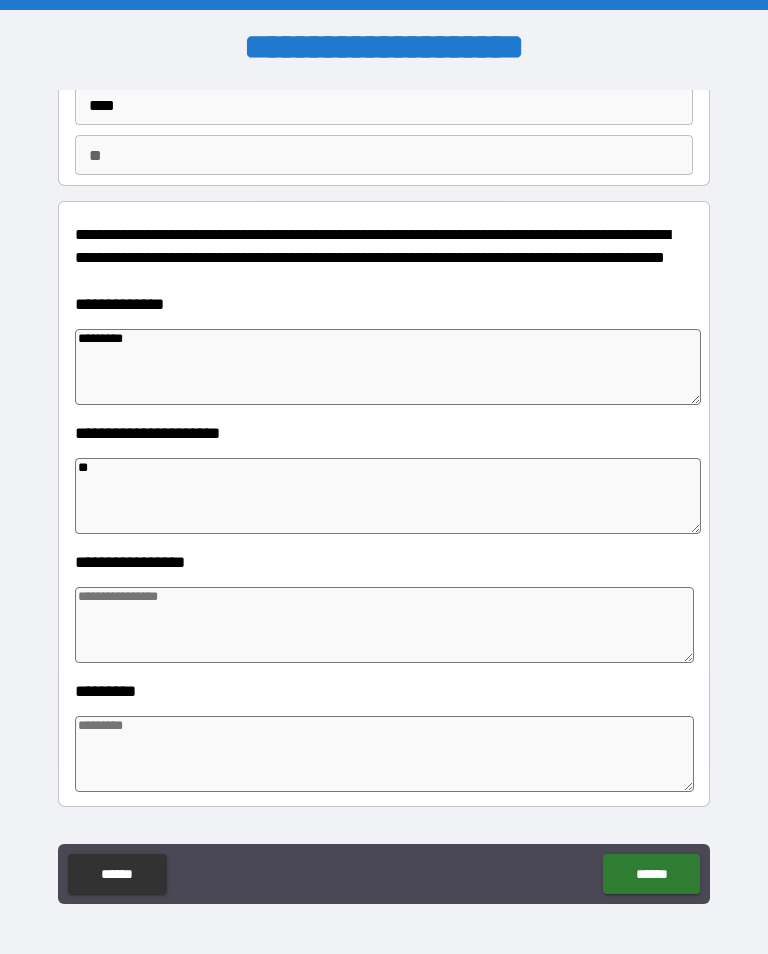 type on "*" 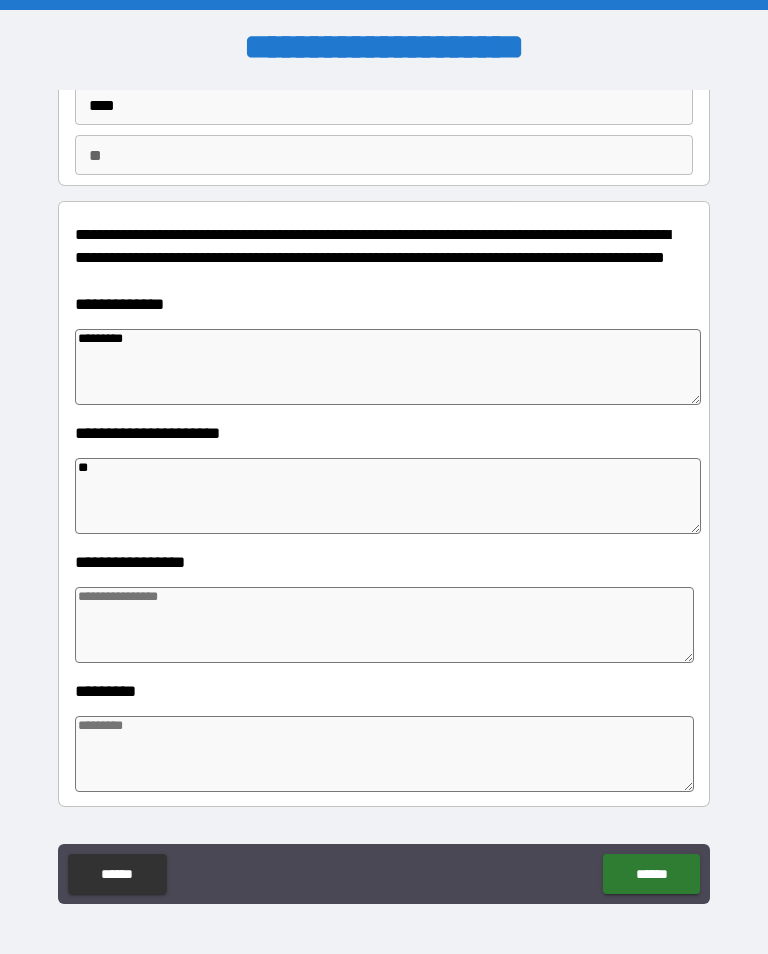 type on "*" 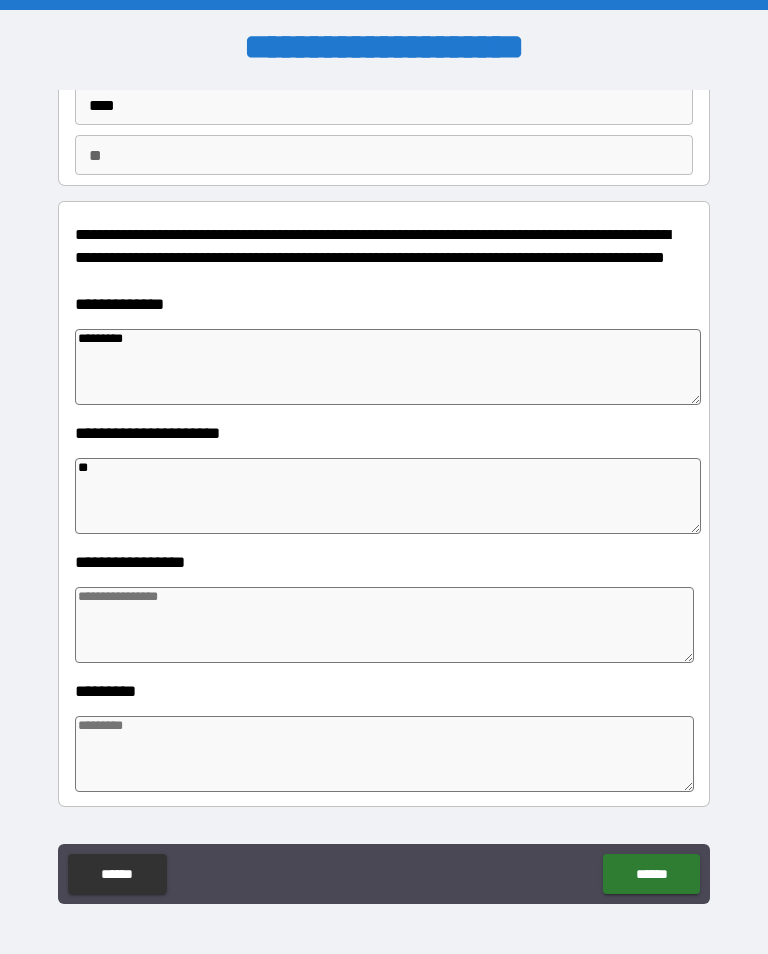 type on "*" 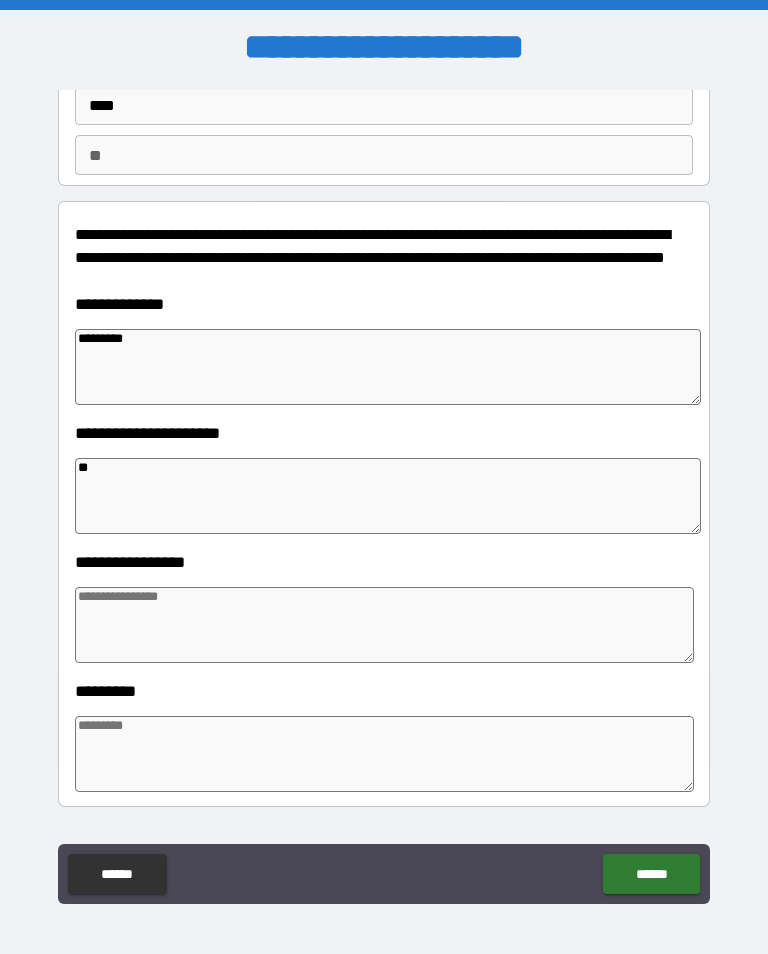 type on "*" 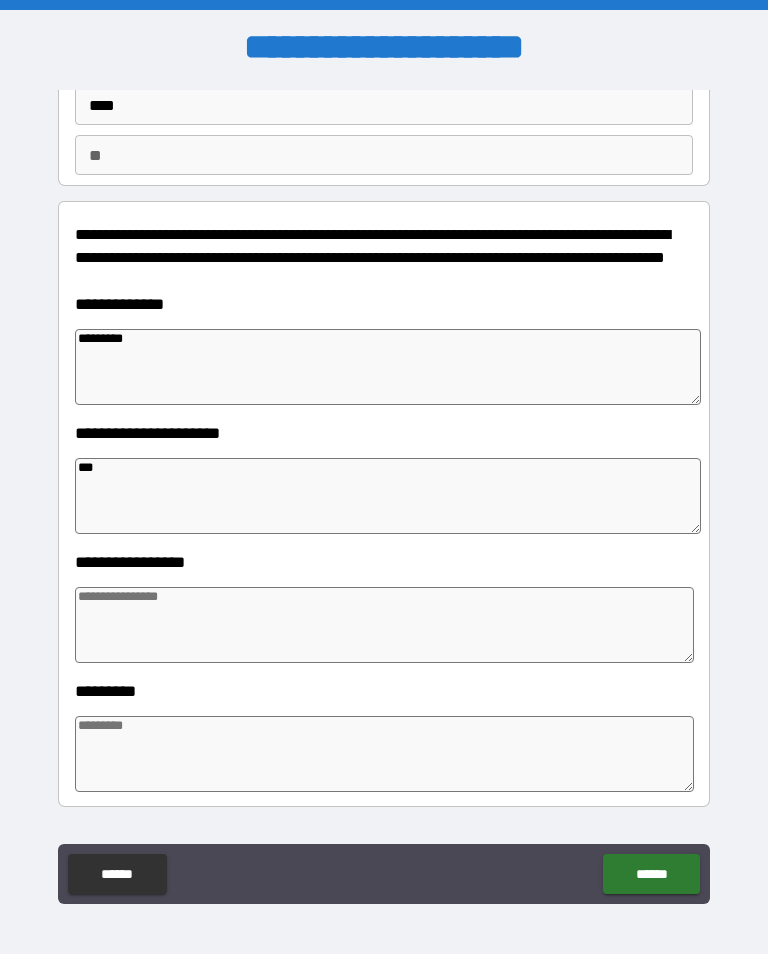 type on "*" 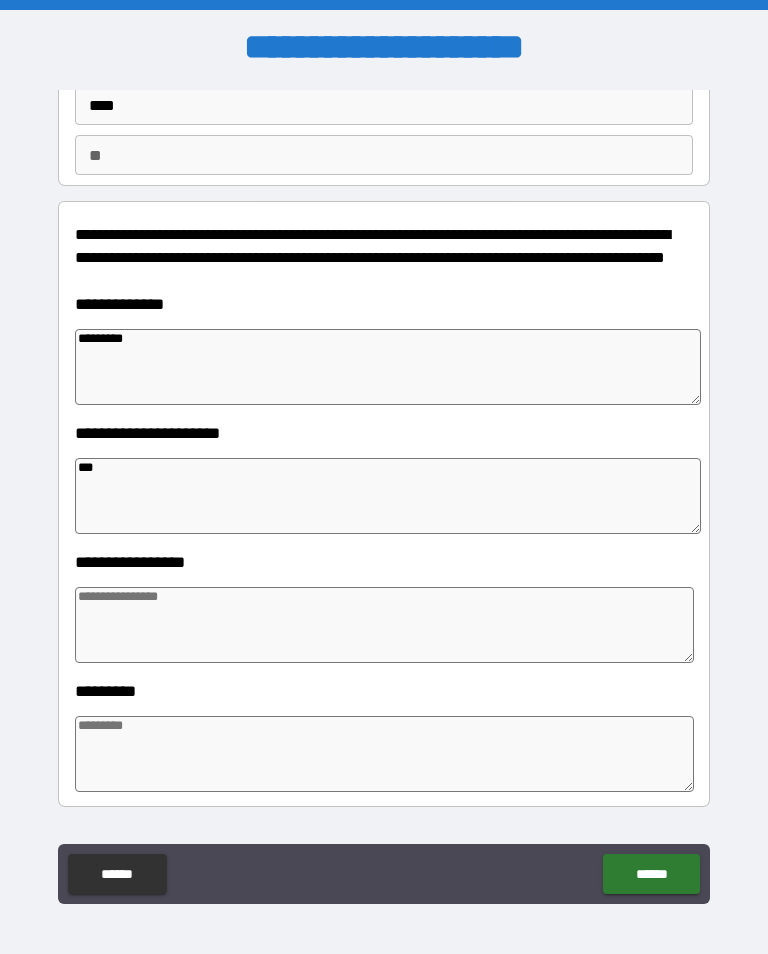 type on "*" 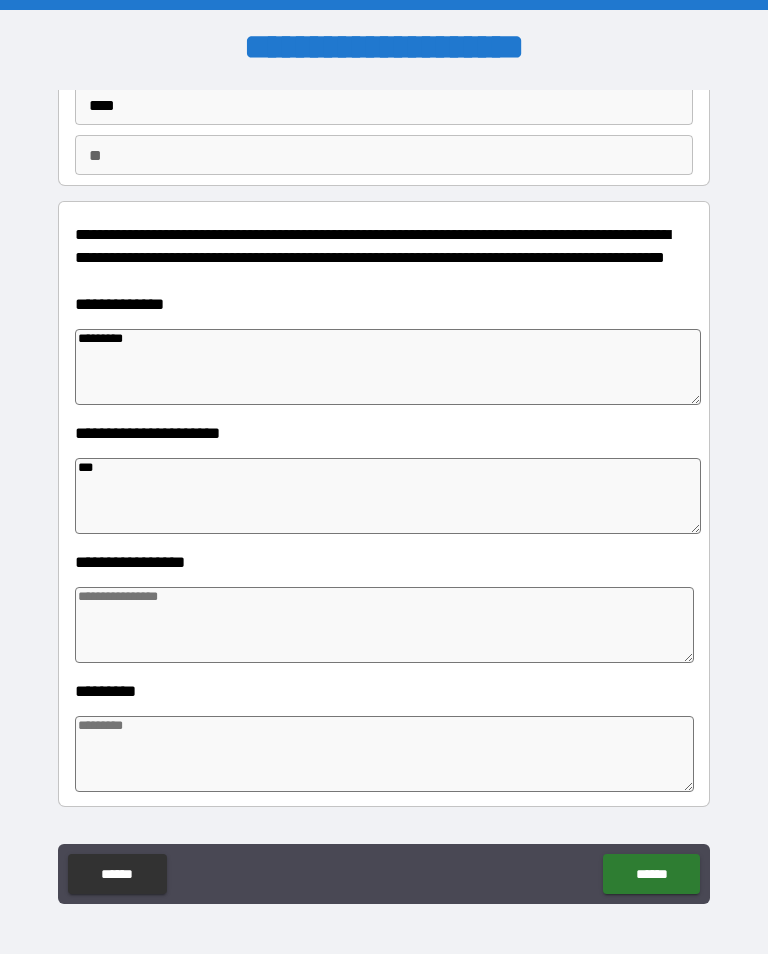 type on "*" 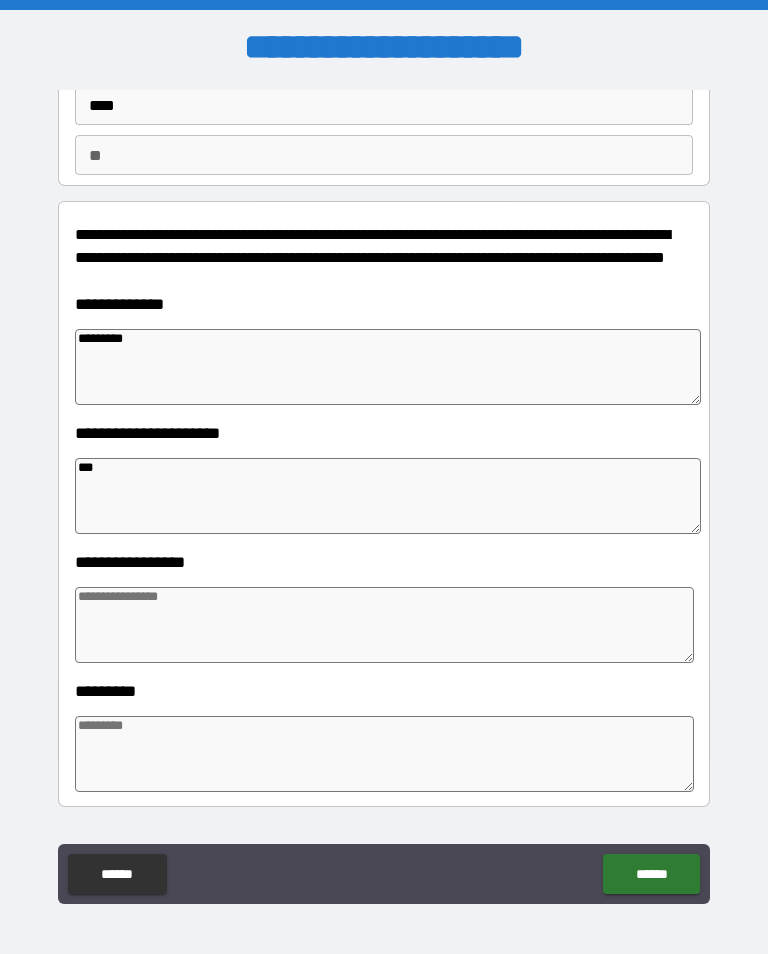 type on "****" 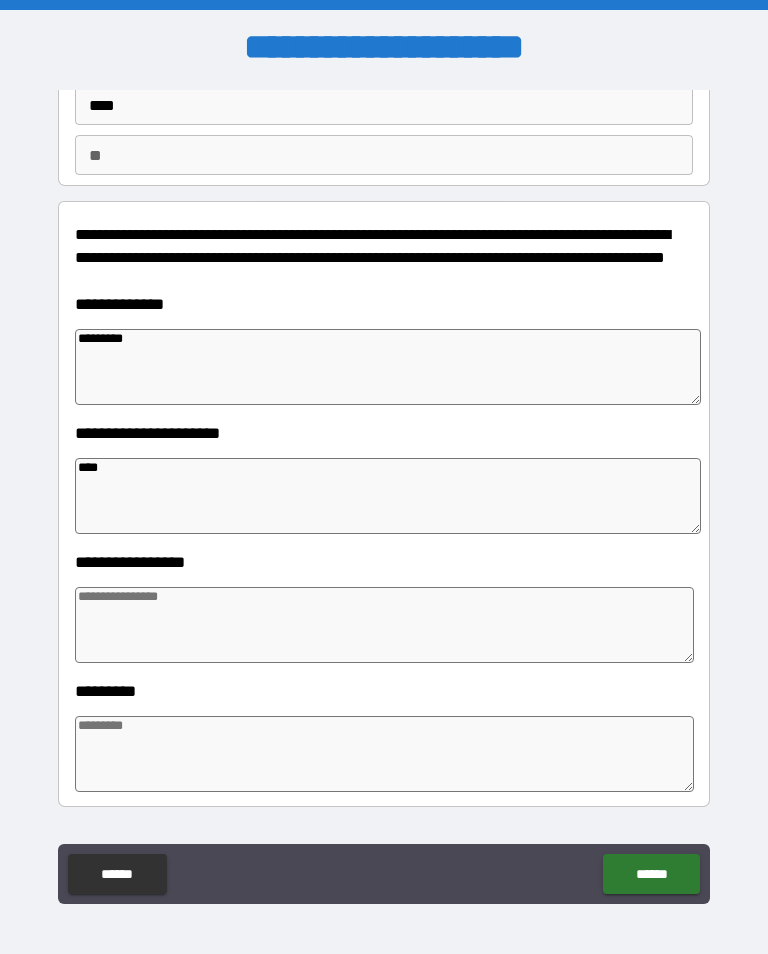 type on "*" 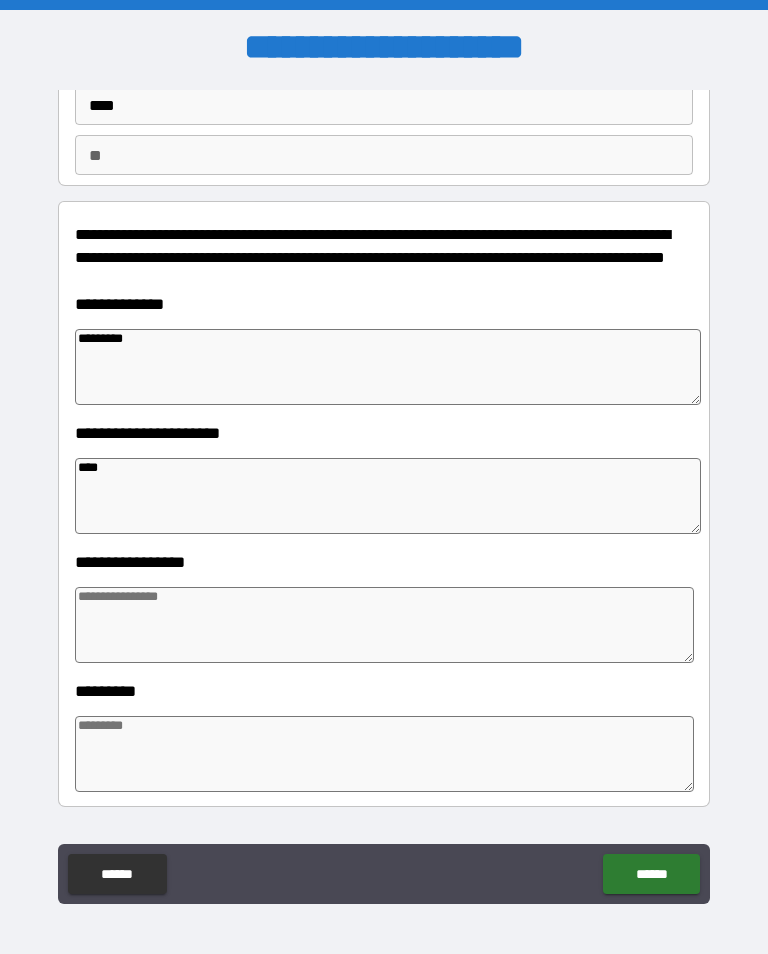 type on "*" 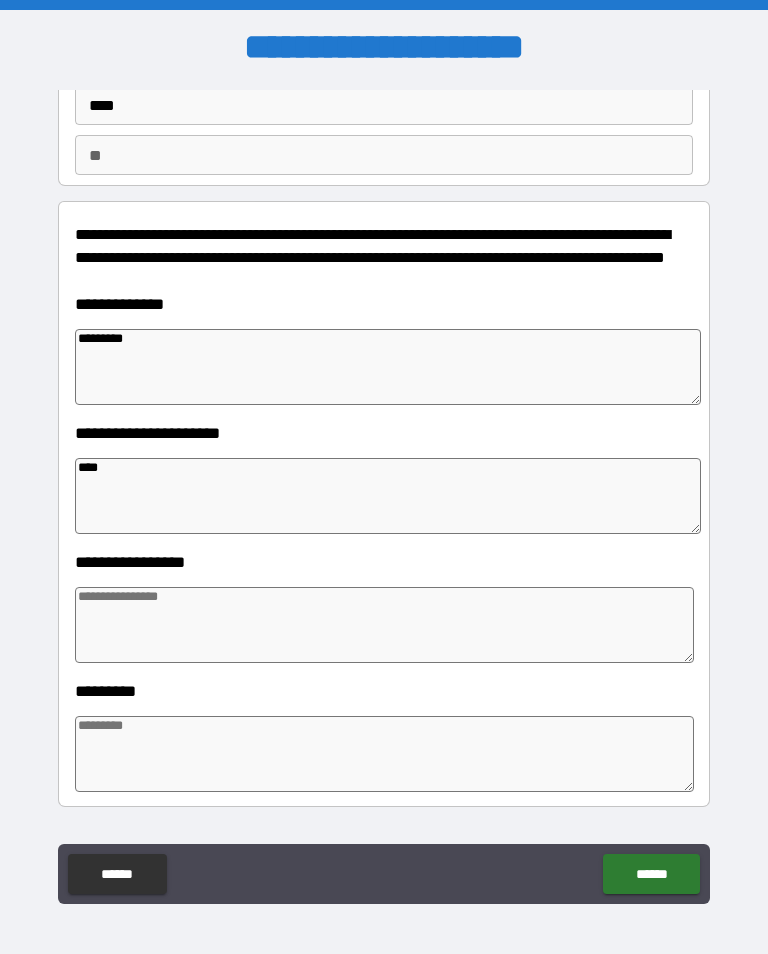 type on "*" 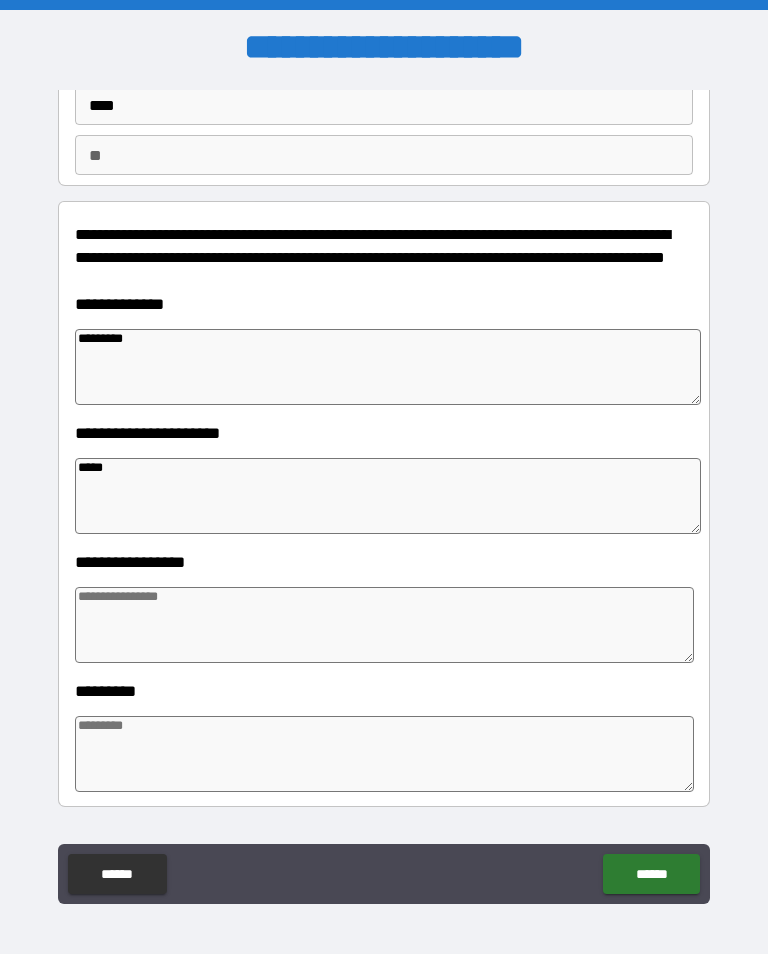 type on "*" 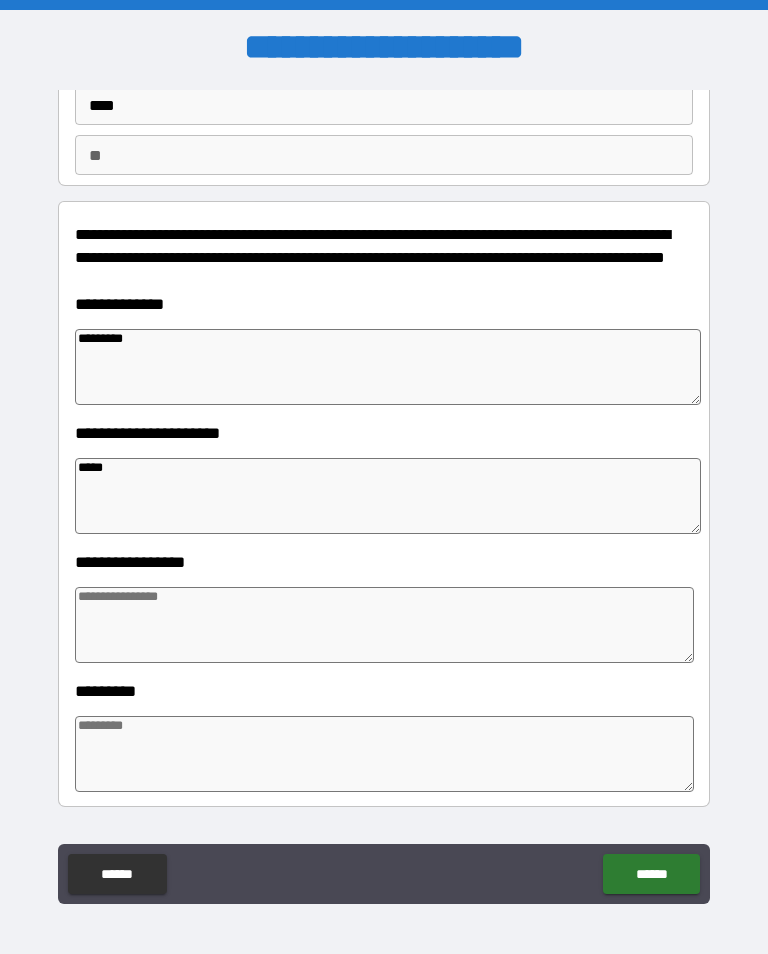 type on "*" 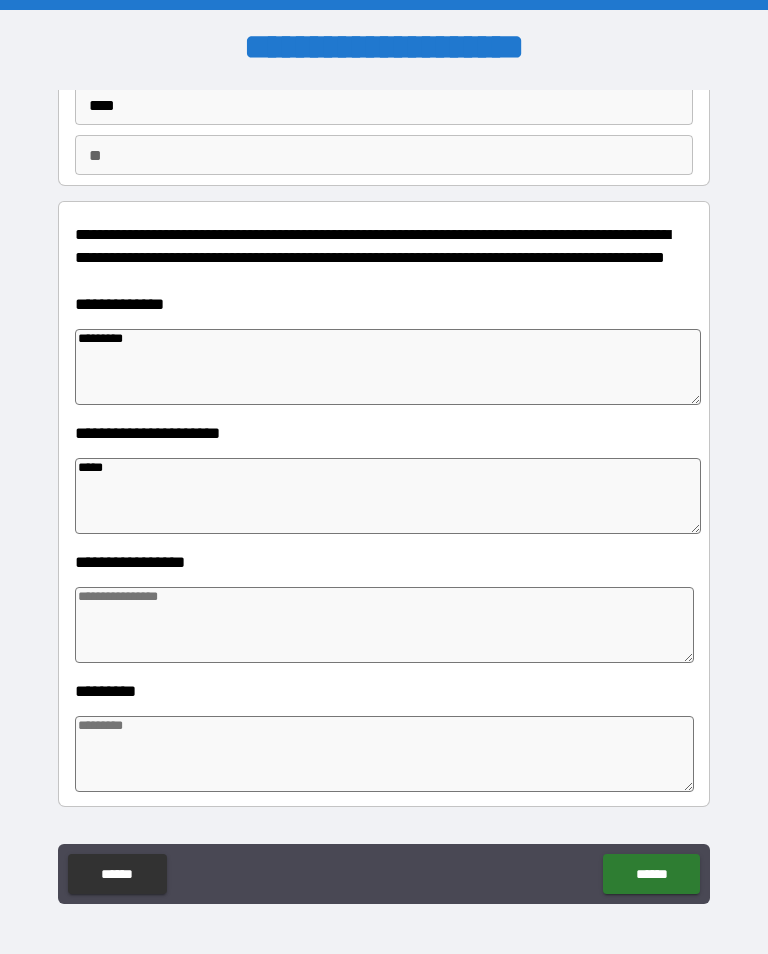 type on "*" 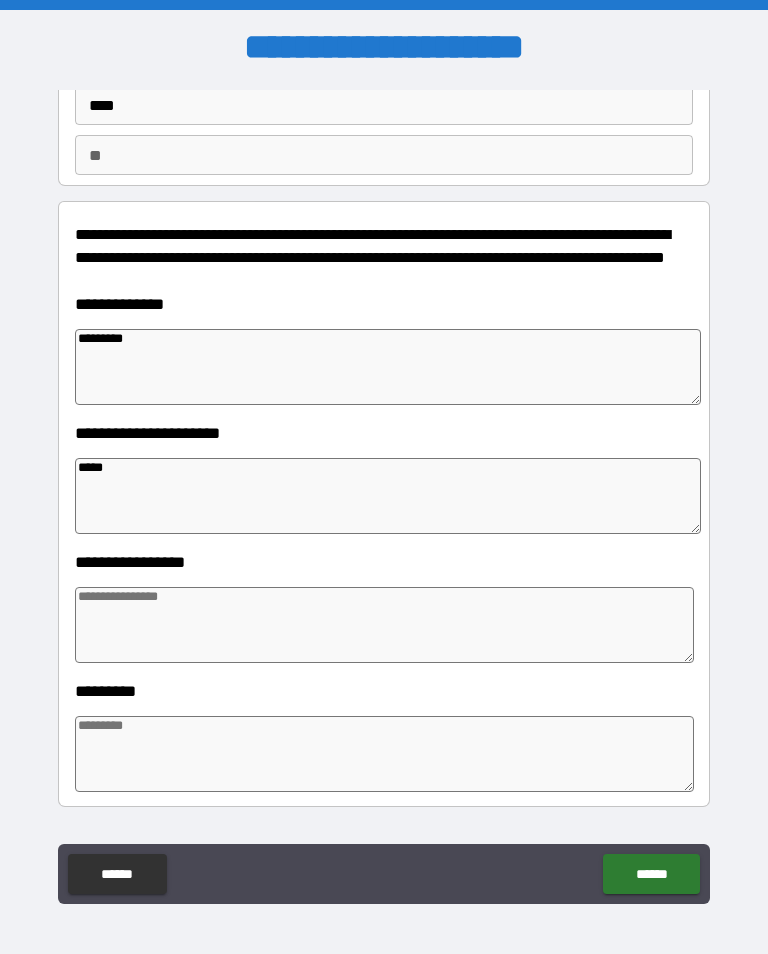 type on "*" 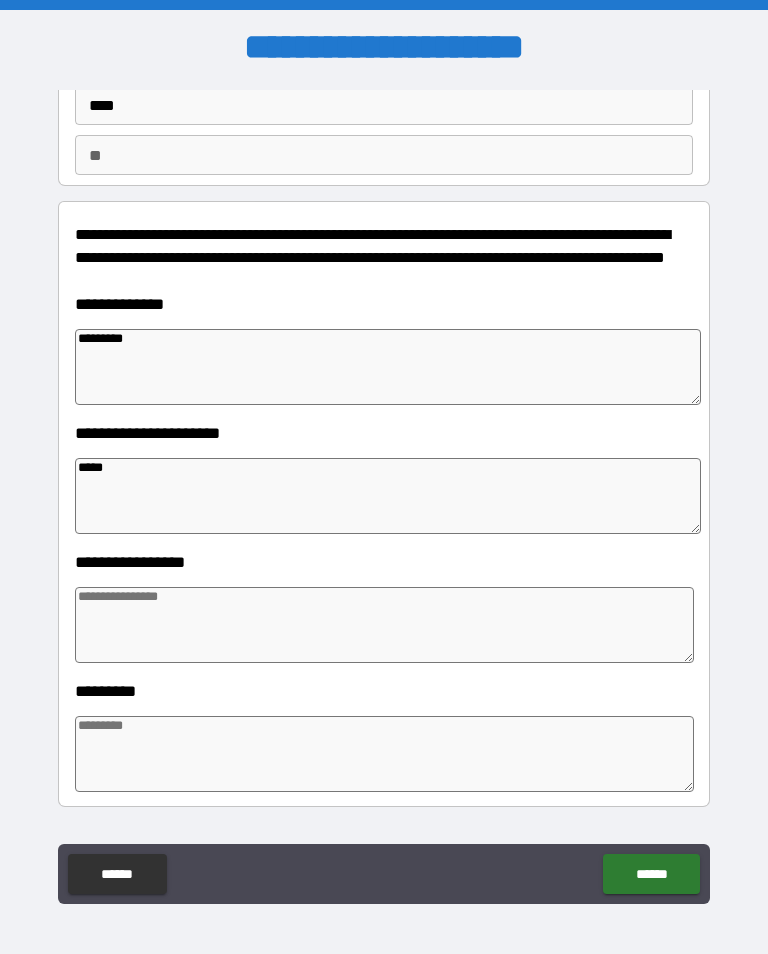 type on "******" 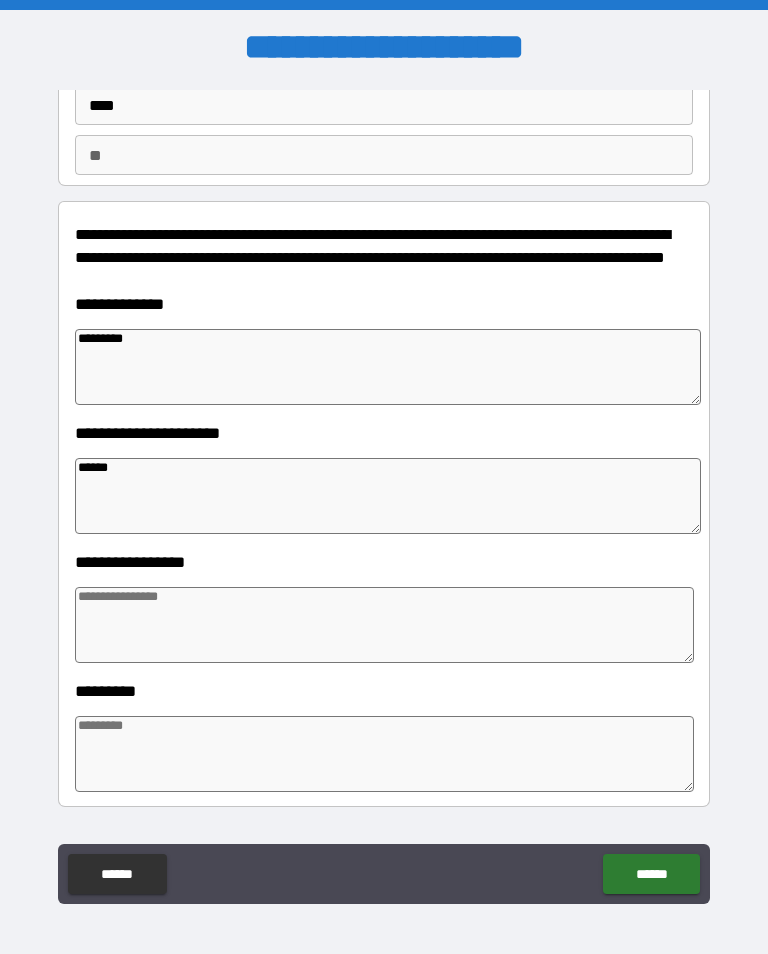 type on "*" 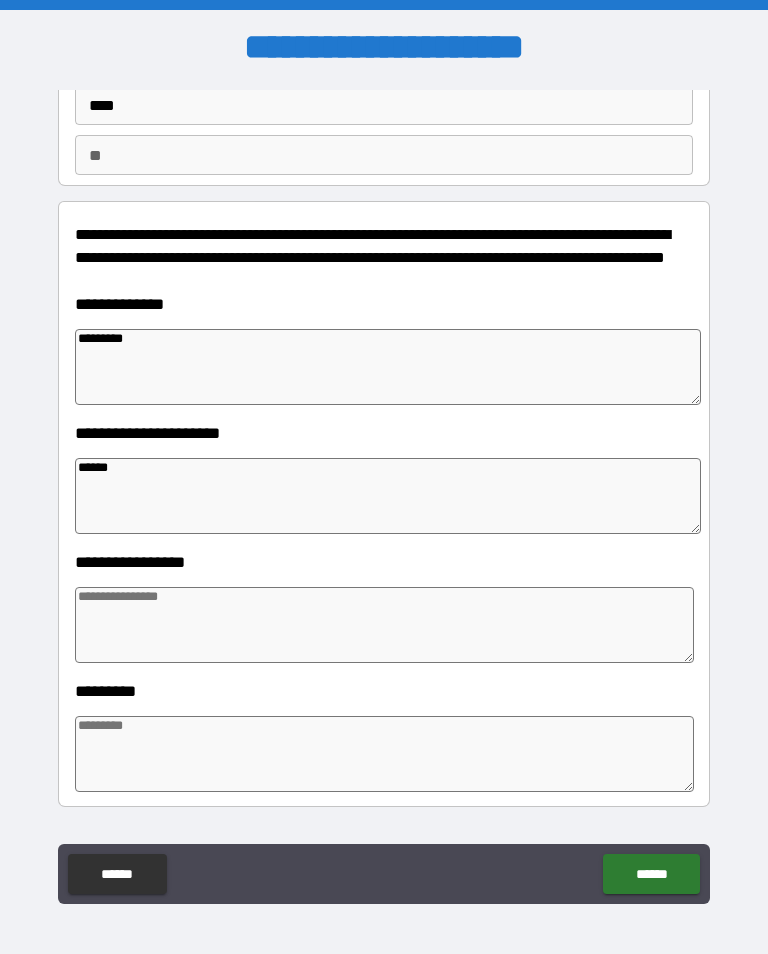 type on "*" 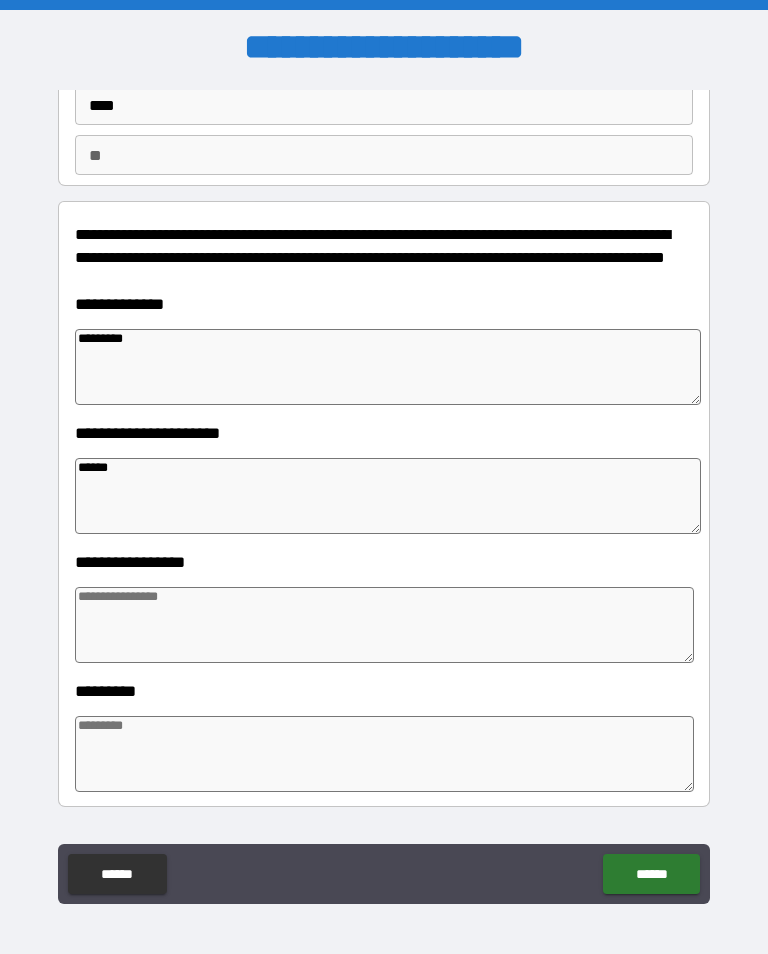 type on "*" 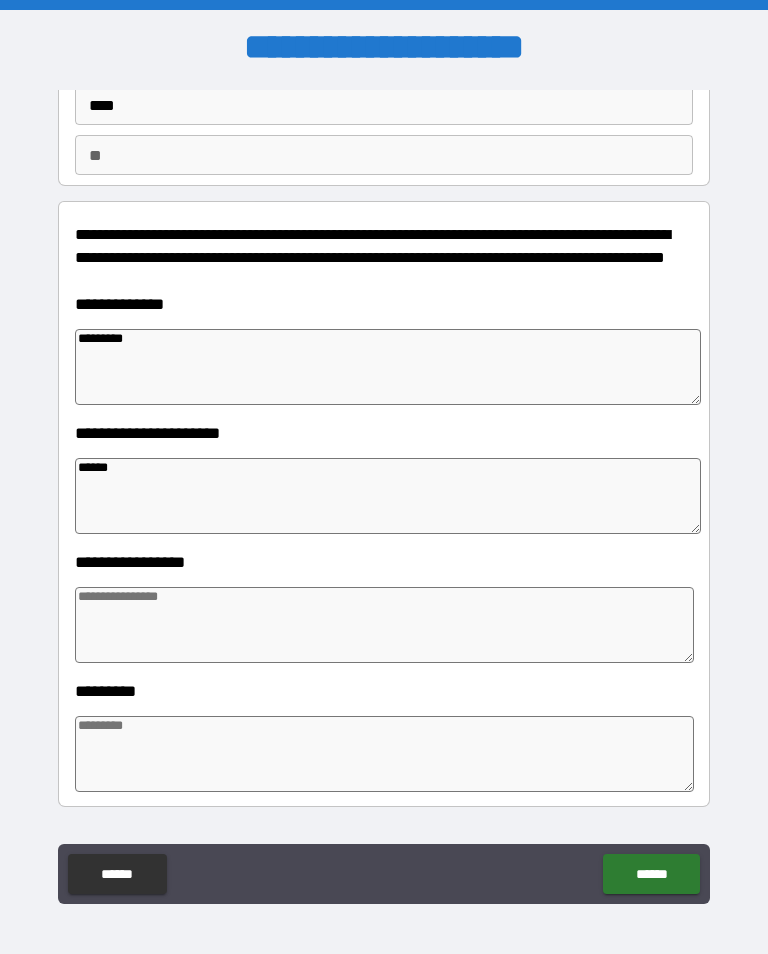 type on "*" 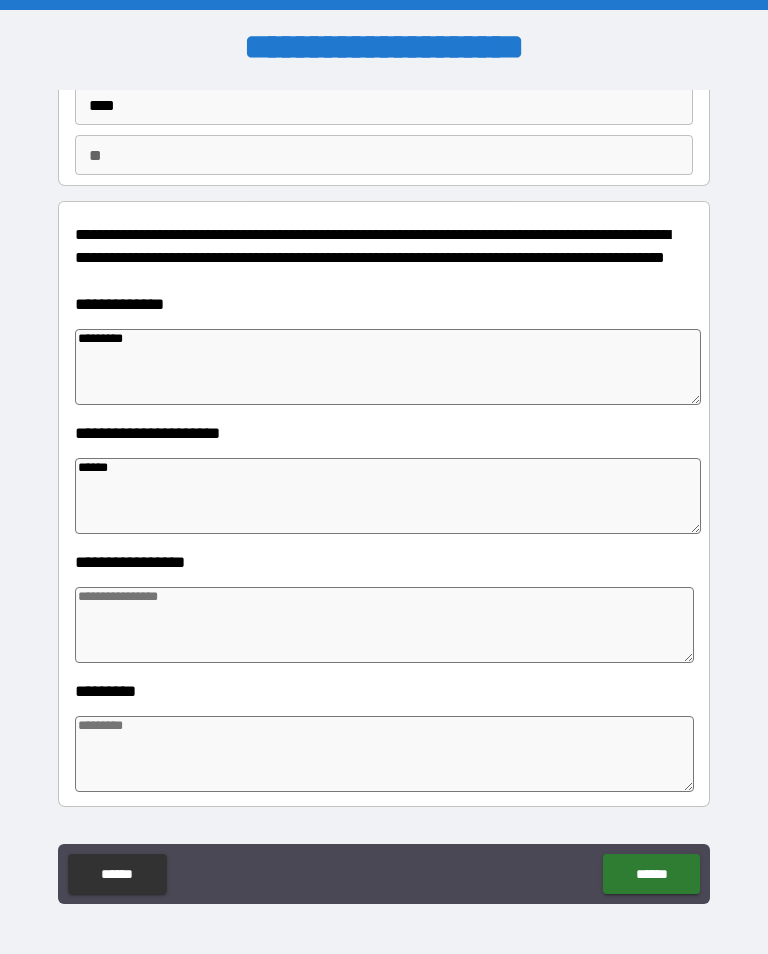 type on "*******" 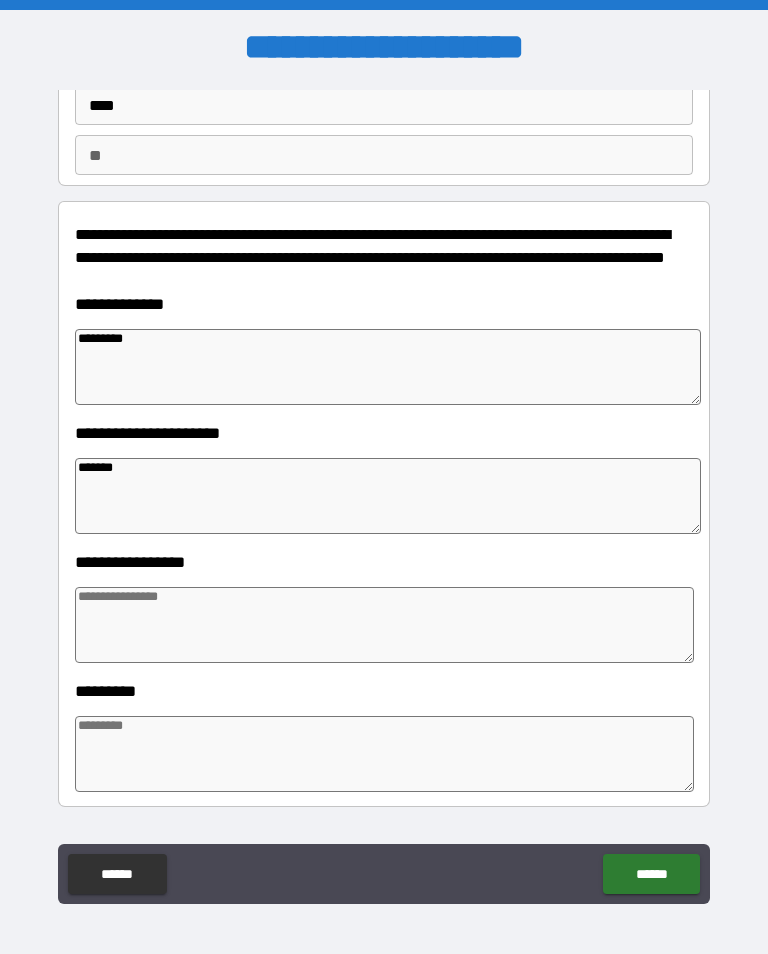 type on "*" 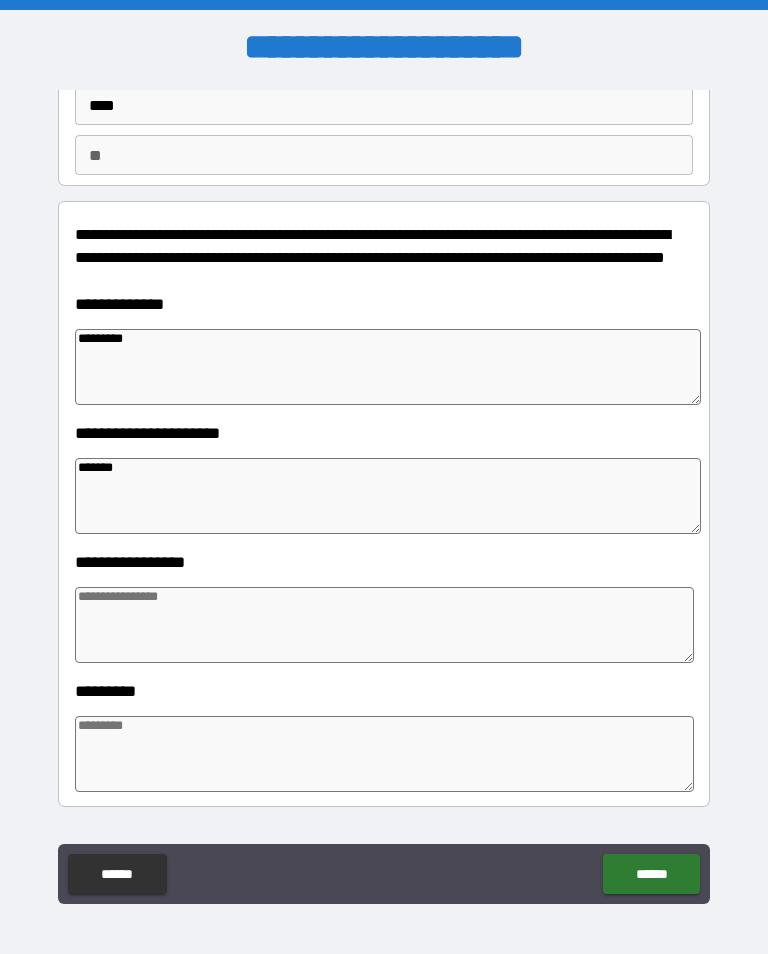 type on "********" 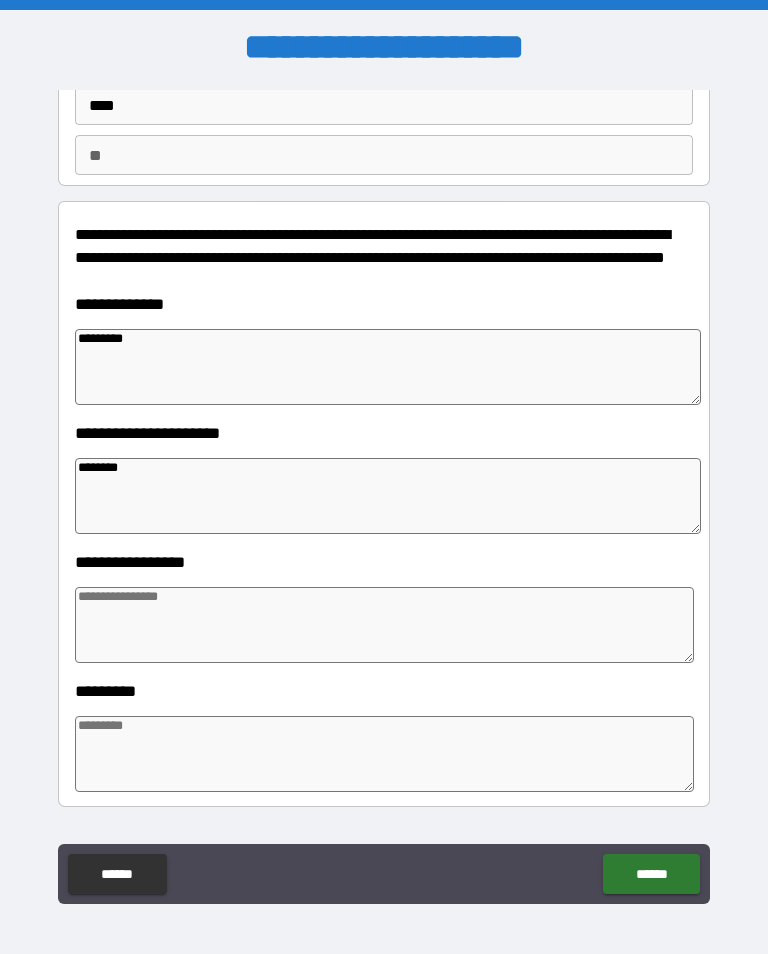 type on "*" 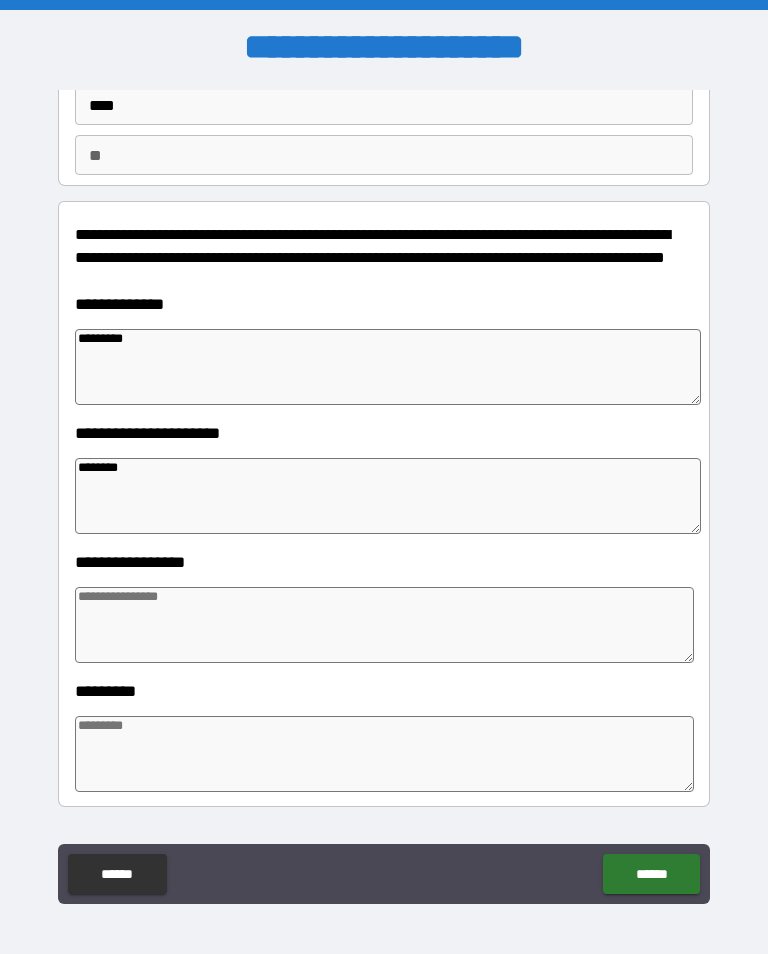type on "*" 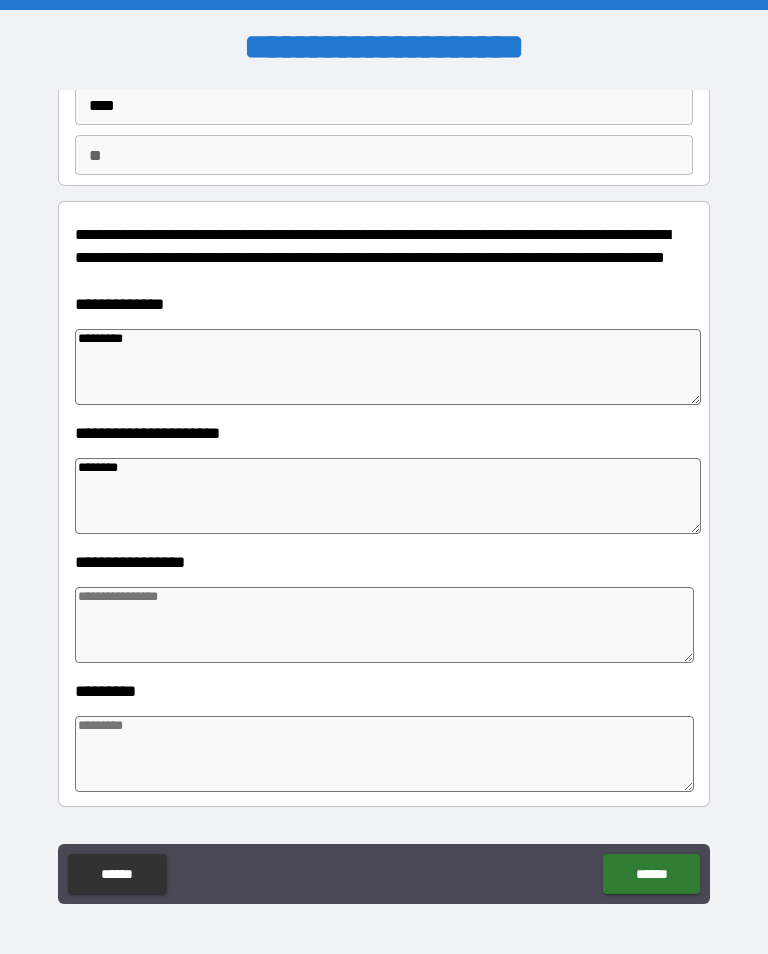type on "*" 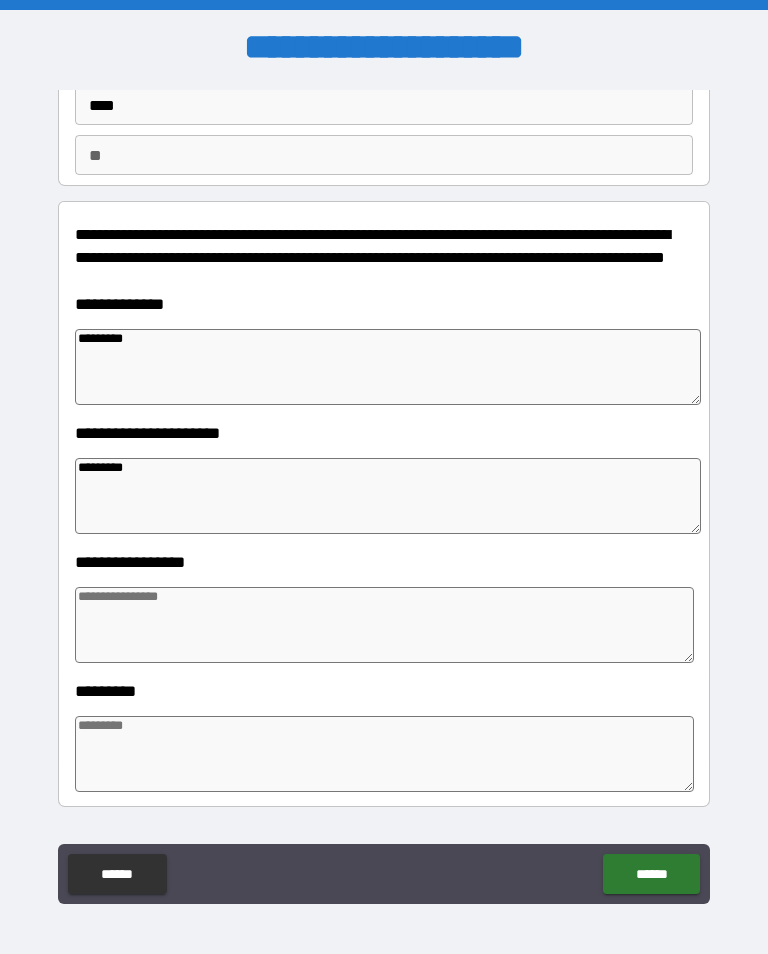 type on "*" 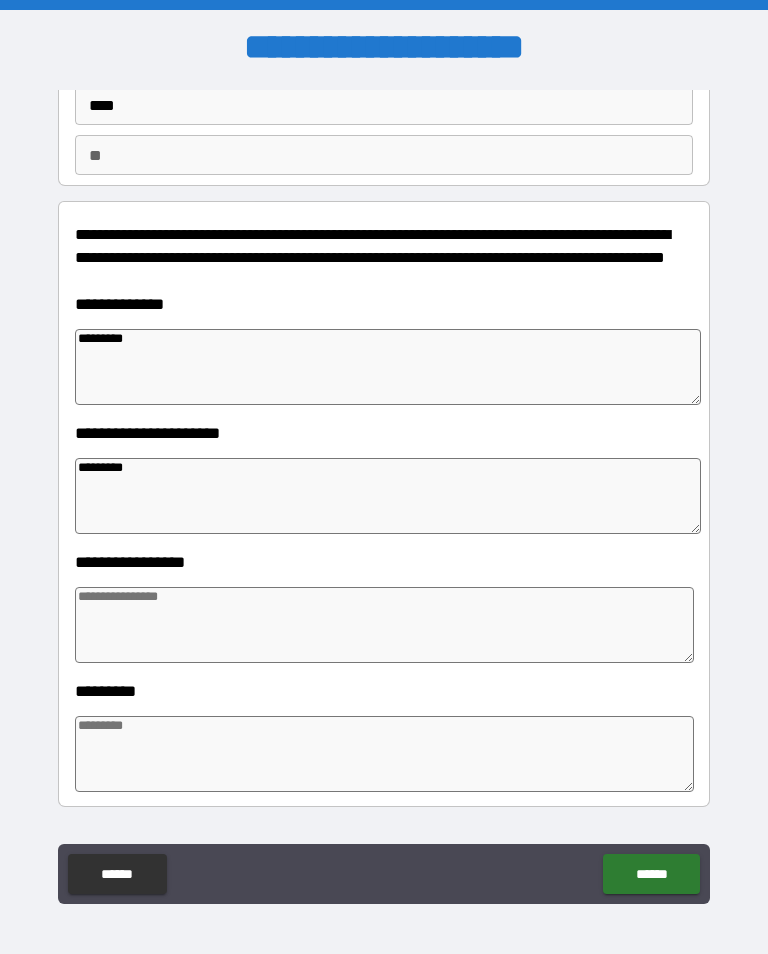 type on "*" 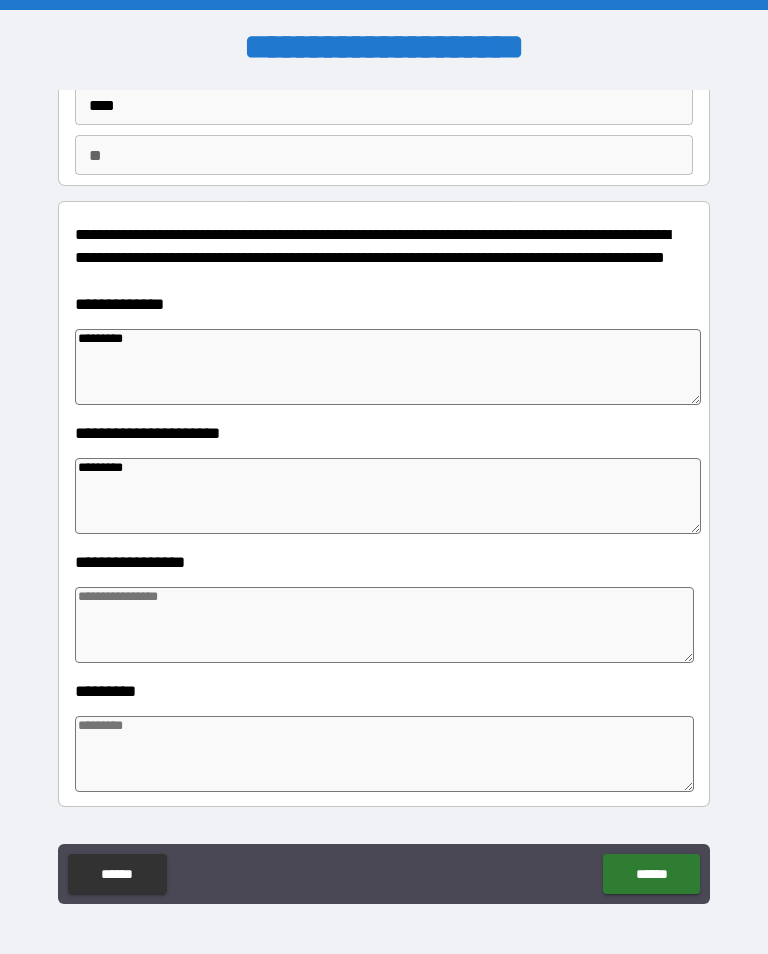 type on "*" 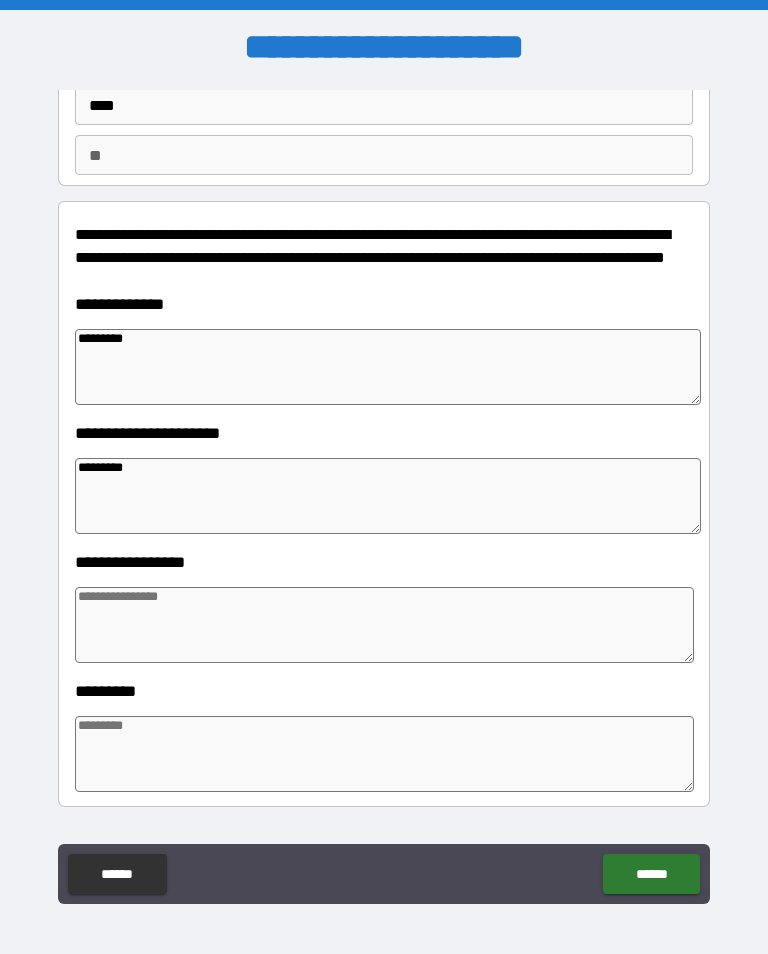type on "**********" 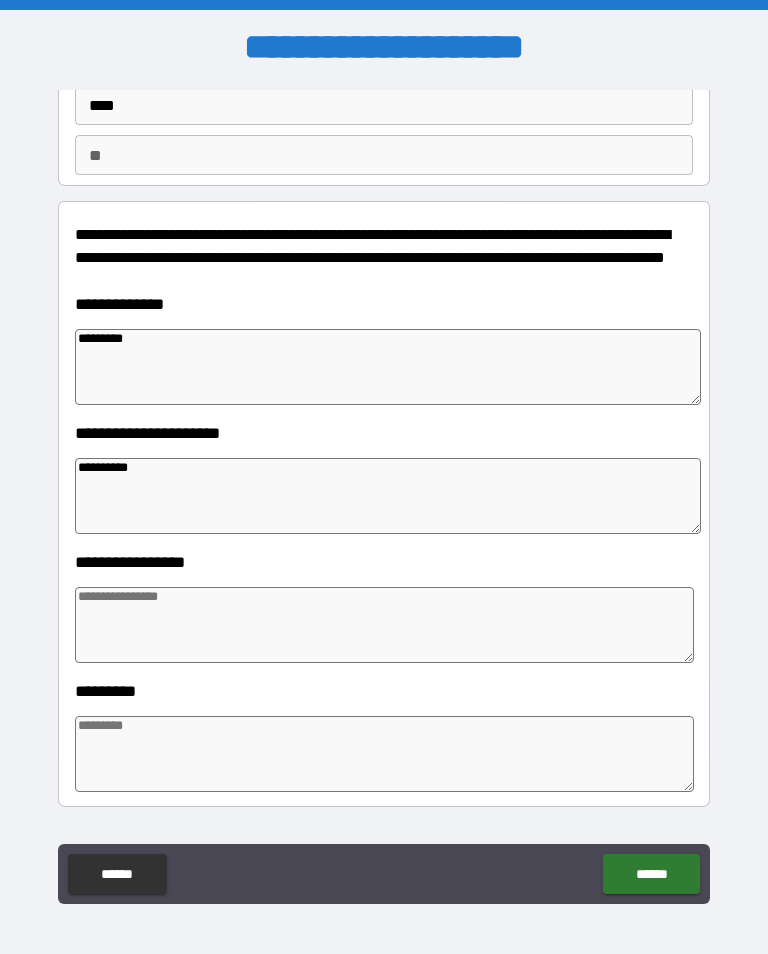 type on "*" 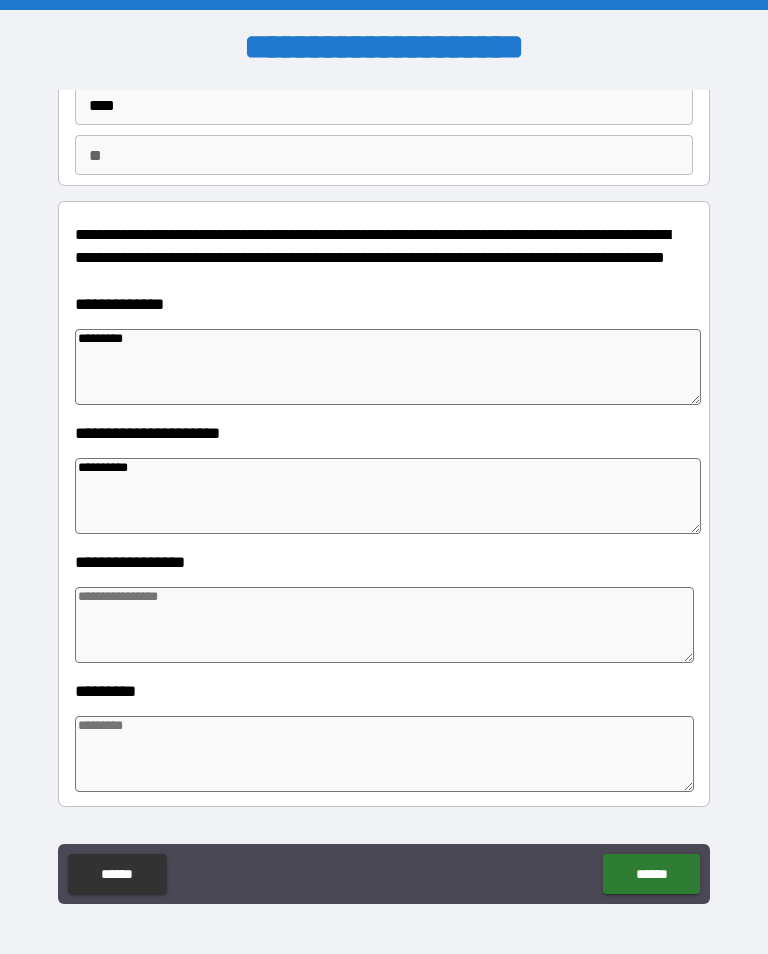type on "*" 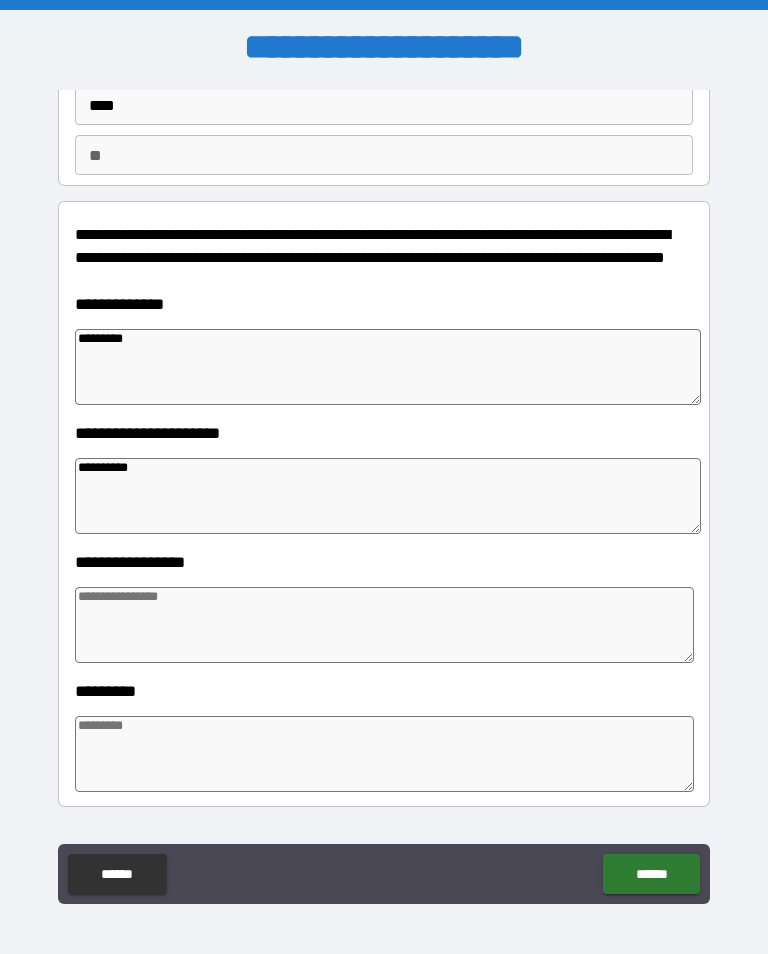 type on "*" 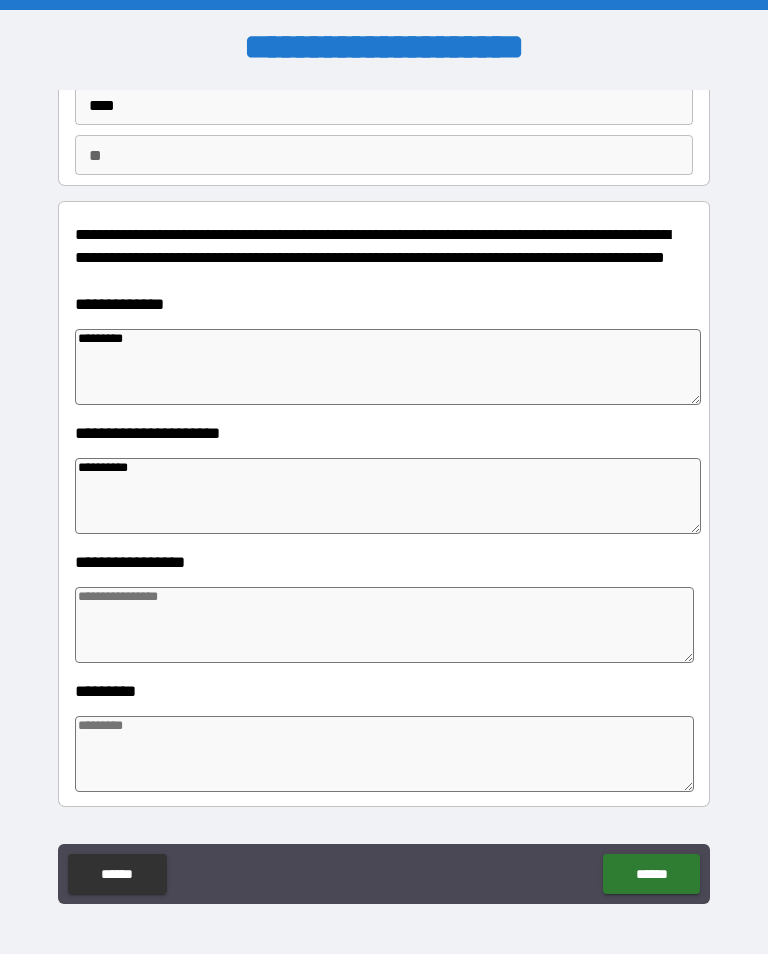 type on "*" 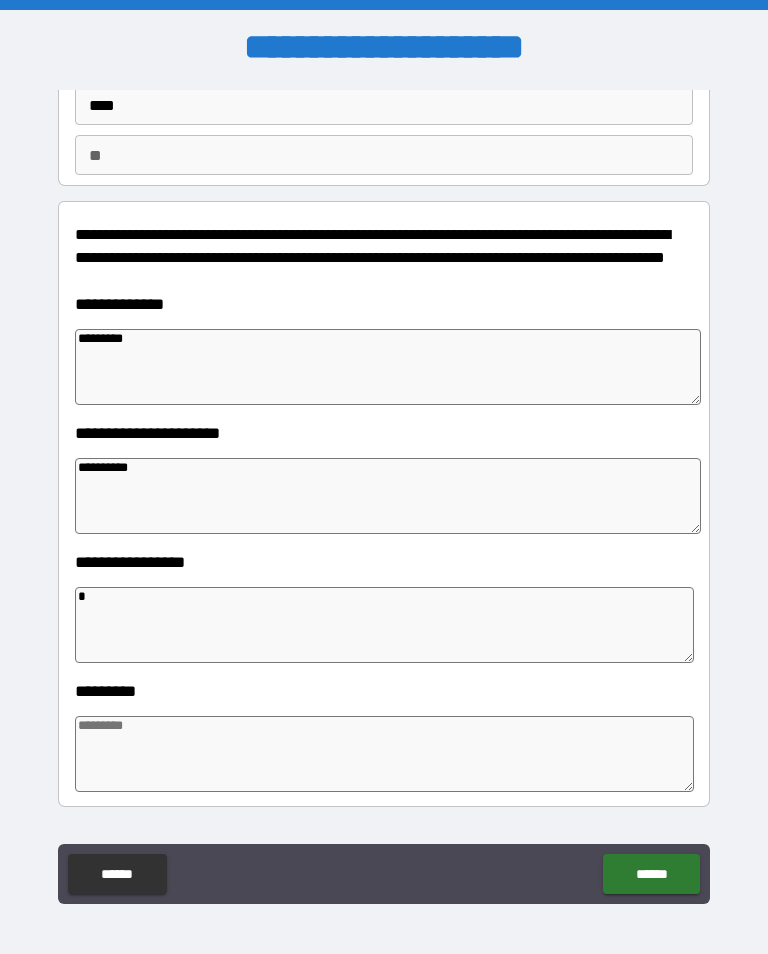 type on "*" 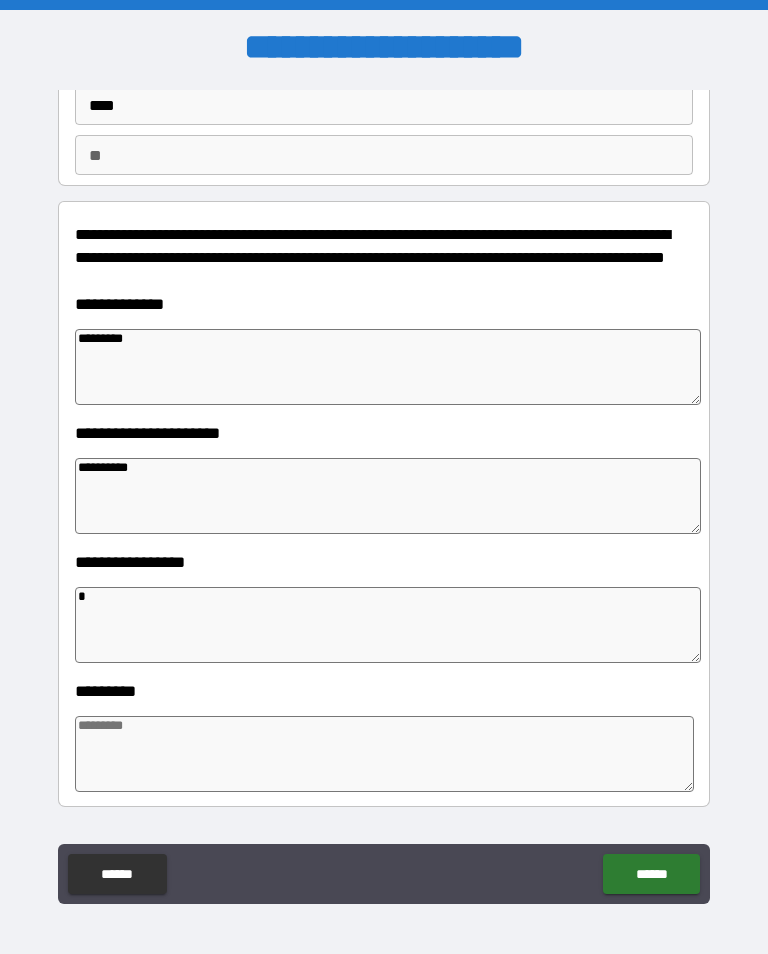 type on "*" 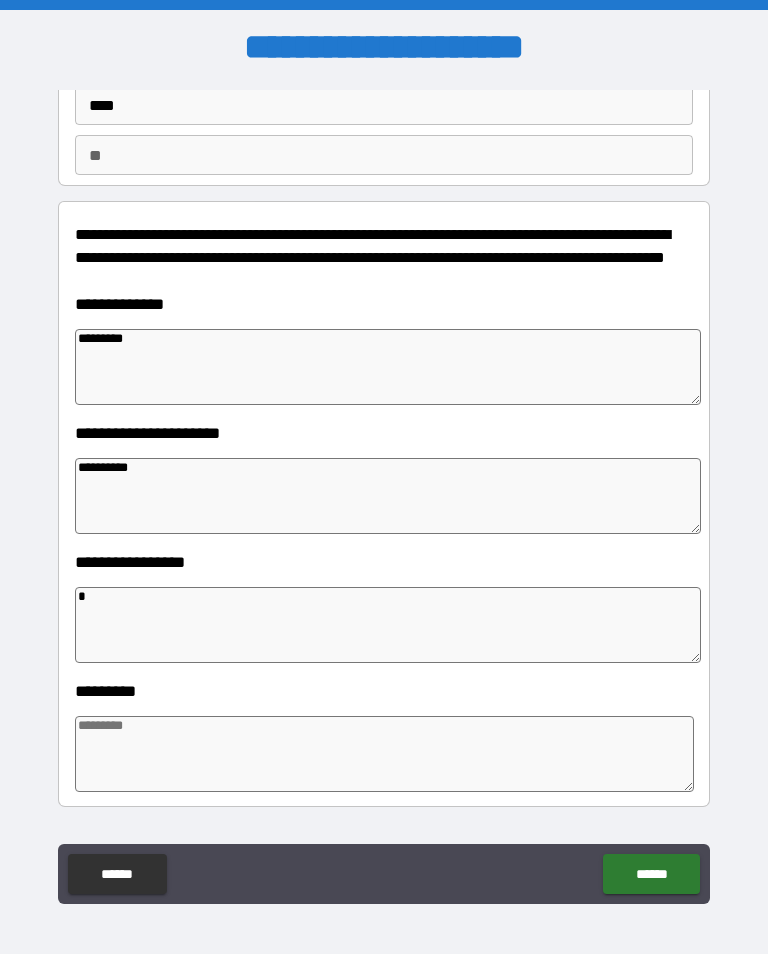 type on "*" 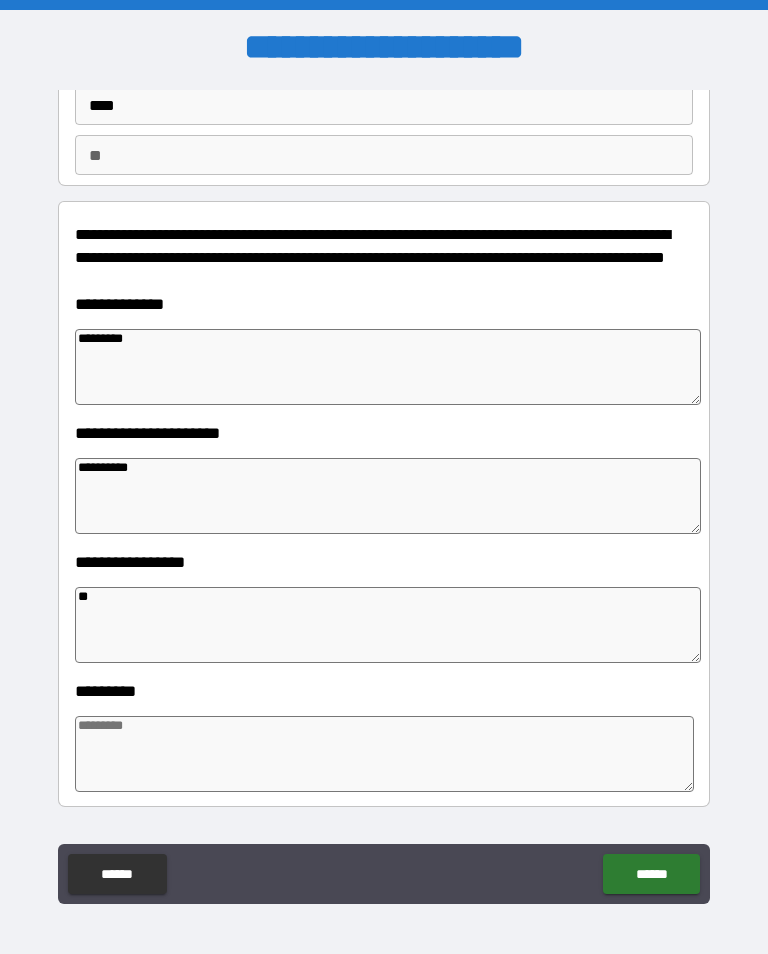 type on "*" 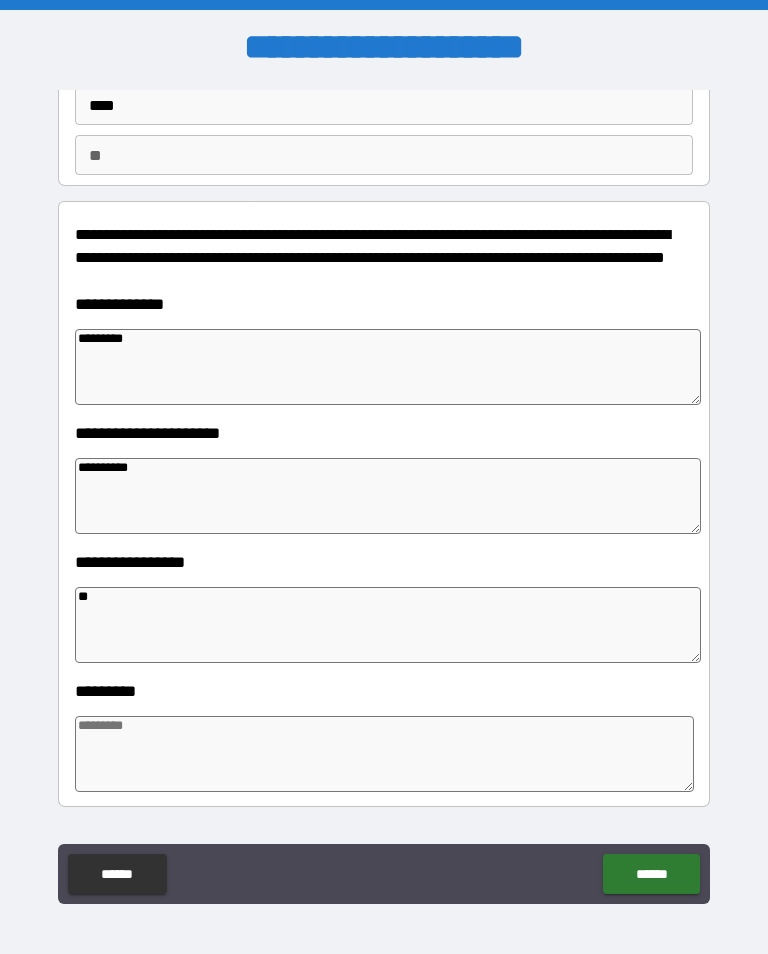 type on "*" 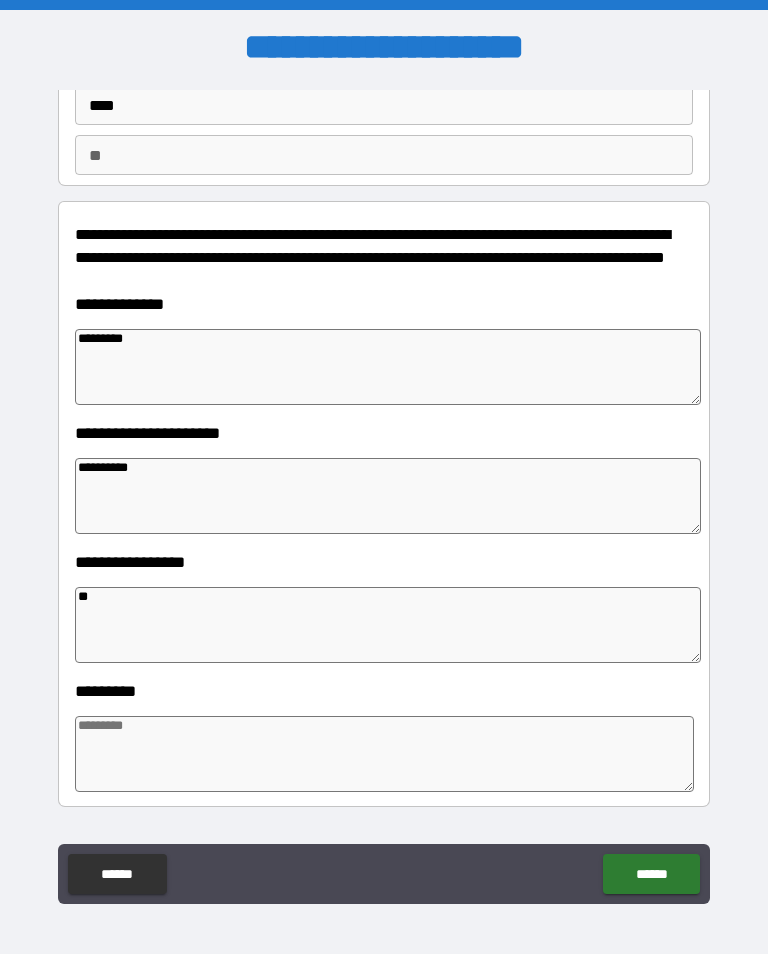 type on "*" 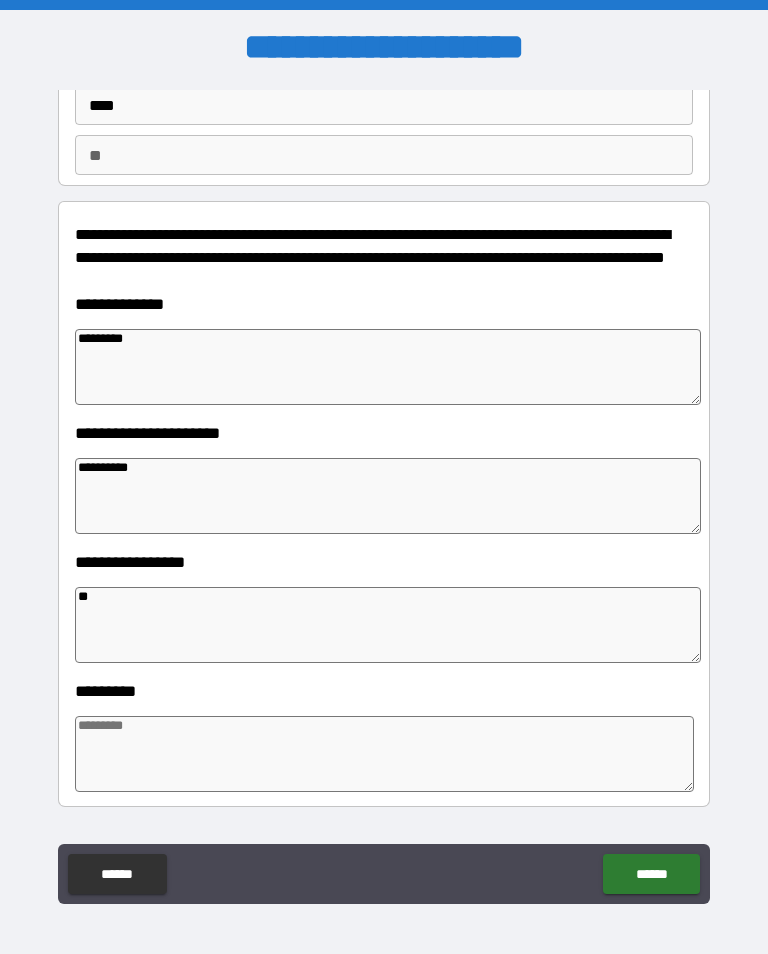 type on "*" 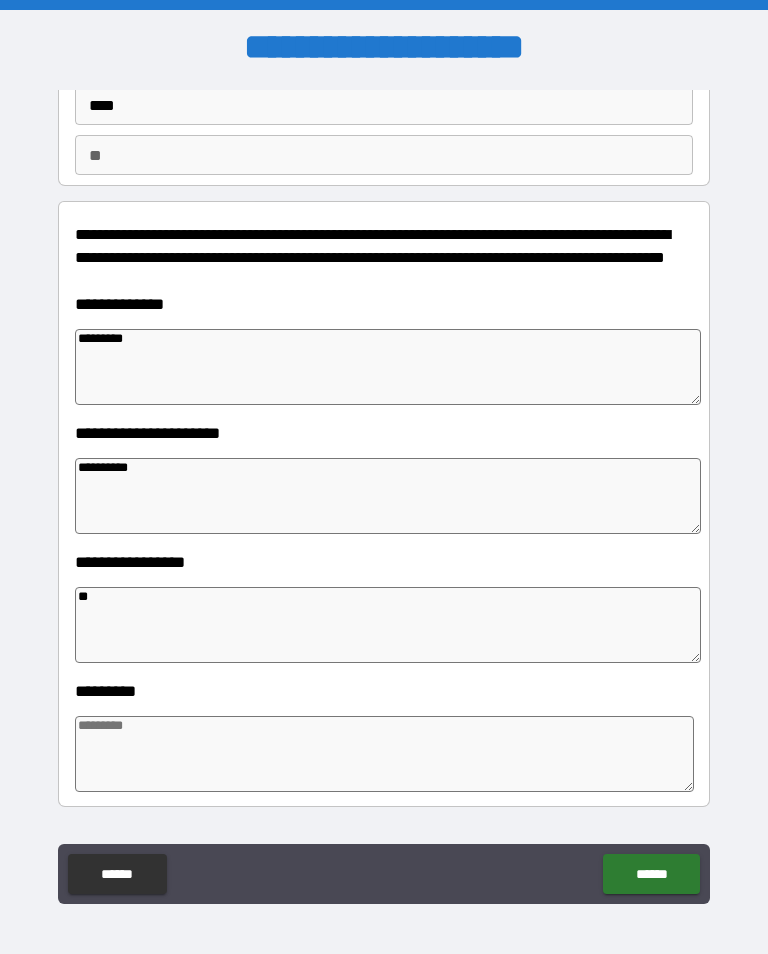 type on "*" 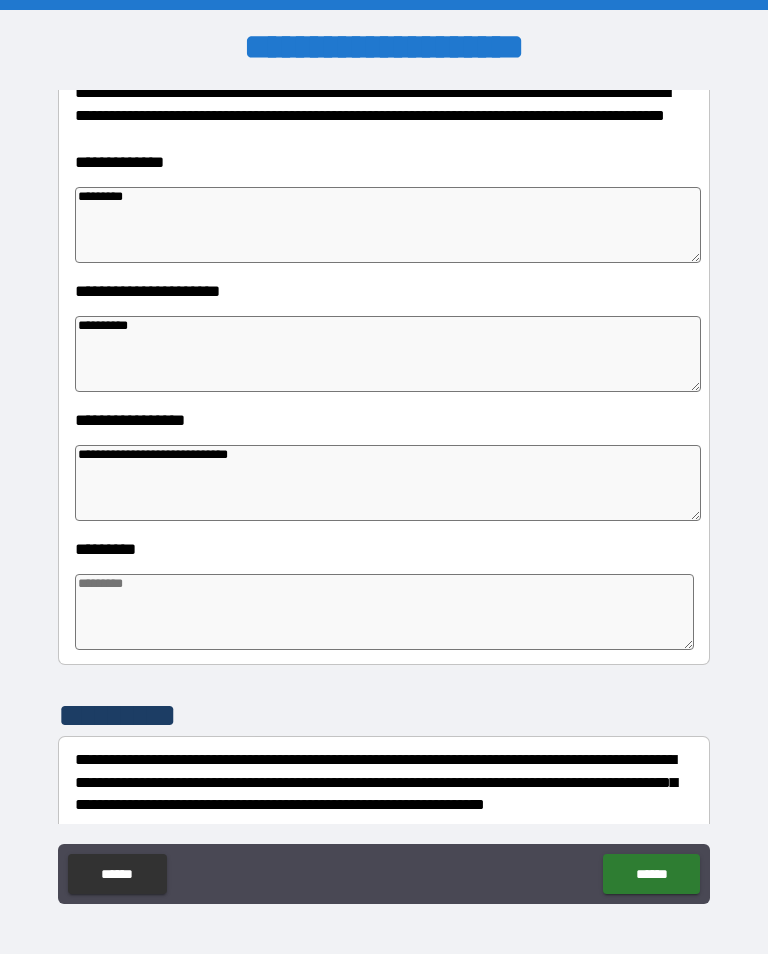 scroll, scrollTop: 375, scrollLeft: 0, axis: vertical 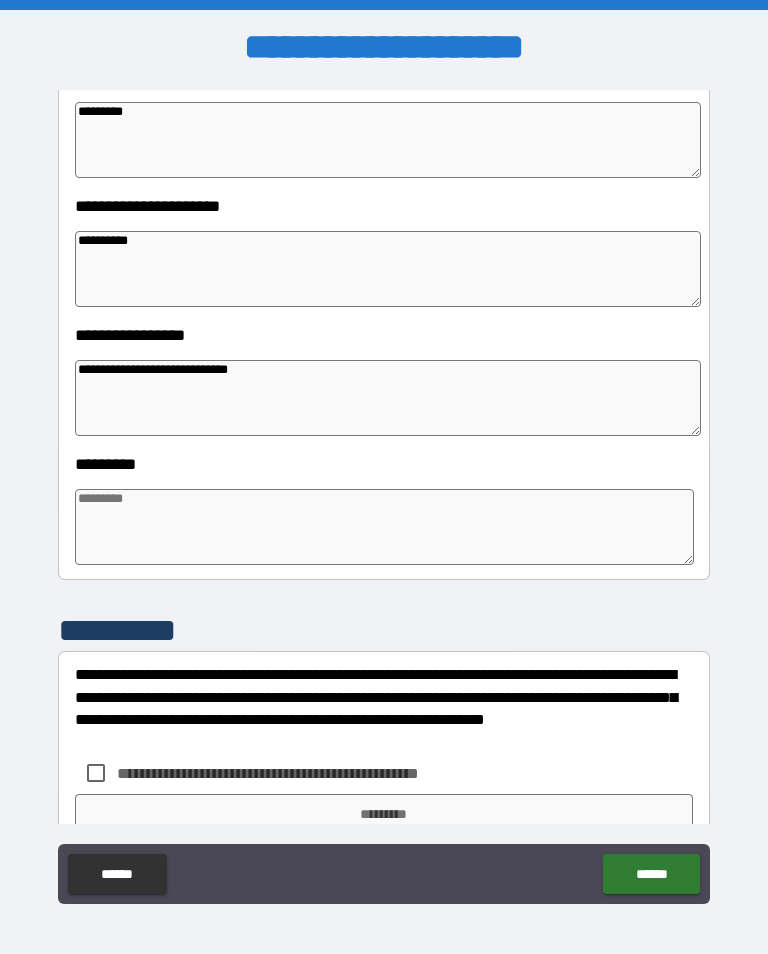 click at bounding box center [384, 527] 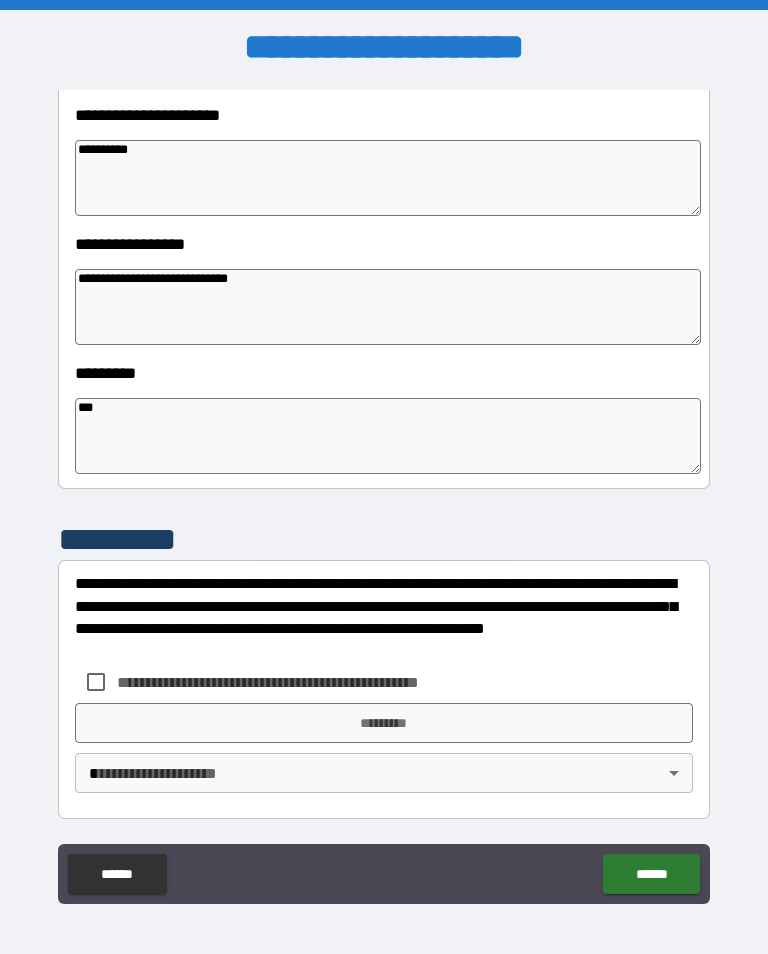 scroll, scrollTop: 466, scrollLeft: 0, axis: vertical 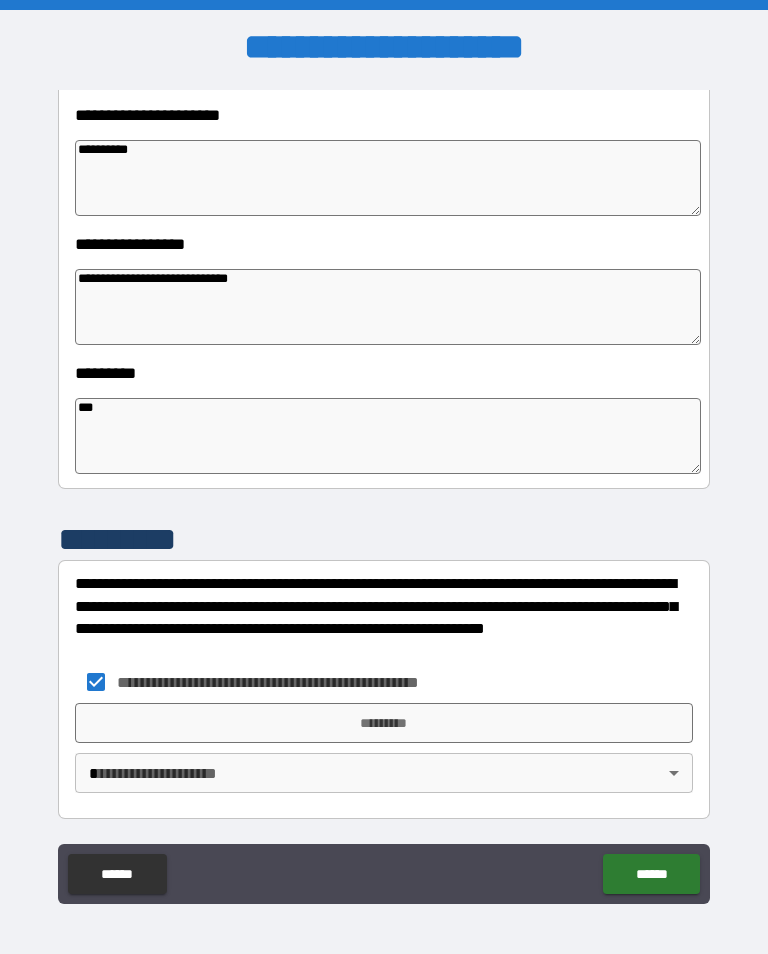 click on "*********" at bounding box center [384, 723] 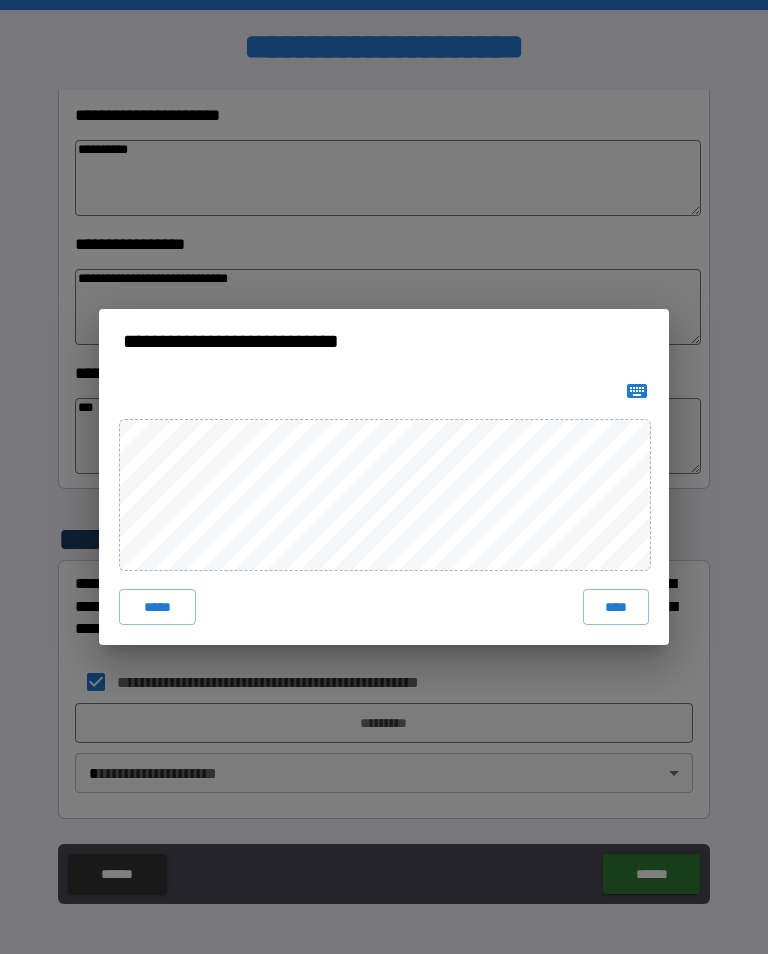 click on "****" at bounding box center [616, 607] 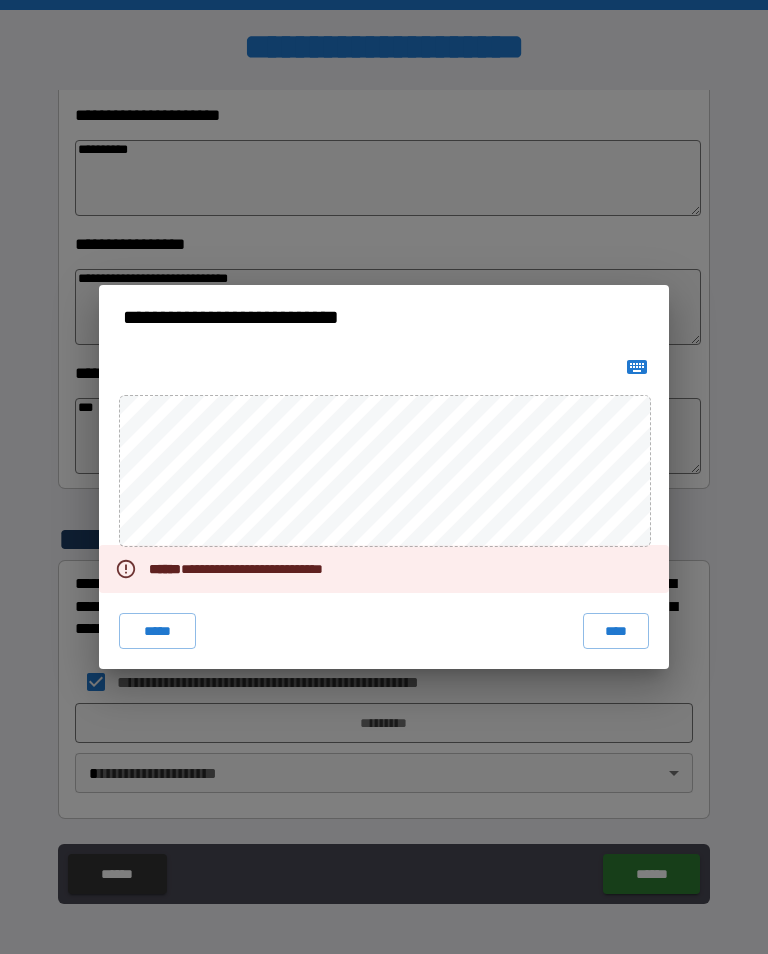 click 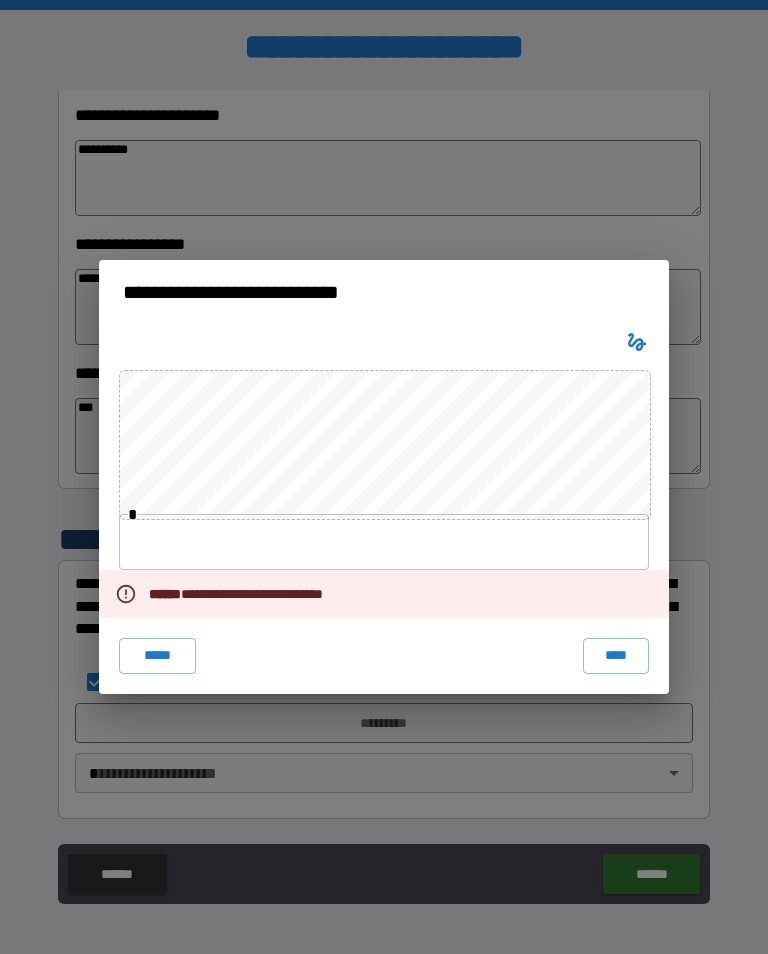 click on "**********" at bounding box center (384, 594) 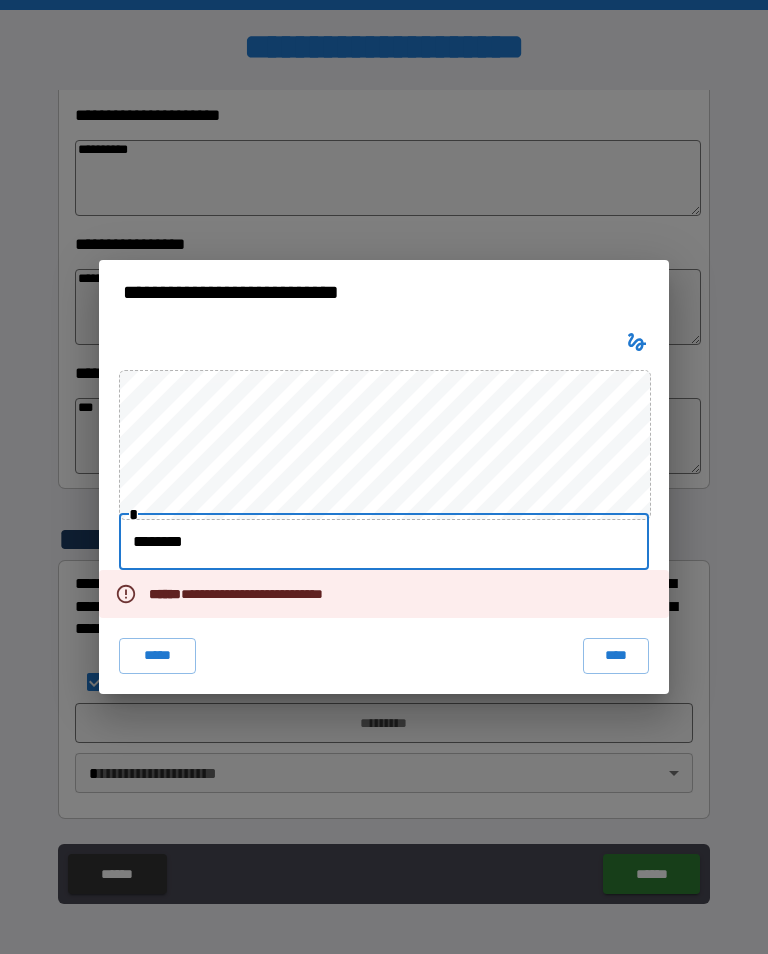 click on "****" at bounding box center [616, 656] 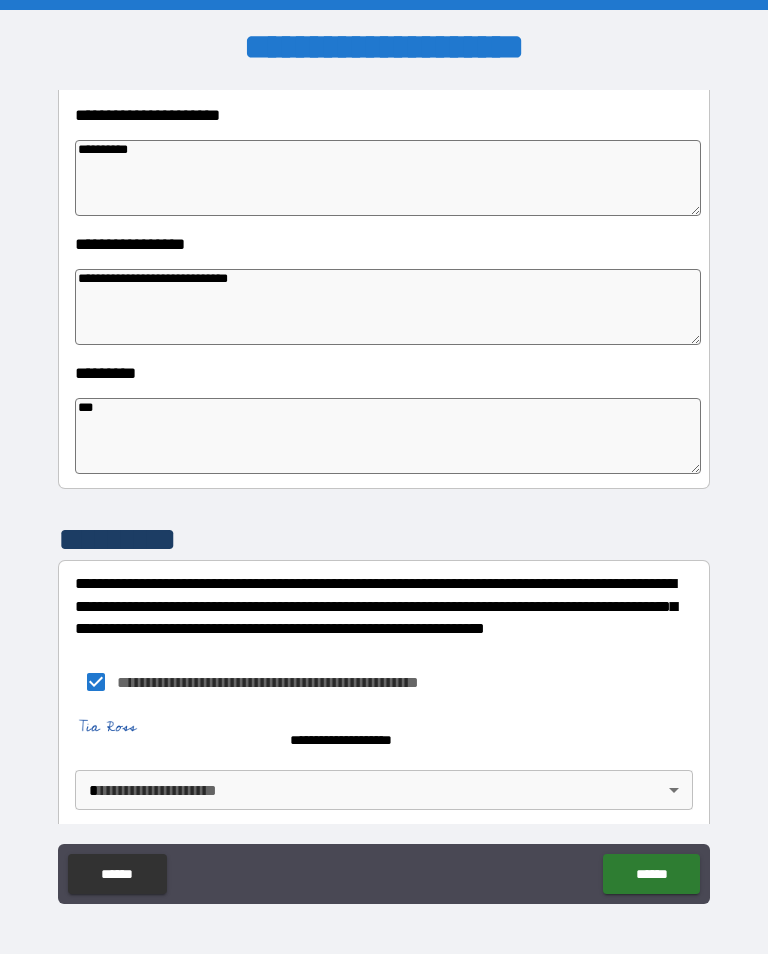 click on "[FIRST] [LAST] [STREET] [CITY], [STATE] [ZIP] [COUNTRY] [PHONE] [EMAIL]" at bounding box center (384, 492) 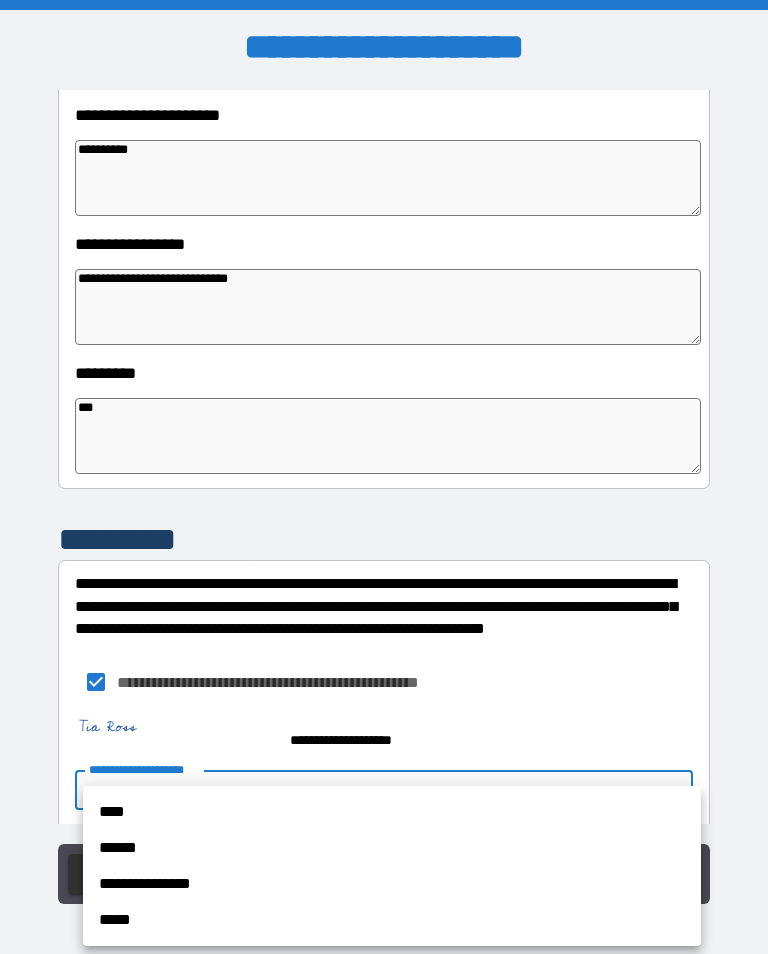click on "****" at bounding box center (392, 812) 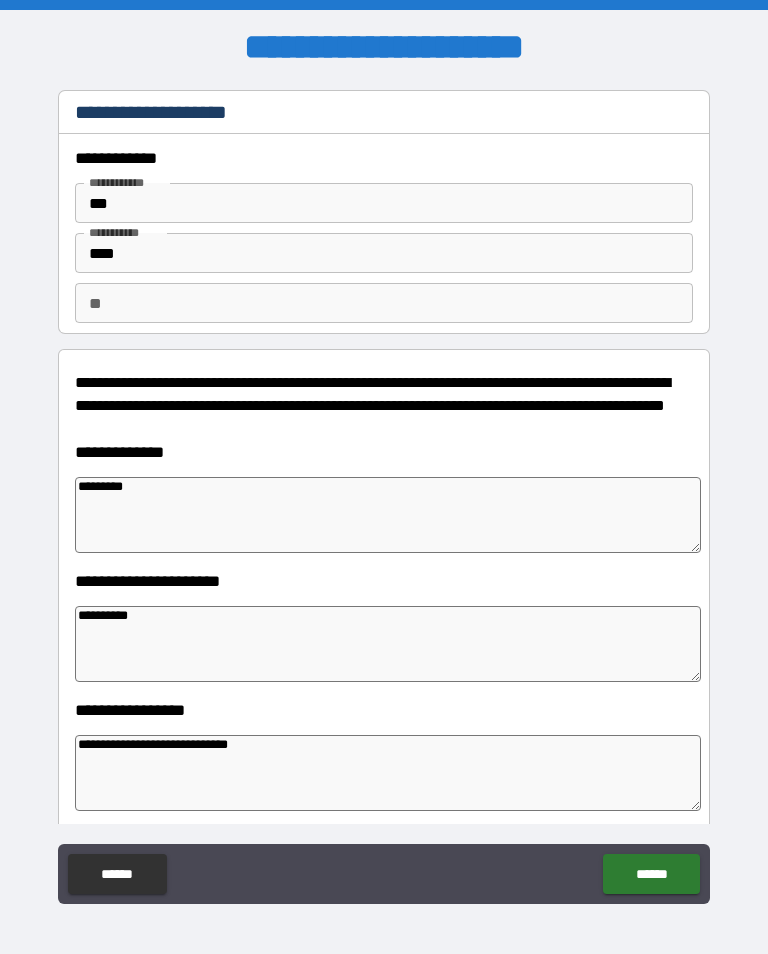 scroll, scrollTop: 0, scrollLeft: 0, axis: both 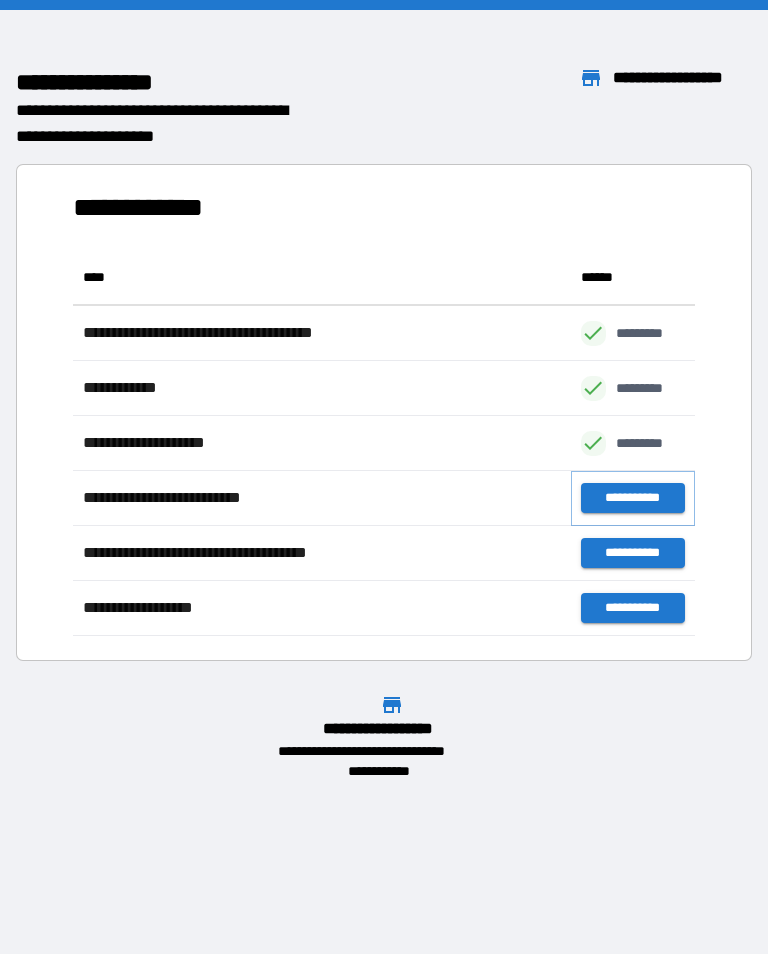 click on "**********" at bounding box center (633, 498) 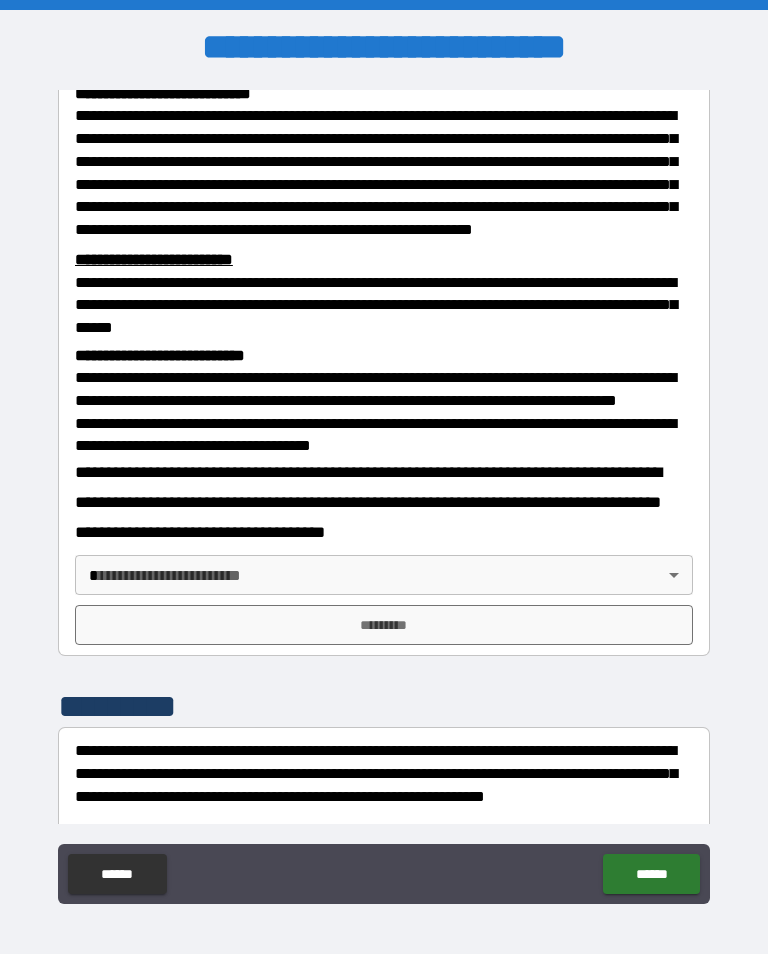 scroll, scrollTop: 553, scrollLeft: 0, axis: vertical 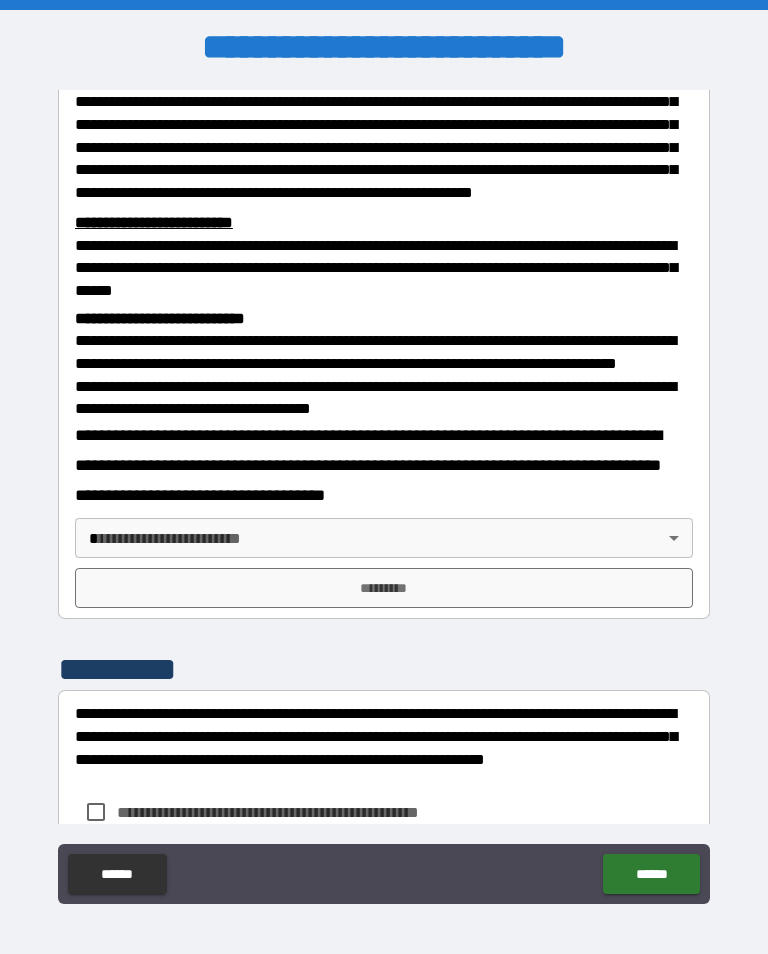 click on "[FIRST] [LAST] [STREET] [CITY], [STATE] [ZIP] [COUNTRY] [PHONE] [EMAIL]" at bounding box center (384, 492) 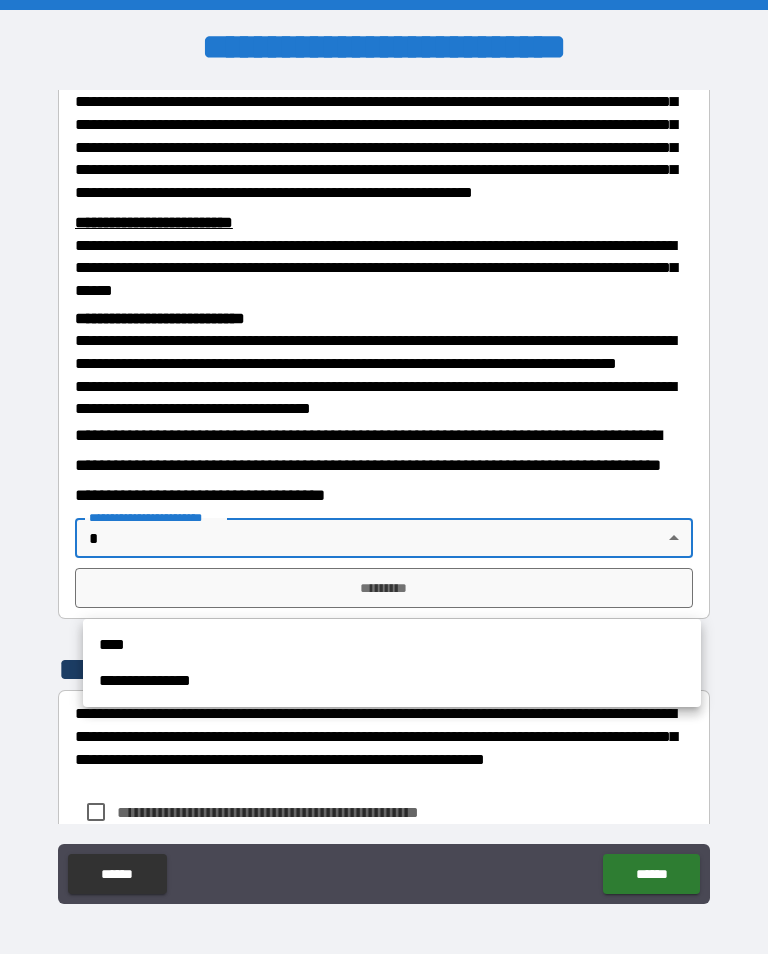 click on "****" at bounding box center [392, 645] 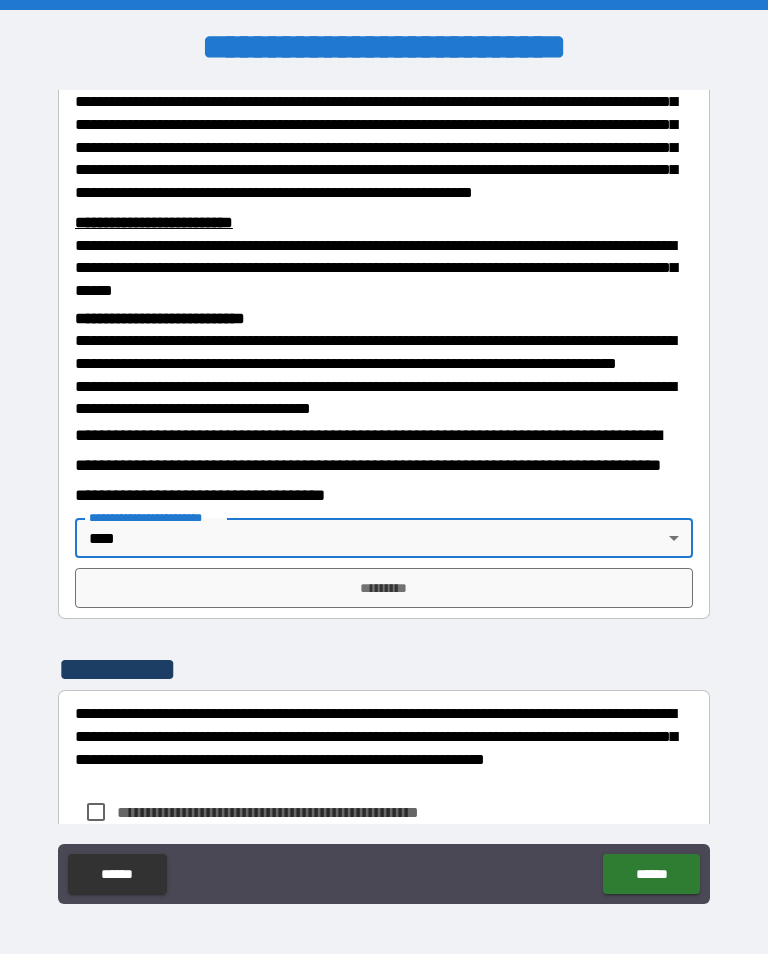 click on "*********" at bounding box center (384, 588) 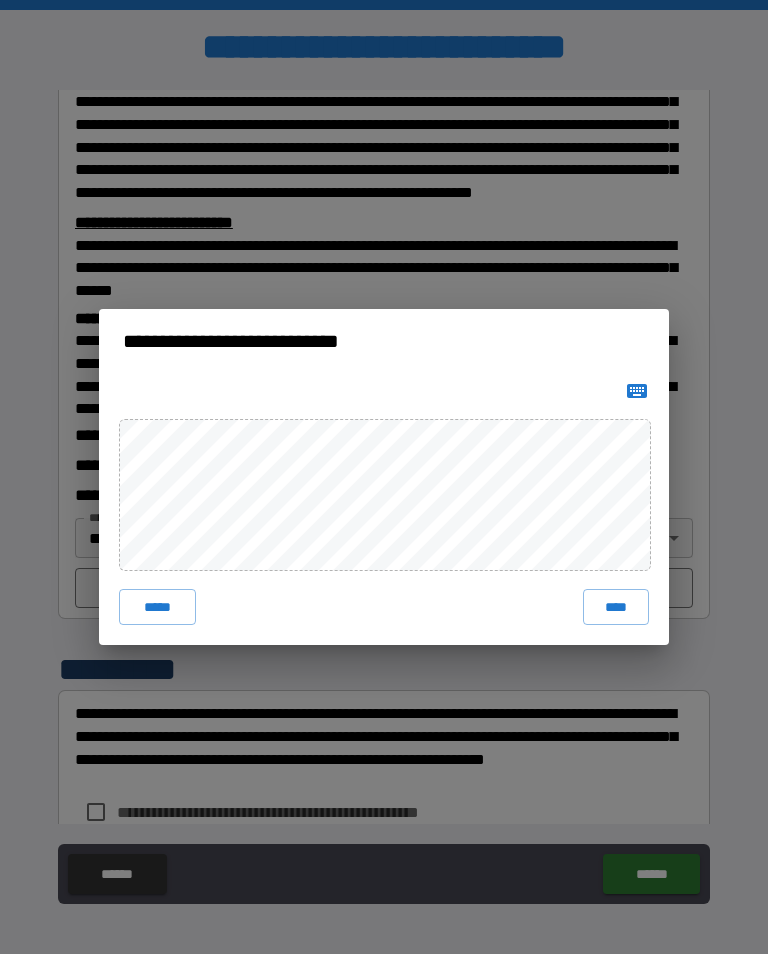click at bounding box center [637, 391] 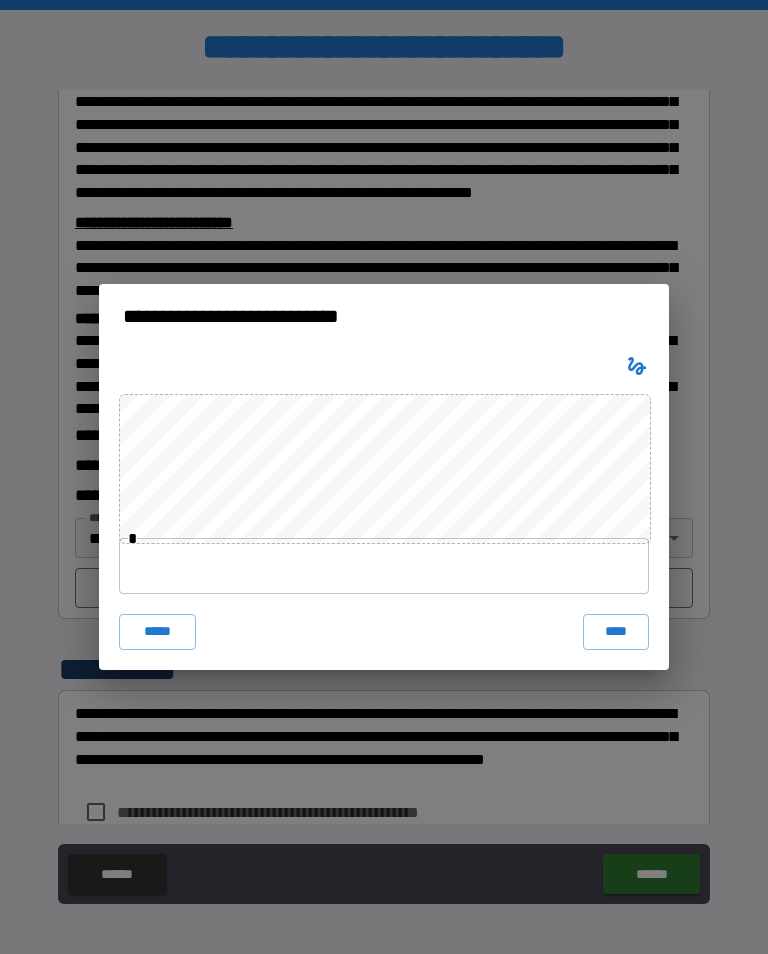 click at bounding box center (384, 566) 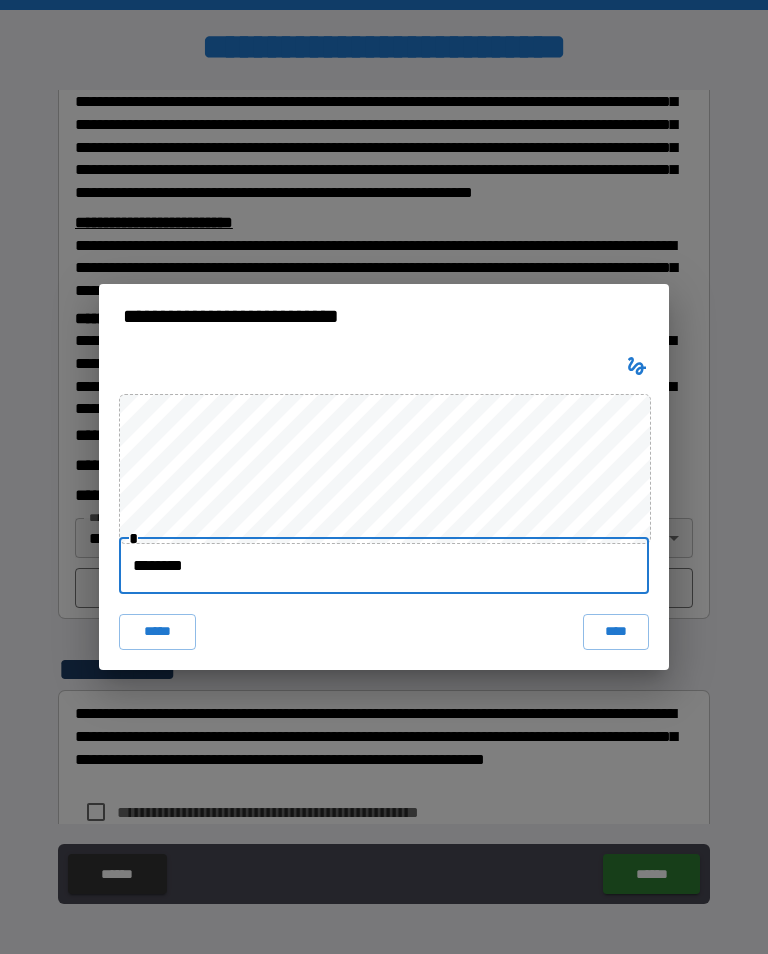 click on "****" at bounding box center (616, 632) 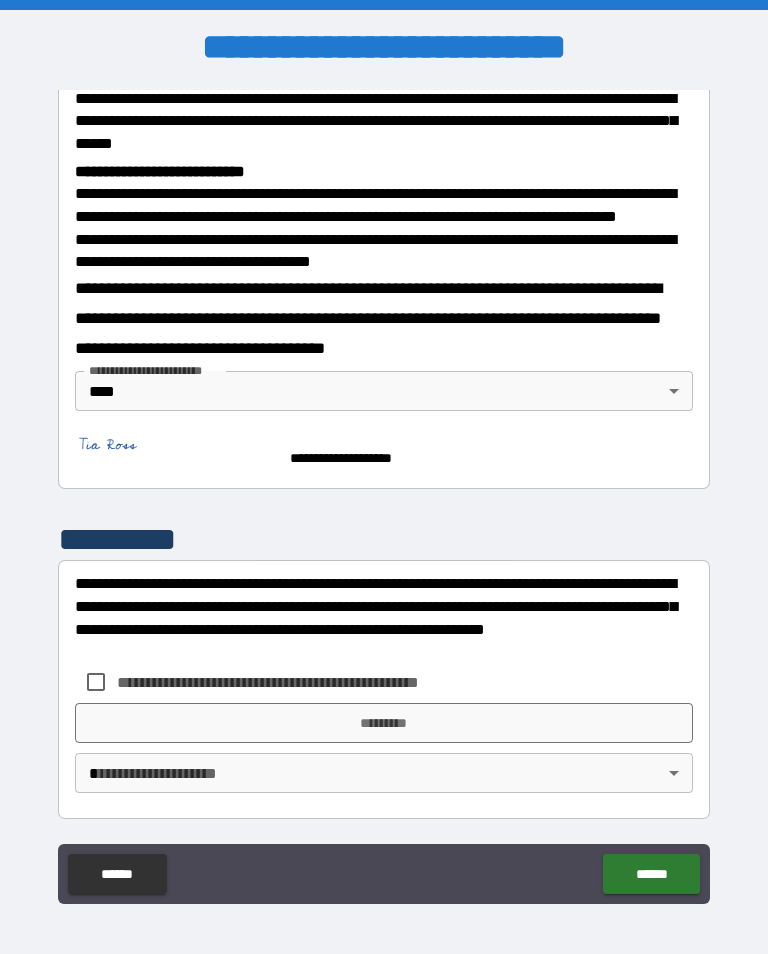 scroll, scrollTop: 751, scrollLeft: 0, axis: vertical 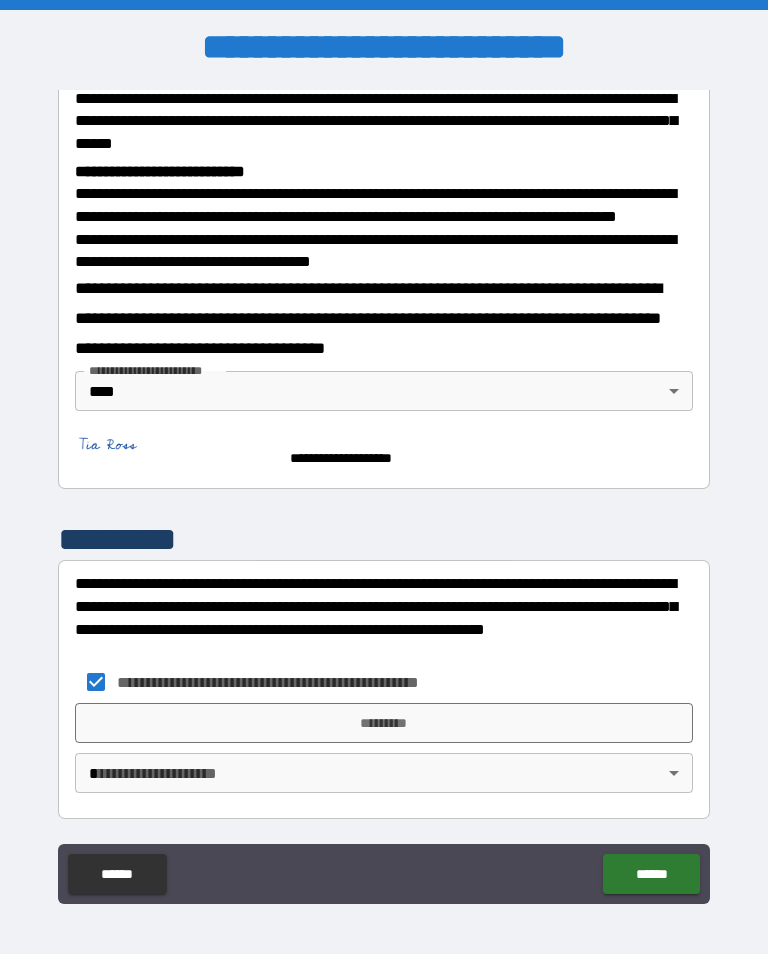 click on "[FIRST] [LAST] [STREET] [CITY], [STATE] [ZIP] [COUNTRY] [PHONE] [EMAIL]" at bounding box center [384, 492] 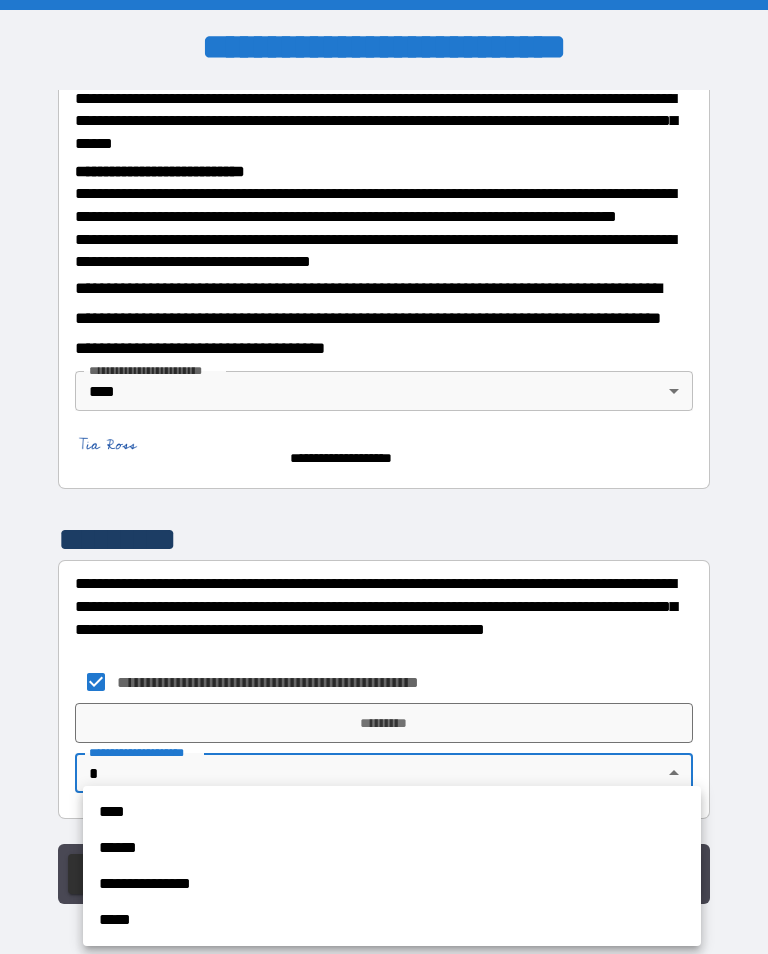 click on "****" at bounding box center (392, 812) 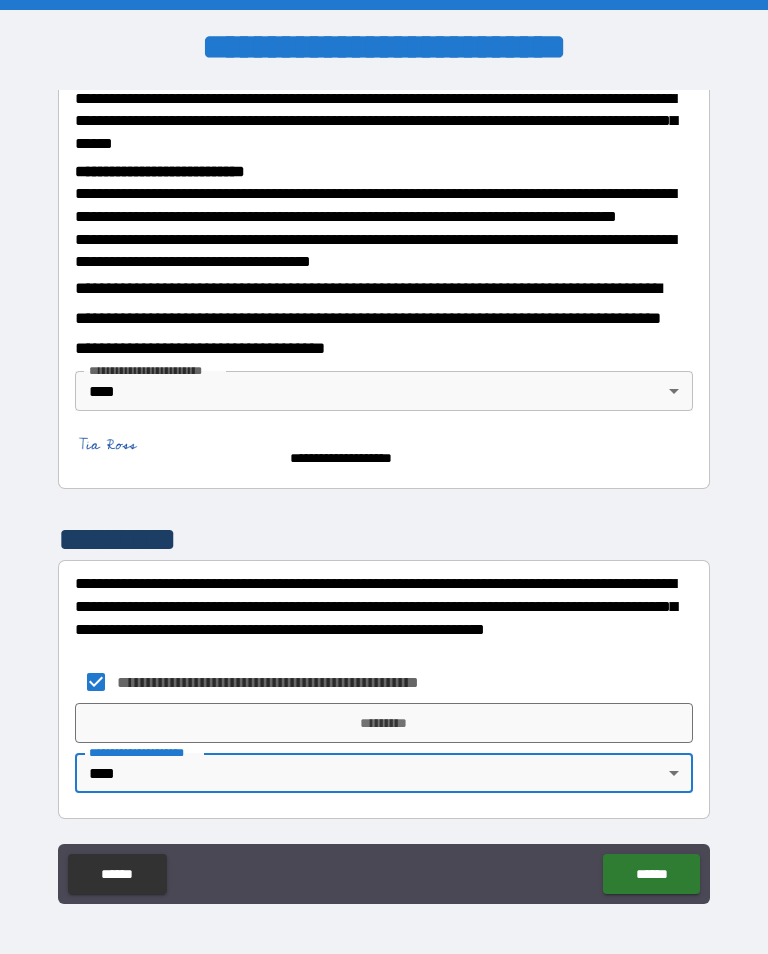 click on "*********" at bounding box center [384, 723] 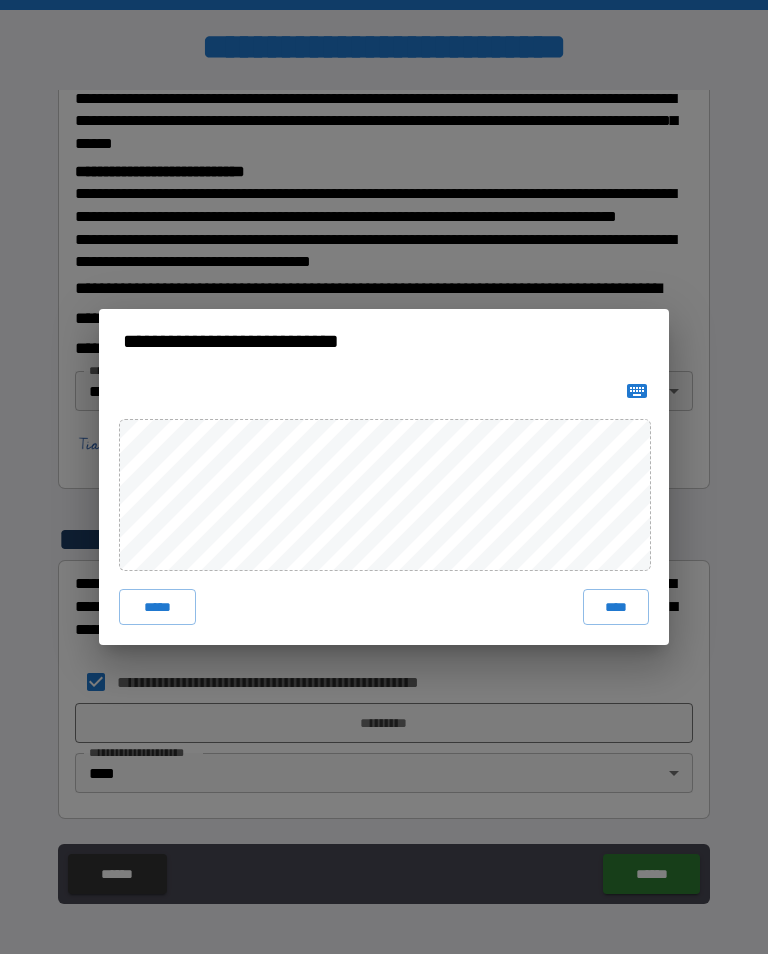 click 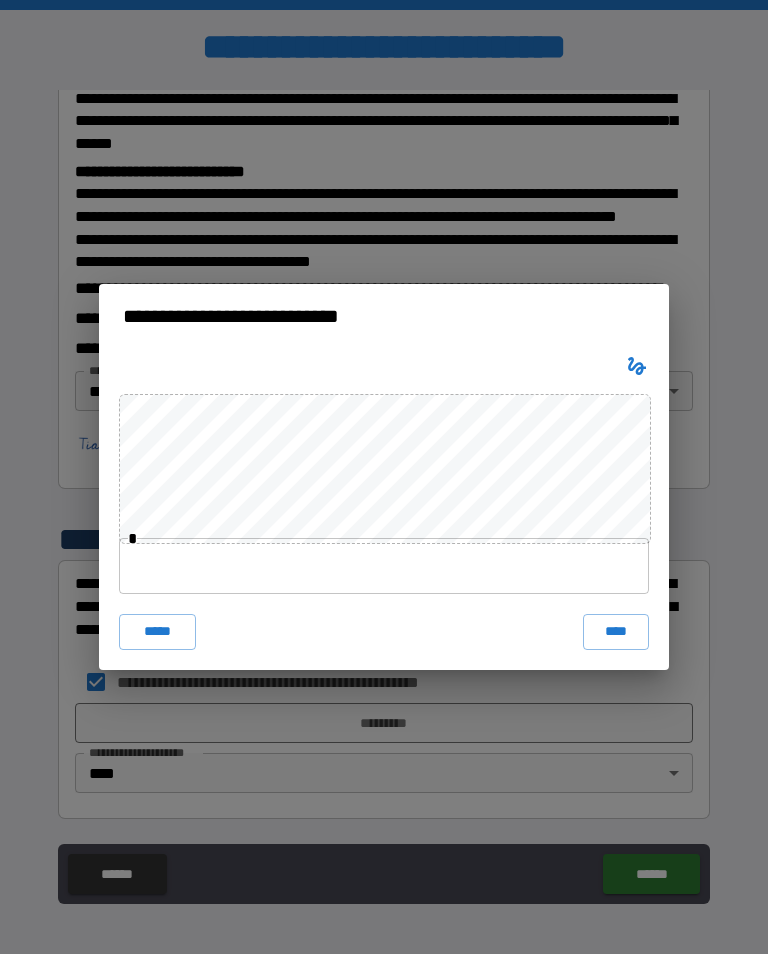 click at bounding box center (384, 566) 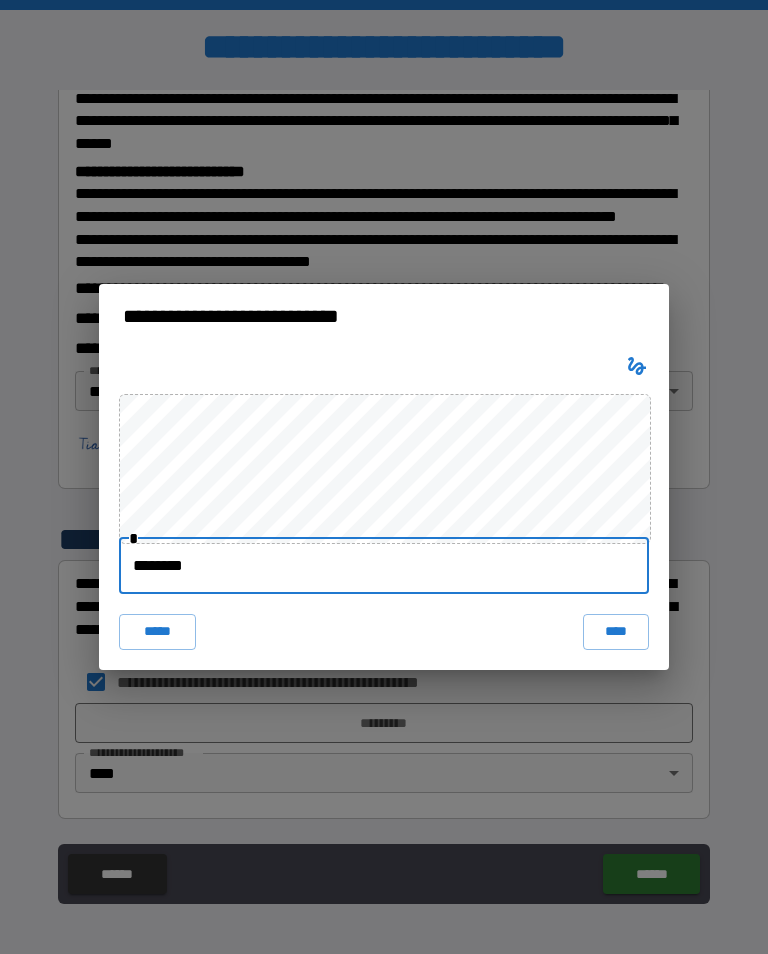 click on "****" at bounding box center (616, 632) 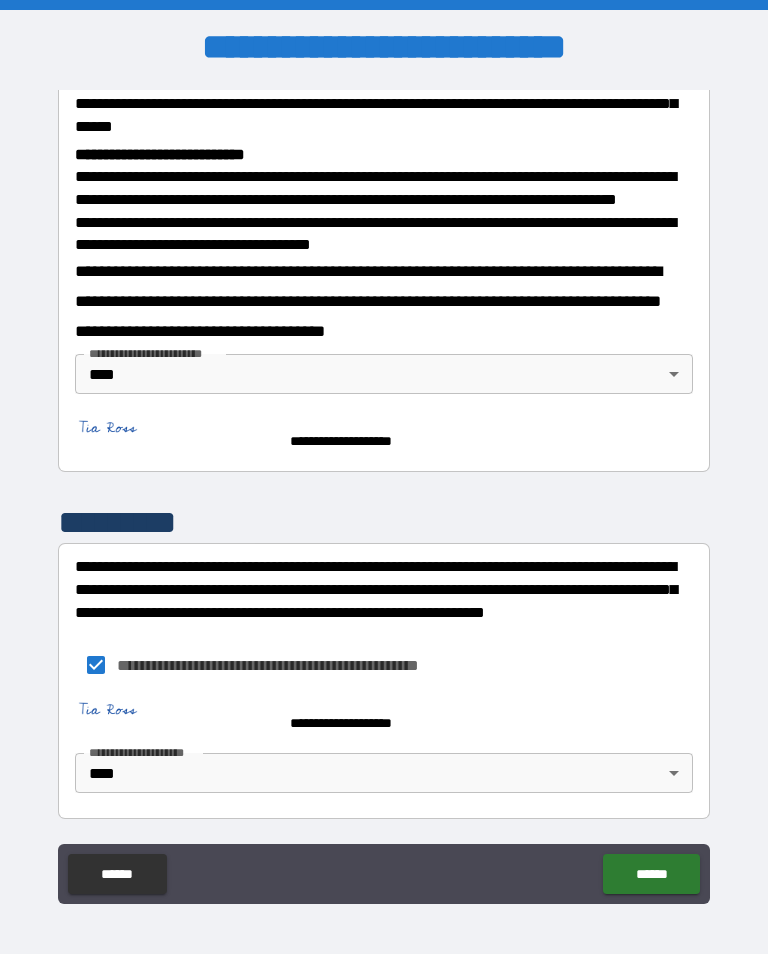 click on "******" at bounding box center (651, 874) 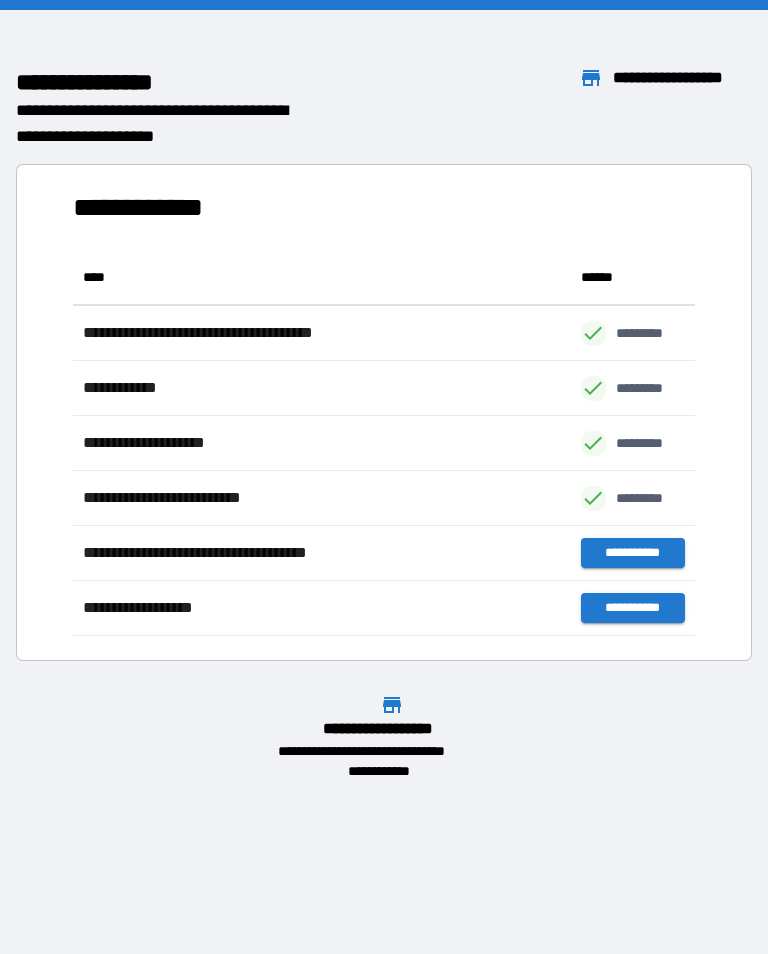 scroll, scrollTop: 1, scrollLeft: 1, axis: both 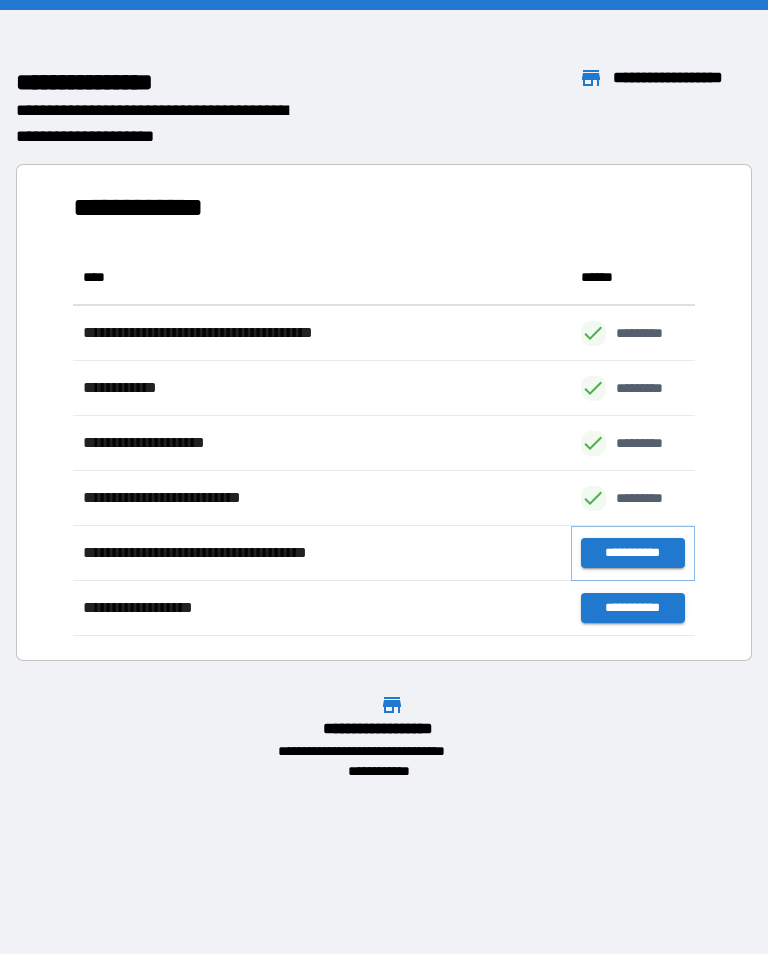 click on "**********" at bounding box center [633, 553] 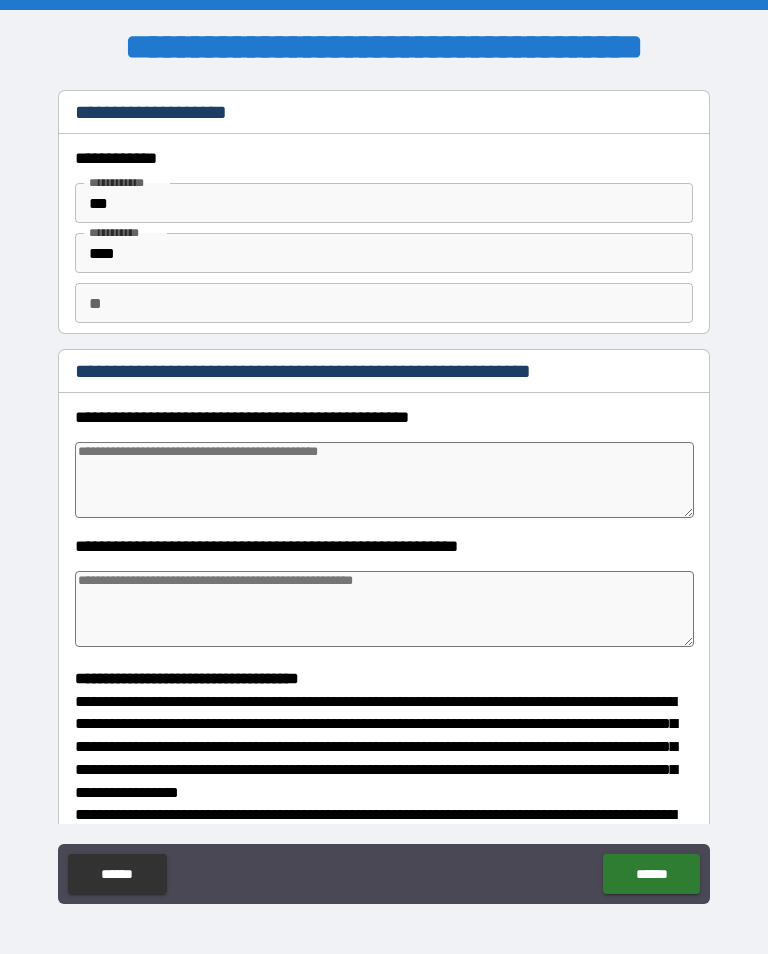 click at bounding box center [384, 480] 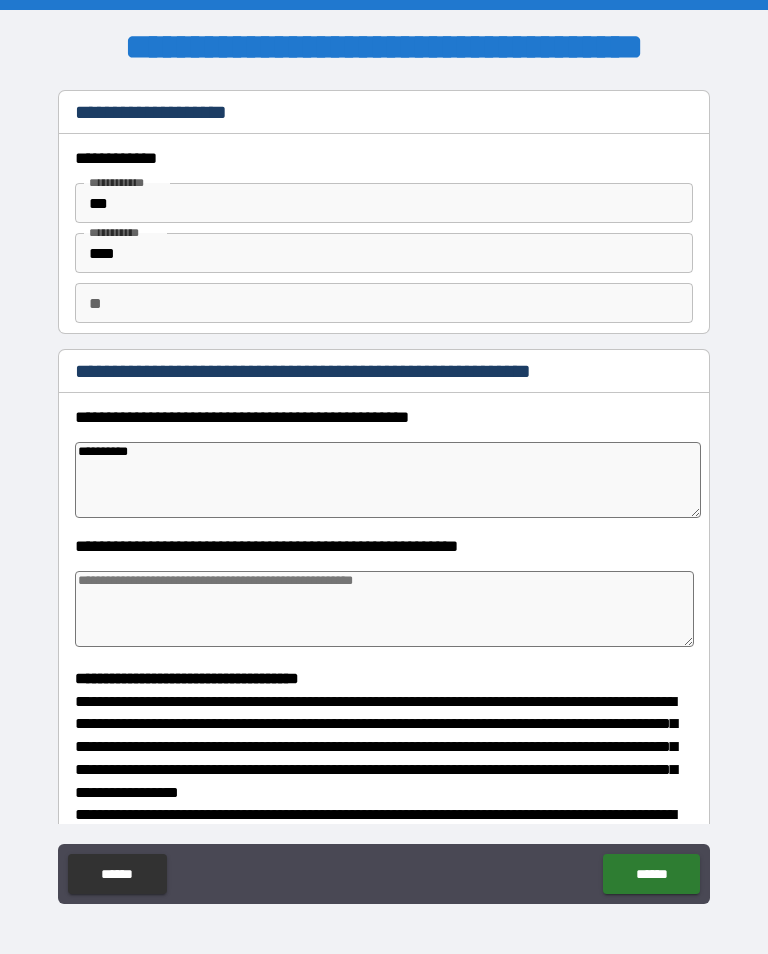 click at bounding box center [384, 609] 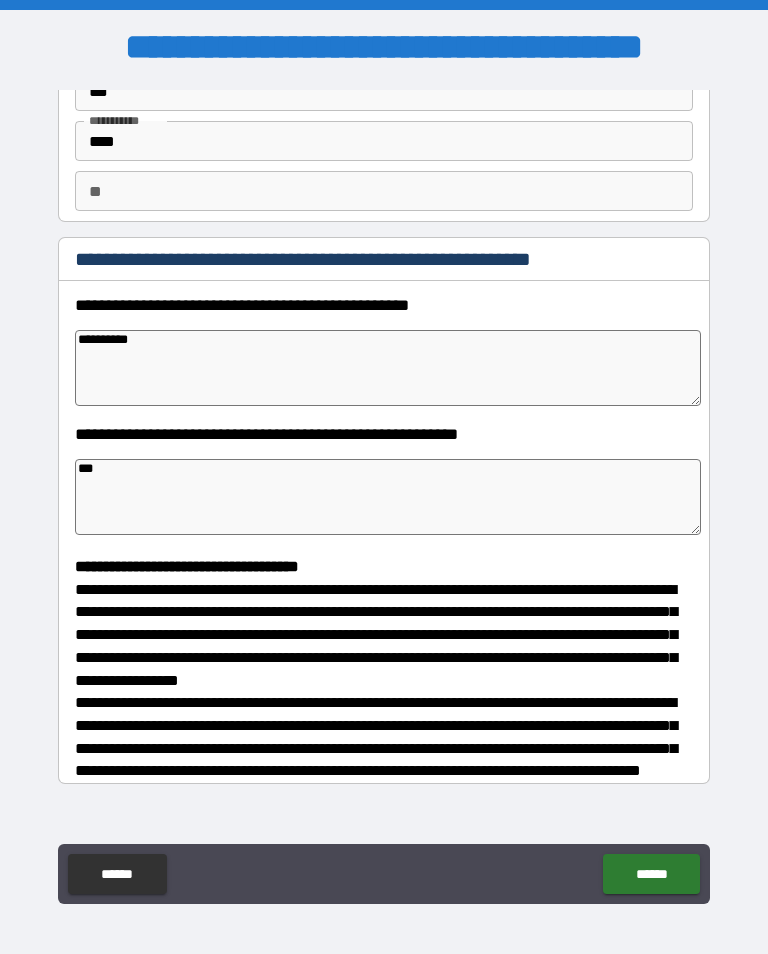scroll, scrollTop: 108, scrollLeft: 0, axis: vertical 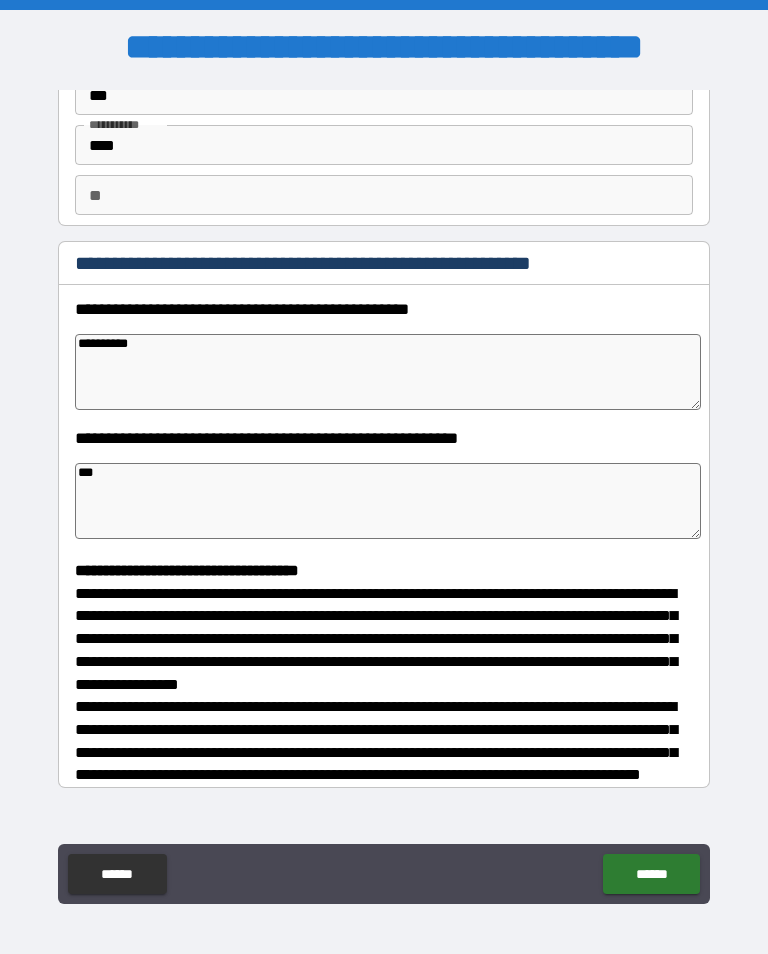 click on "**********" at bounding box center [388, 372] 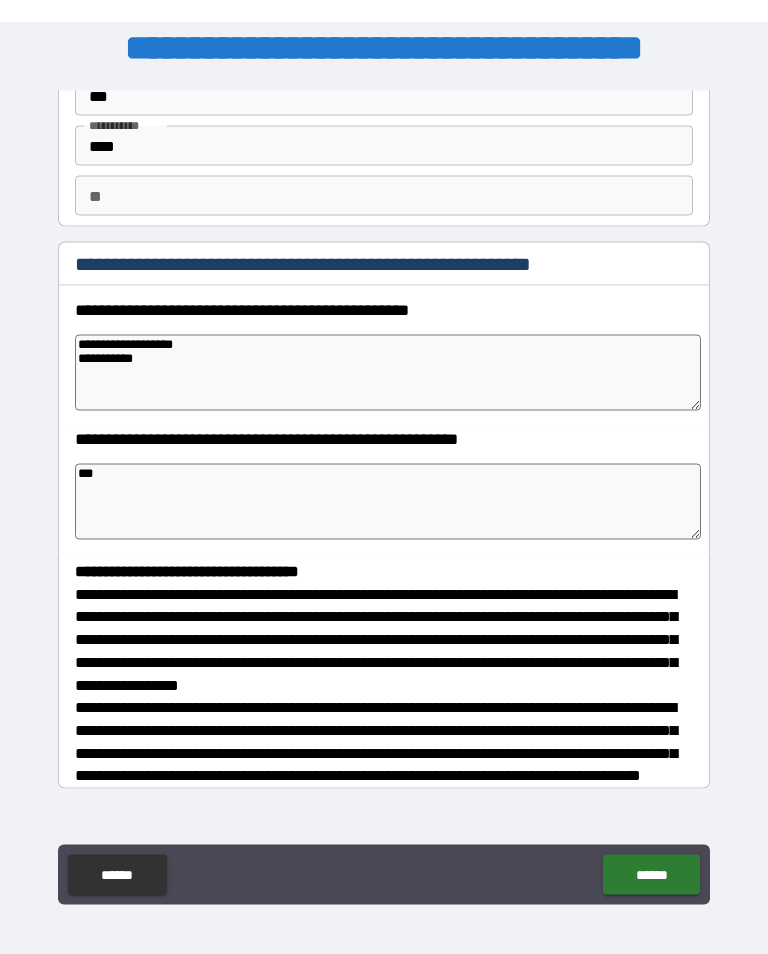 scroll, scrollTop: 31, scrollLeft: 0, axis: vertical 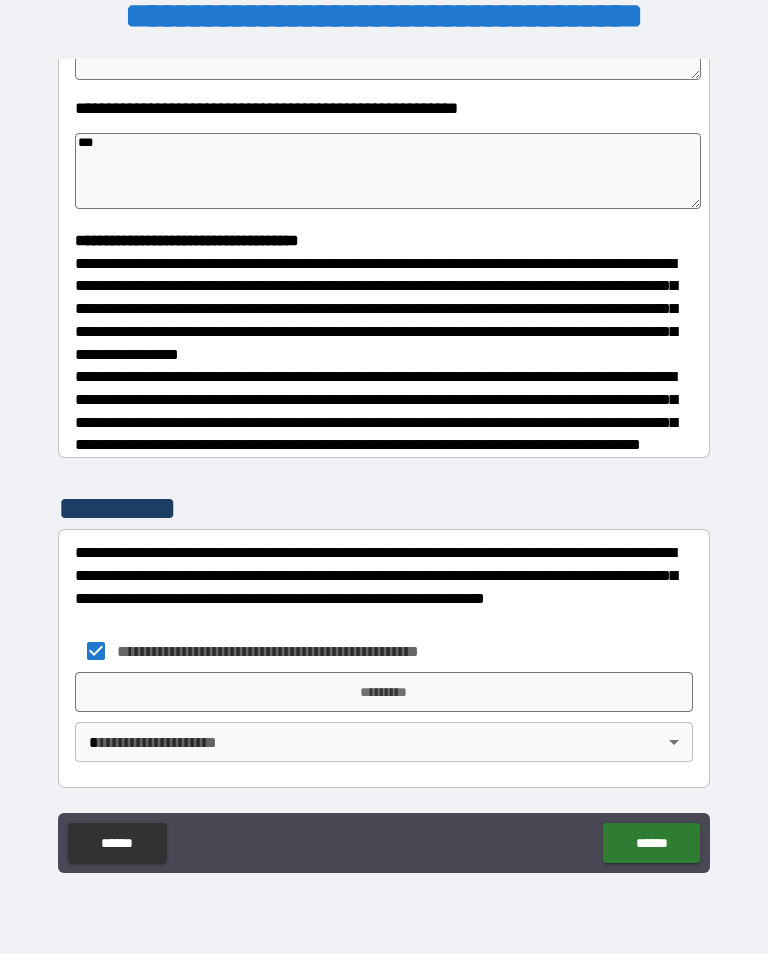 click on "[FIRST] [LAST] [STREET] [CITY], [STATE] [ZIP] [COUNTRY] [PHONE] [EMAIL]" at bounding box center (384, 461) 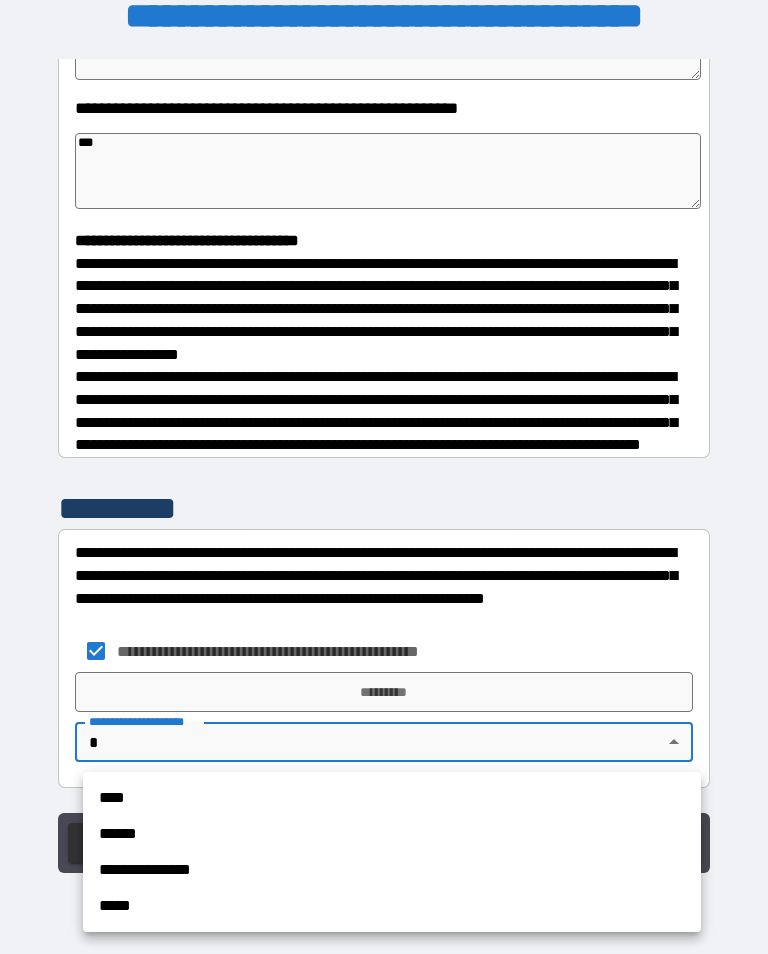 click on "****" at bounding box center [392, 798] 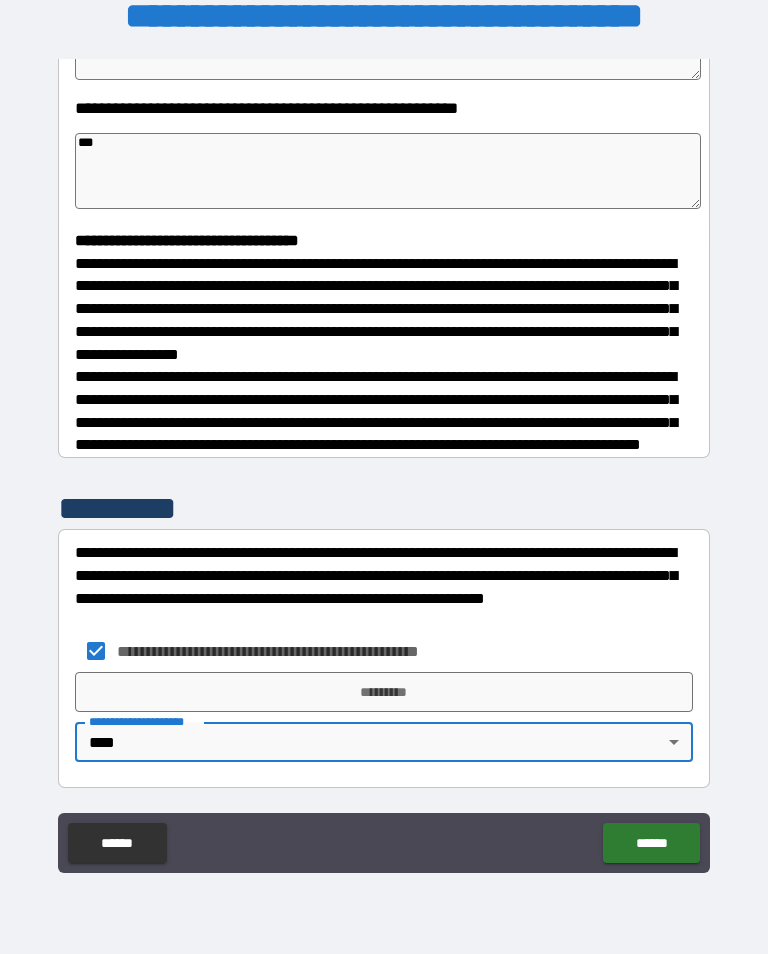 click on "*********" at bounding box center [384, 692] 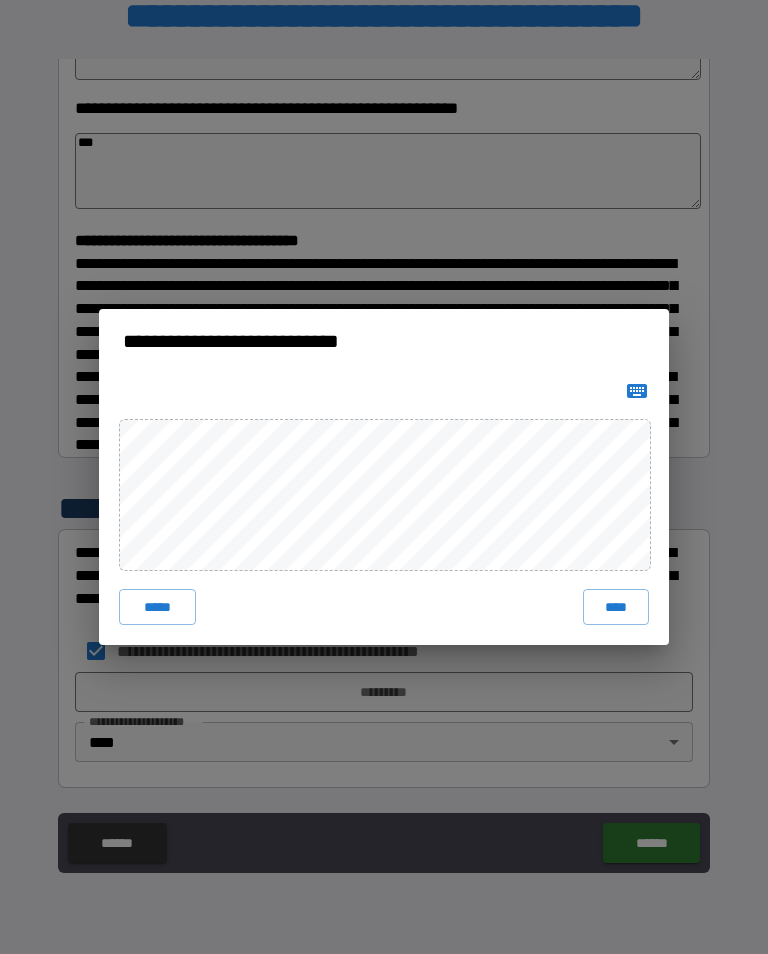 click 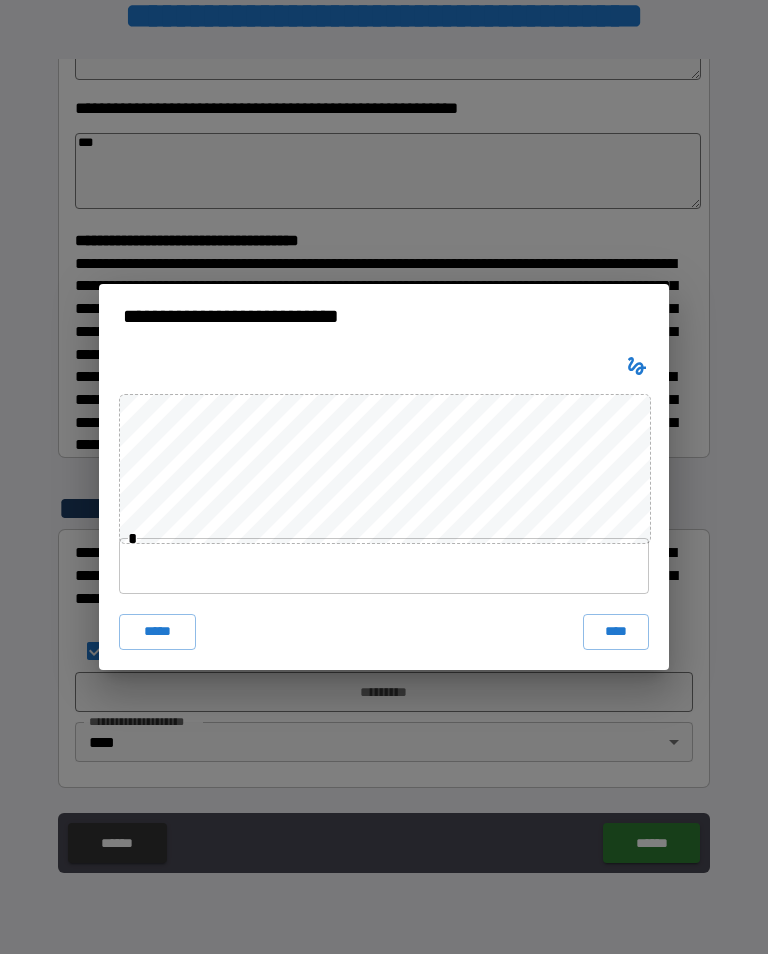 click at bounding box center [384, 566] 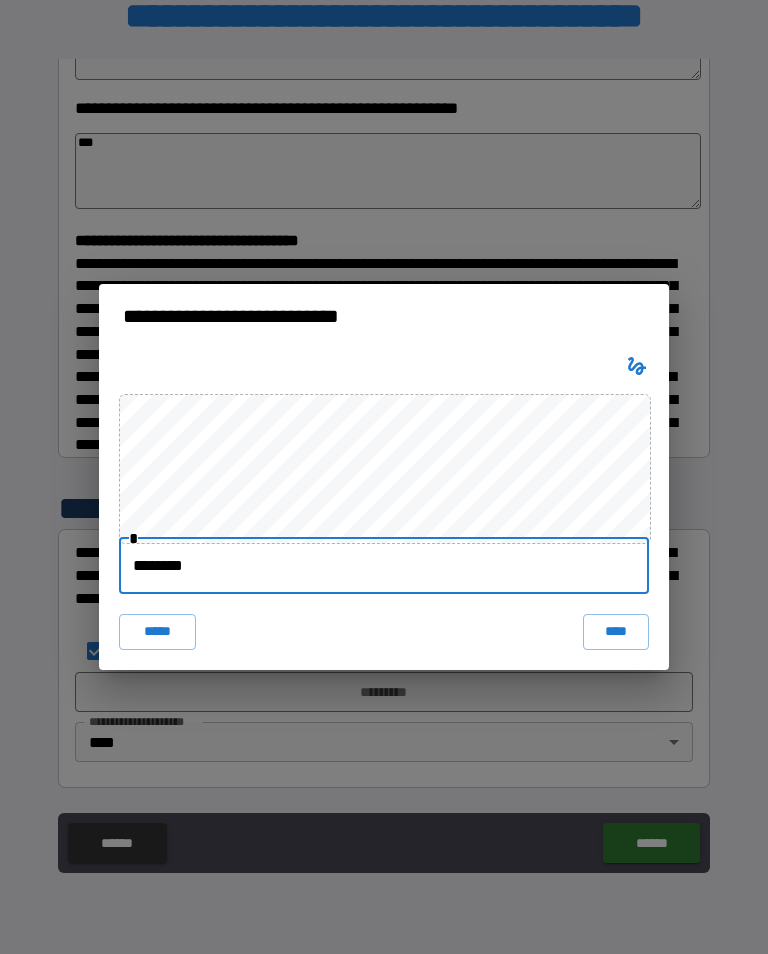 click on "****" at bounding box center [616, 632] 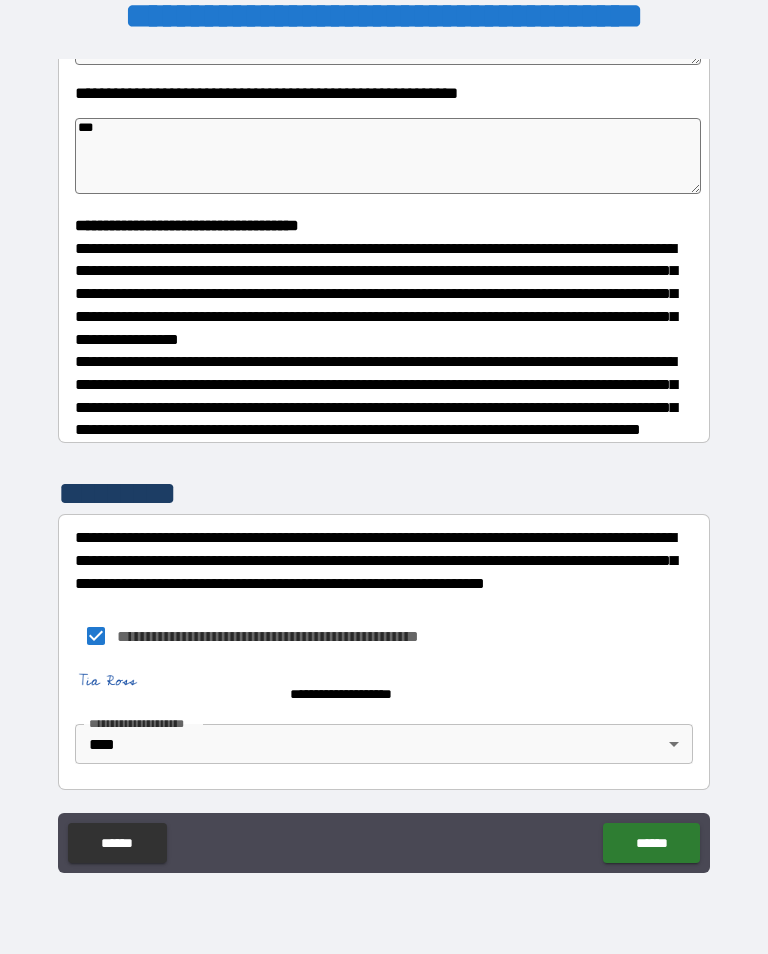 click on "******" at bounding box center (651, 843) 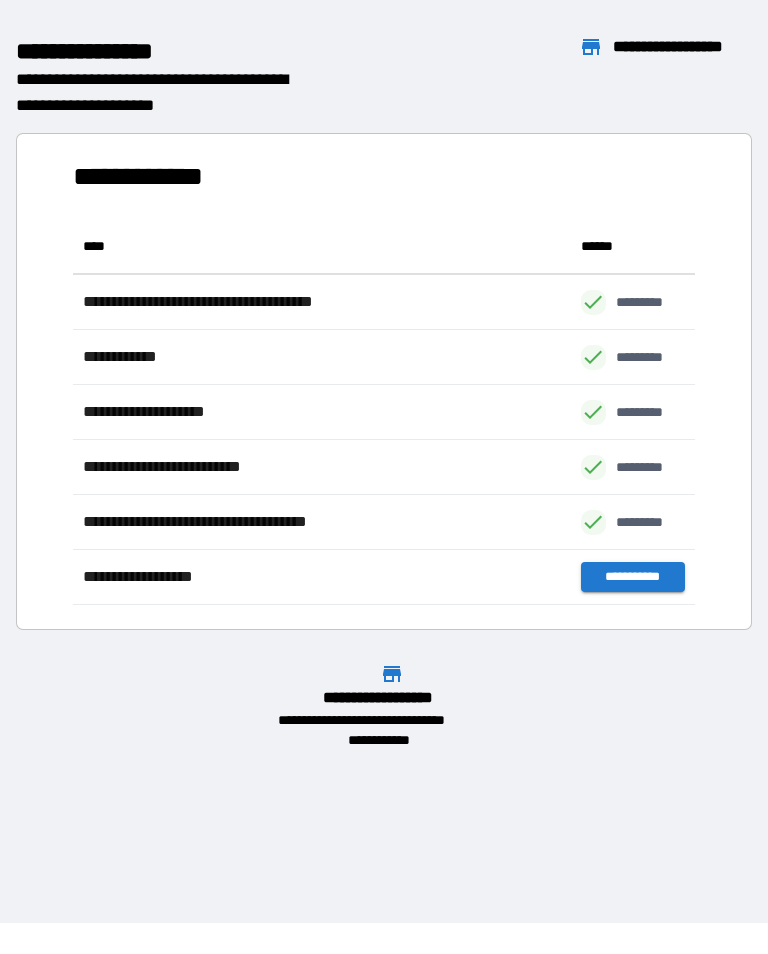 scroll, scrollTop: 1, scrollLeft: 1, axis: both 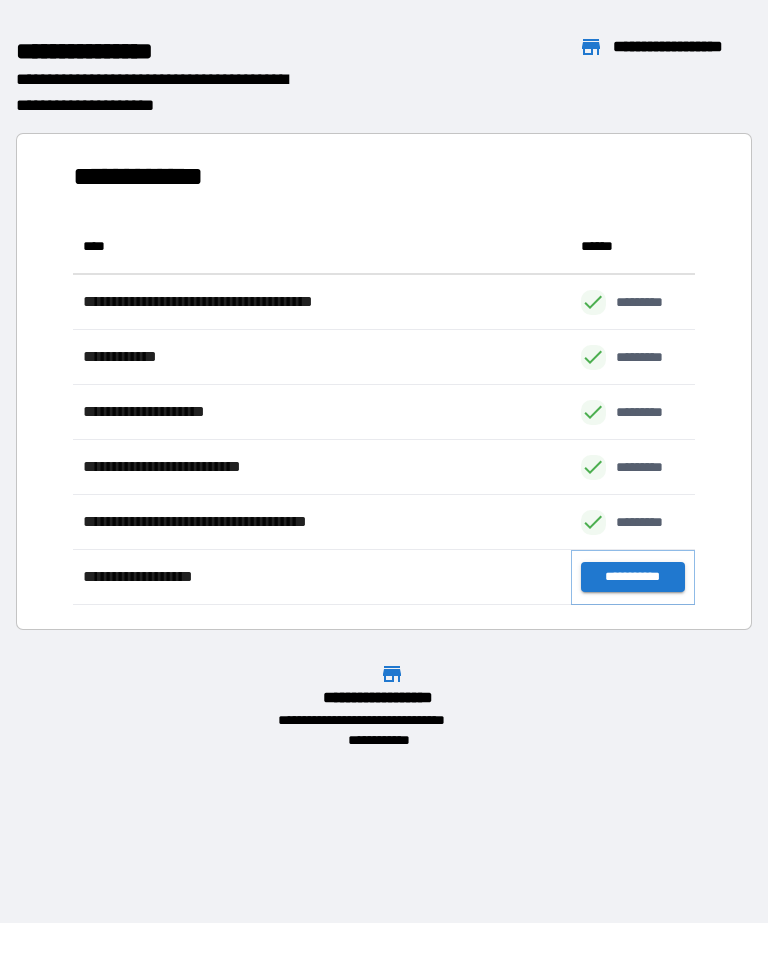 click on "**********" at bounding box center [633, 577] 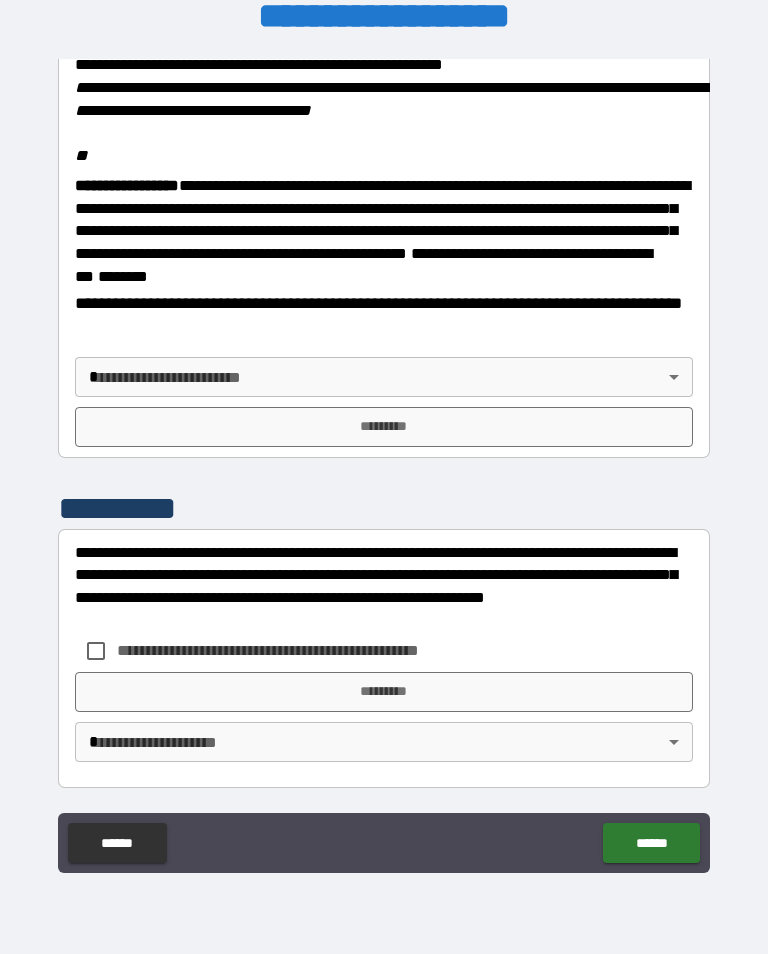 scroll, scrollTop: 2432, scrollLeft: 0, axis: vertical 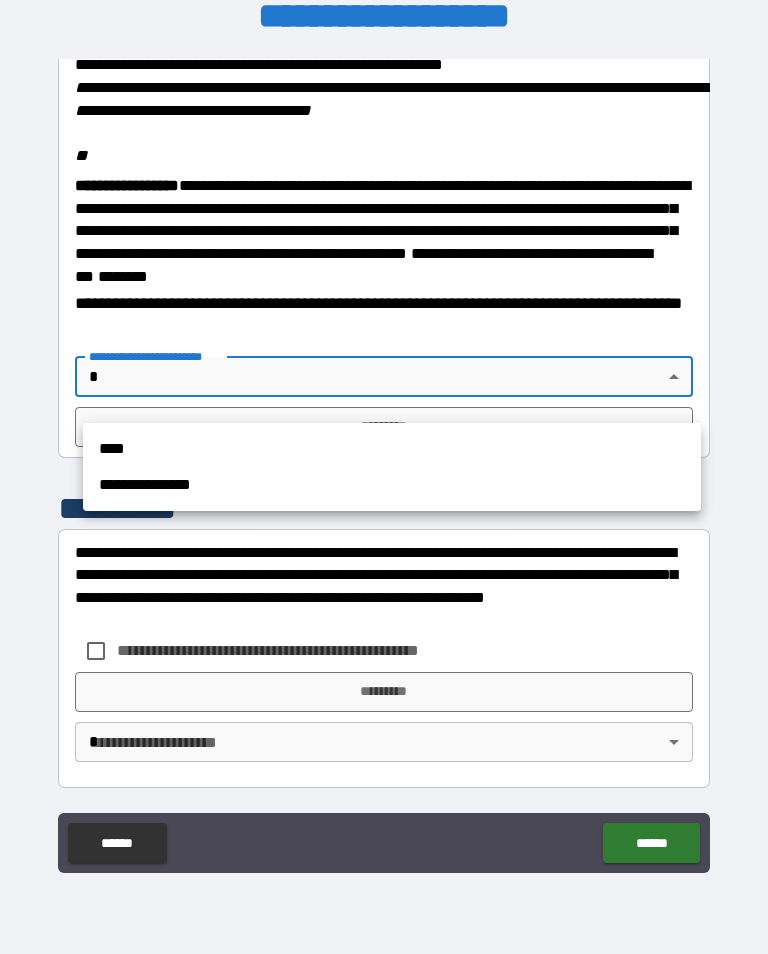 click on "****" at bounding box center (392, 449) 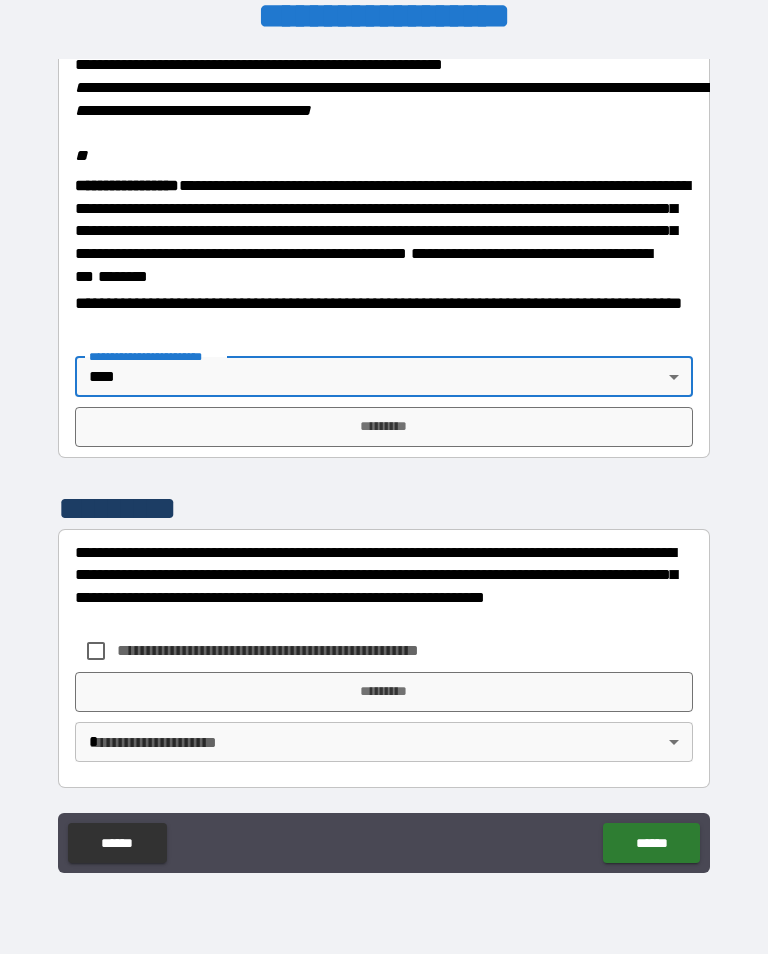 click on "*********" at bounding box center [384, 427] 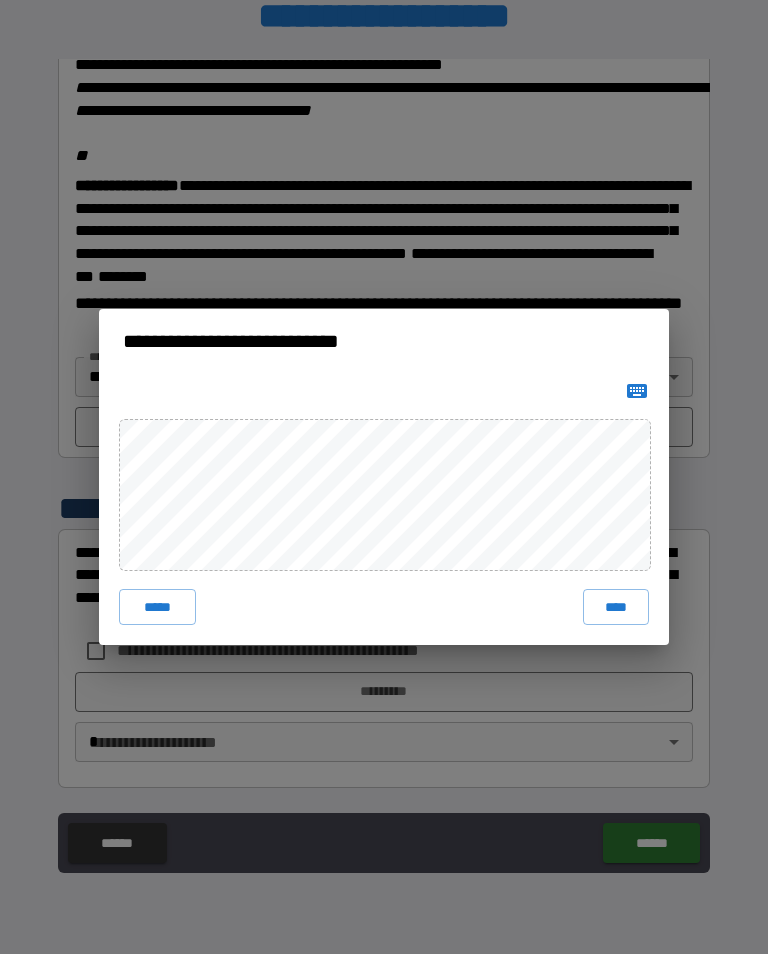 click 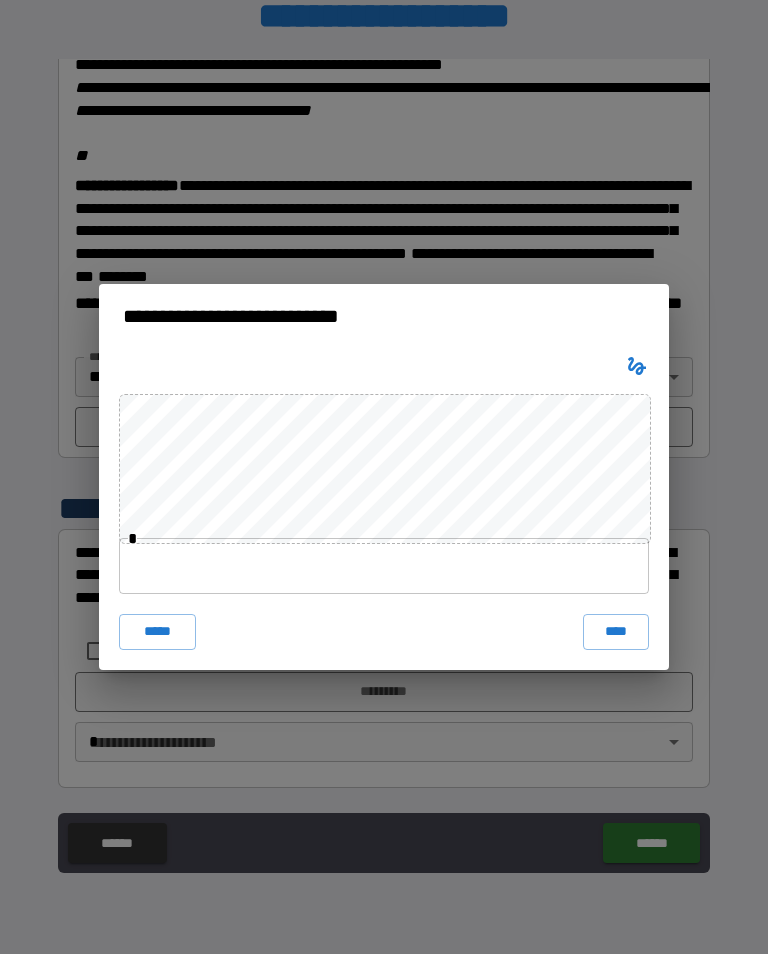 click at bounding box center [384, 566] 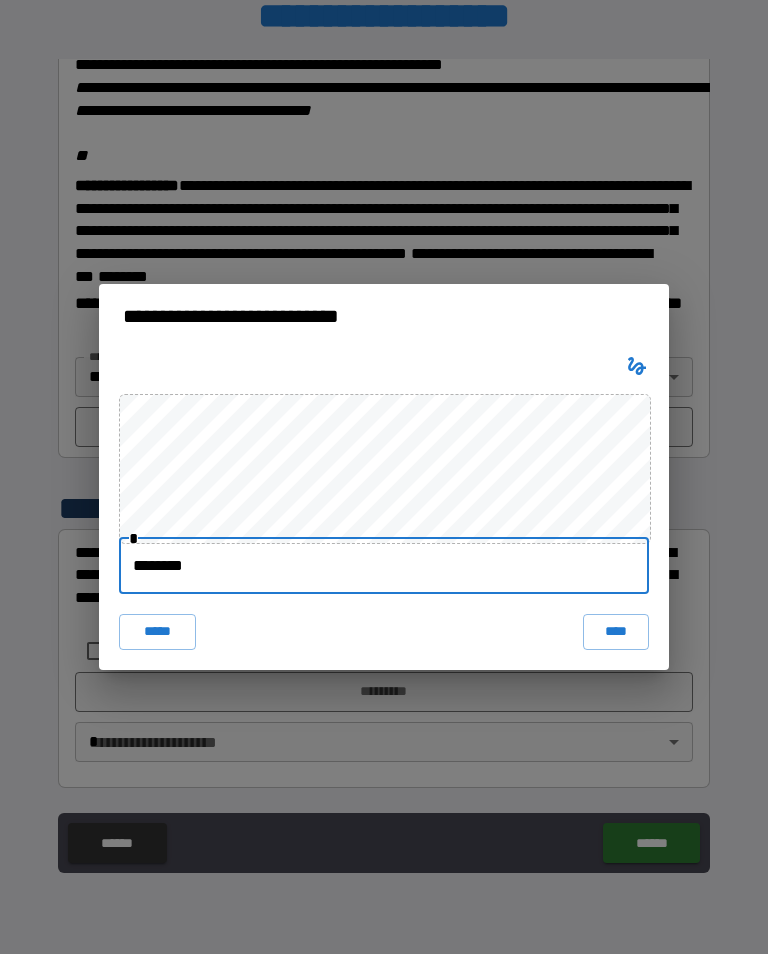 click on "****" at bounding box center (616, 632) 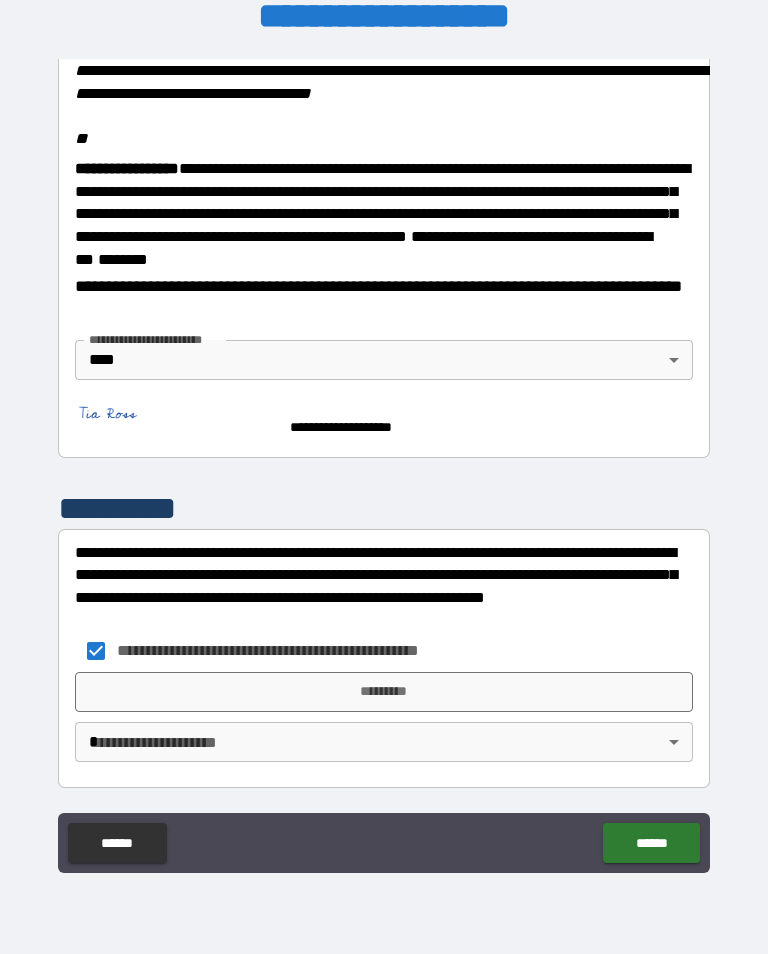 scroll, scrollTop: 2465, scrollLeft: 0, axis: vertical 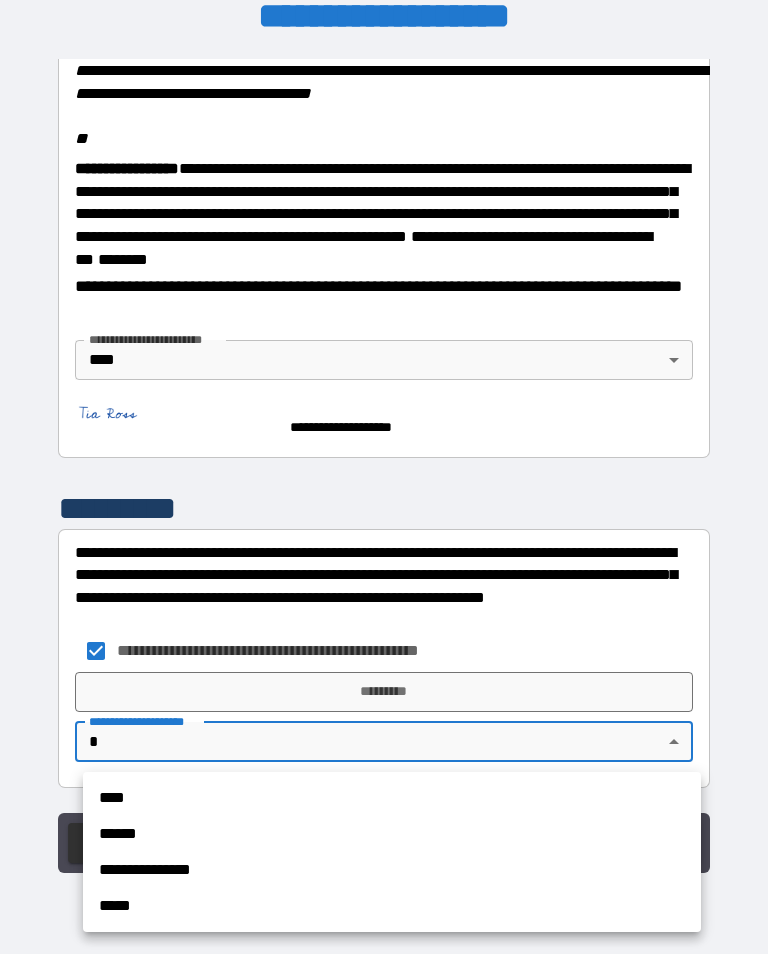 click on "****" at bounding box center (392, 798) 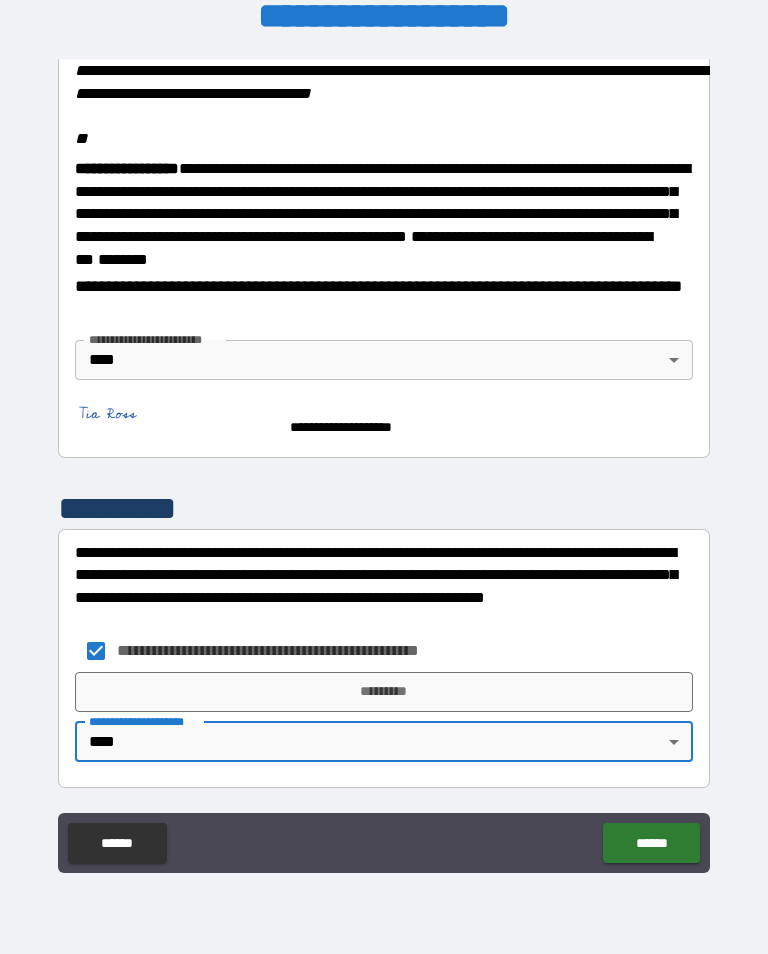 click on "*********" at bounding box center [384, 692] 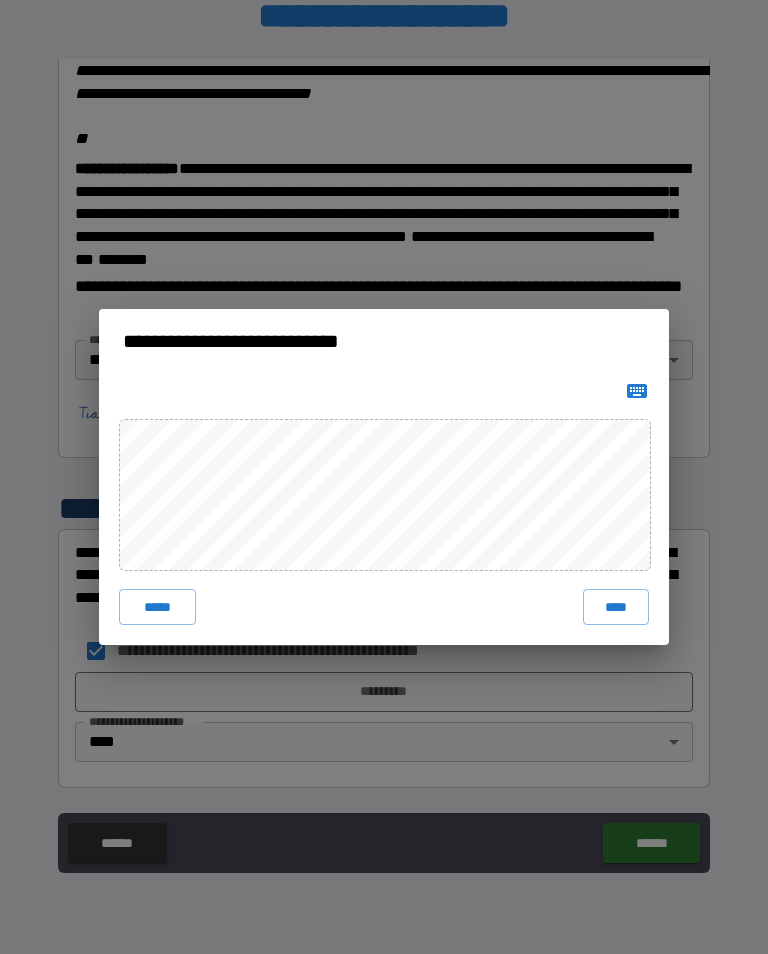 click 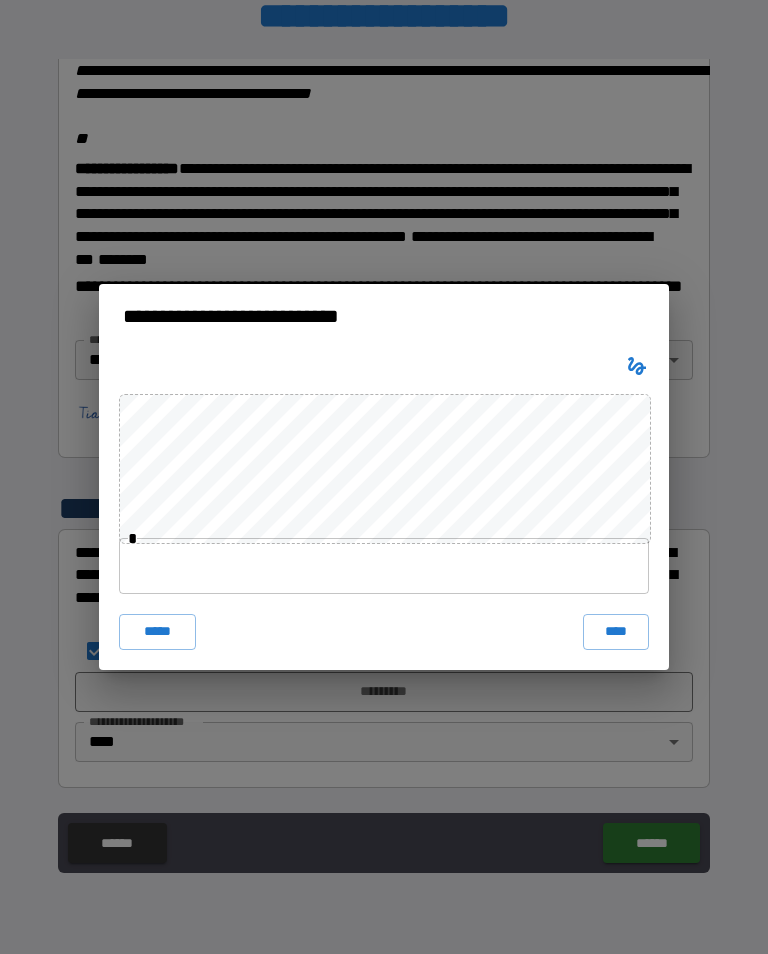 click at bounding box center [384, 566] 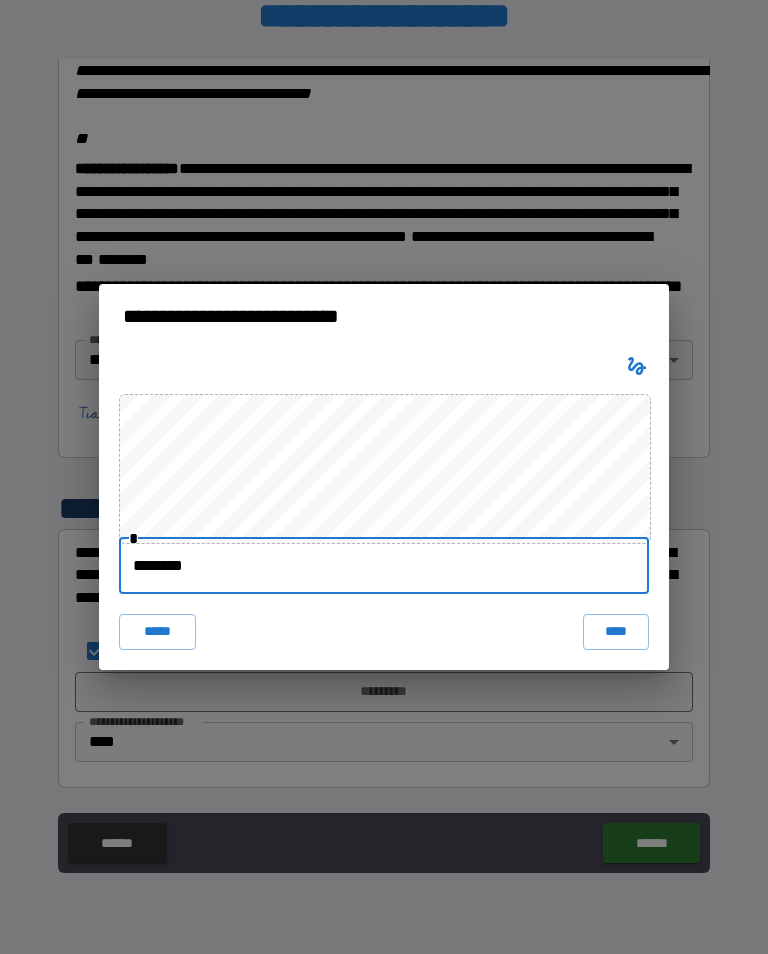 click on "****" at bounding box center (616, 632) 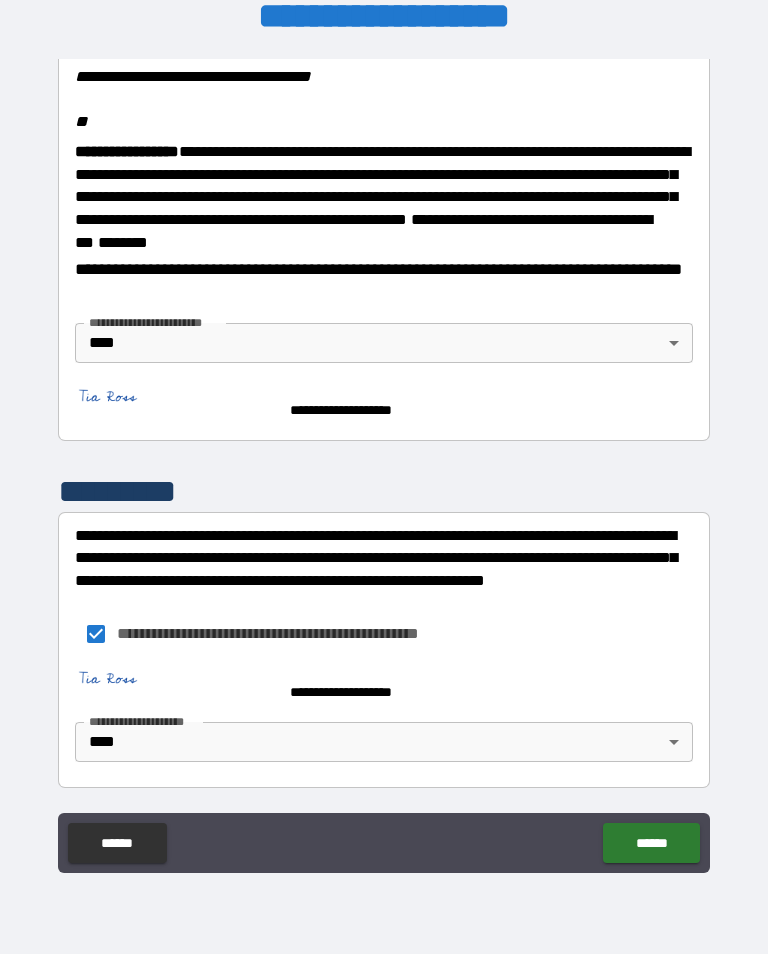 click on "******" at bounding box center [651, 843] 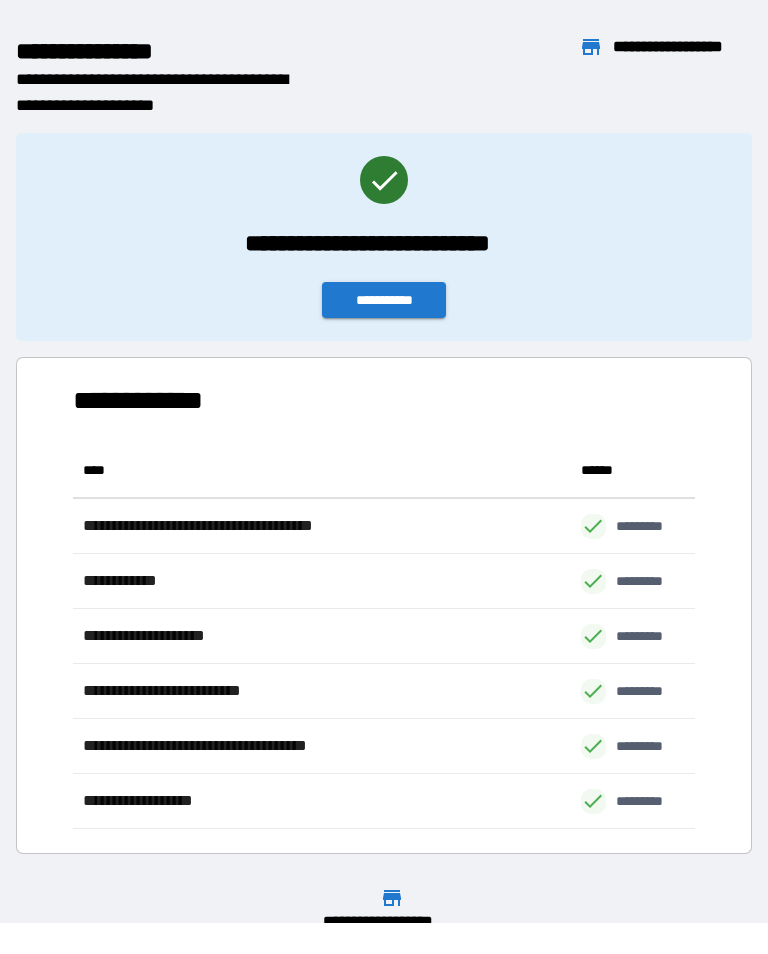 scroll, scrollTop: 1, scrollLeft: 1, axis: both 